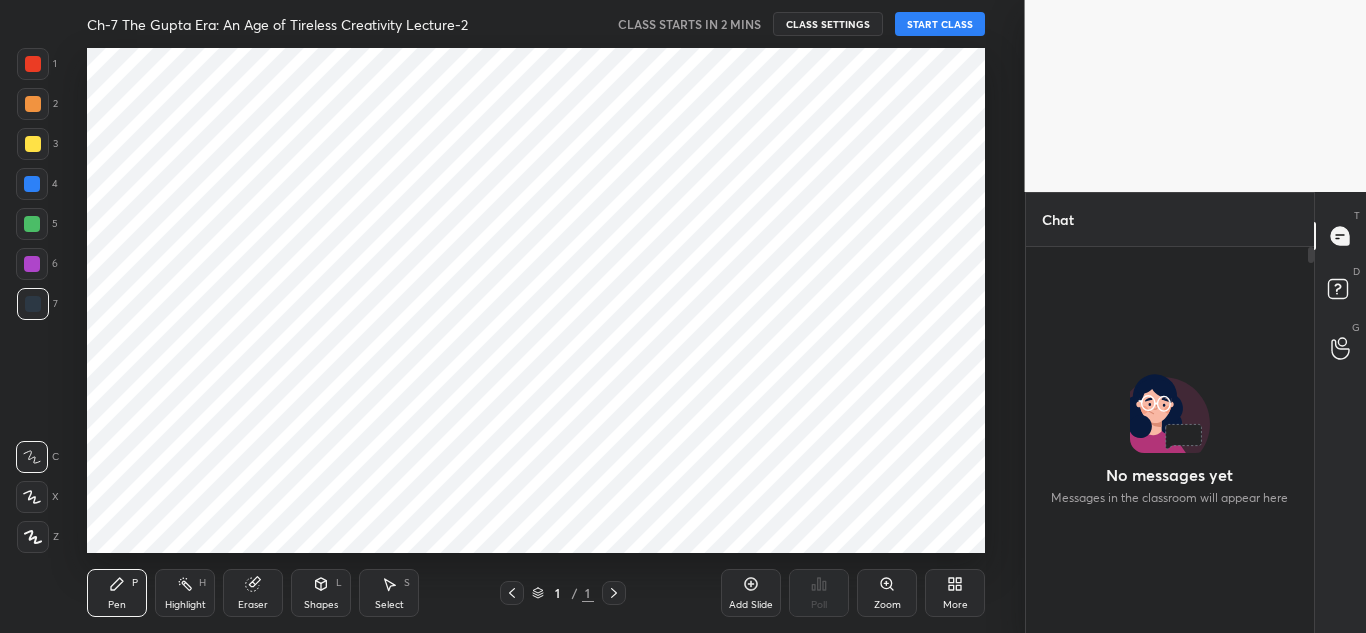 scroll, scrollTop: 0, scrollLeft: 0, axis: both 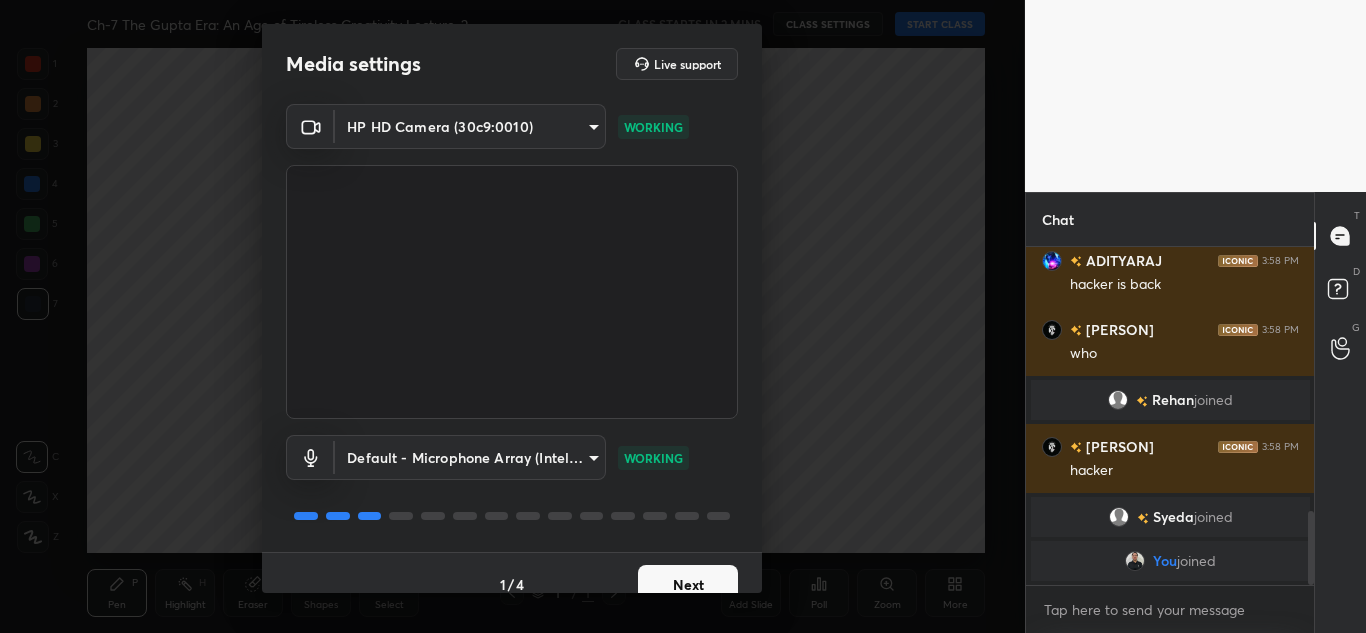click on "Default - Microphone Array (Intel® Smart Sound Technology for Digital Microphones) default WORKING" at bounding box center (512, 485) 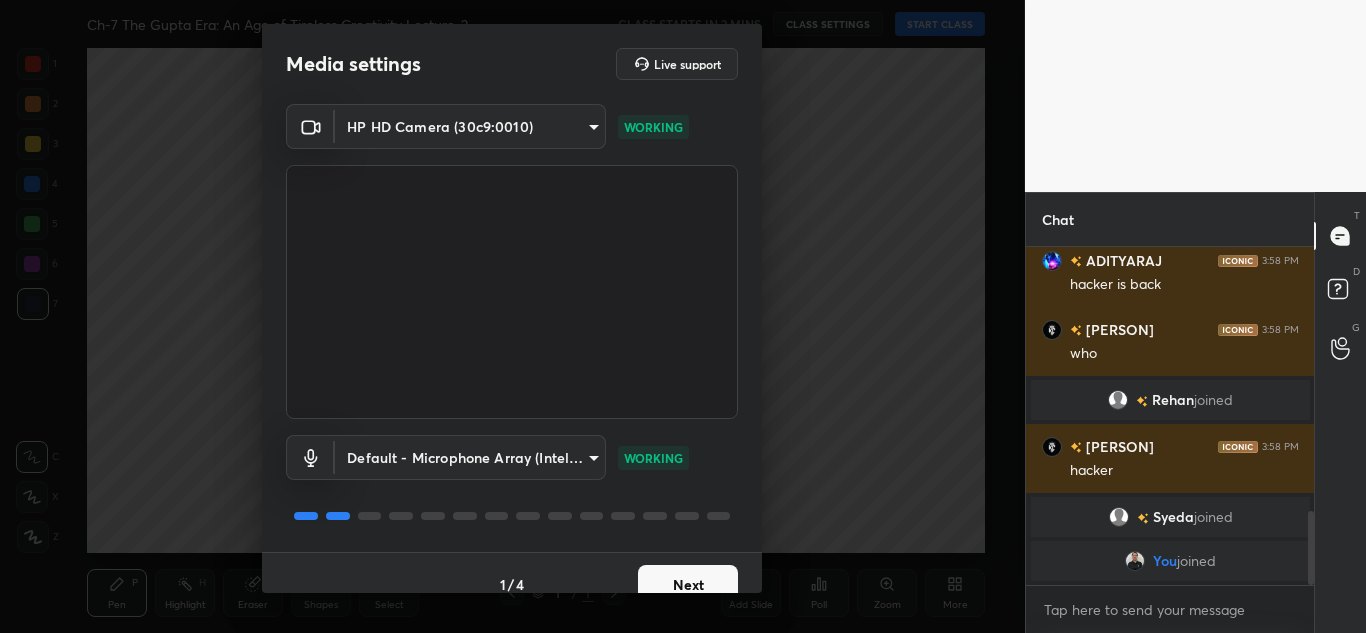 click on "Next" at bounding box center [688, 585] 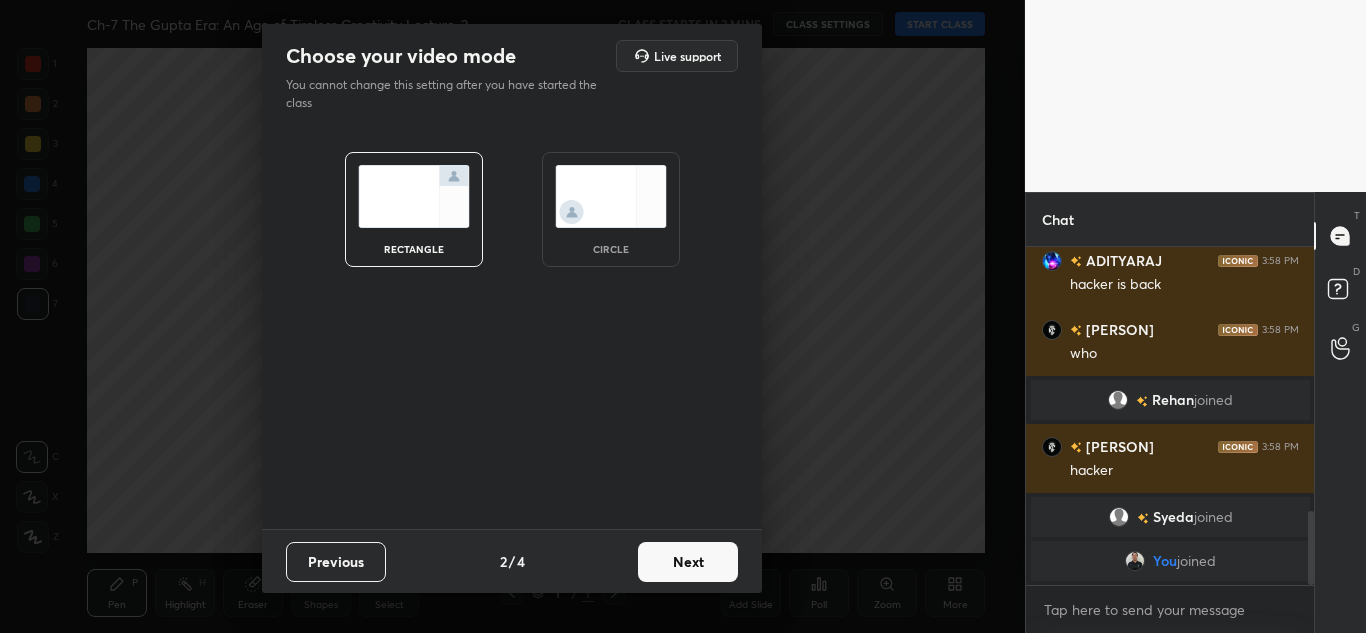 click on "Next" at bounding box center [688, 562] 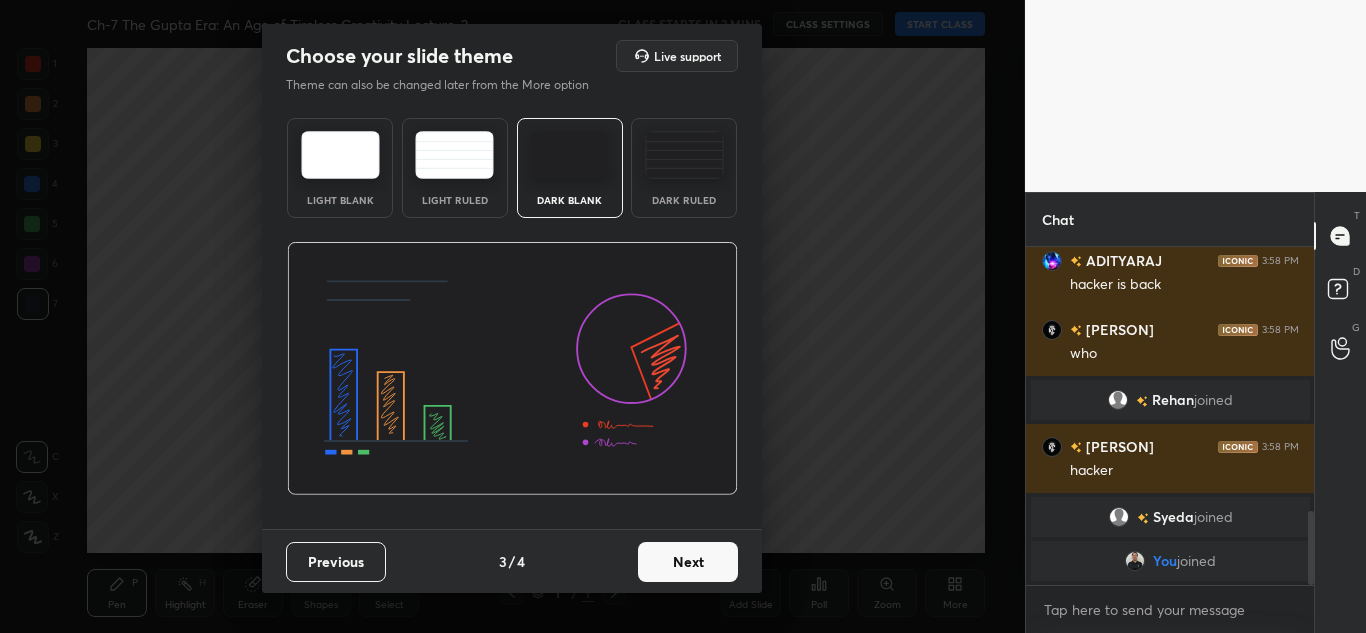 click on "Next" at bounding box center (688, 562) 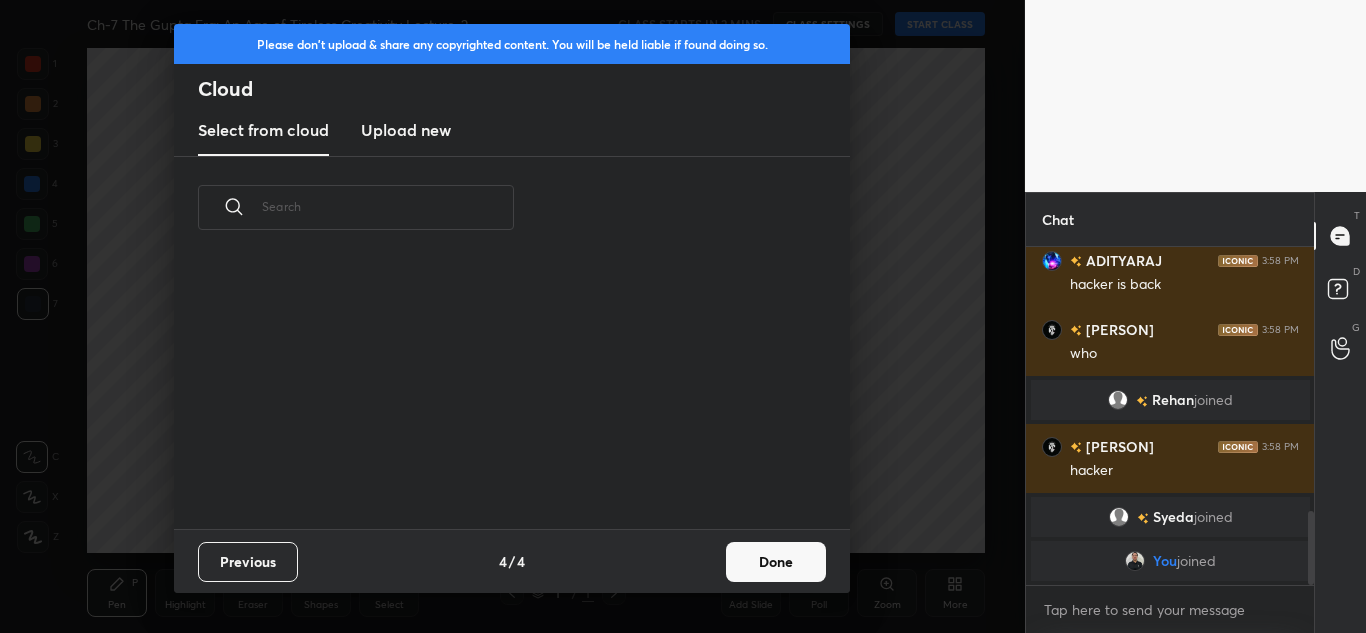 scroll, scrollTop: 7, scrollLeft: 11, axis: both 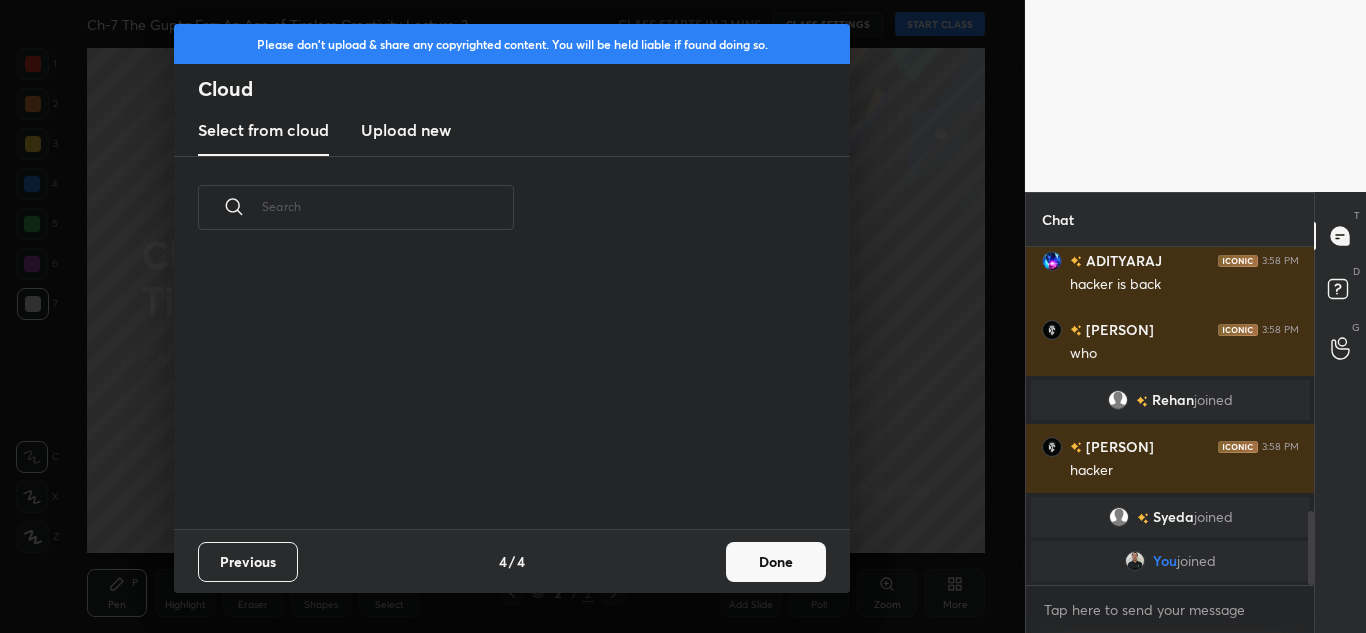 click on "Upload new" at bounding box center (406, 131) 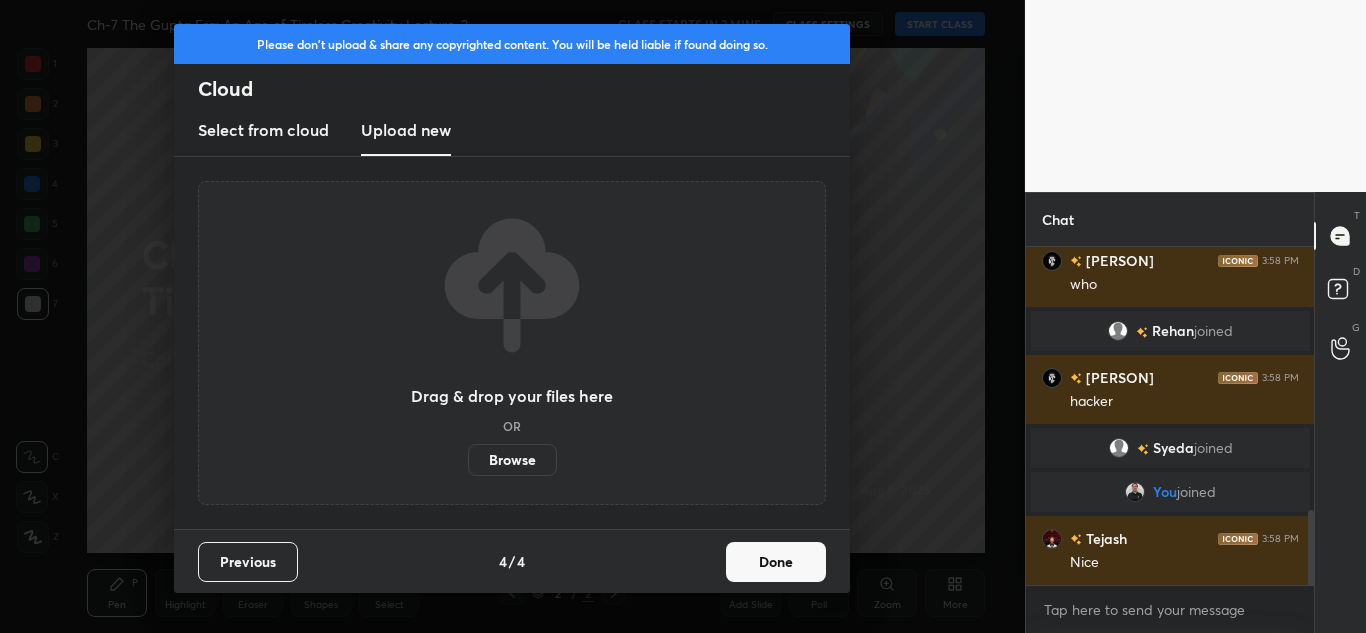 scroll, scrollTop: 1178, scrollLeft: 0, axis: vertical 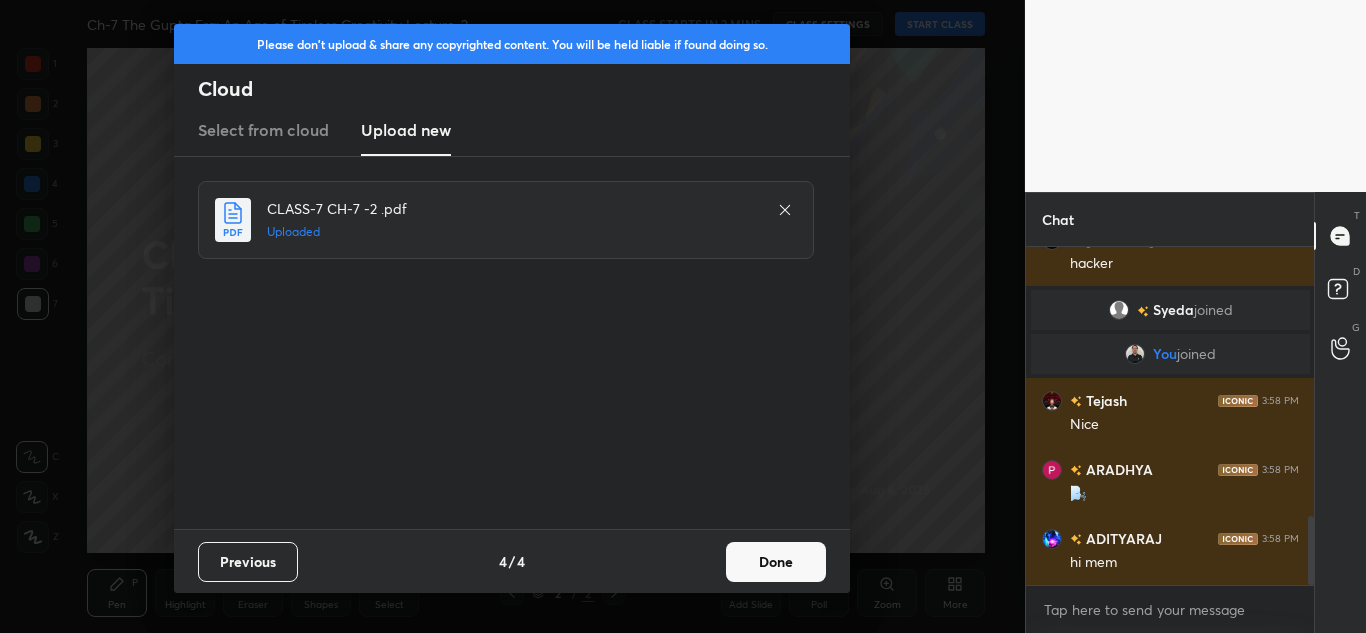 click on "Done" at bounding box center [776, 562] 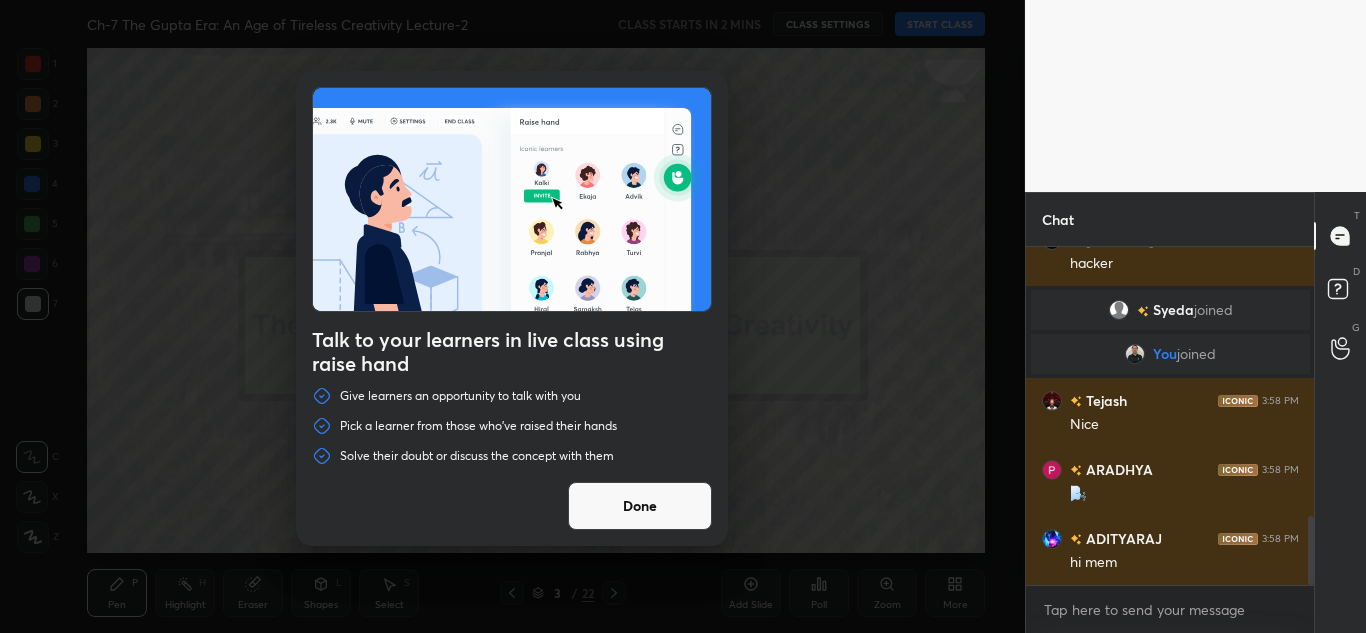 click on "Done" at bounding box center (640, 506) 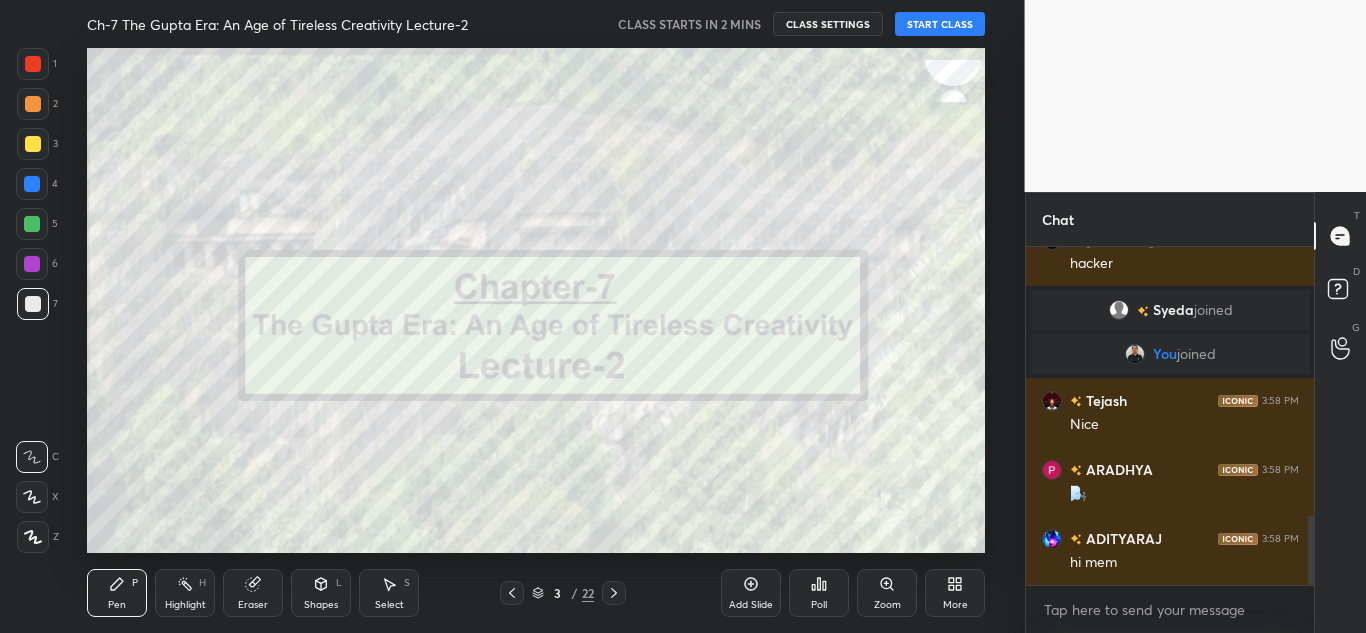 click on "START CLASS" at bounding box center [940, 24] 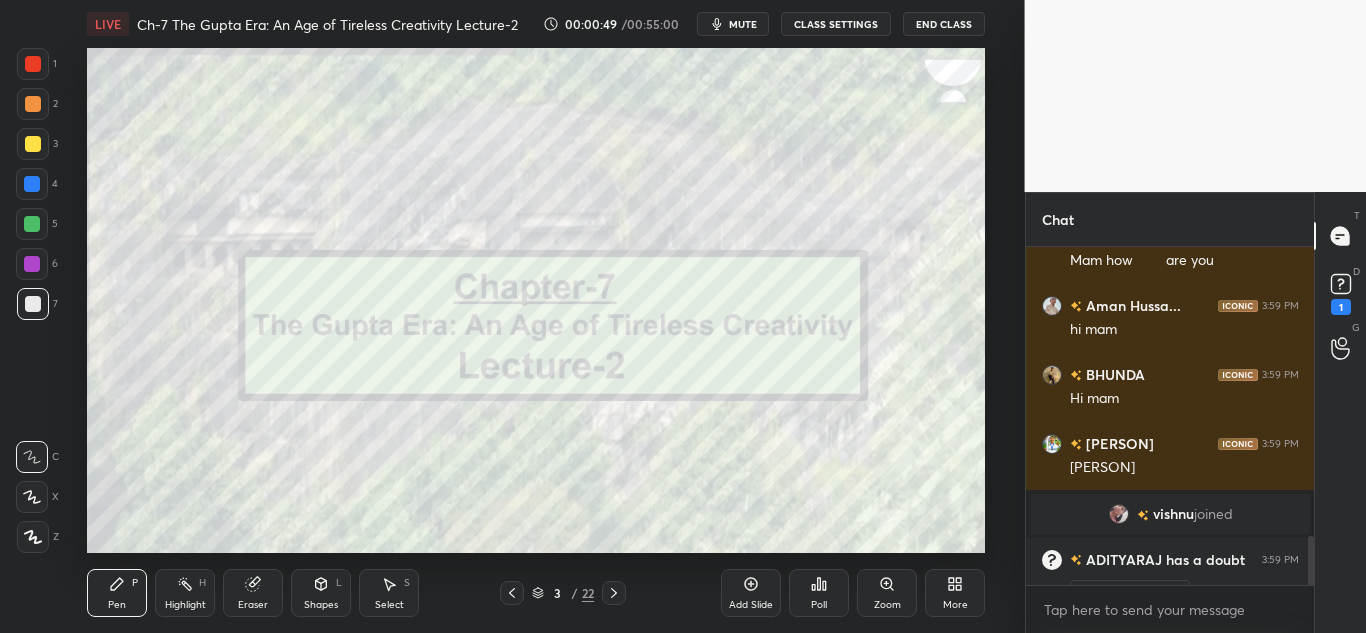 scroll, scrollTop: 2007, scrollLeft: 0, axis: vertical 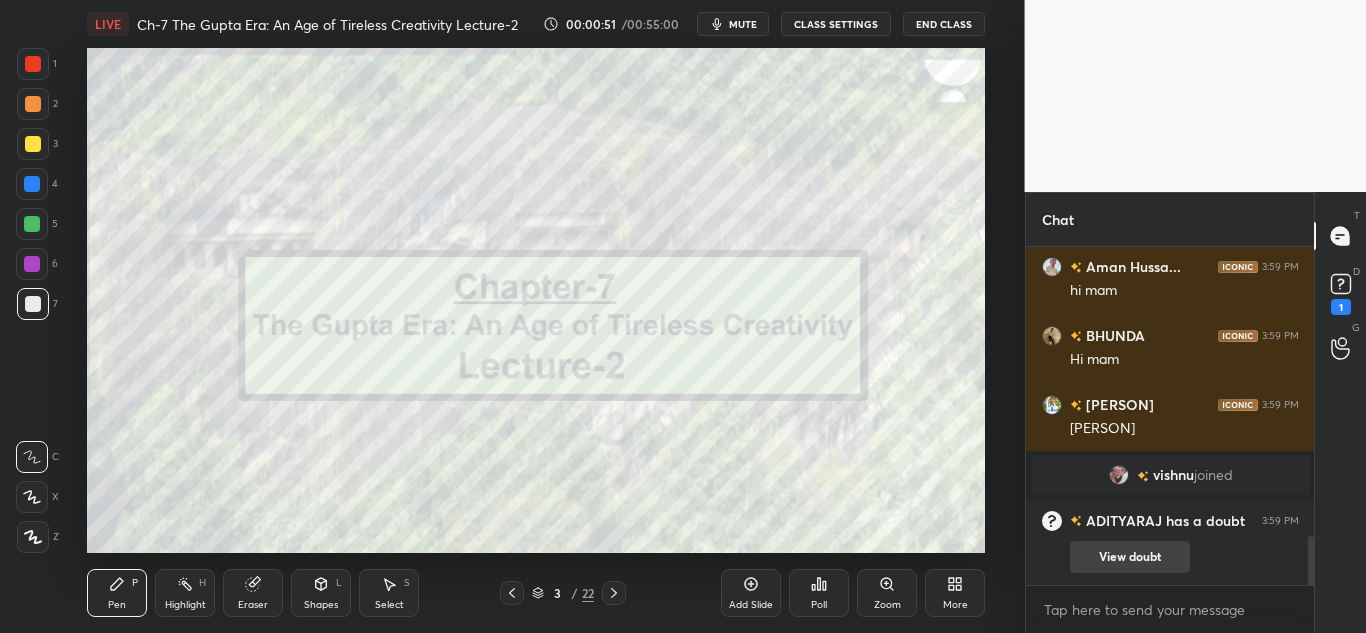 click on "View doubt" at bounding box center [1130, 557] 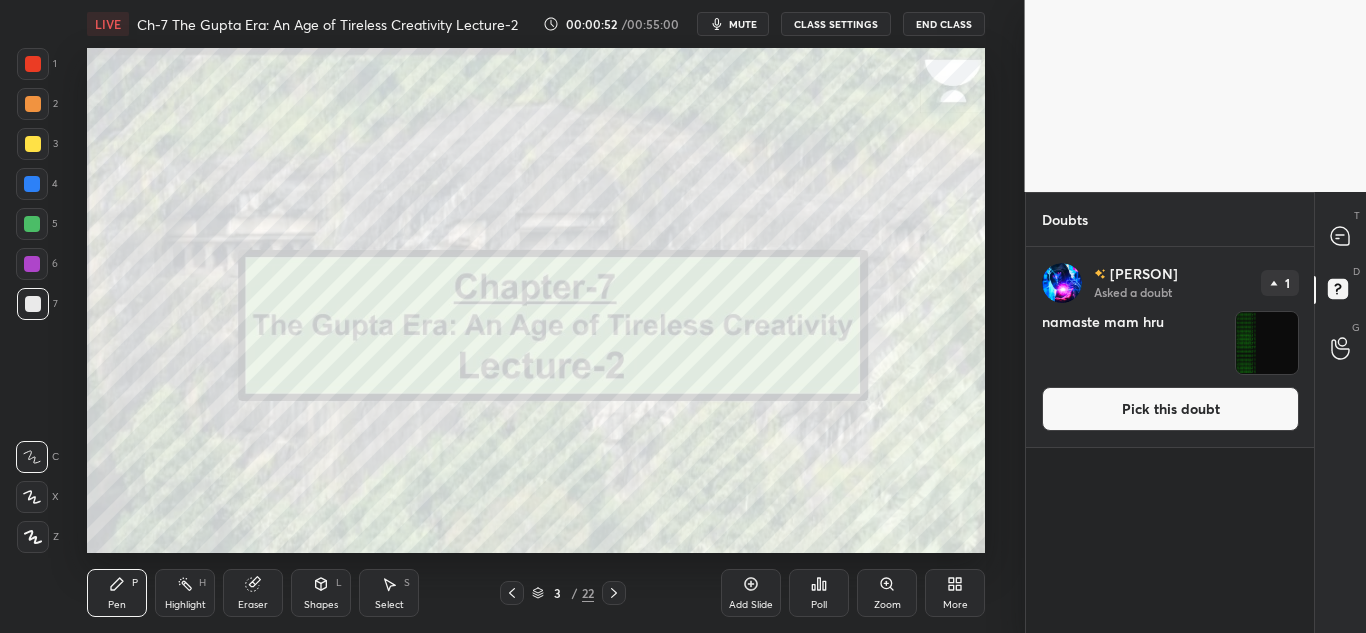 click at bounding box center [1267, 343] 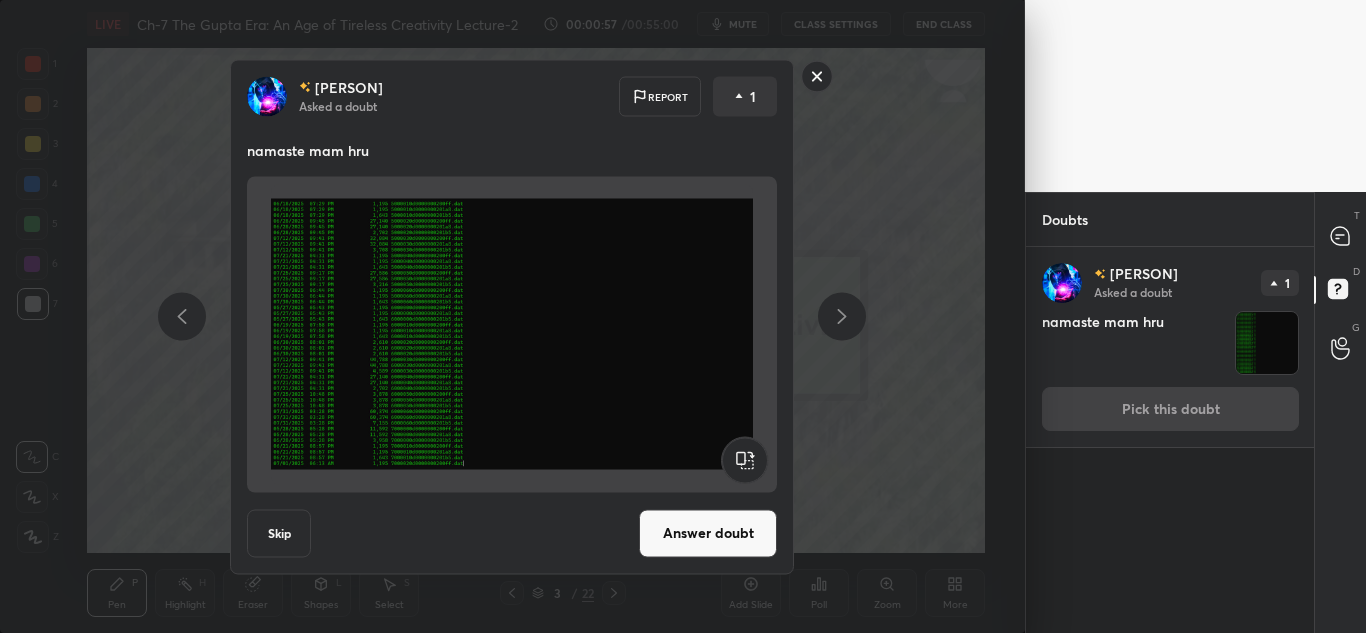 click 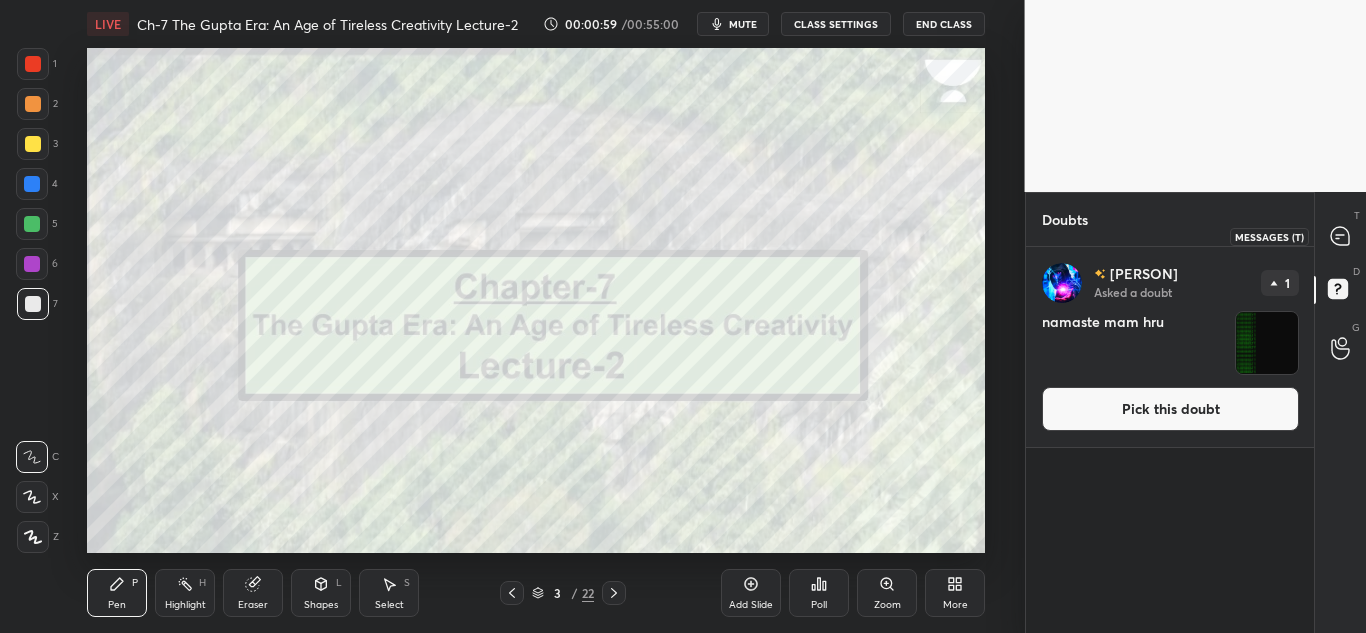 click at bounding box center (1341, 236) 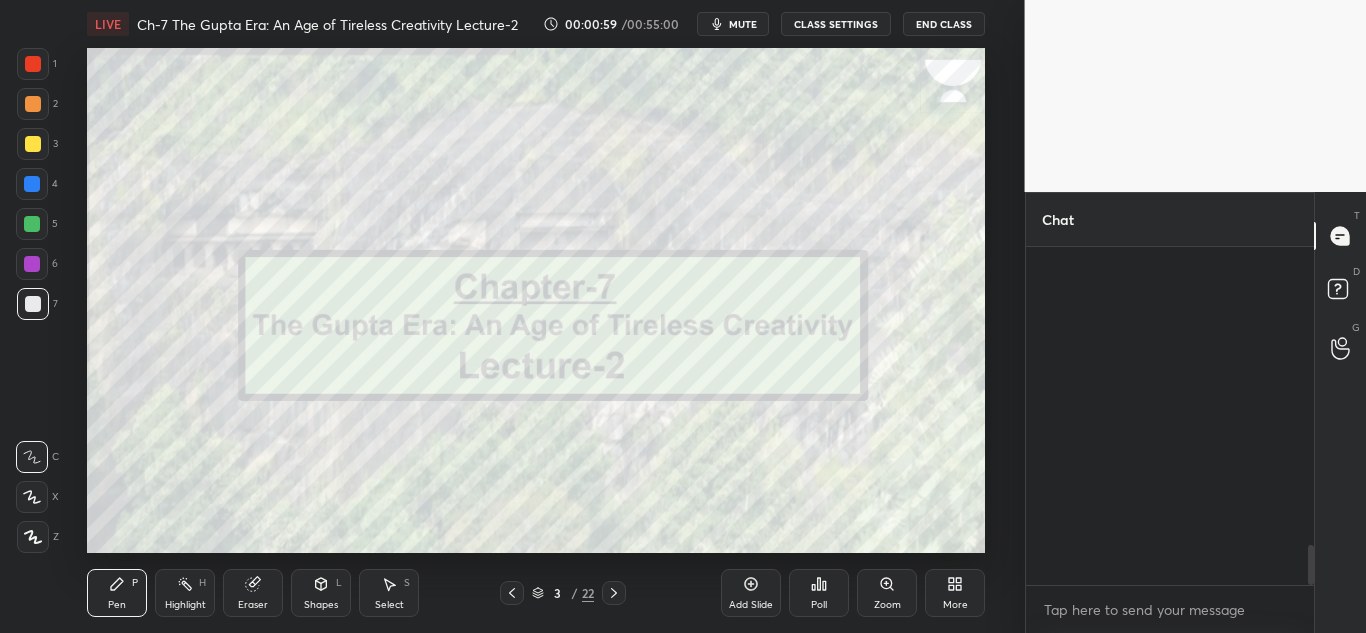 scroll, scrollTop: 2493, scrollLeft: 0, axis: vertical 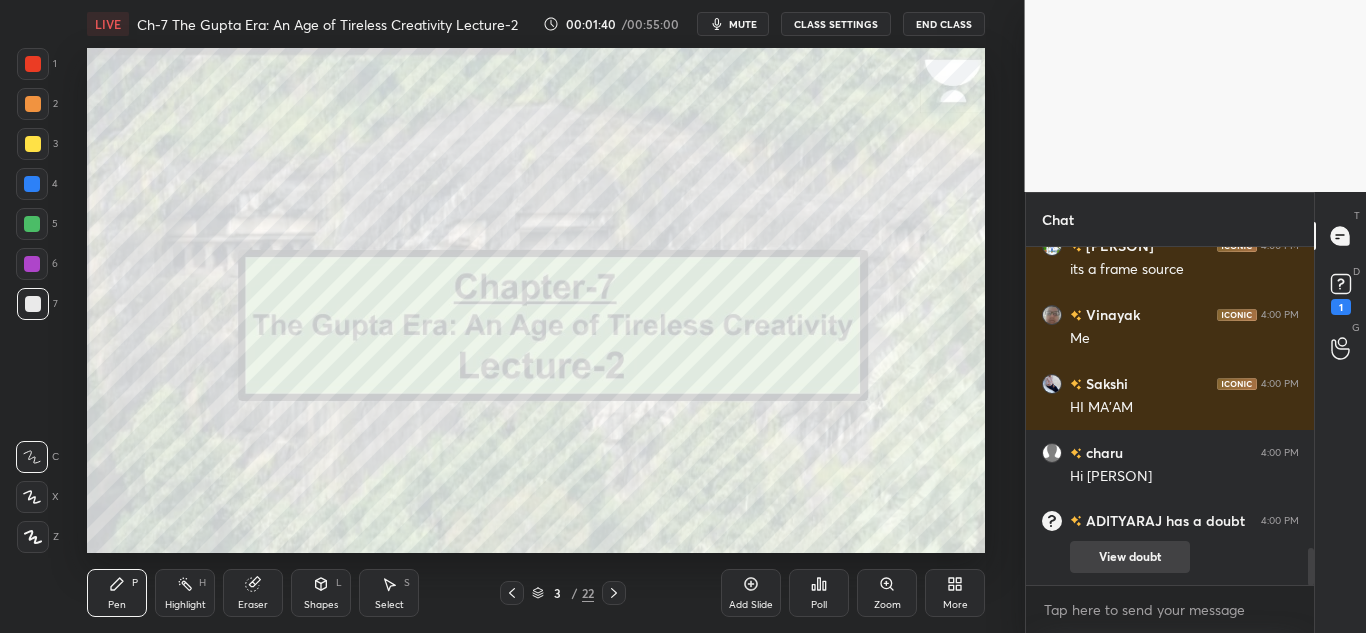 click on "View doubt" at bounding box center (1130, 557) 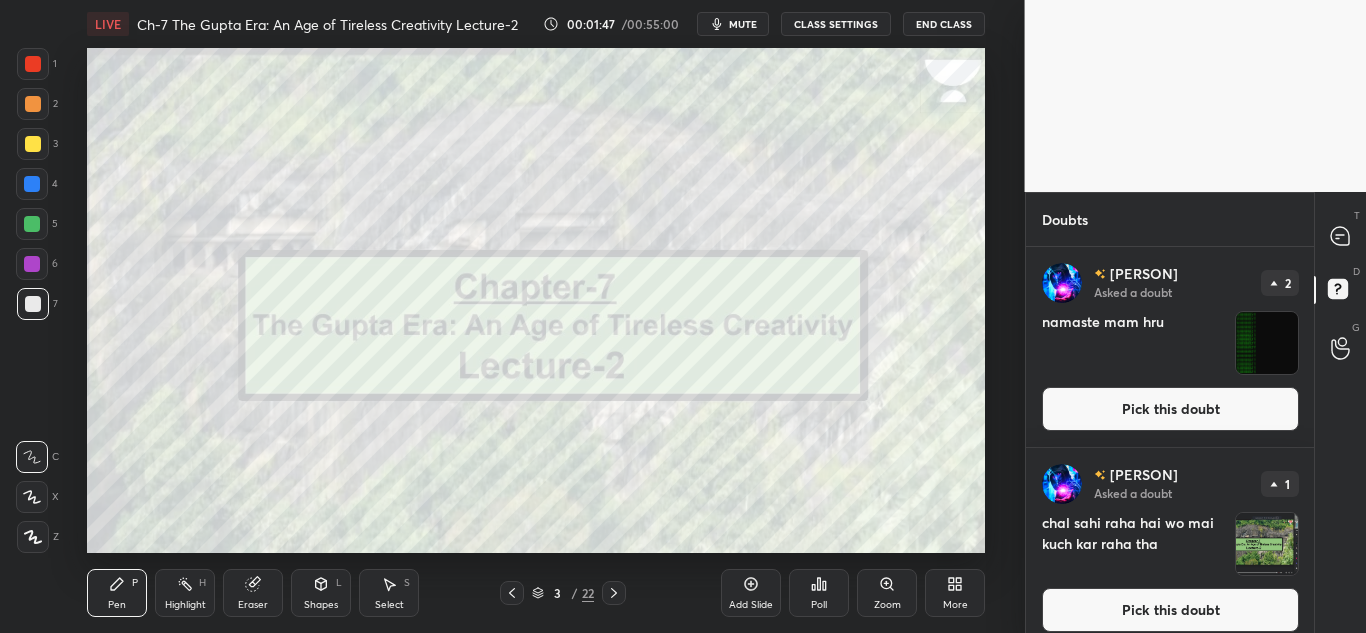 click at bounding box center [1267, 544] 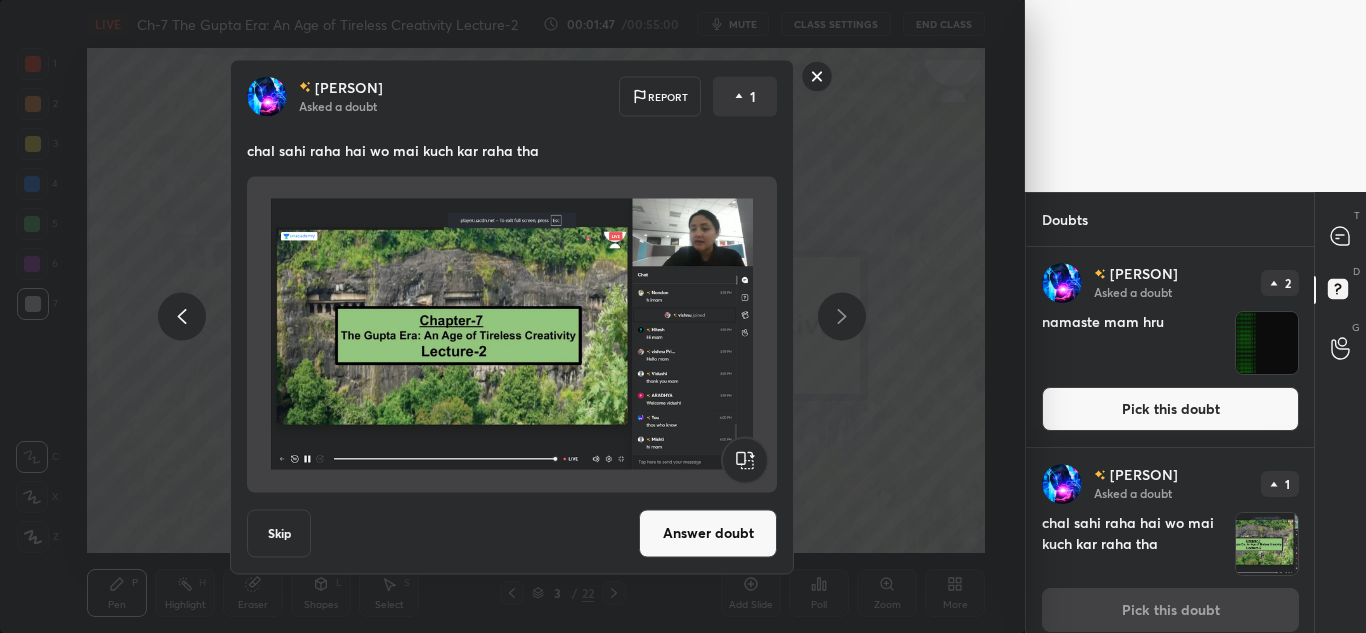 scroll, scrollTop: 16, scrollLeft: 0, axis: vertical 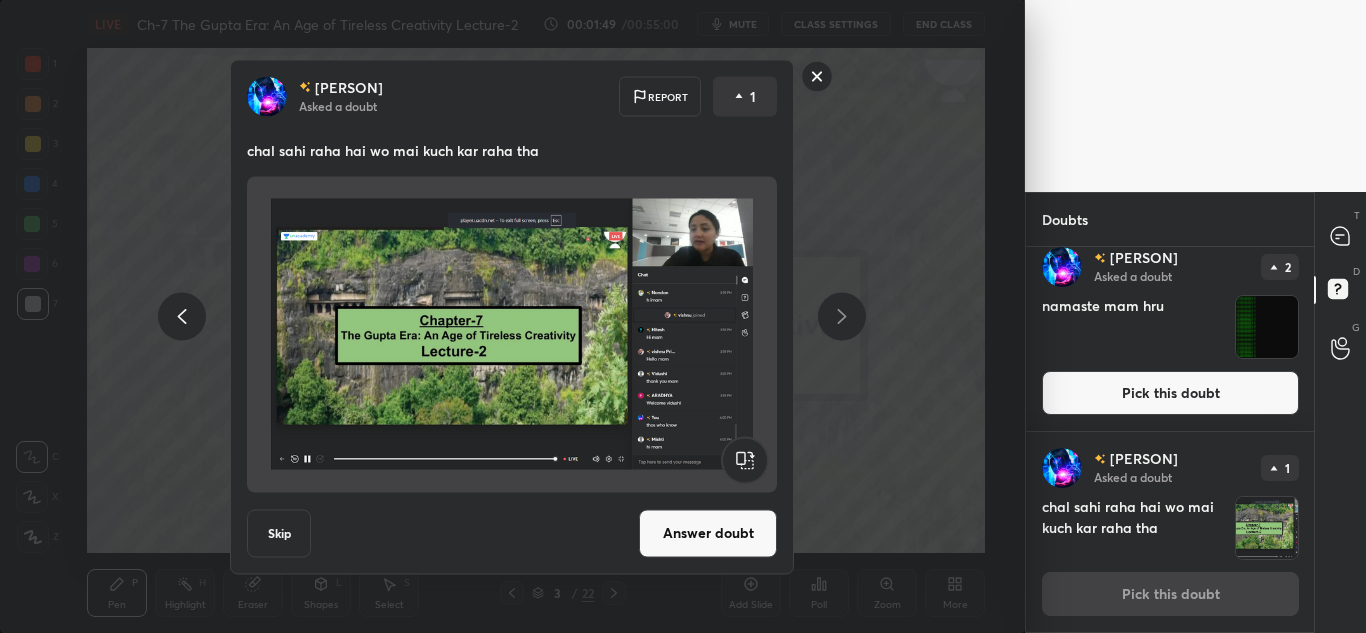 click at bounding box center (512, 334) 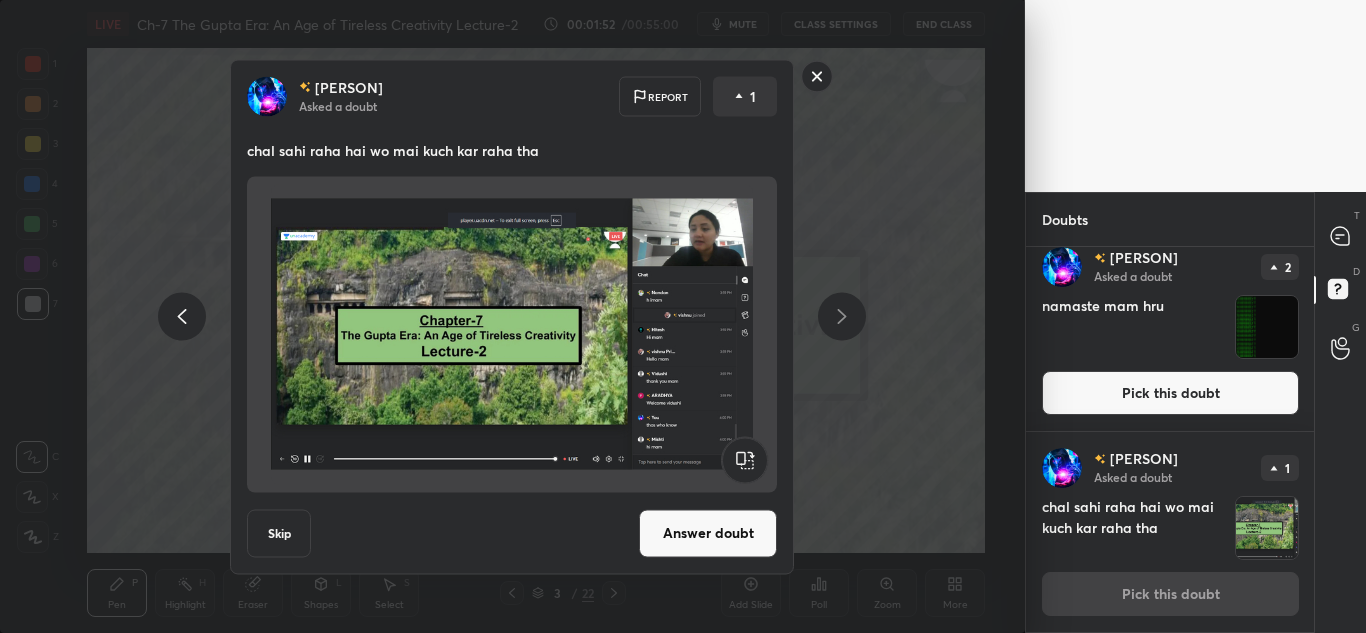 click 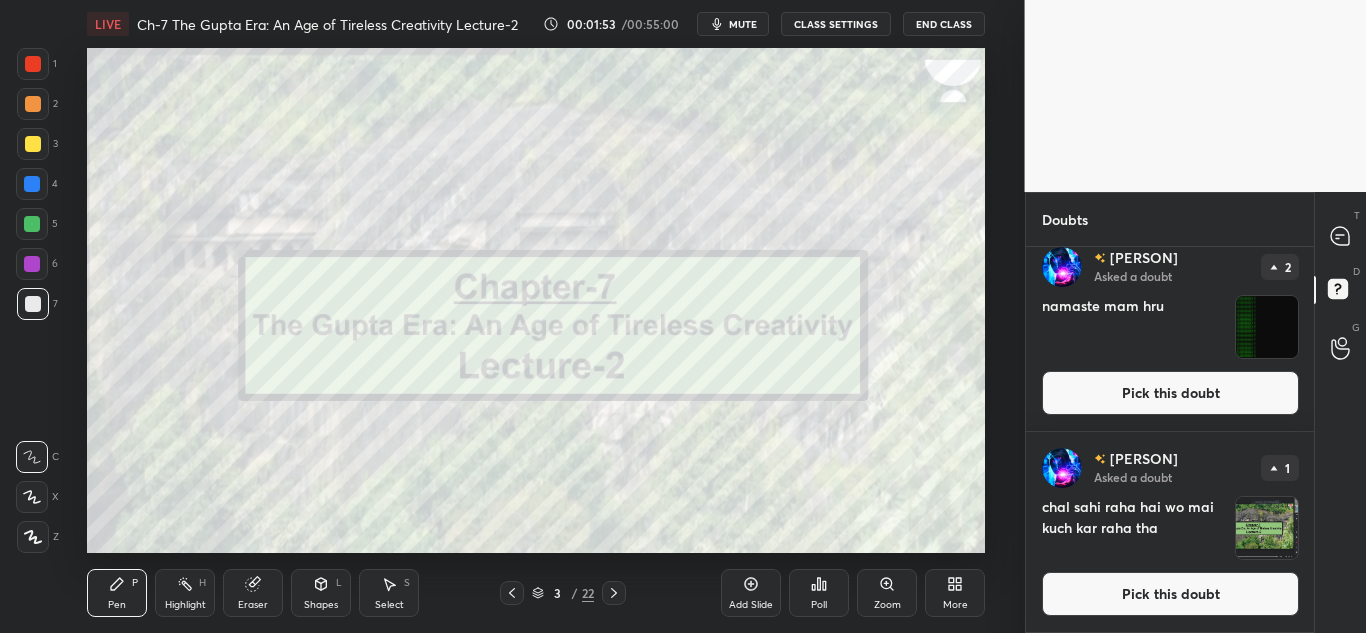 scroll, scrollTop: 0, scrollLeft: 0, axis: both 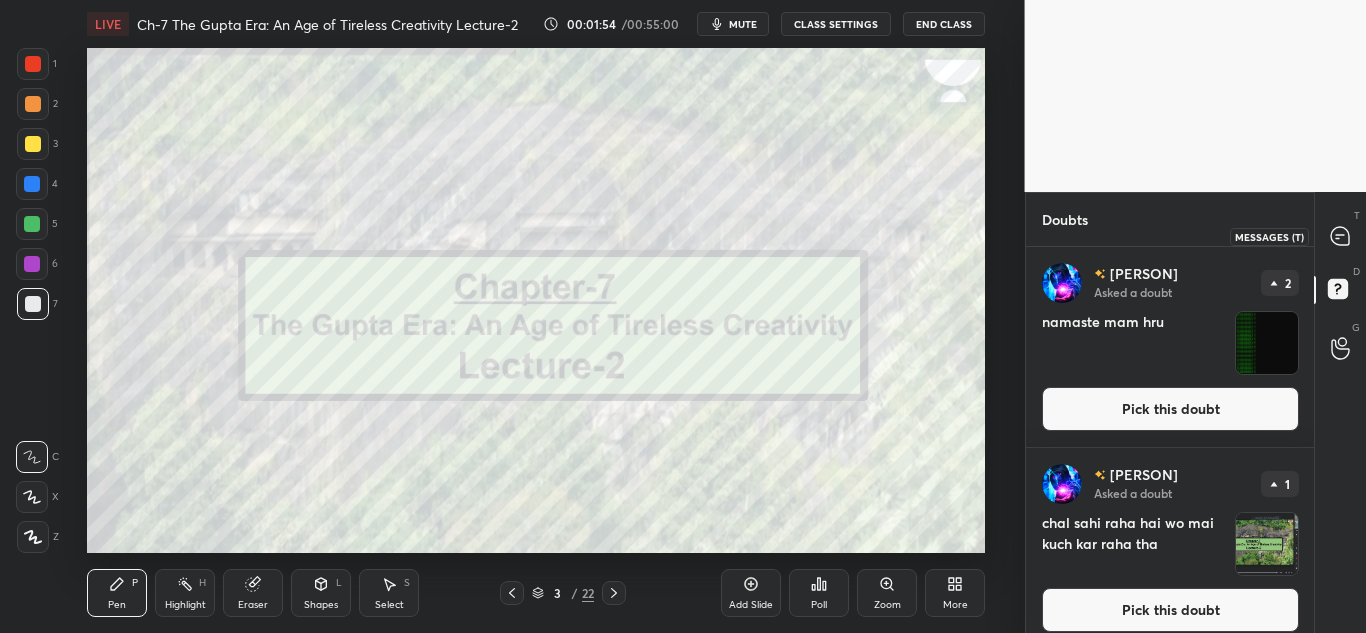 click 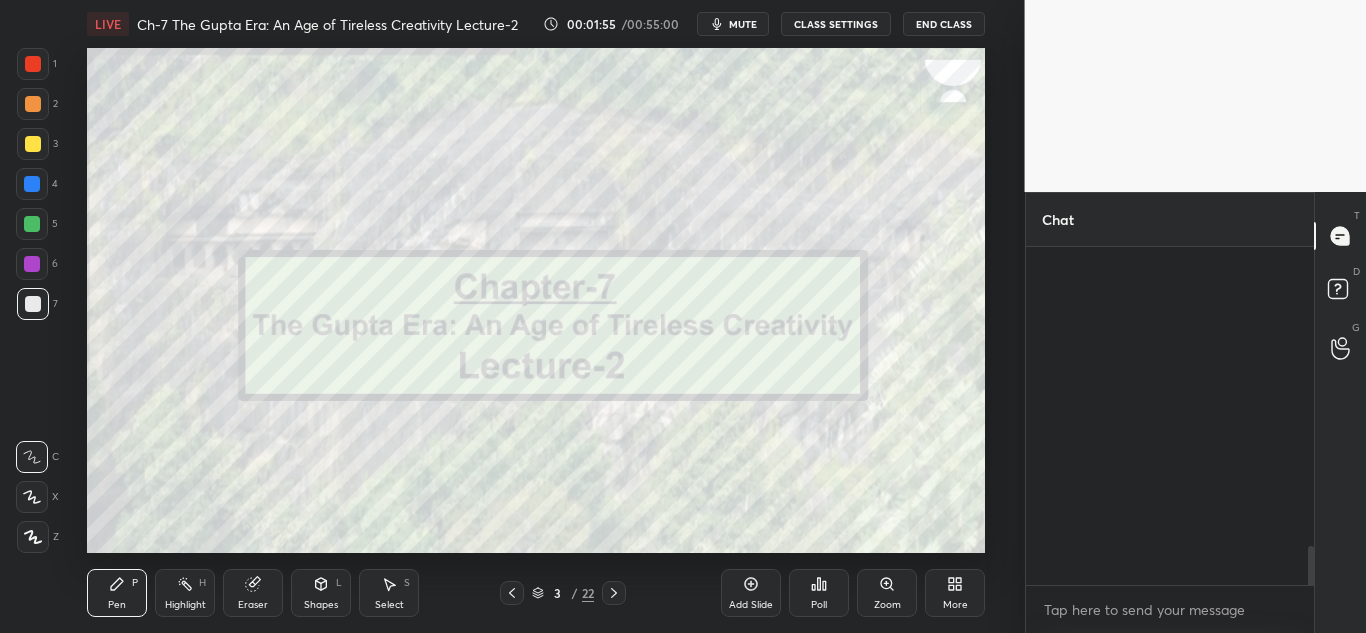 scroll, scrollTop: 3010, scrollLeft: 0, axis: vertical 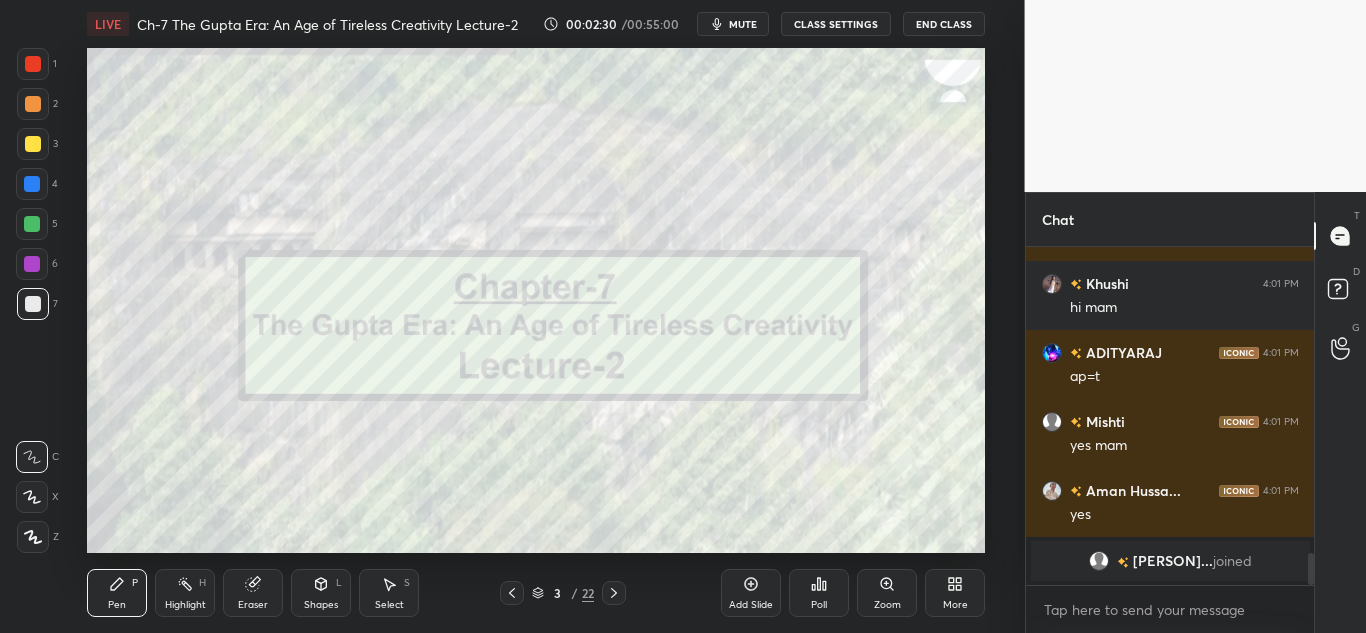 click at bounding box center [33, 64] 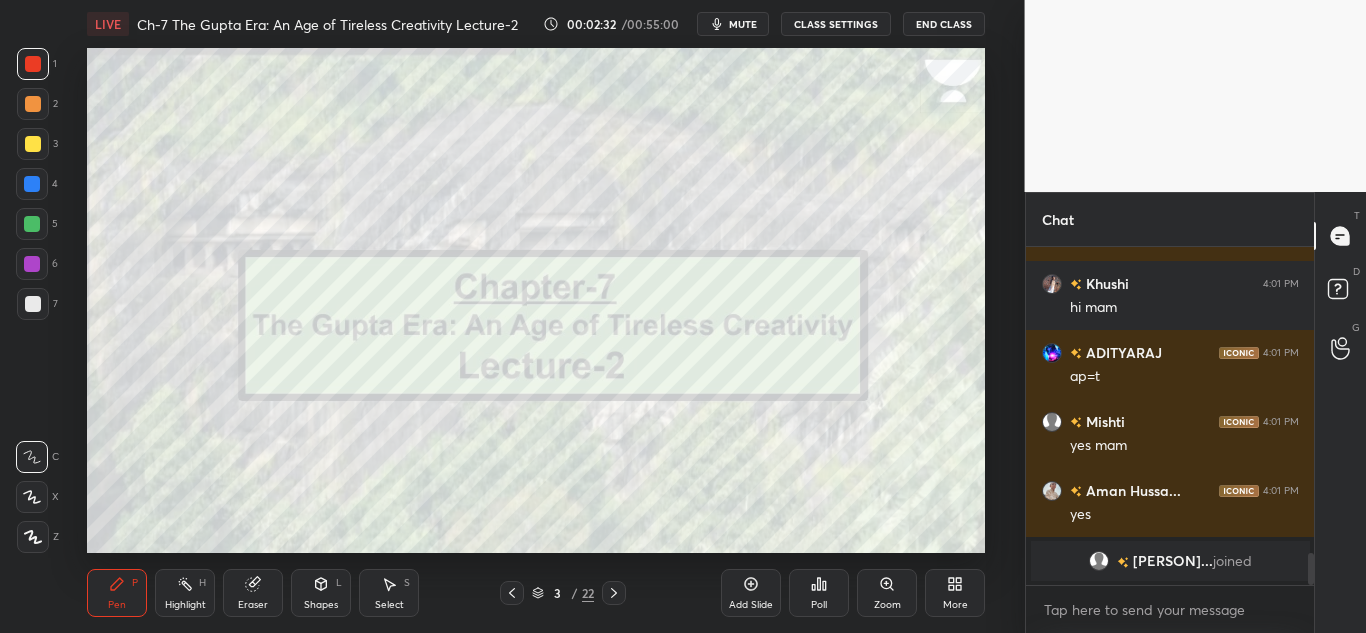click at bounding box center (33, 537) 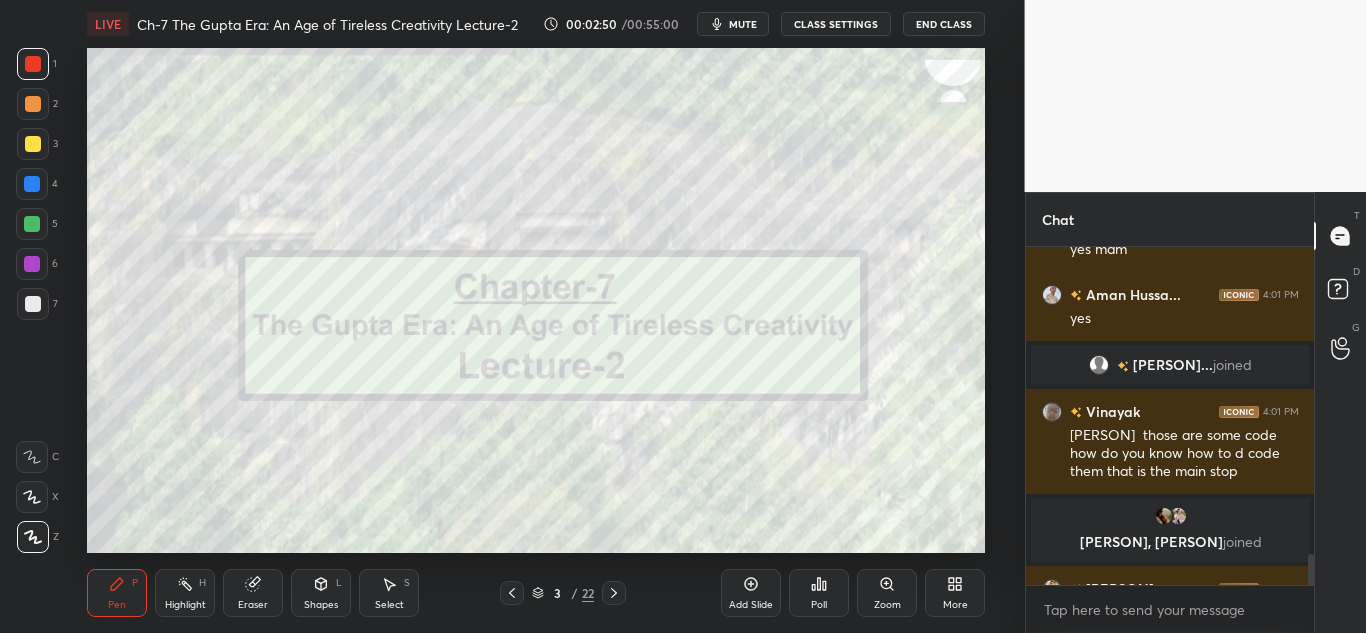 scroll, scrollTop: 3379, scrollLeft: 0, axis: vertical 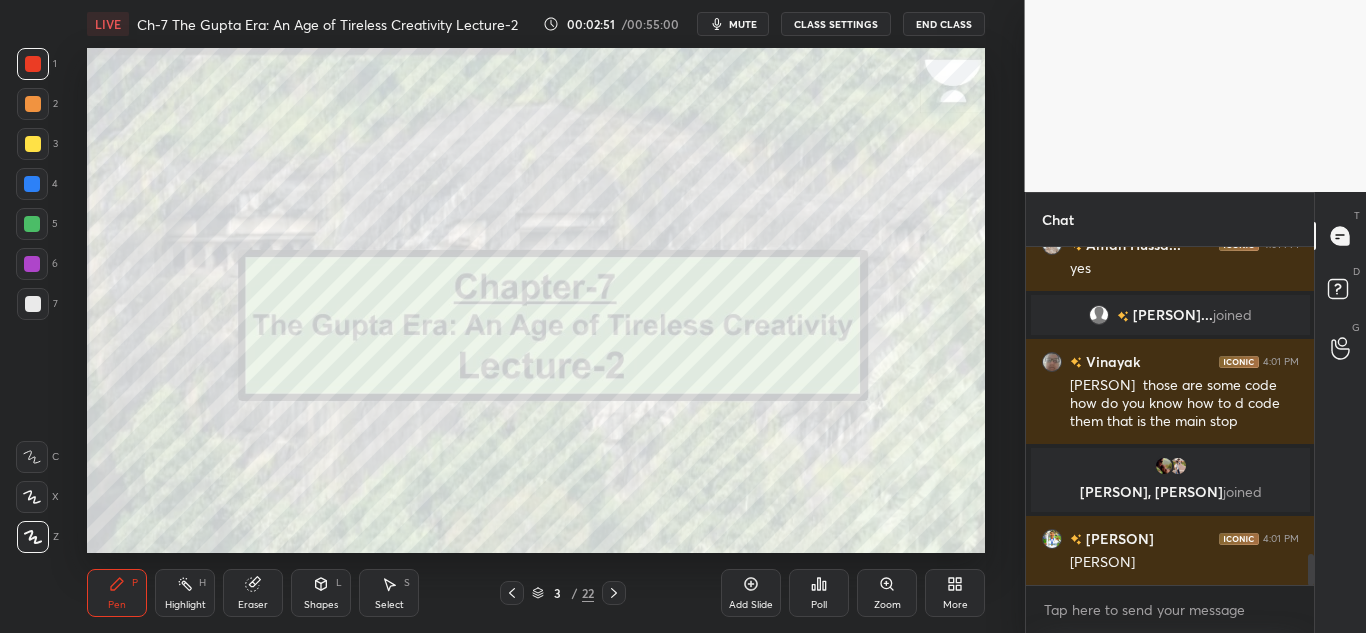 click 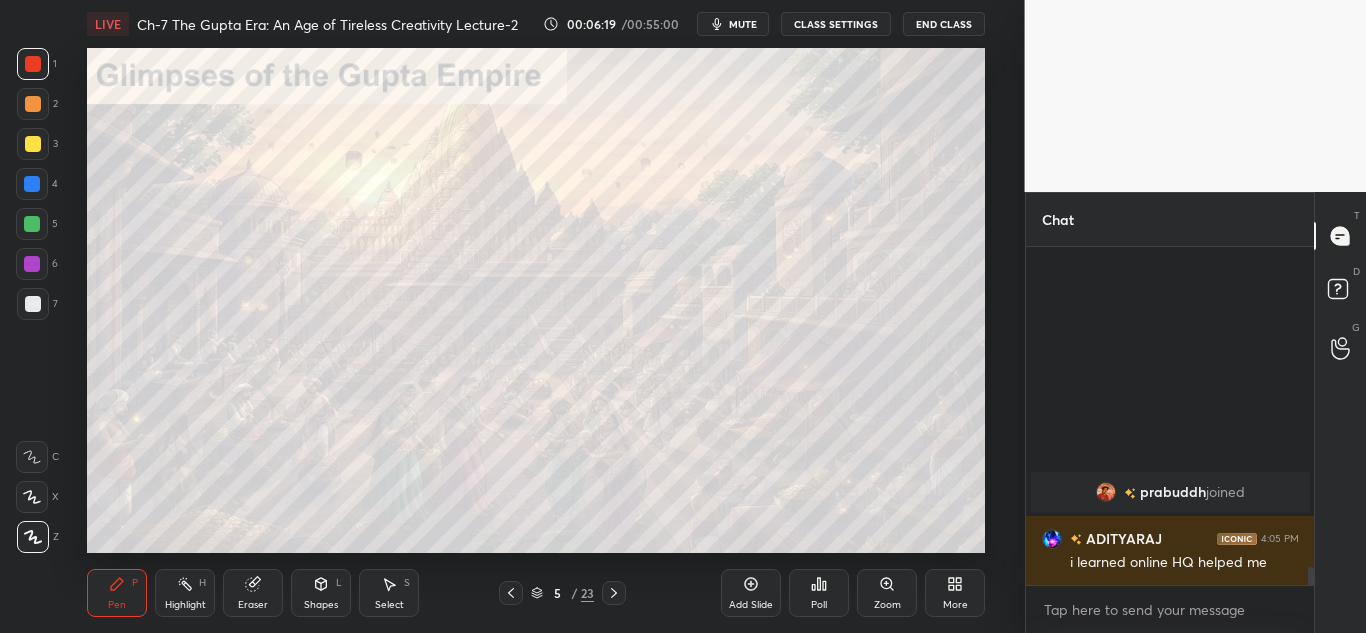 scroll, scrollTop: 6045, scrollLeft: 0, axis: vertical 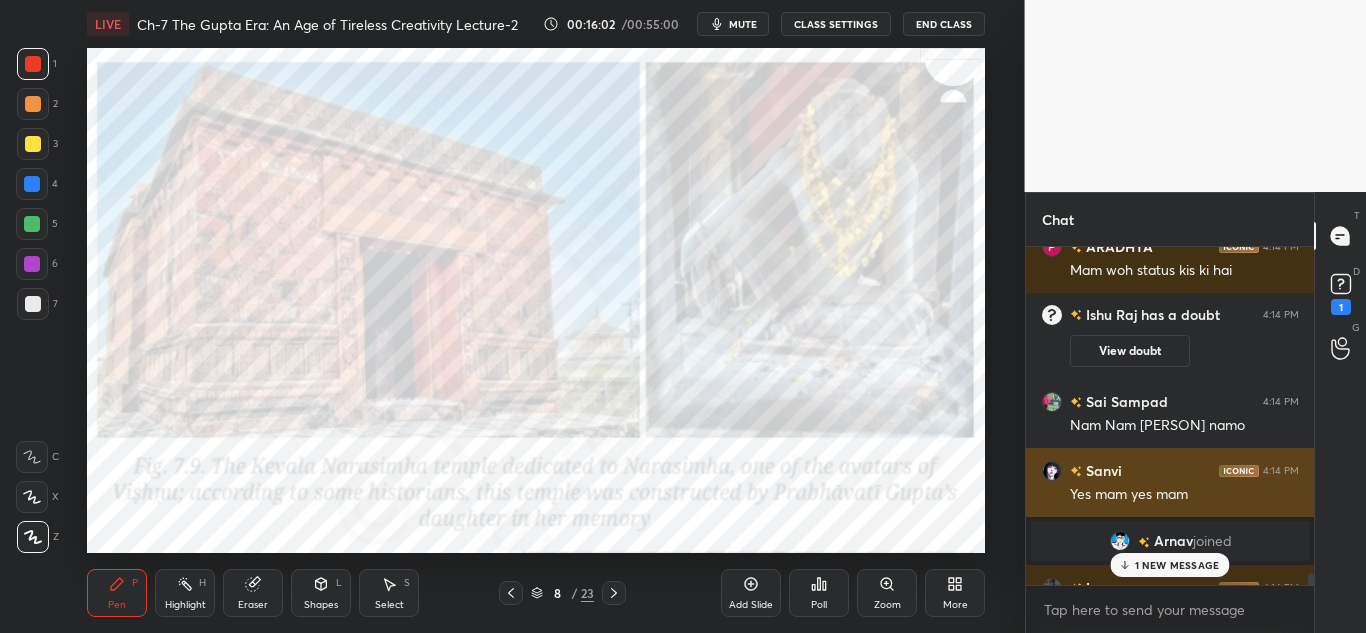 click on "View doubt" at bounding box center [1130, 351] 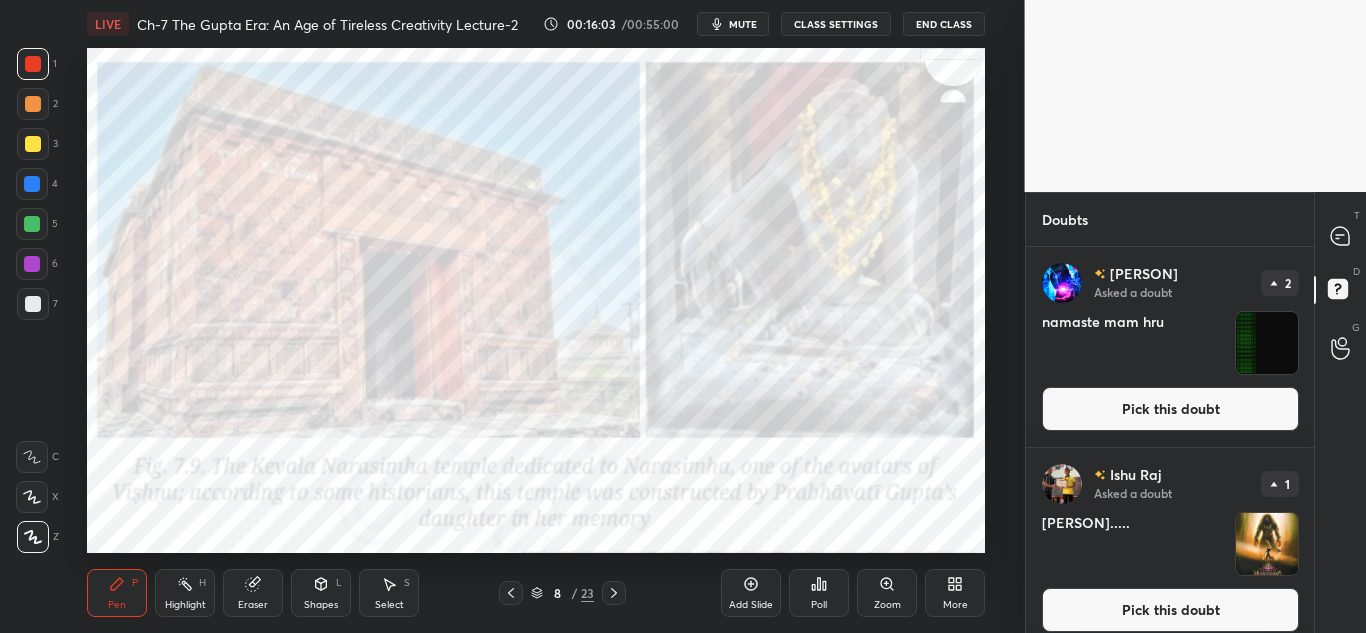 scroll, scrollTop: 217, scrollLeft: 0, axis: vertical 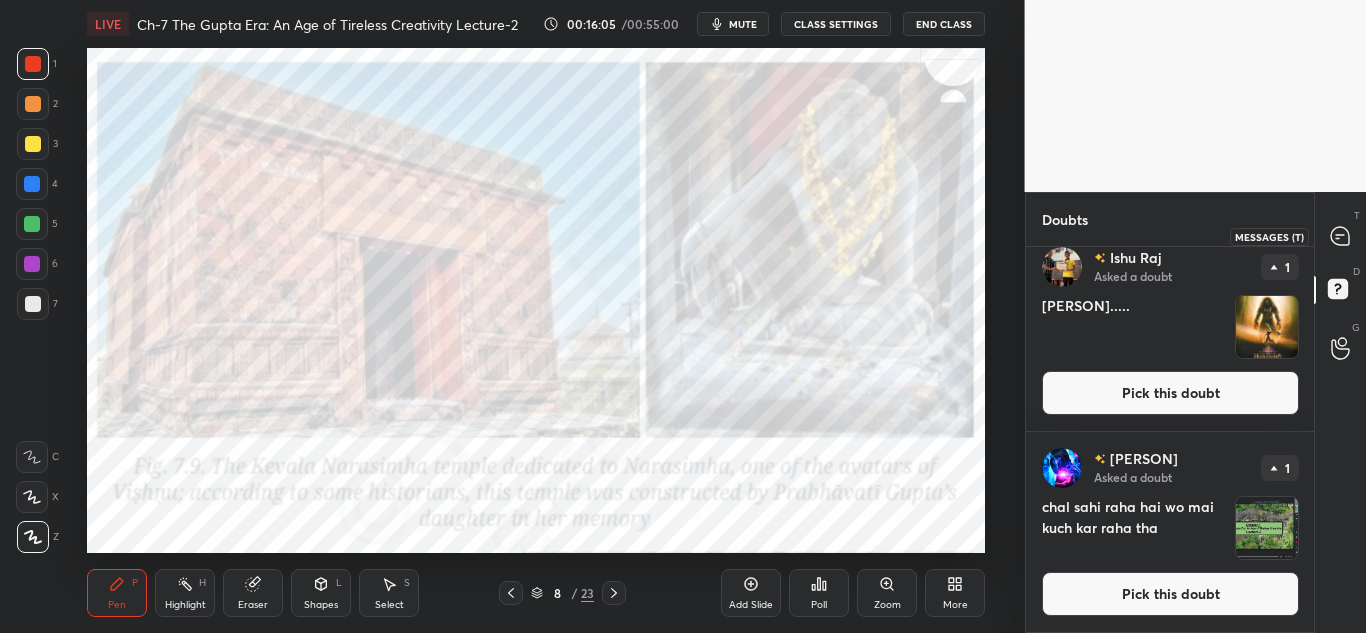 click 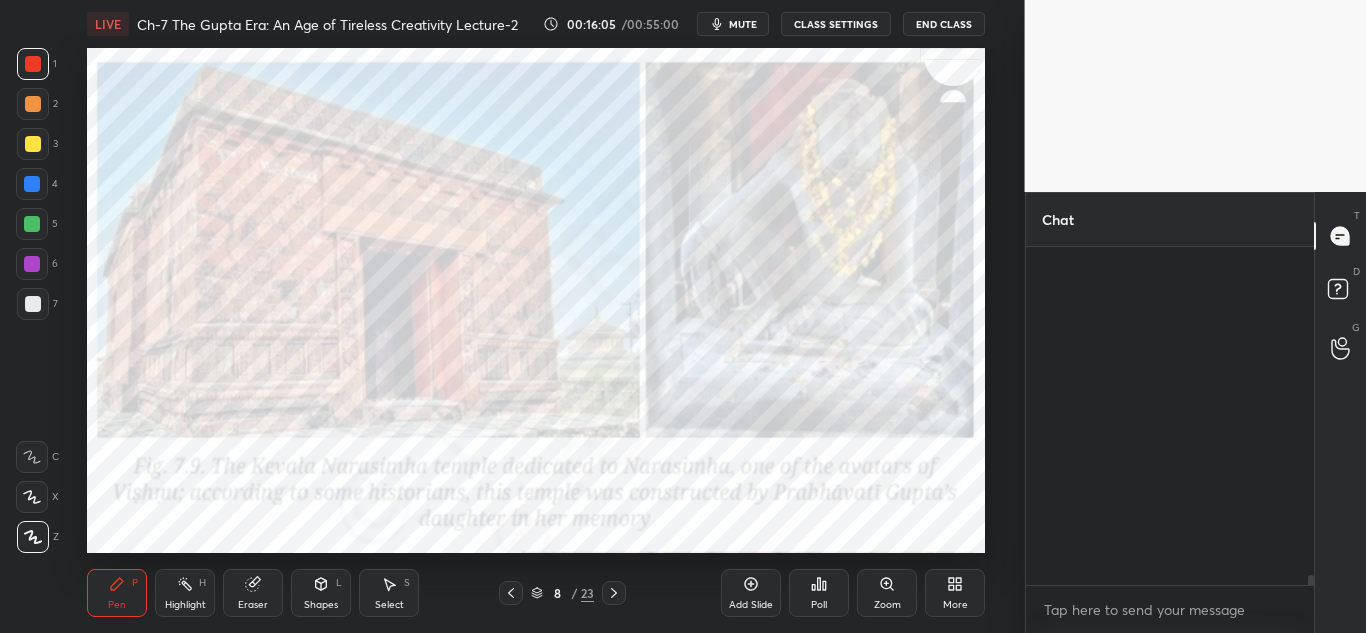 scroll, scrollTop: 12870, scrollLeft: 0, axis: vertical 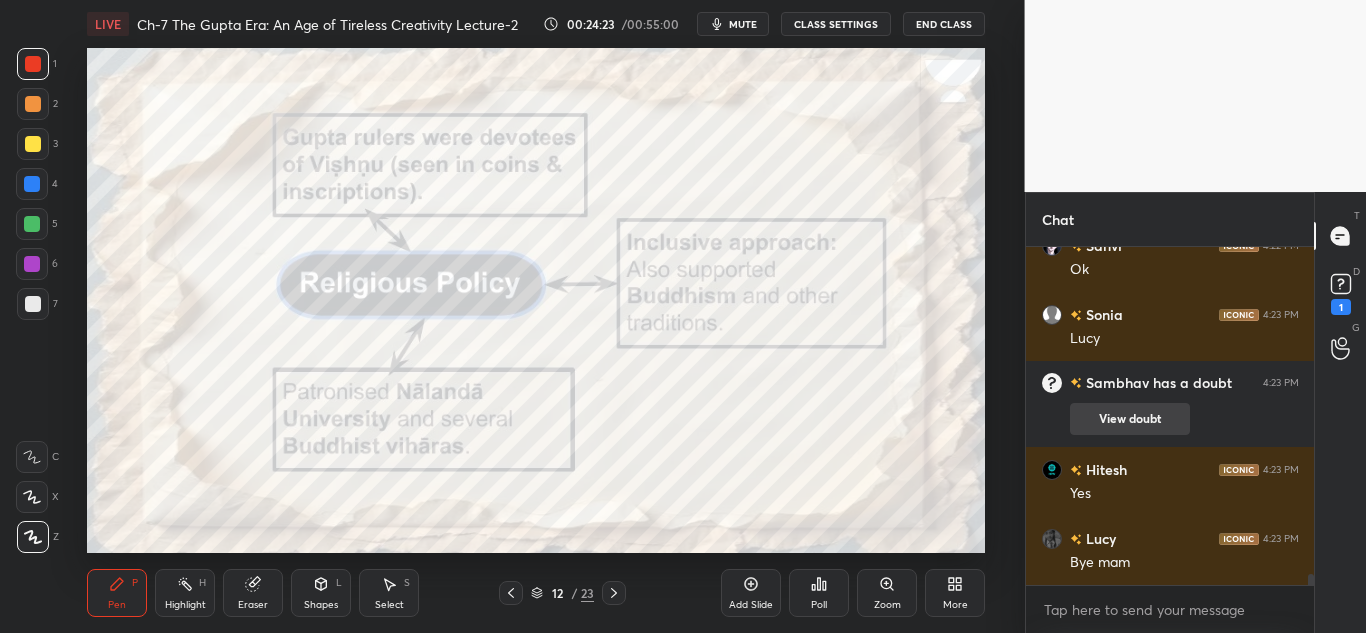 click on "View doubt" at bounding box center (1130, 419) 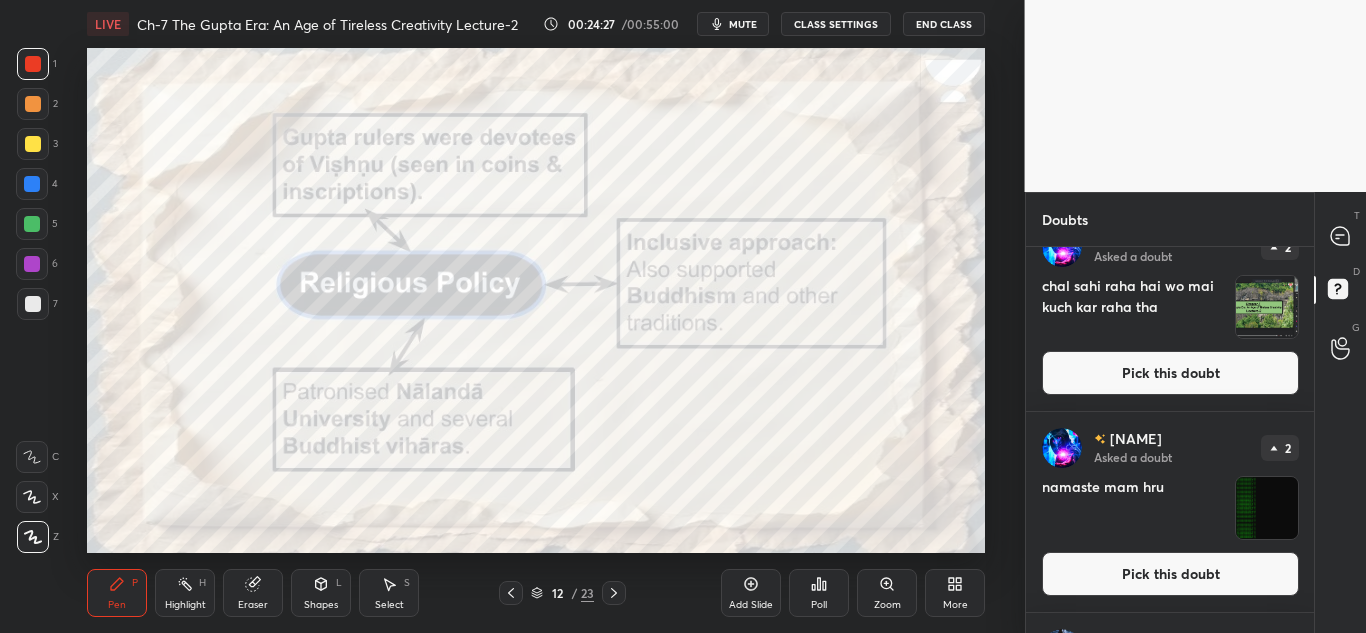 scroll, scrollTop: 396, scrollLeft: 0, axis: vertical 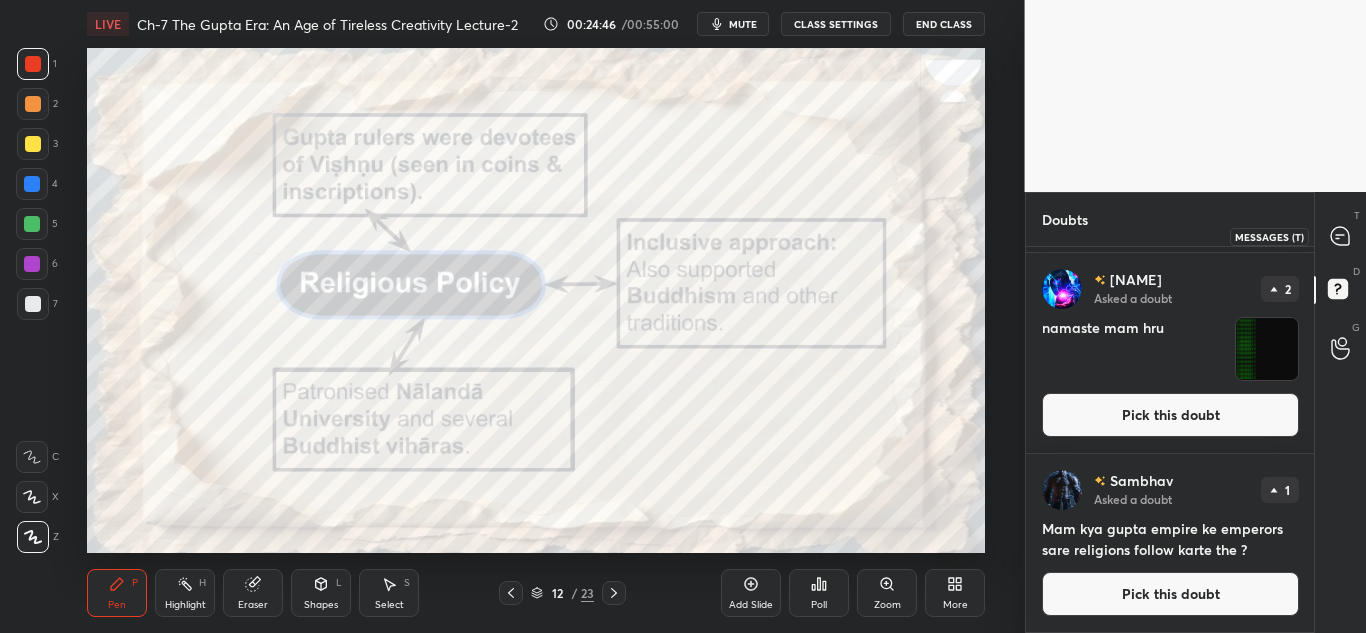 click 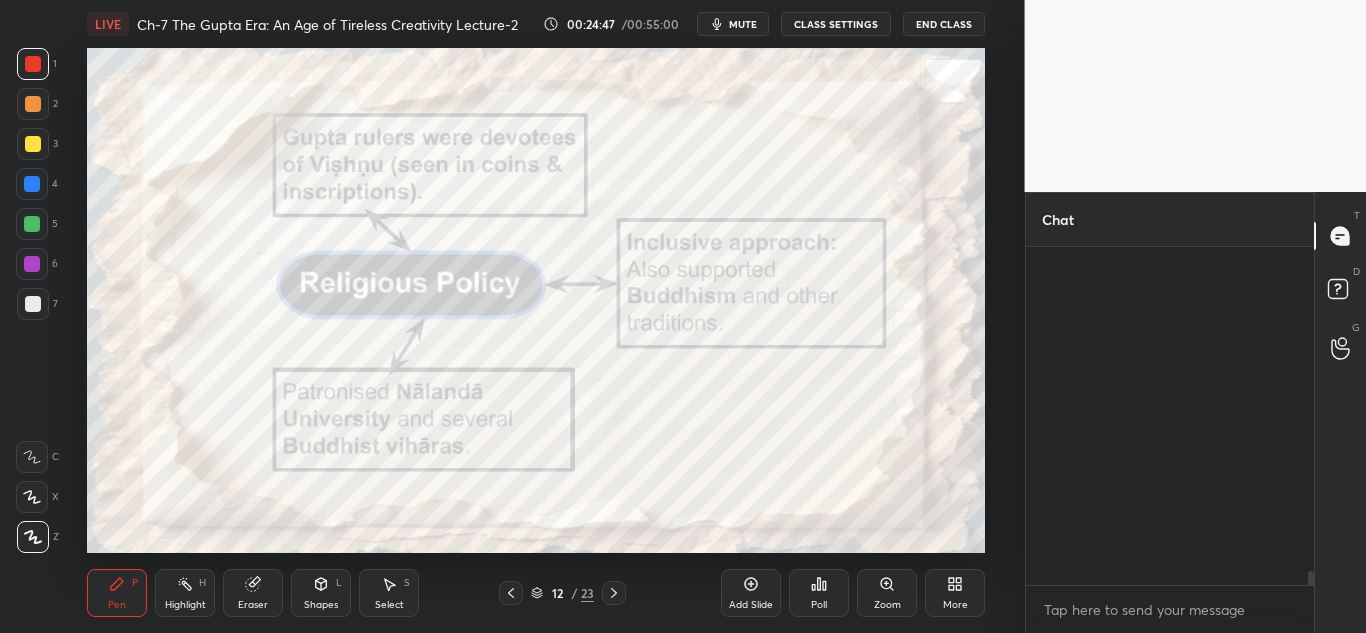 scroll, scrollTop: 10276, scrollLeft: 0, axis: vertical 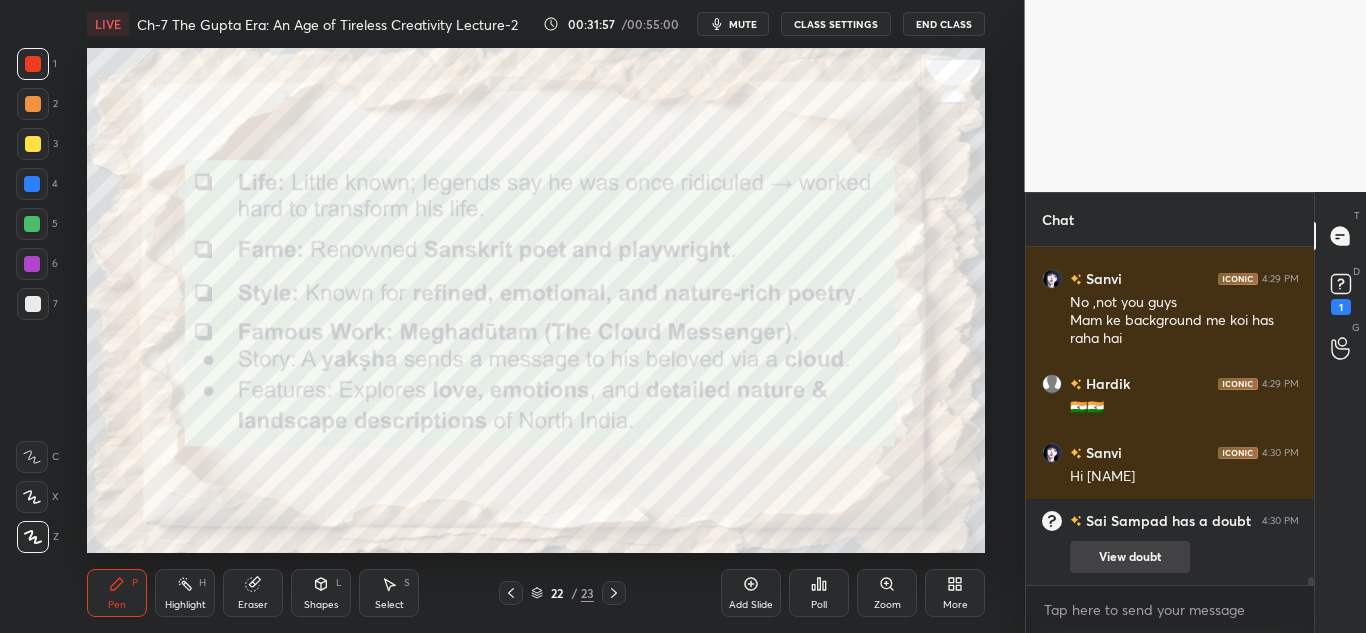 click on "View doubt" at bounding box center (1130, 557) 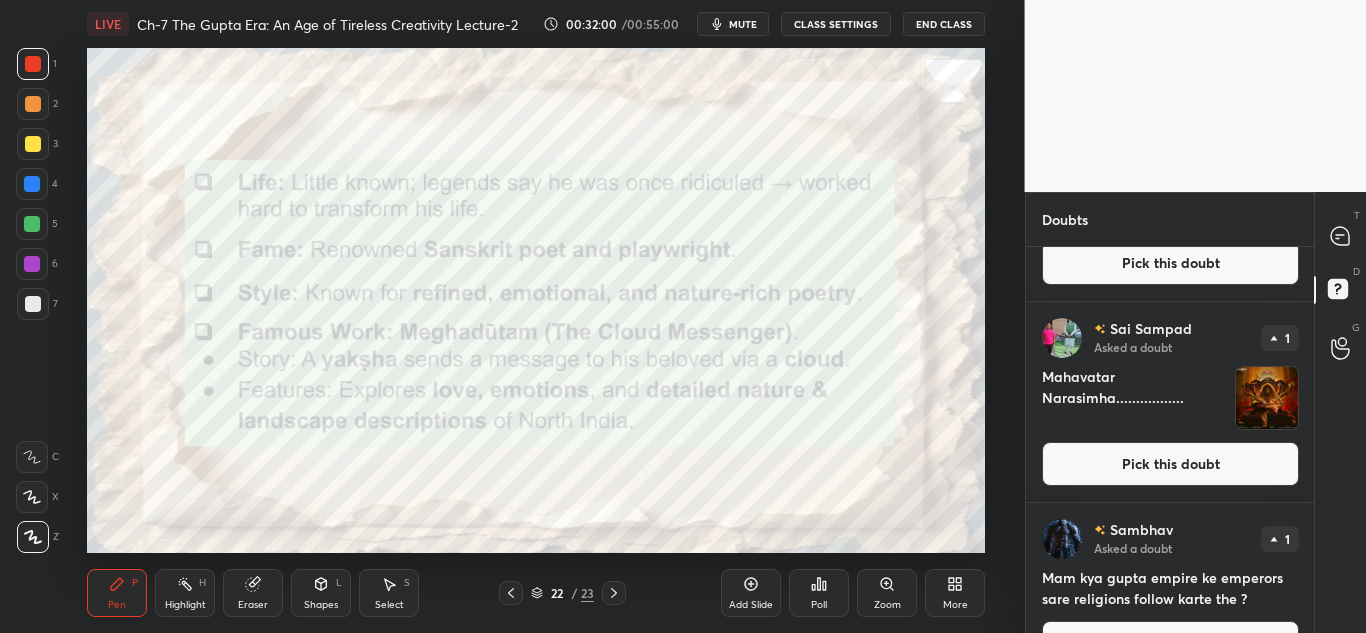 scroll, scrollTop: 597, scrollLeft: 0, axis: vertical 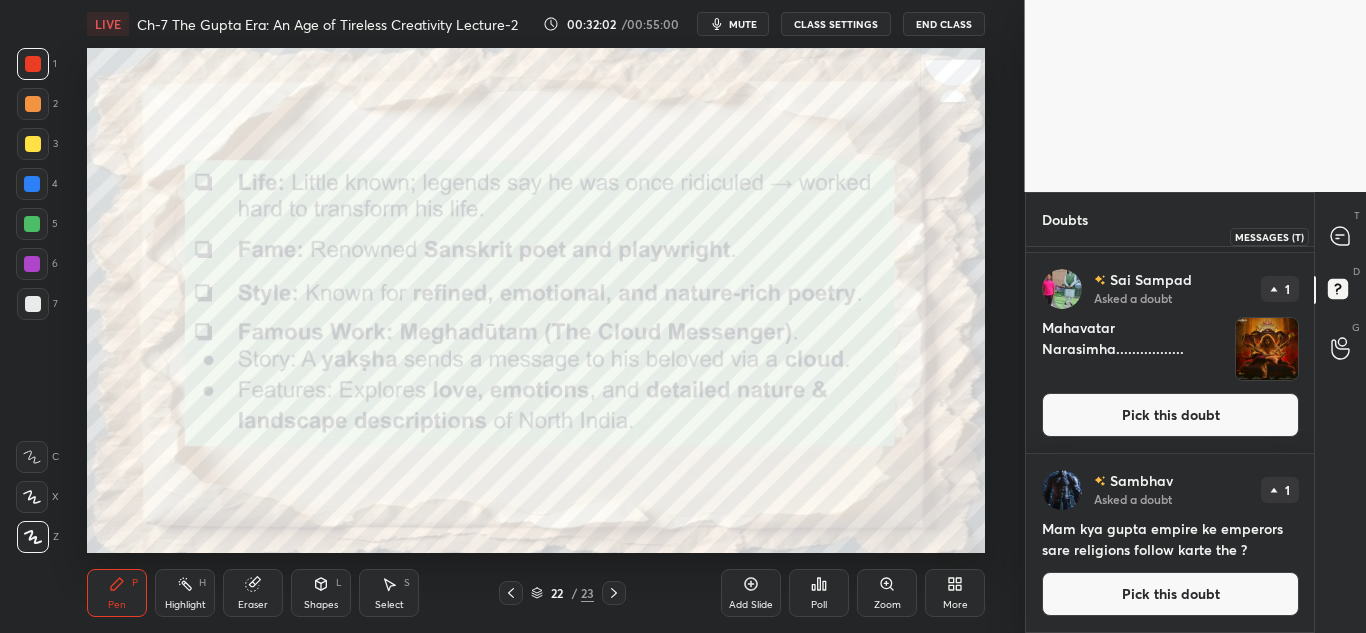click 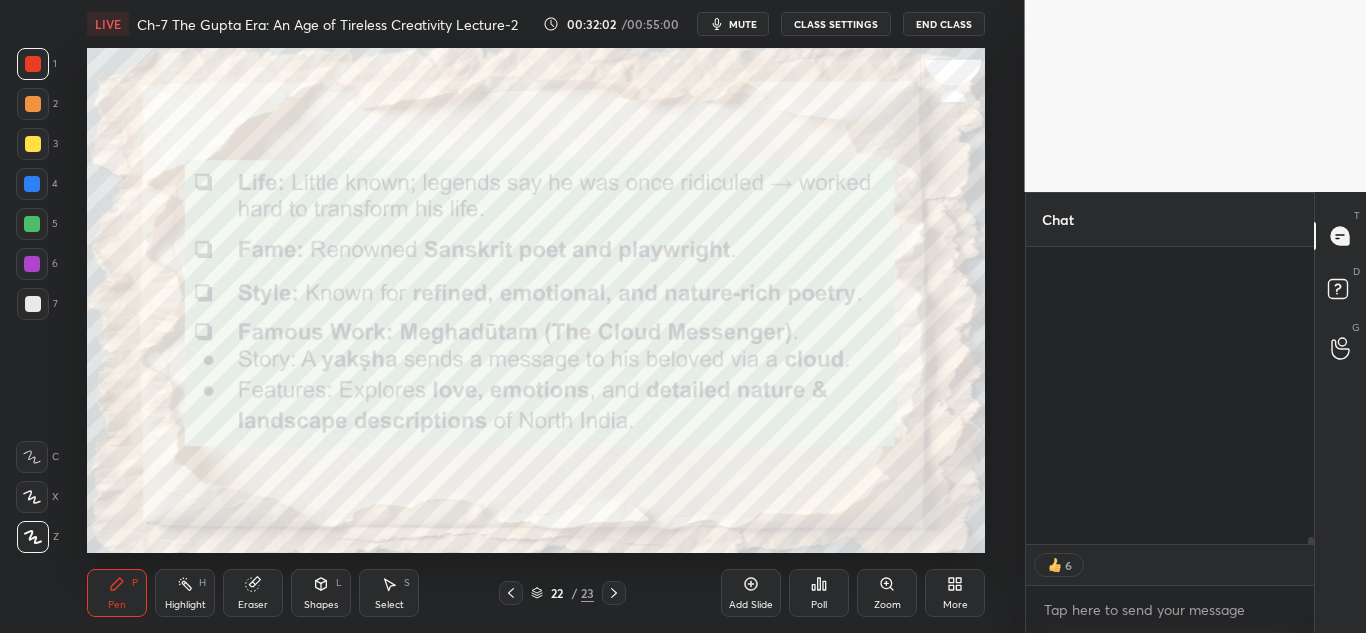 scroll, scrollTop: 12982, scrollLeft: 0, axis: vertical 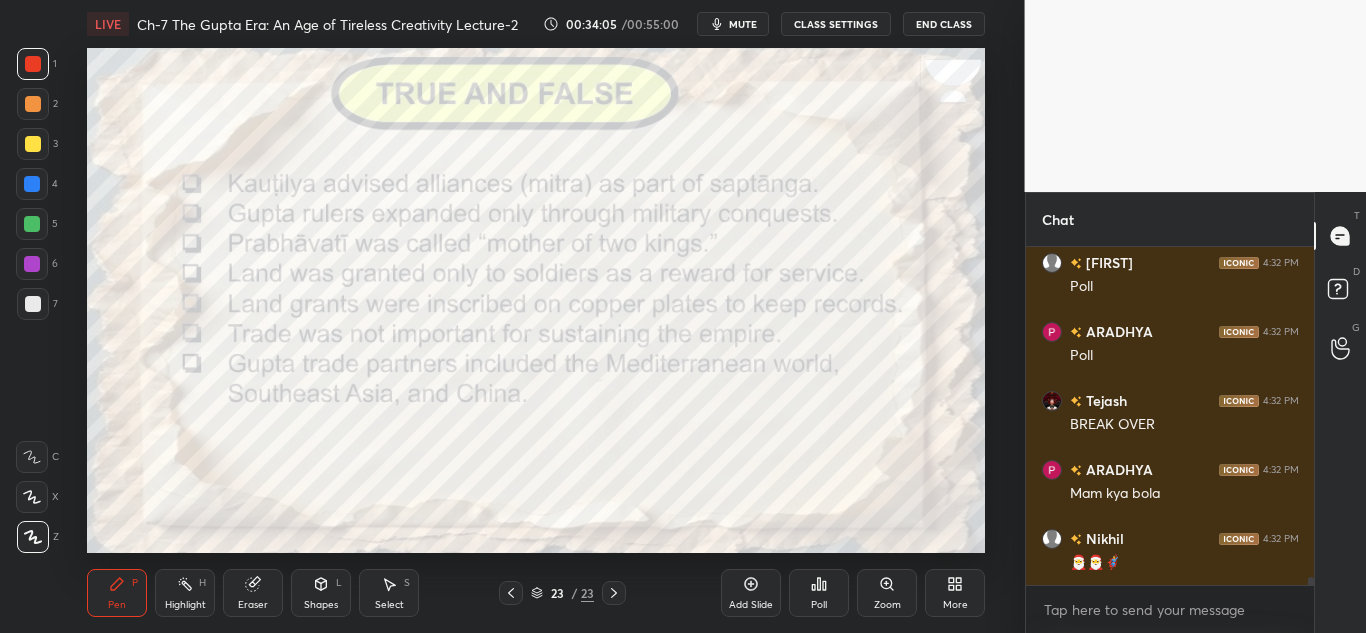 click on "Poll" at bounding box center (819, 593) 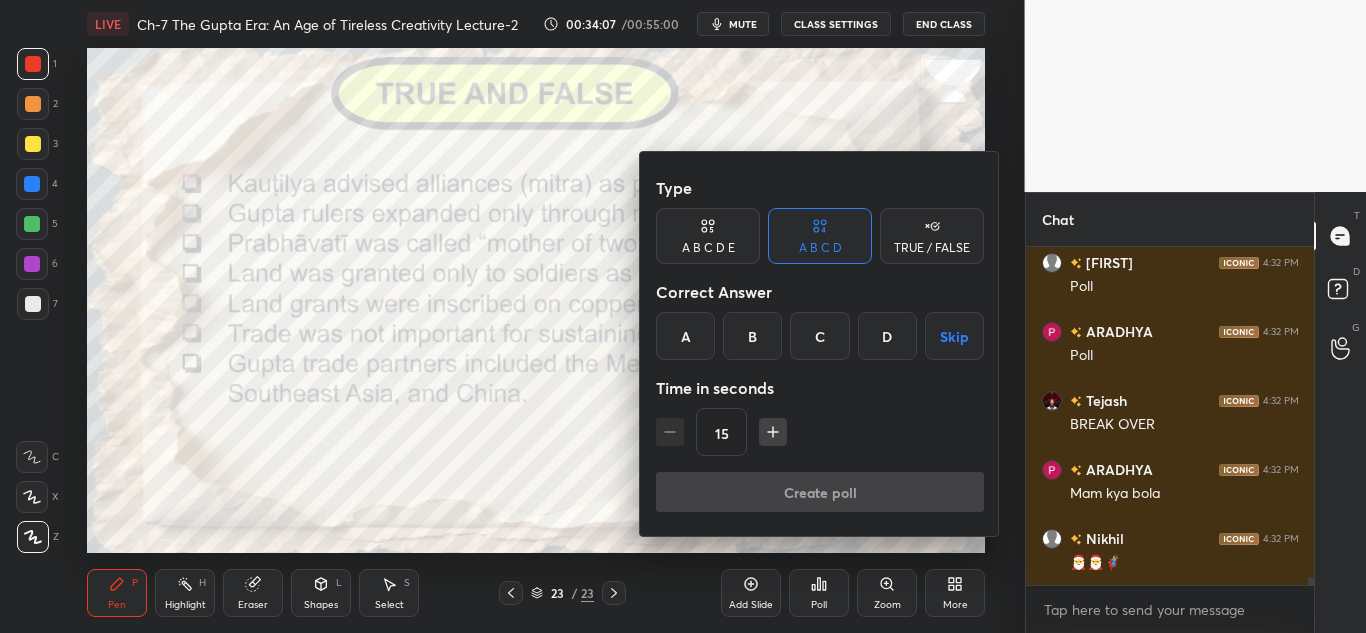 click on "TRUE / FALSE" at bounding box center [932, 236] 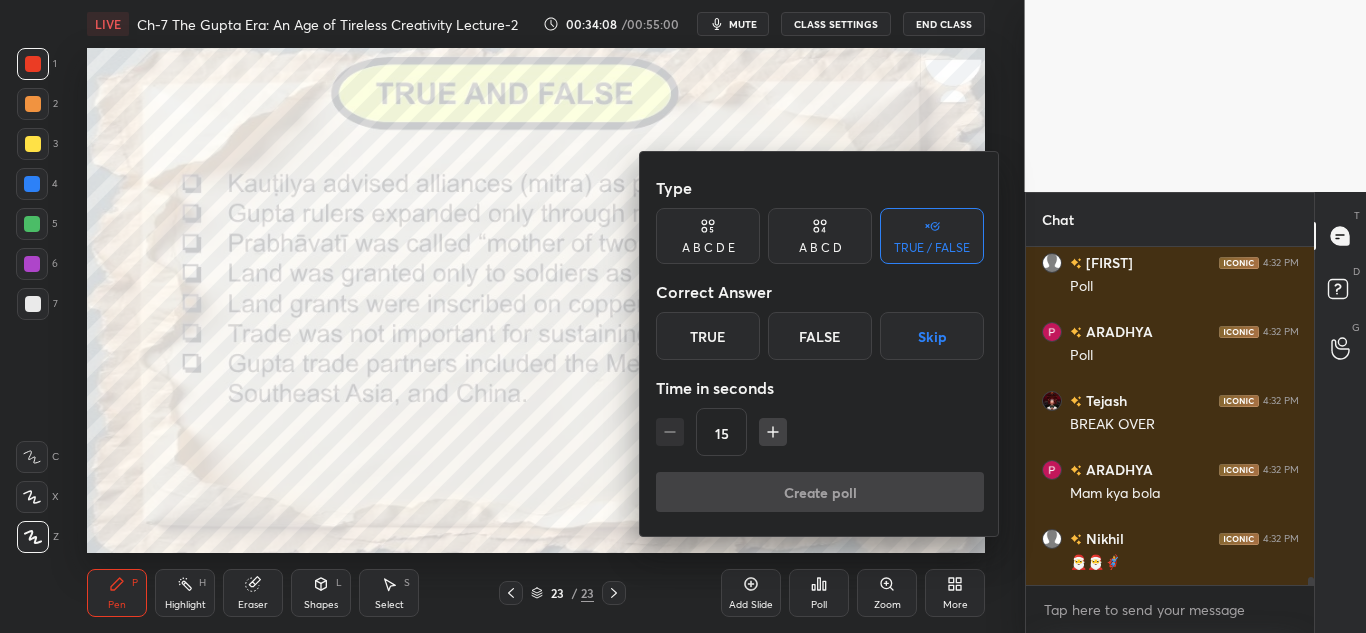 click on "True" at bounding box center [708, 336] 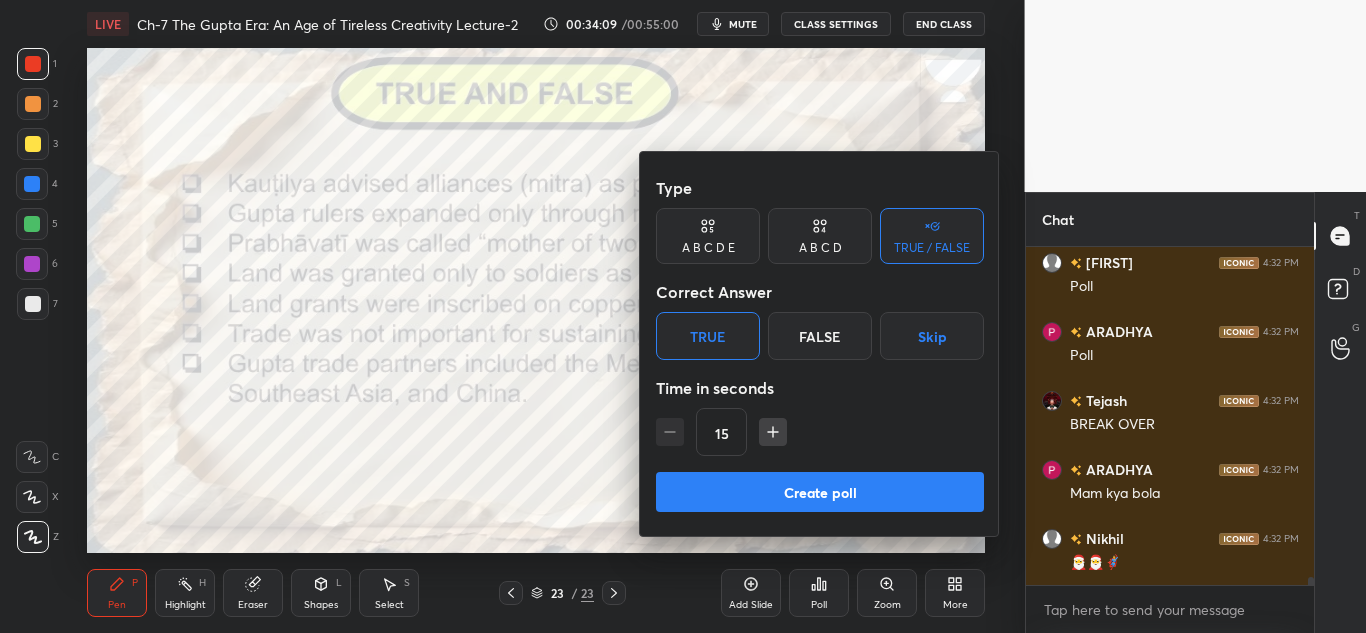 click on "Create poll" at bounding box center (820, 492) 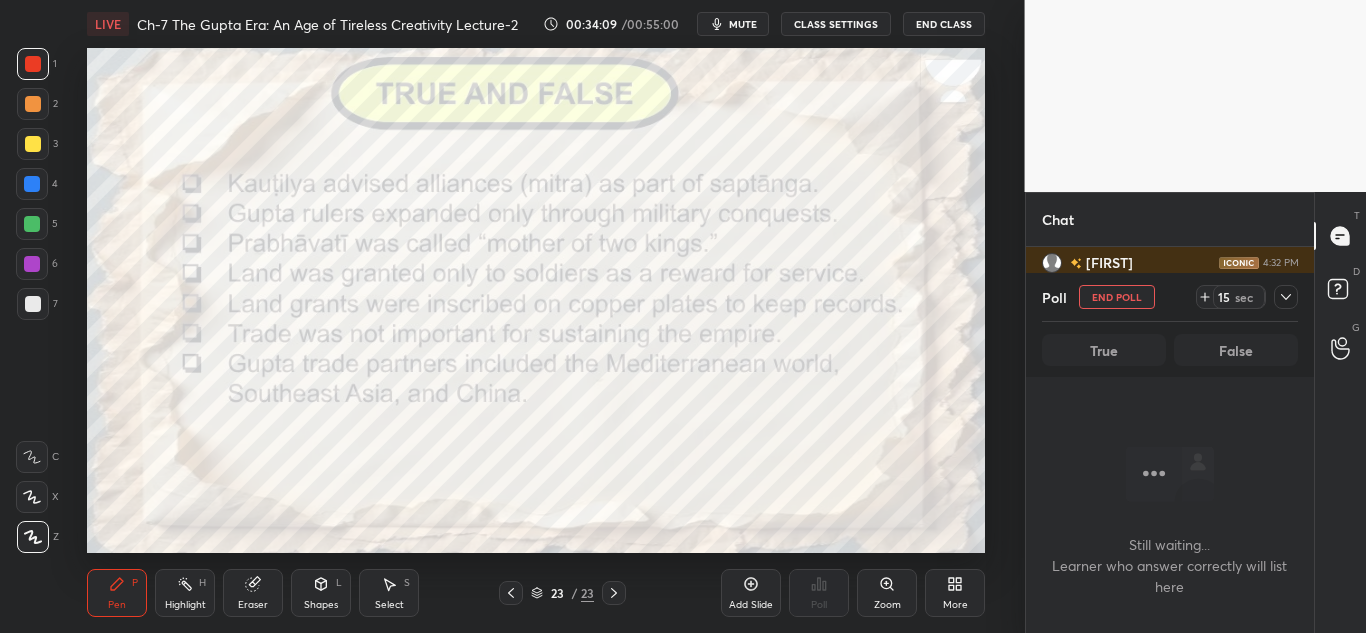 scroll, scrollTop: 228, scrollLeft: 282, axis: both 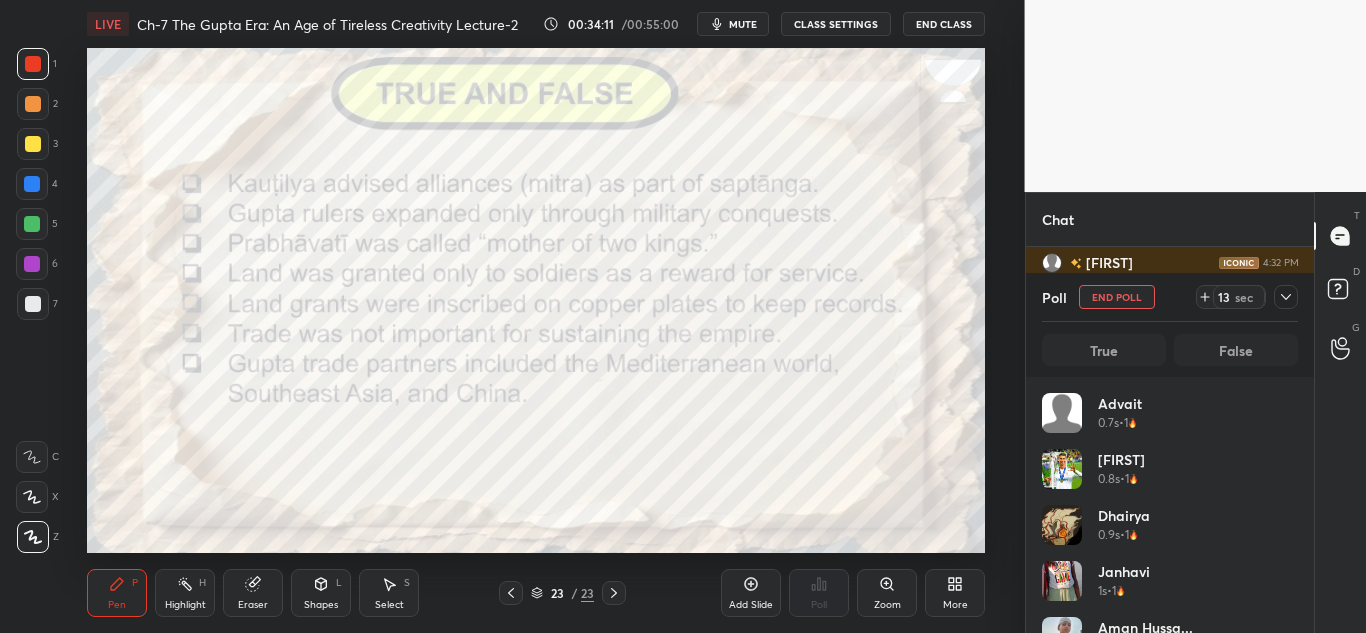 click 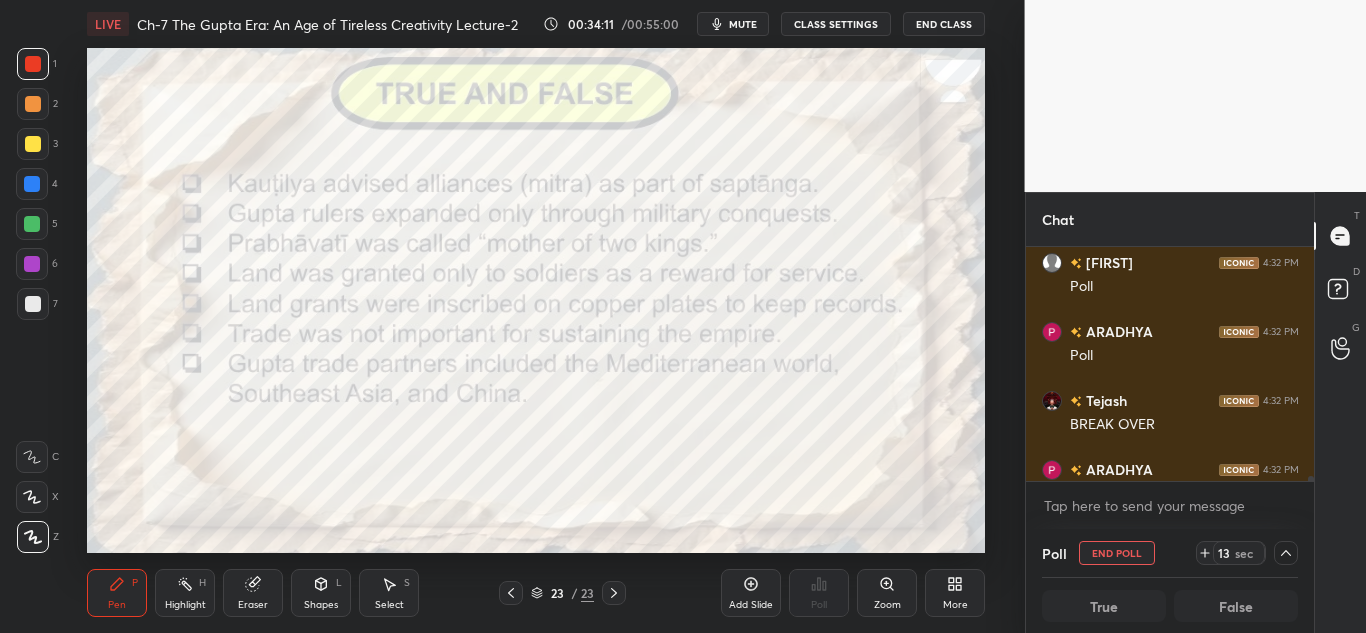 scroll, scrollTop: 0, scrollLeft: 0, axis: both 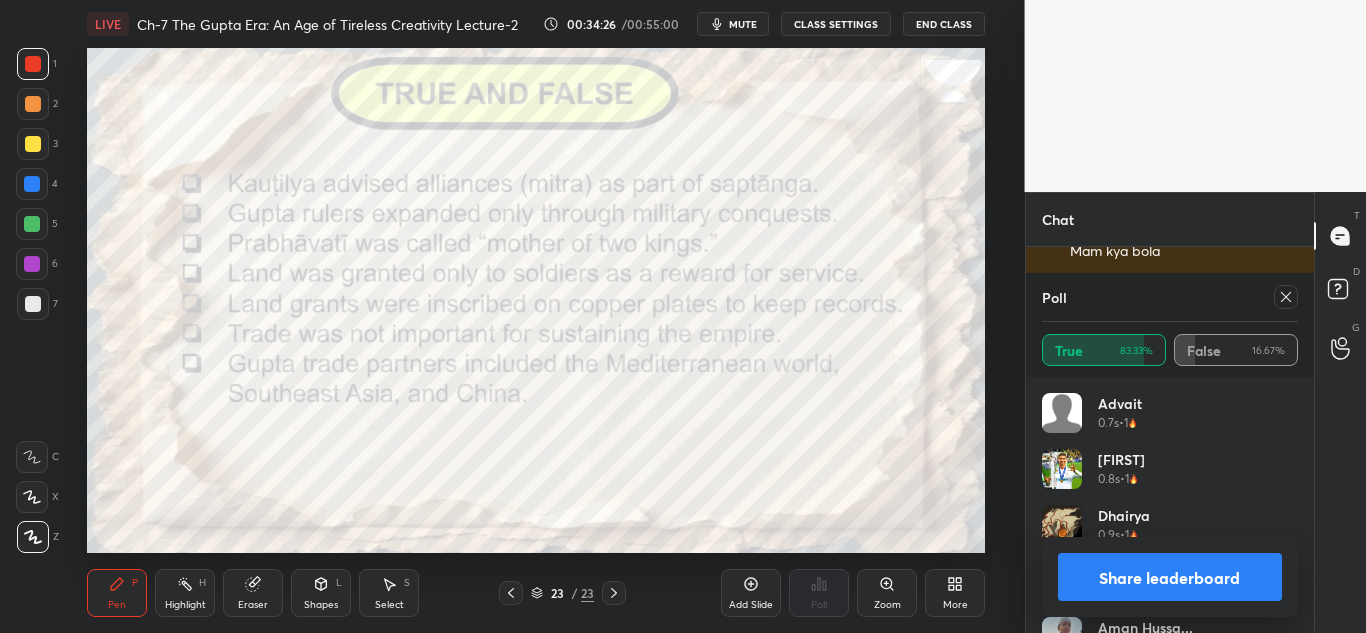 click 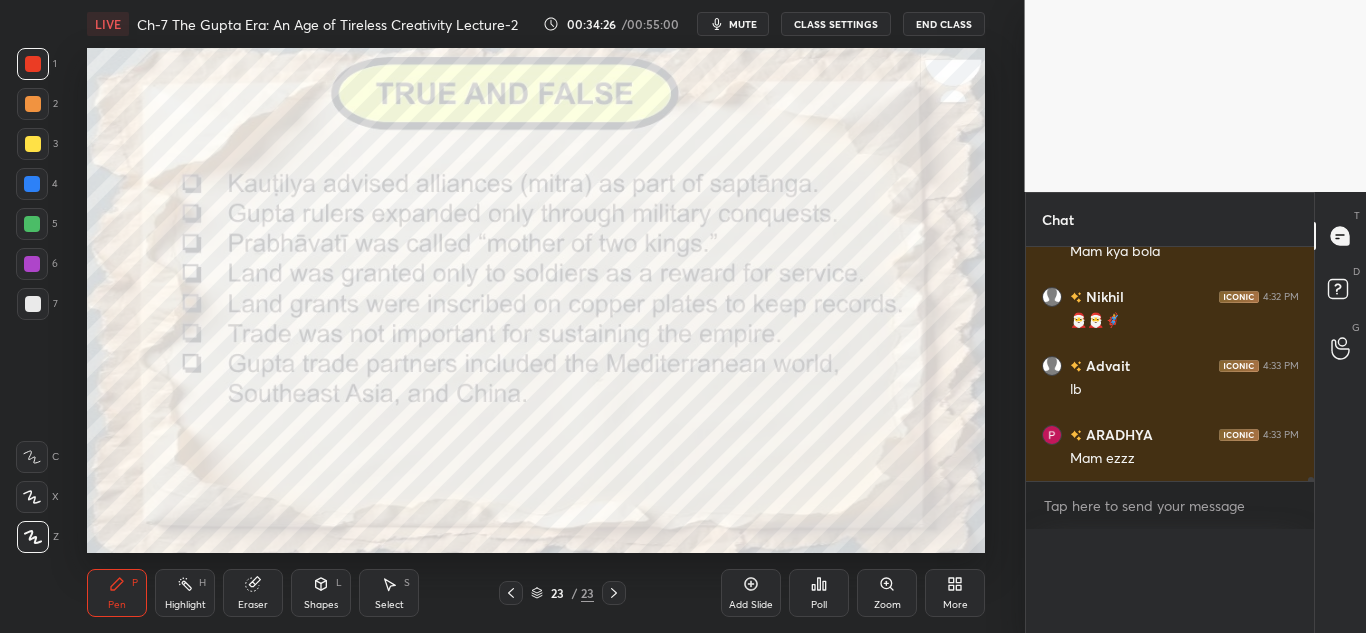 scroll, scrollTop: 0, scrollLeft: 0, axis: both 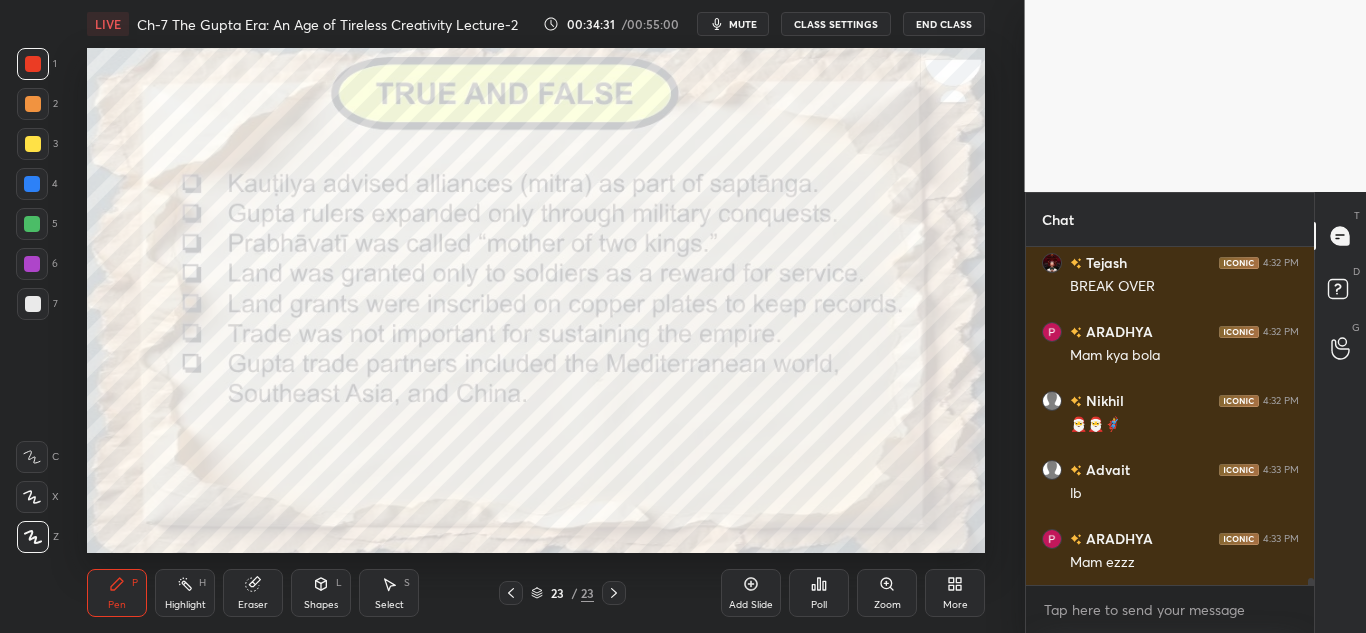 click 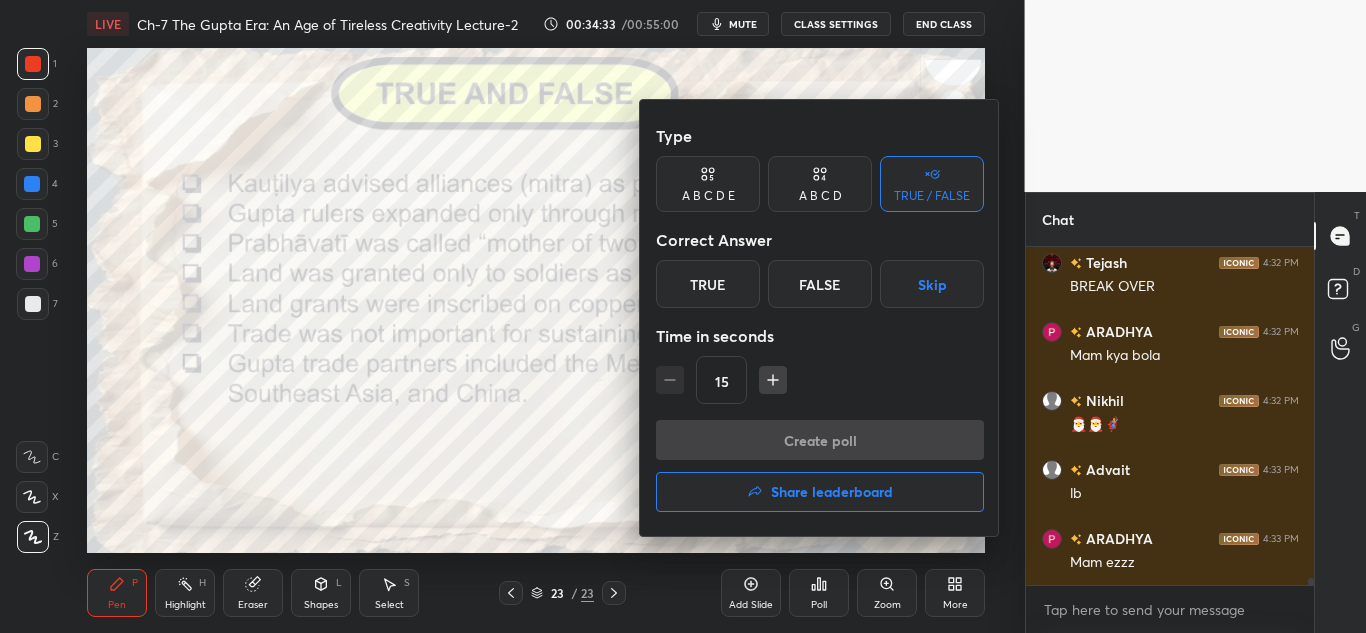 click on "False" at bounding box center (820, 284) 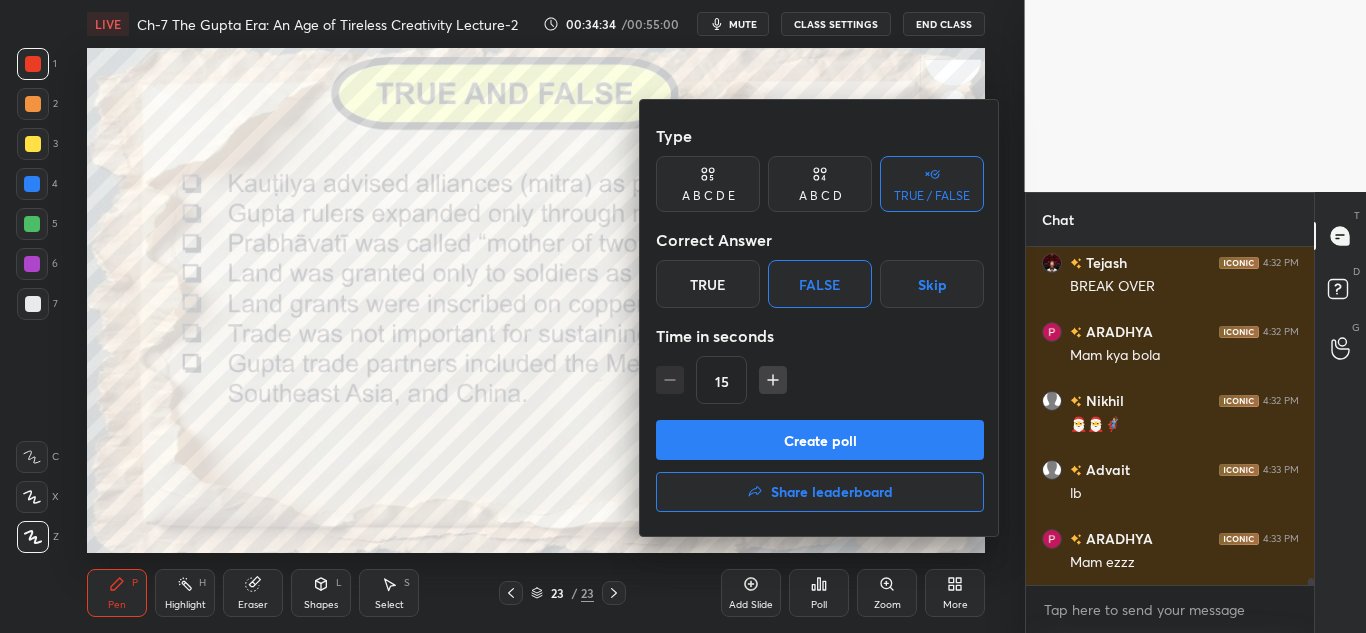 click on "Create poll" at bounding box center [820, 440] 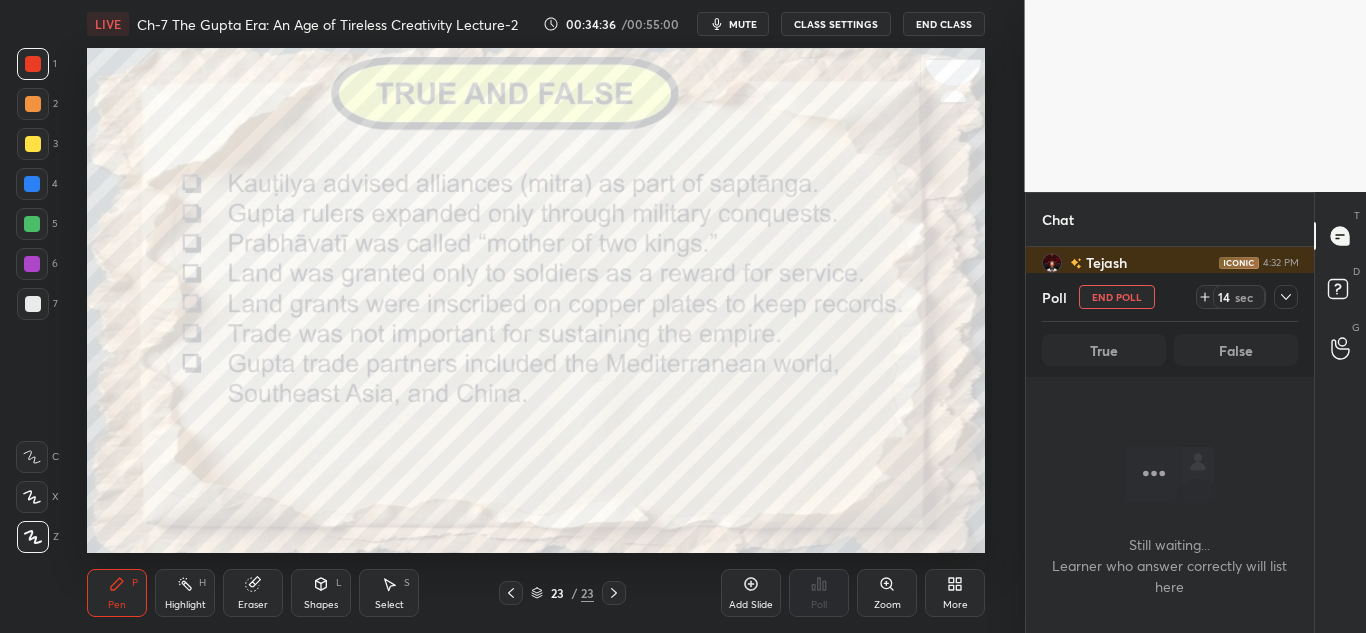 click 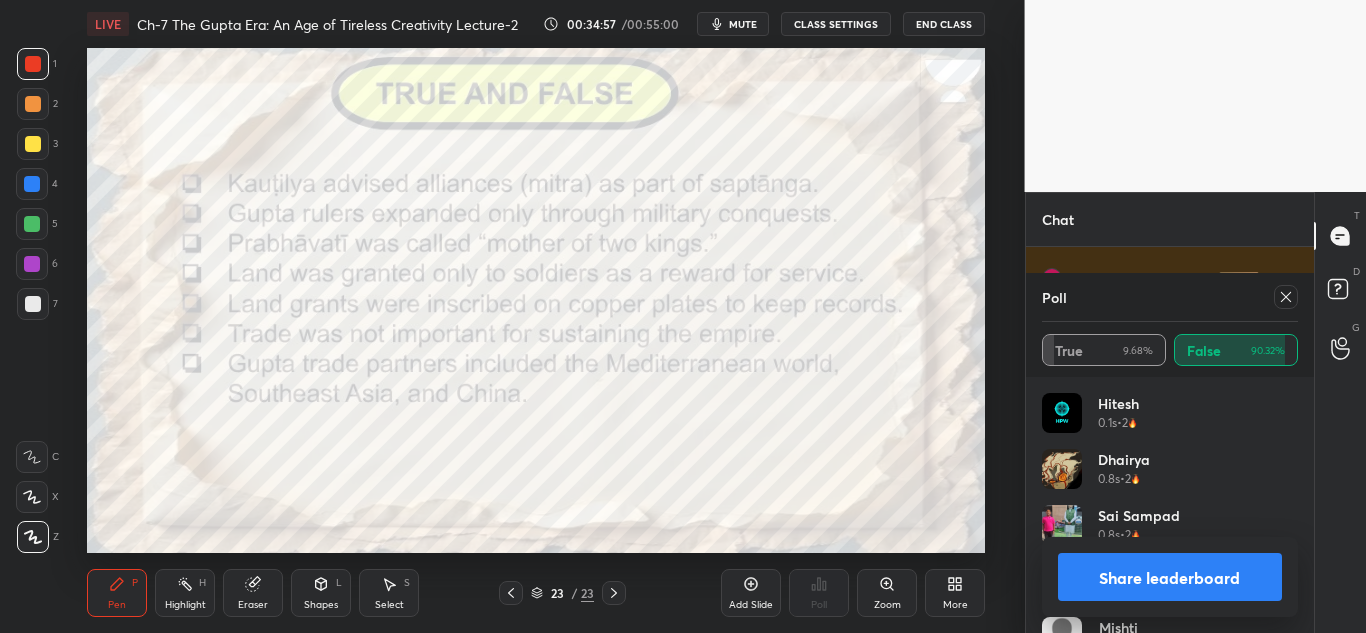click at bounding box center (1282, 297) 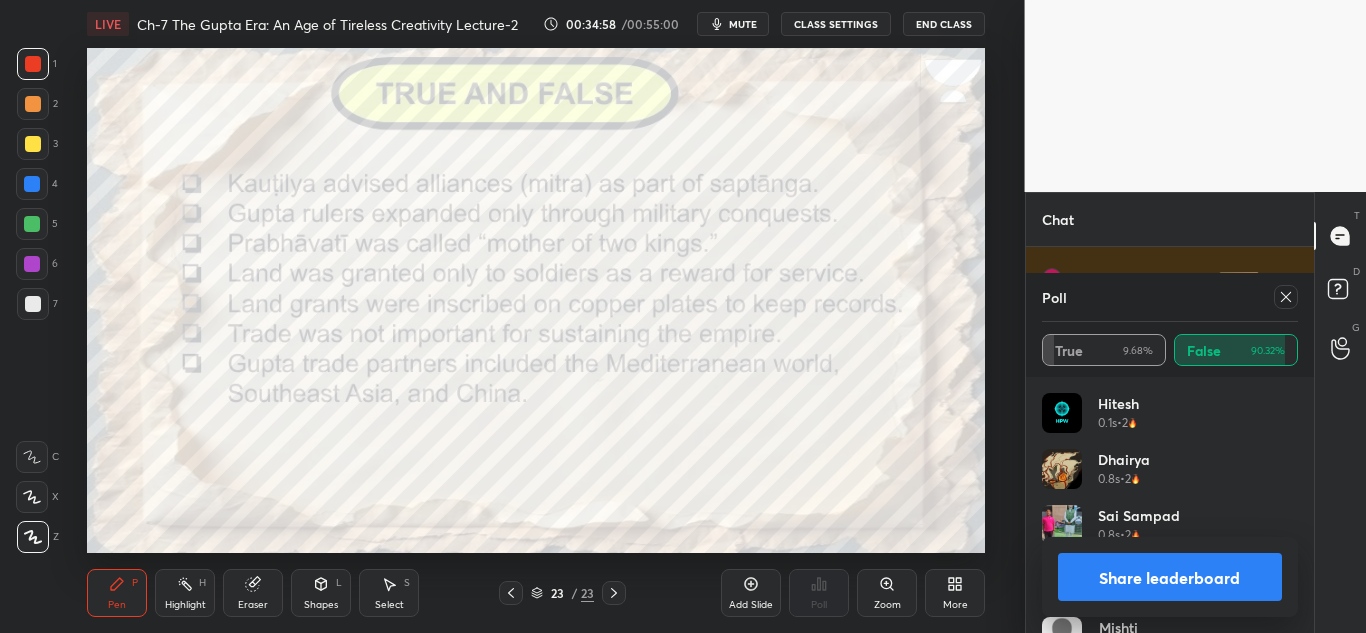 click 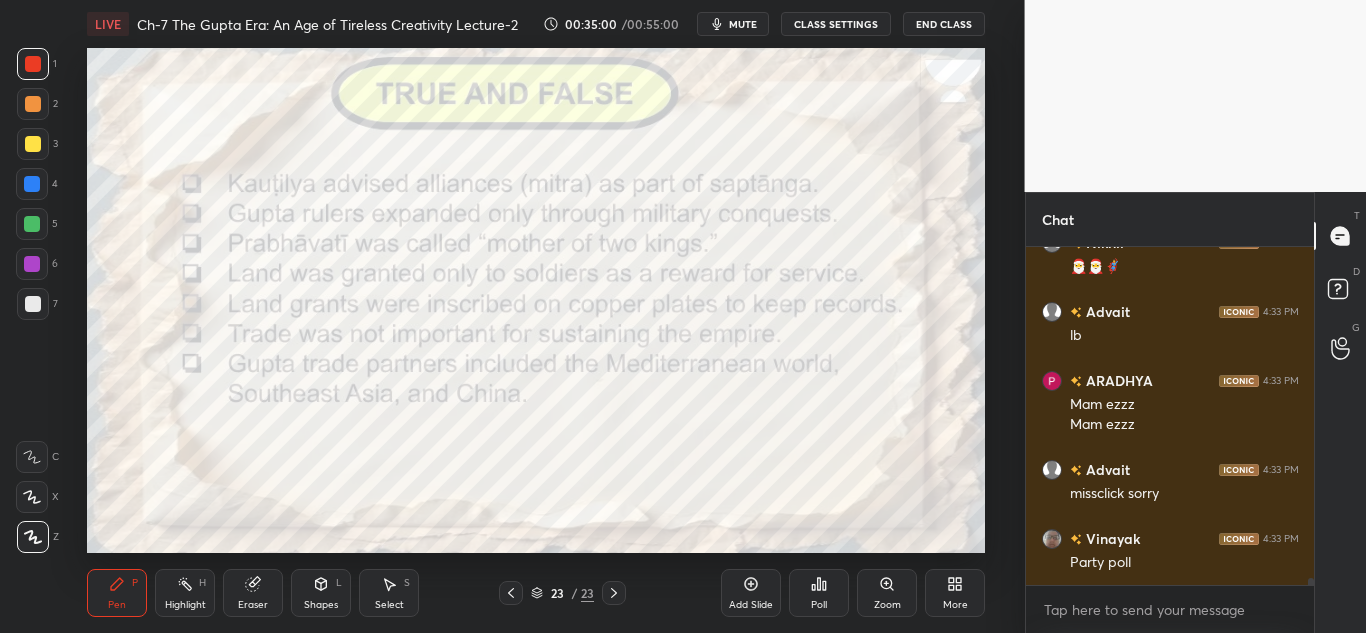 click 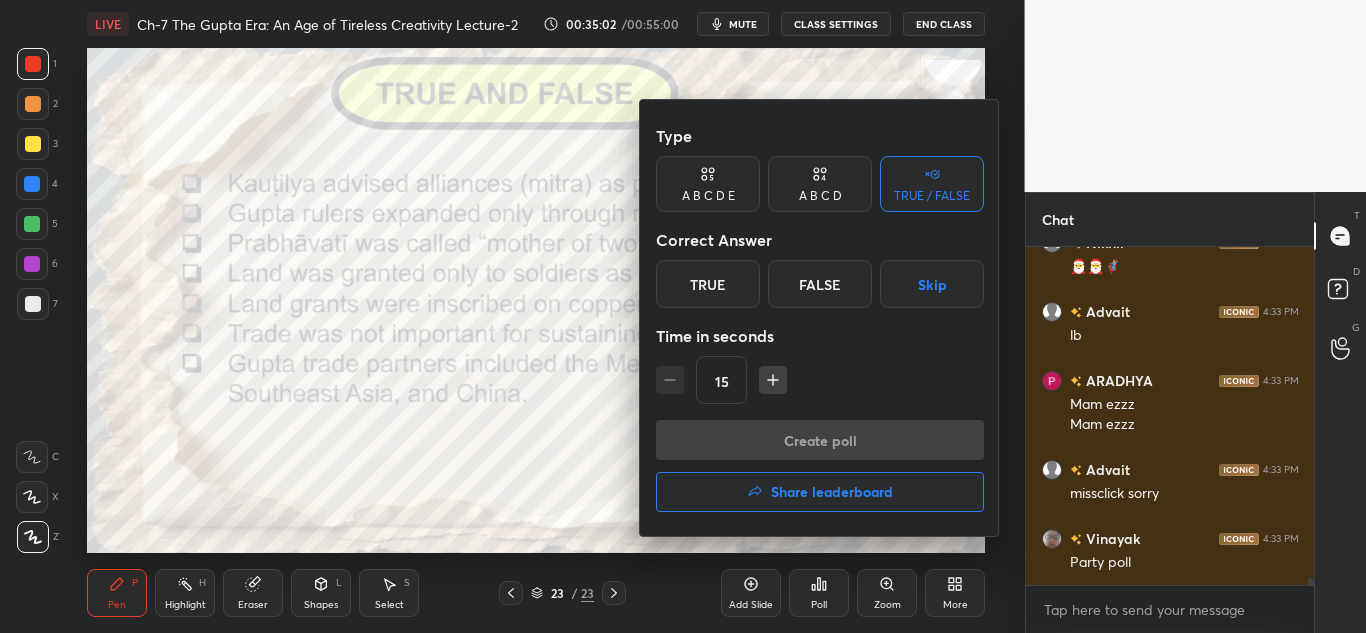 click on "True" at bounding box center [708, 284] 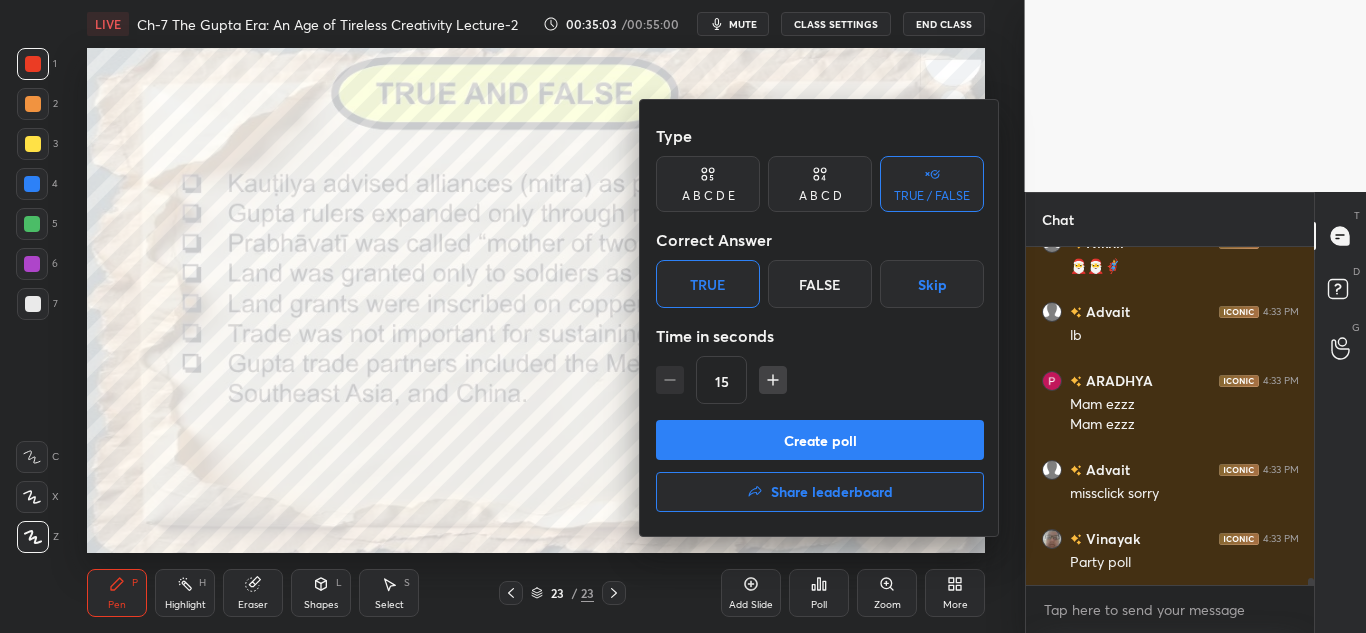 click on "Create poll" at bounding box center (820, 440) 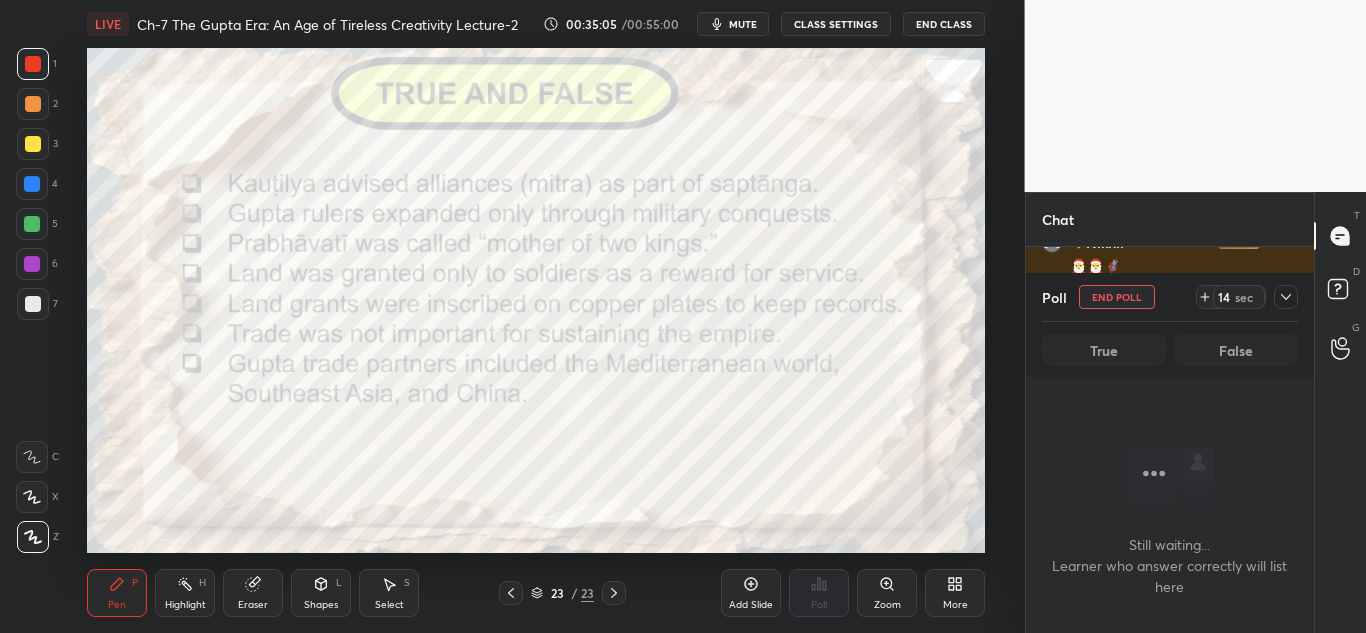 click at bounding box center (1286, 297) 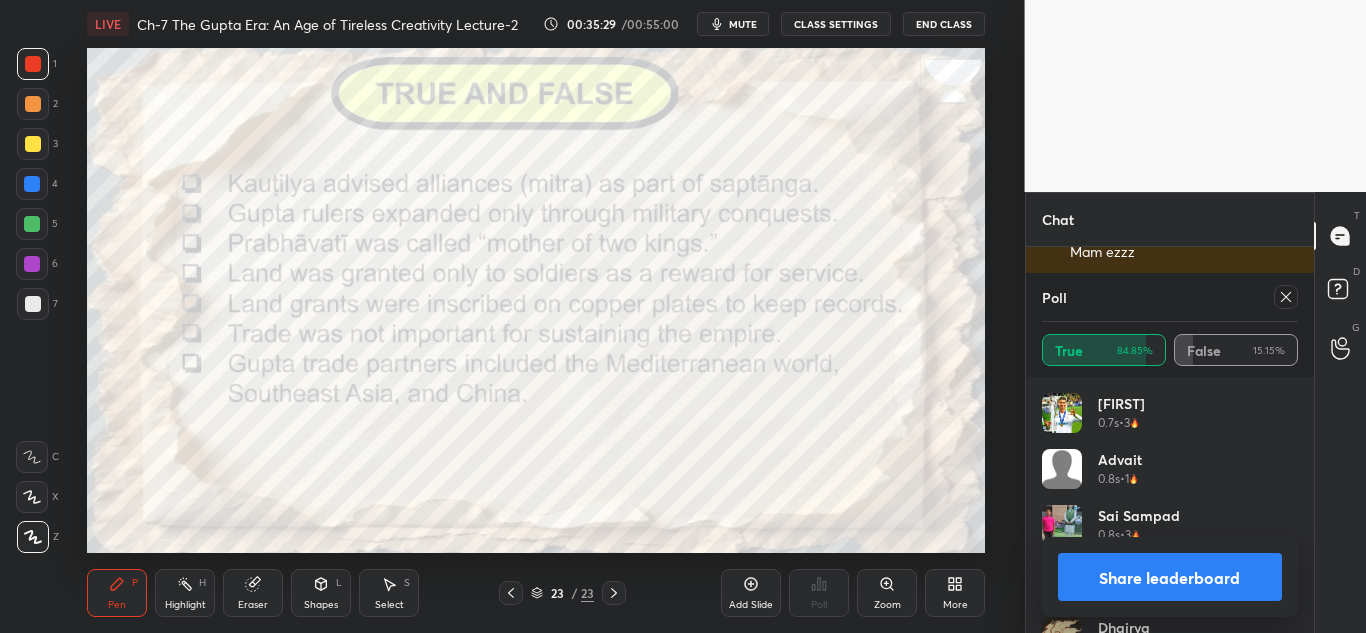 click at bounding box center [1286, 297] 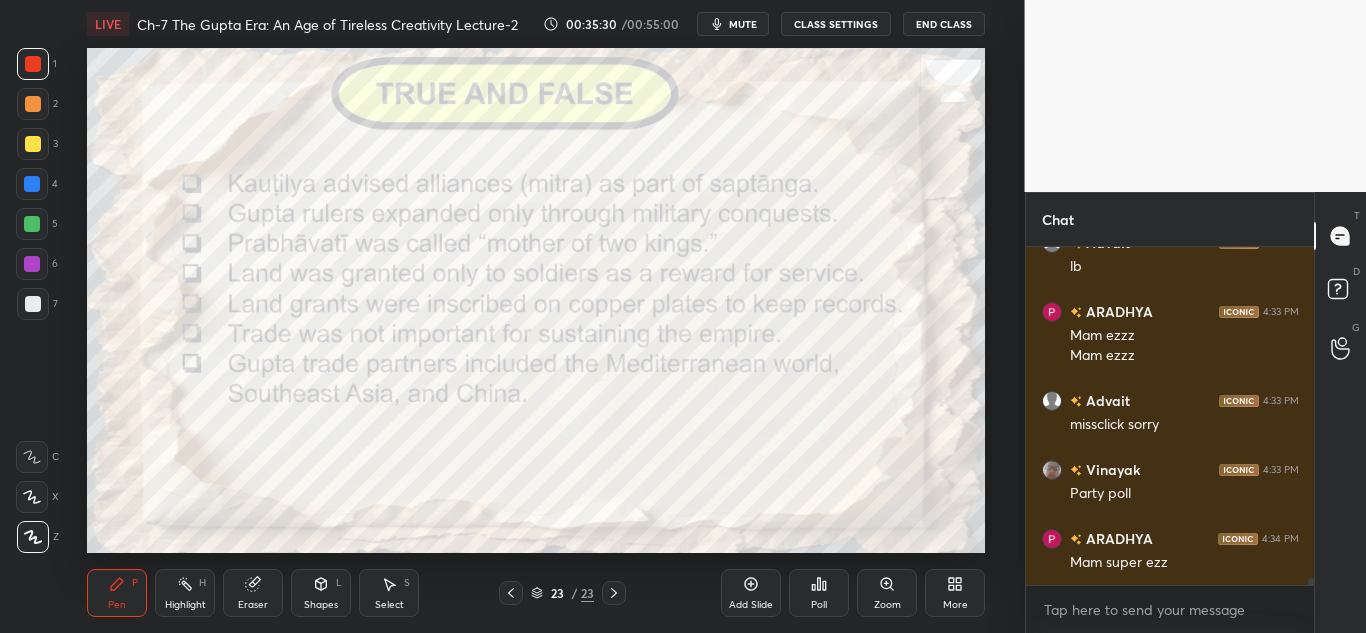 click on "Poll" at bounding box center (819, 593) 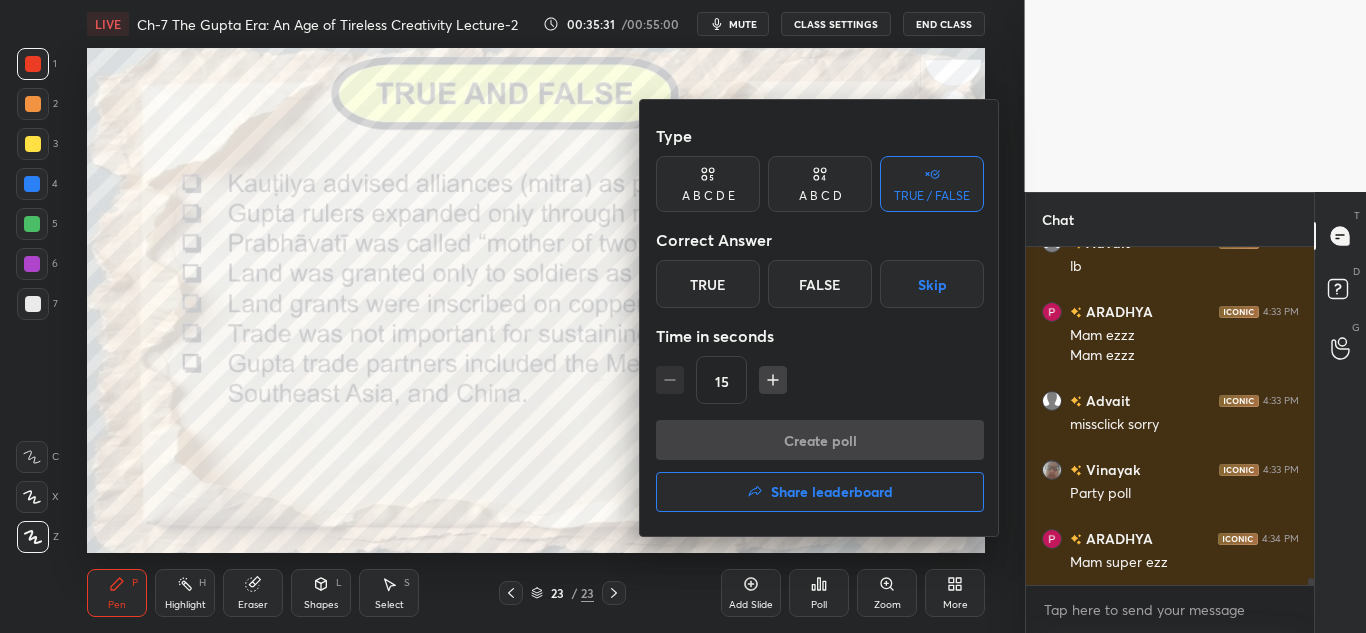 click on "False" at bounding box center (820, 284) 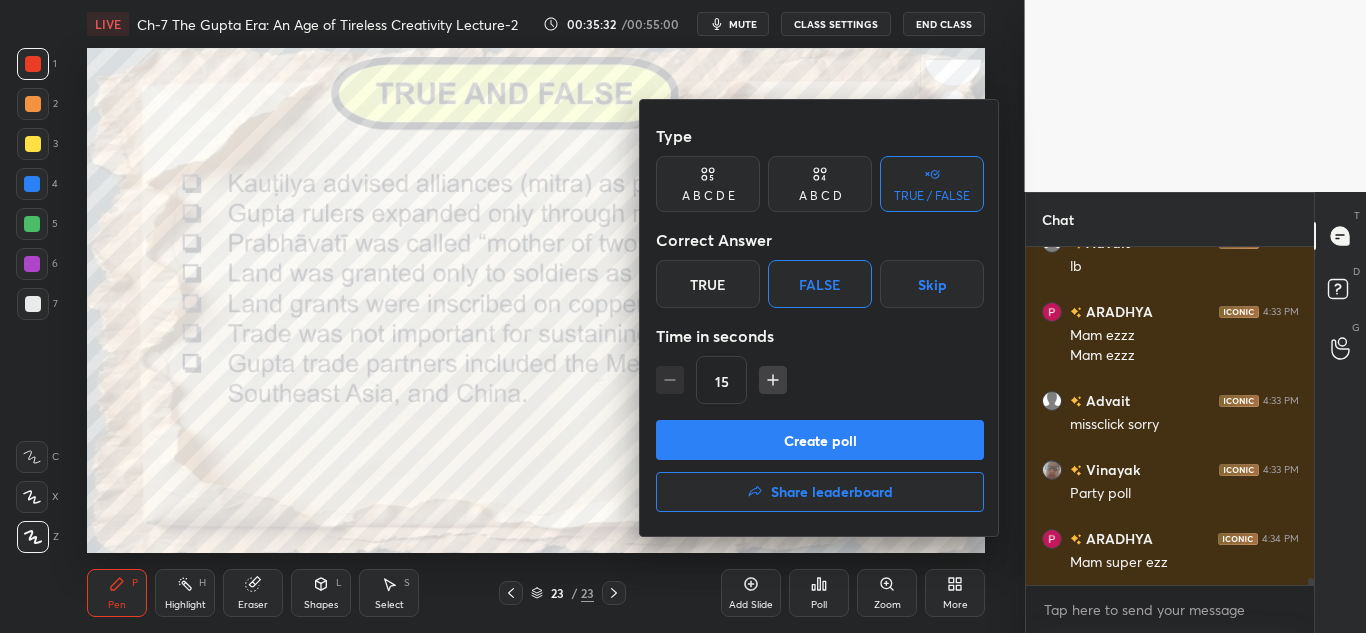 click on "Type A B C D E A B C D TRUE / FALSE Correct Answer True False Skip Time in seconds 15" at bounding box center [820, 268] 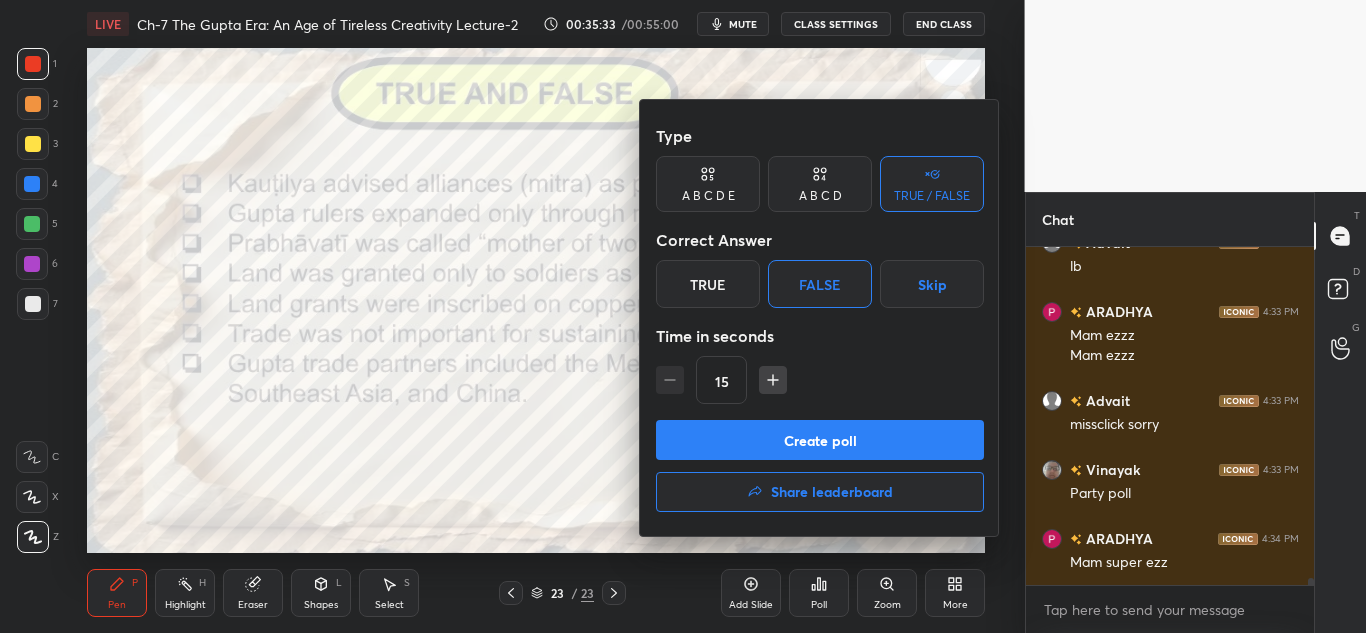 click on "Create poll" at bounding box center (820, 440) 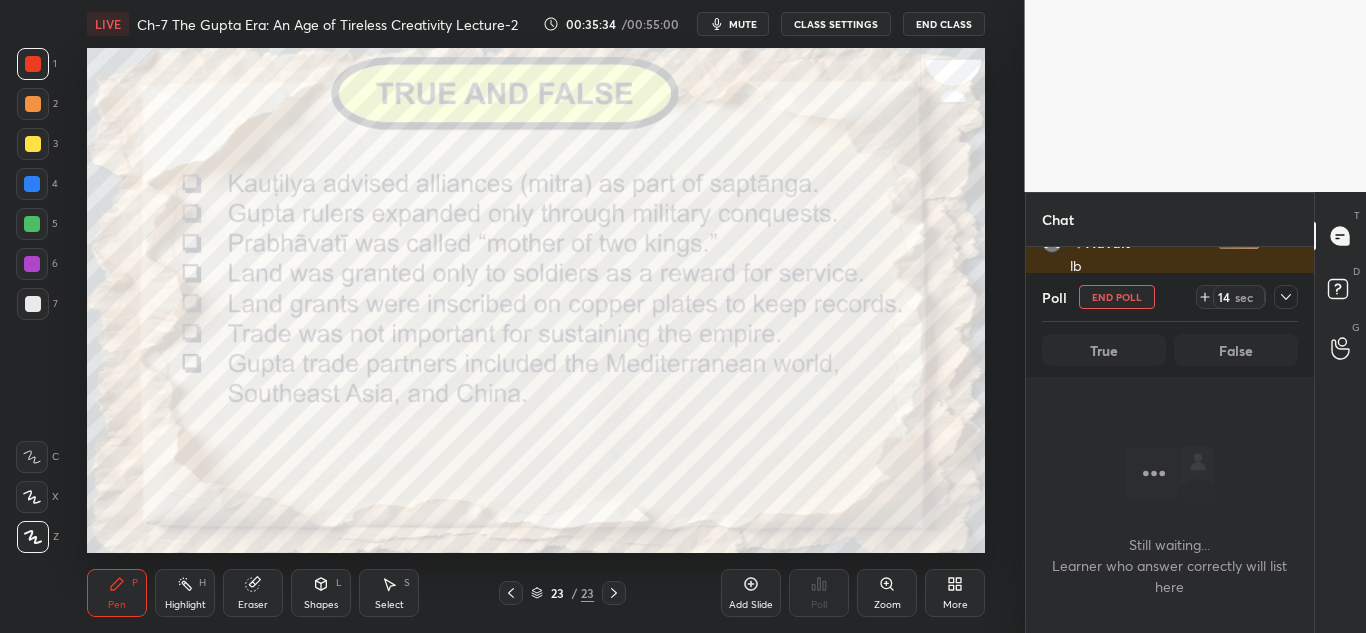 click 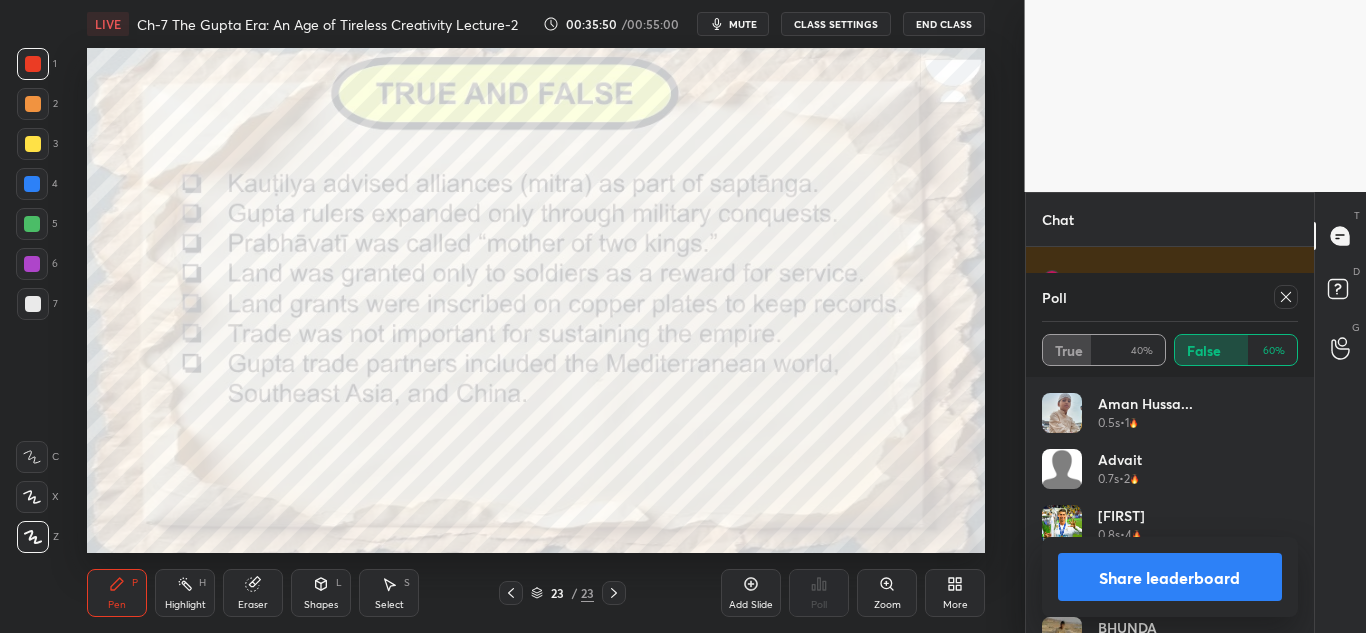 click 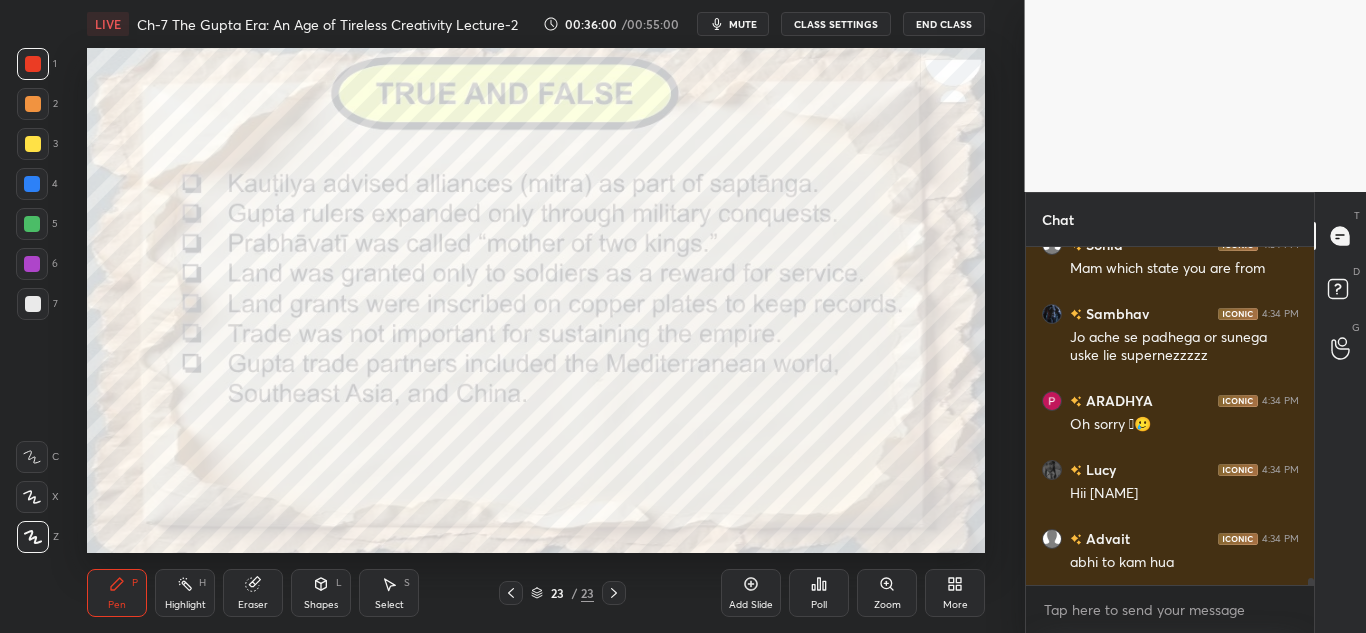 click 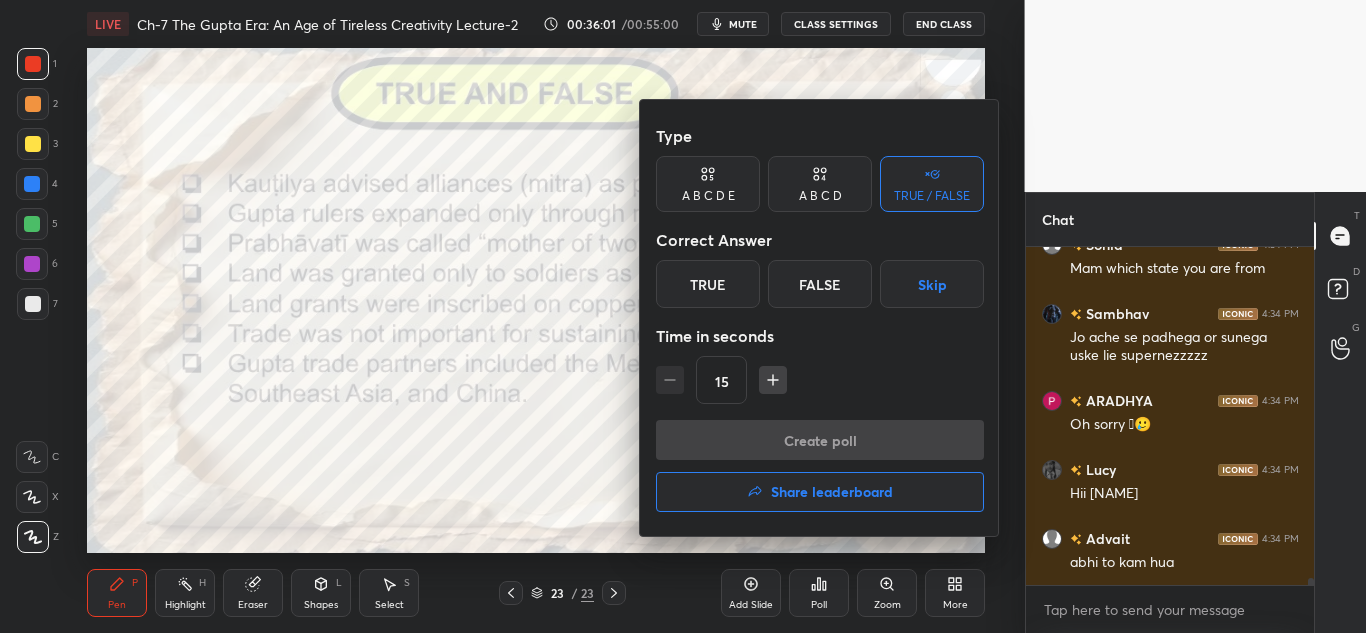 click on "True" at bounding box center (708, 284) 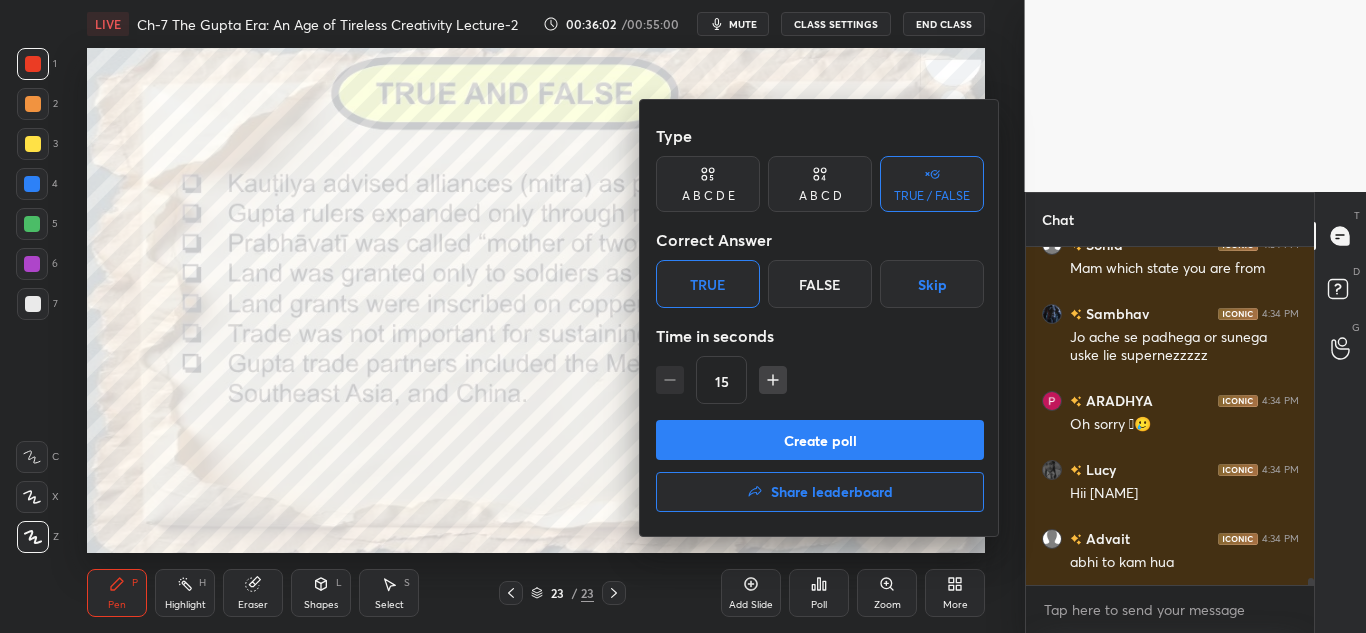 click on "Create poll" at bounding box center (820, 440) 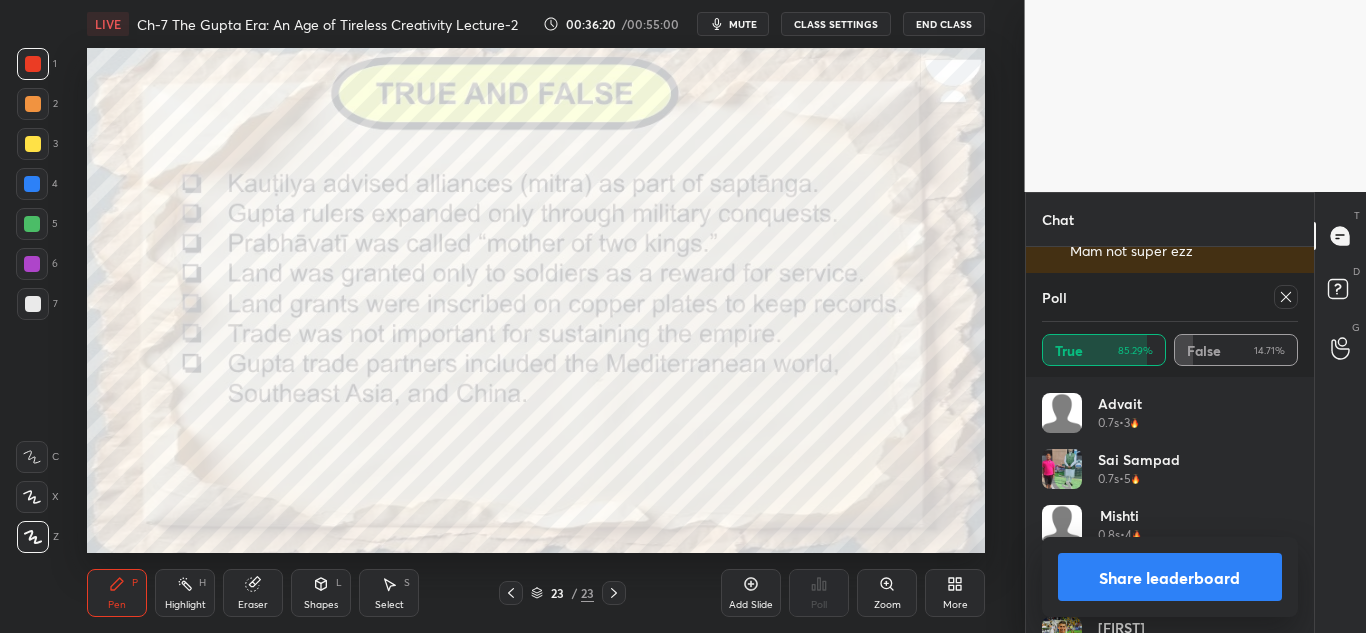 click 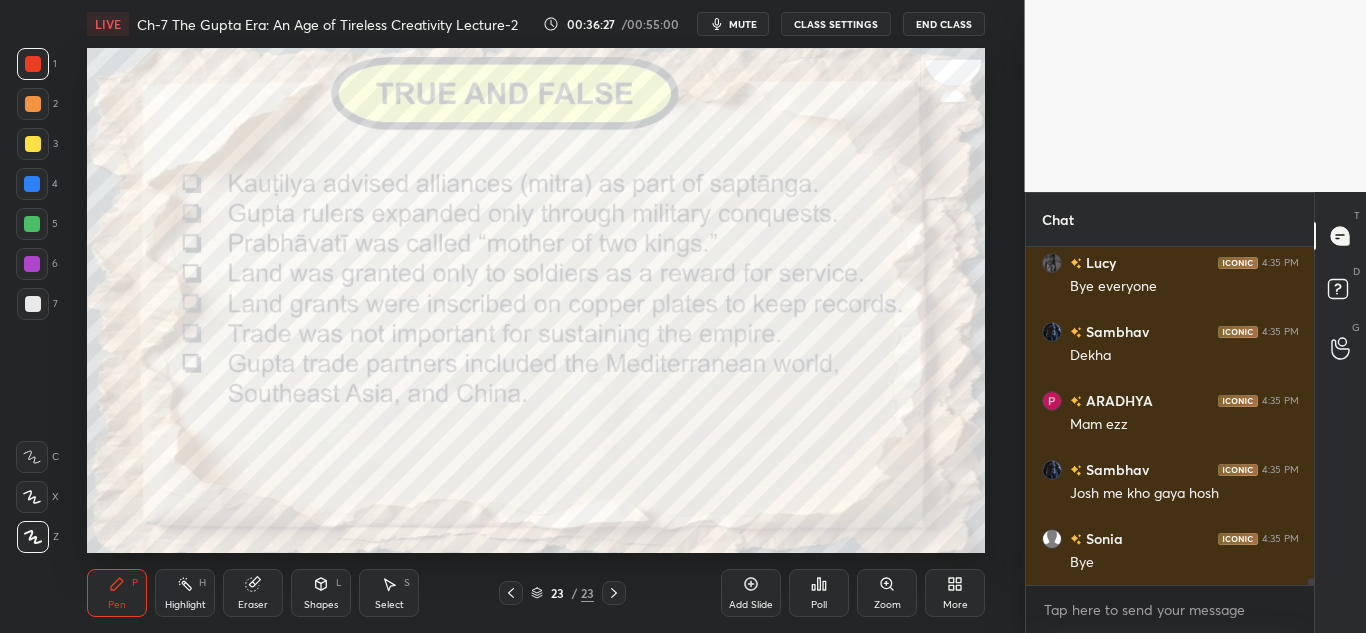 click 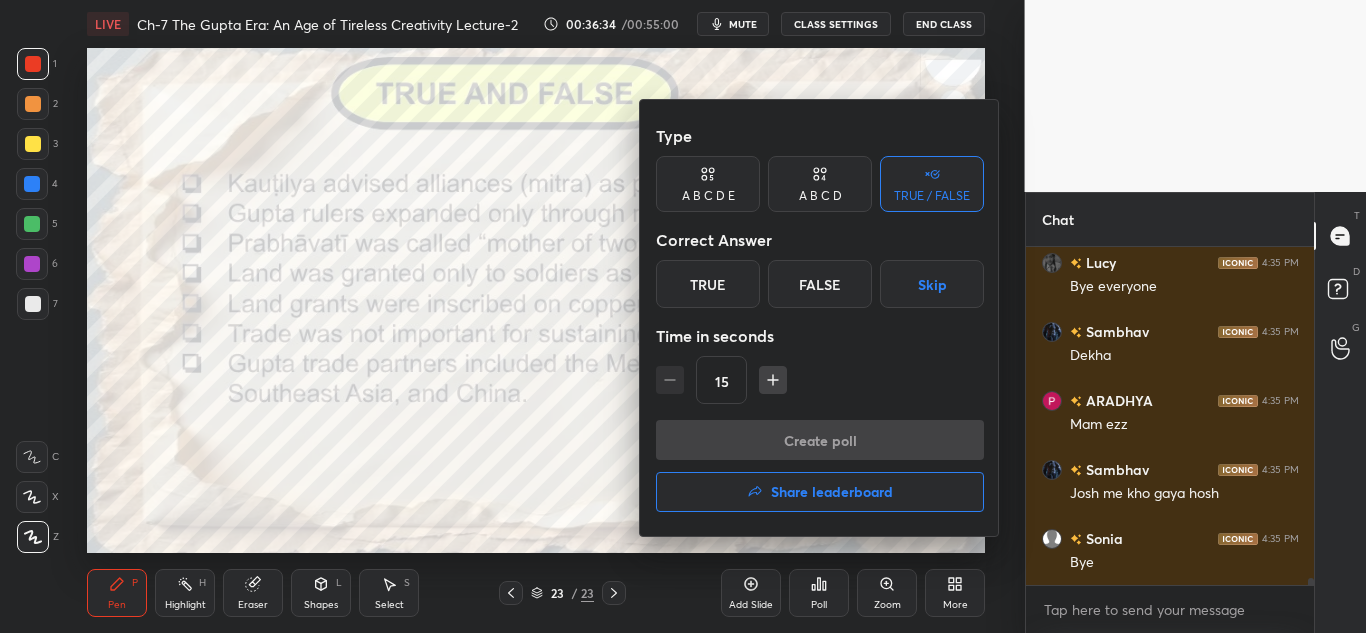click on "True False Skip" at bounding box center [820, 284] 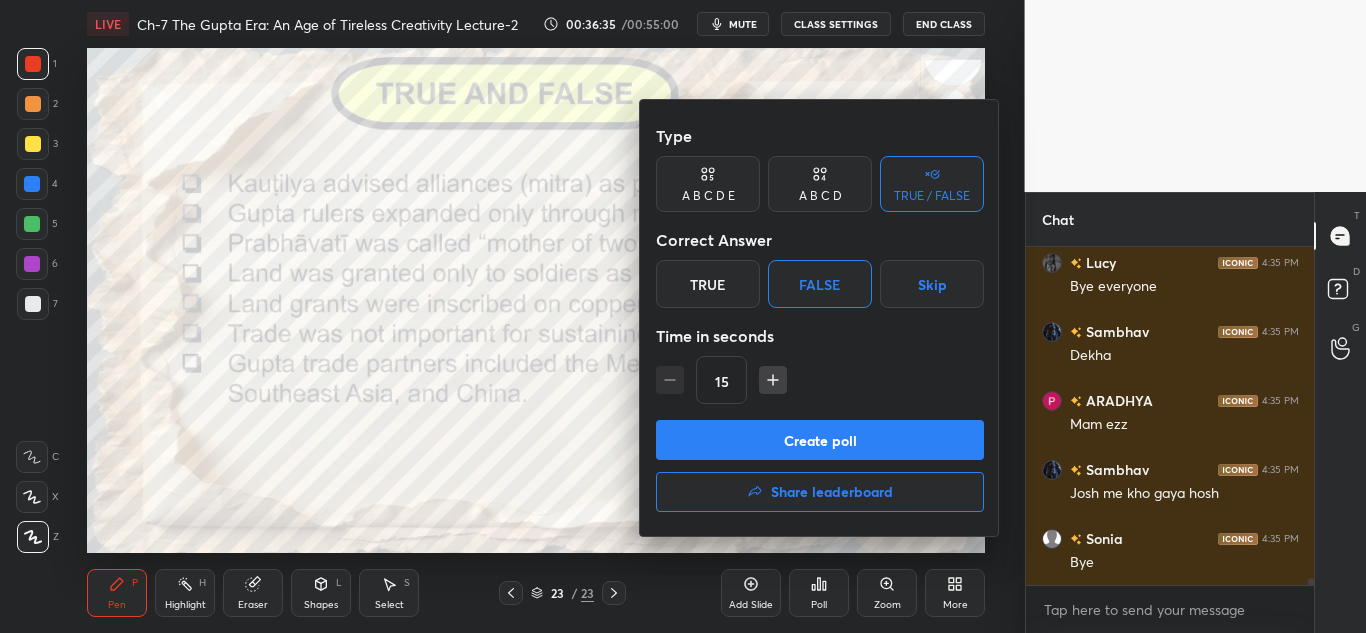click on "Create poll" at bounding box center (820, 440) 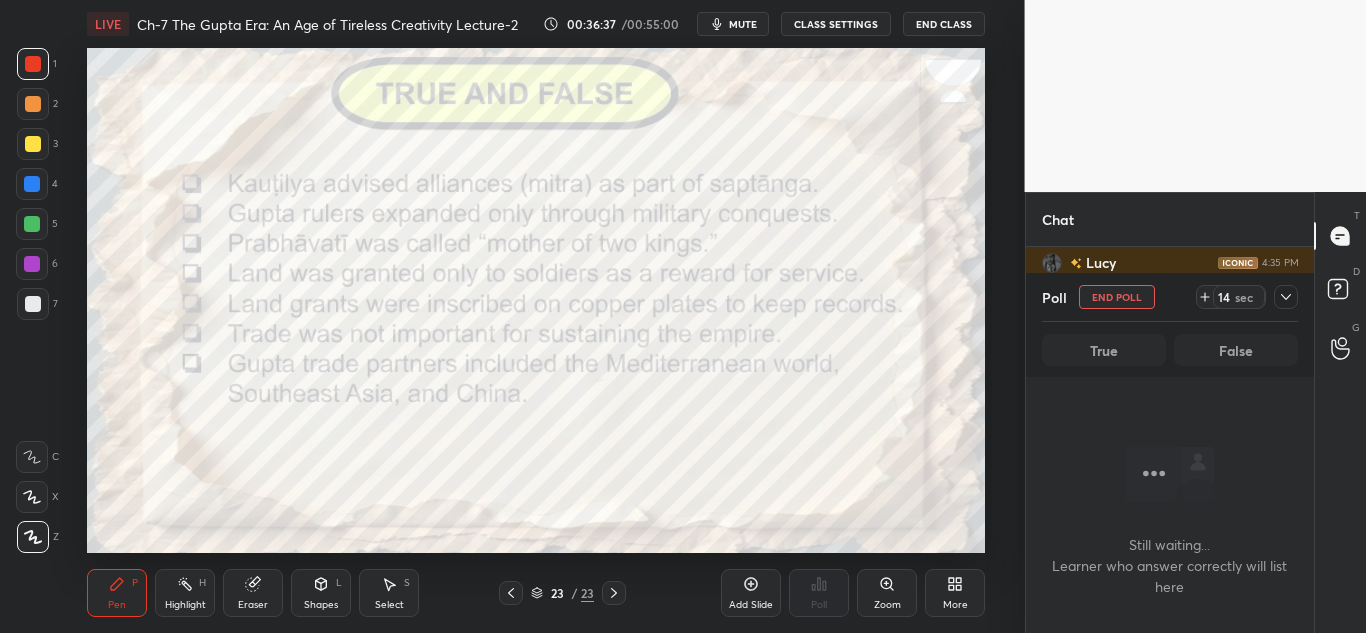 click 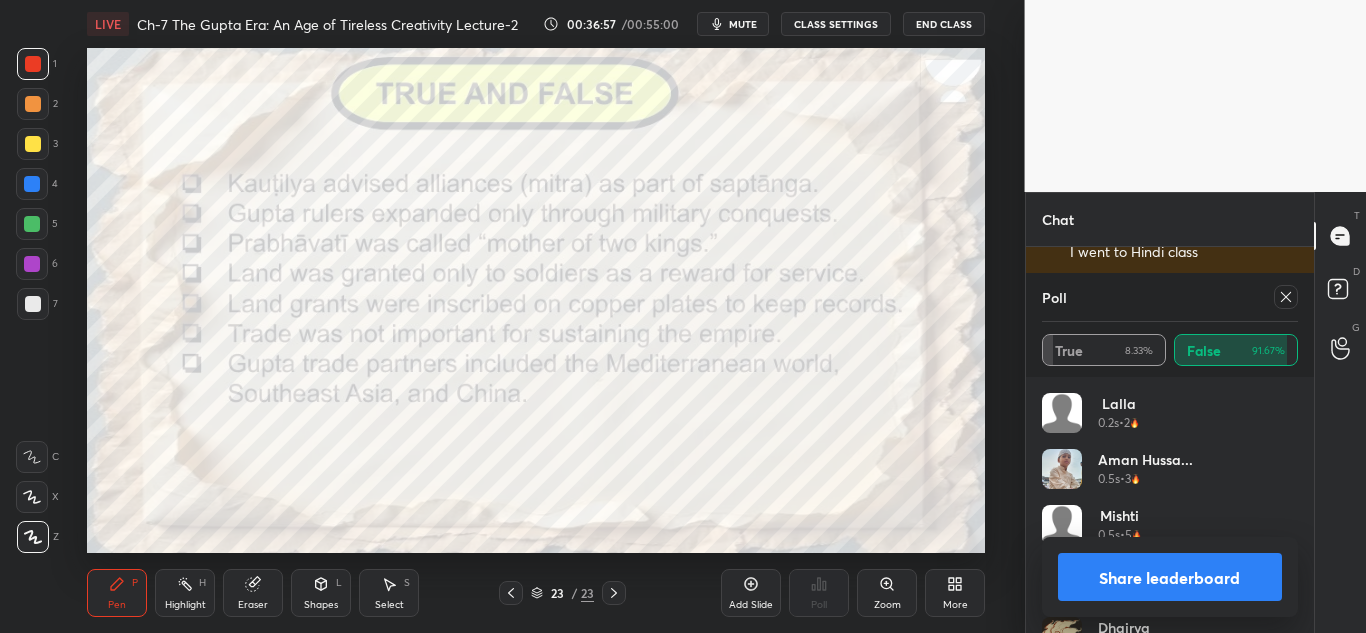 click 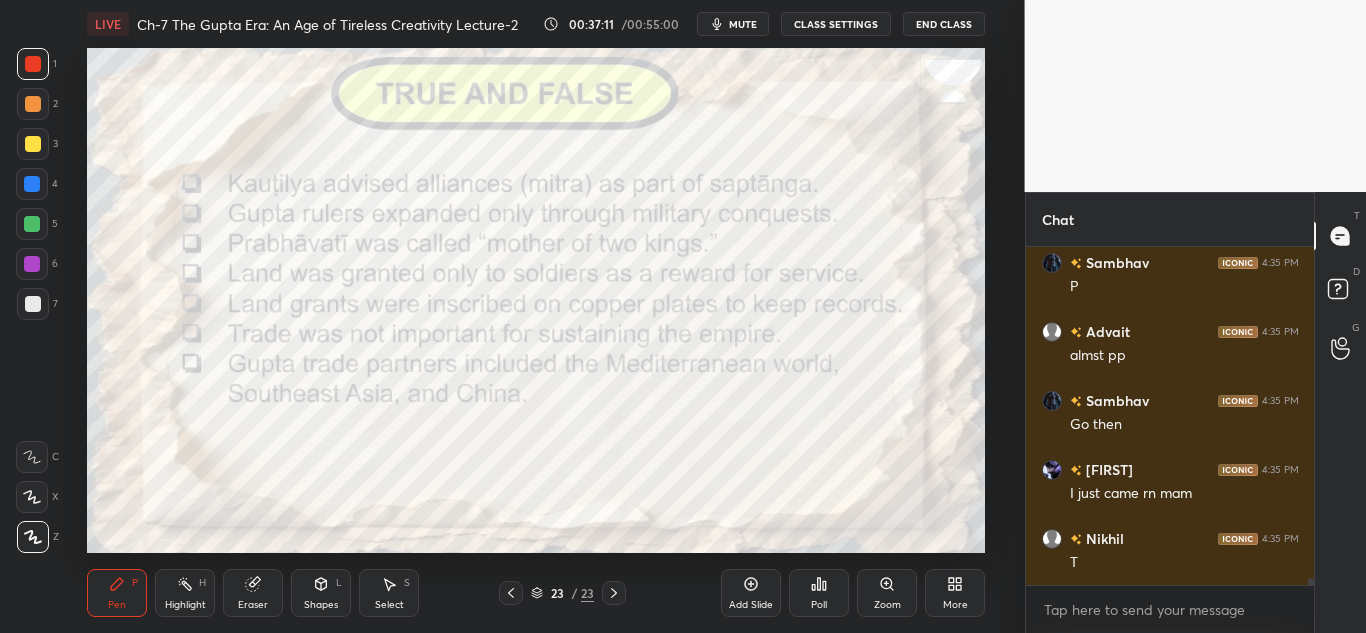 click on "Poll" at bounding box center (819, 593) 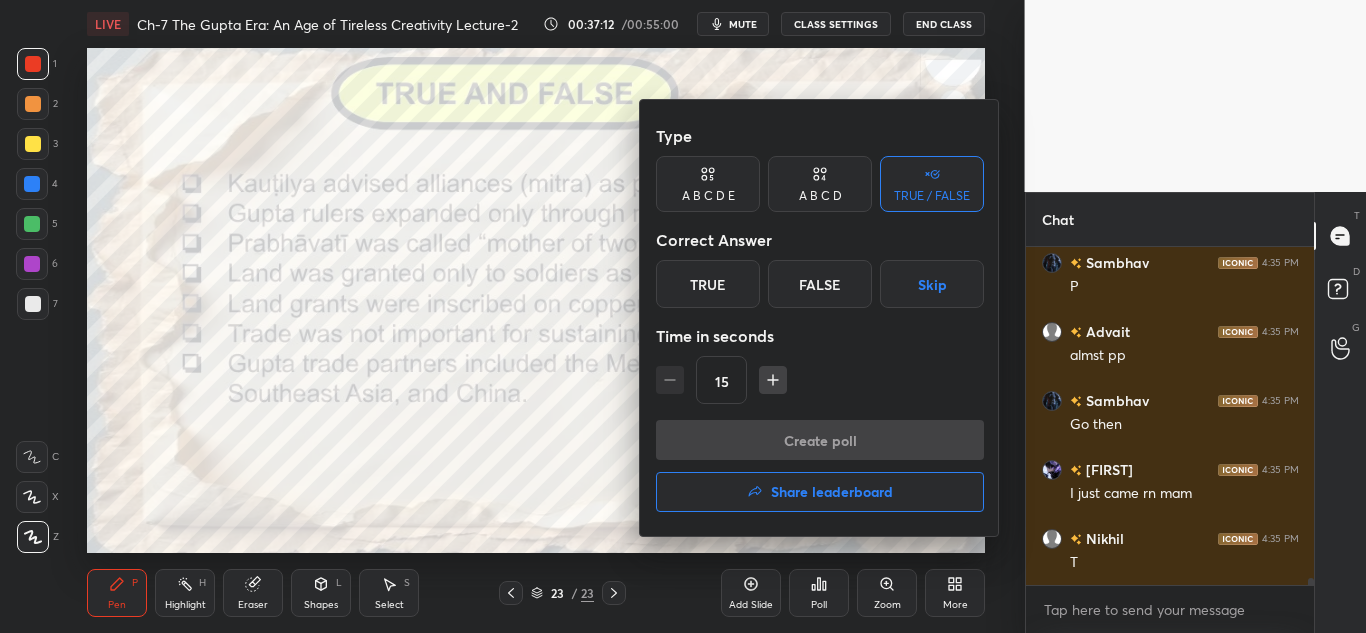 click on "True" at bounding box center [708, 284] 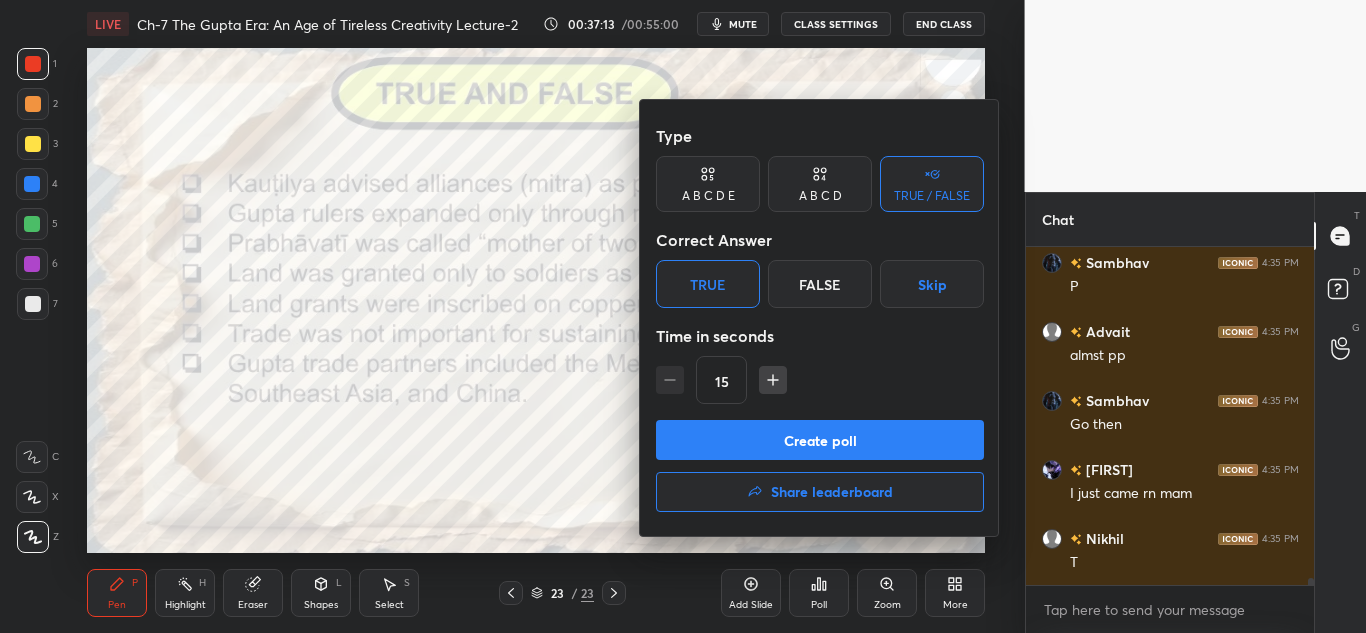 click on "Create poll" at bounding box center (820, 440) 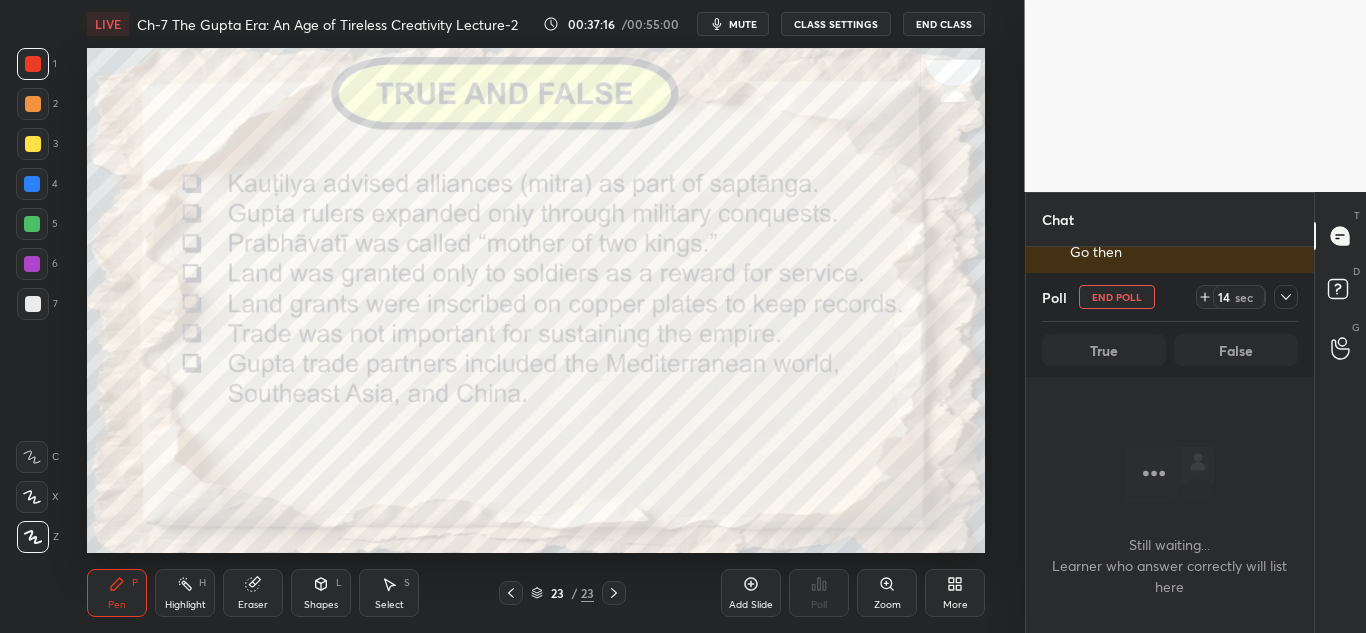click 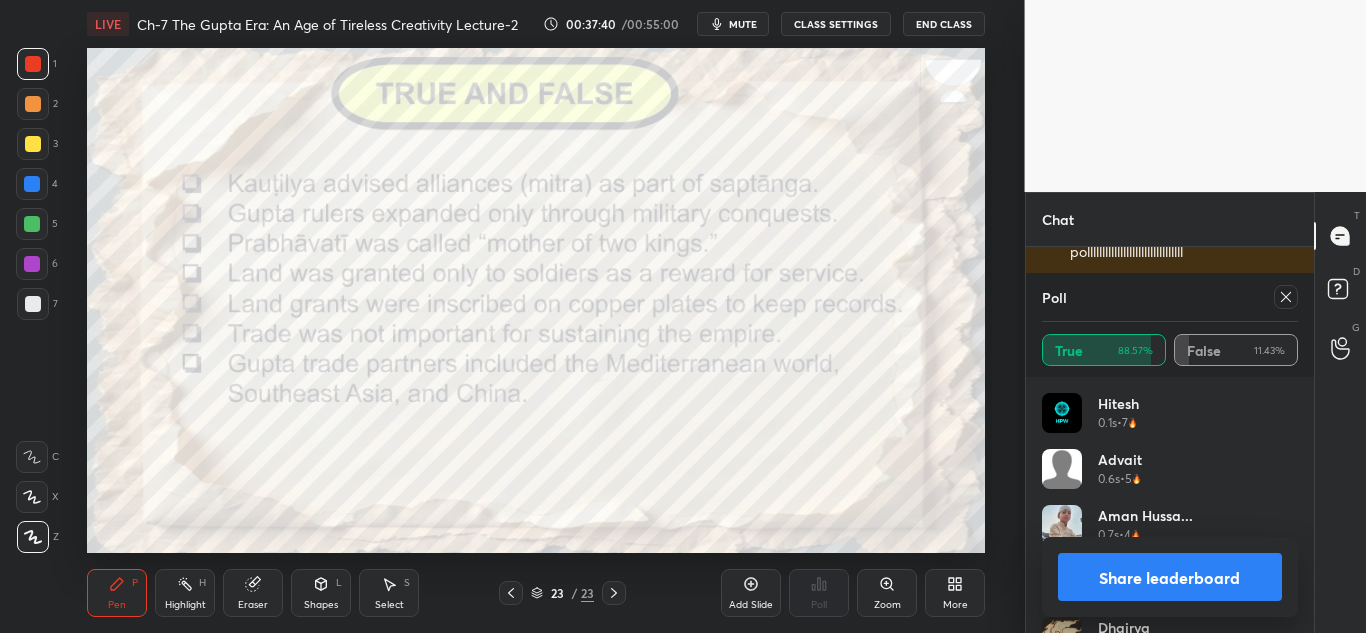 click on "Share leaderboard" at bounding box center [1170, 577] 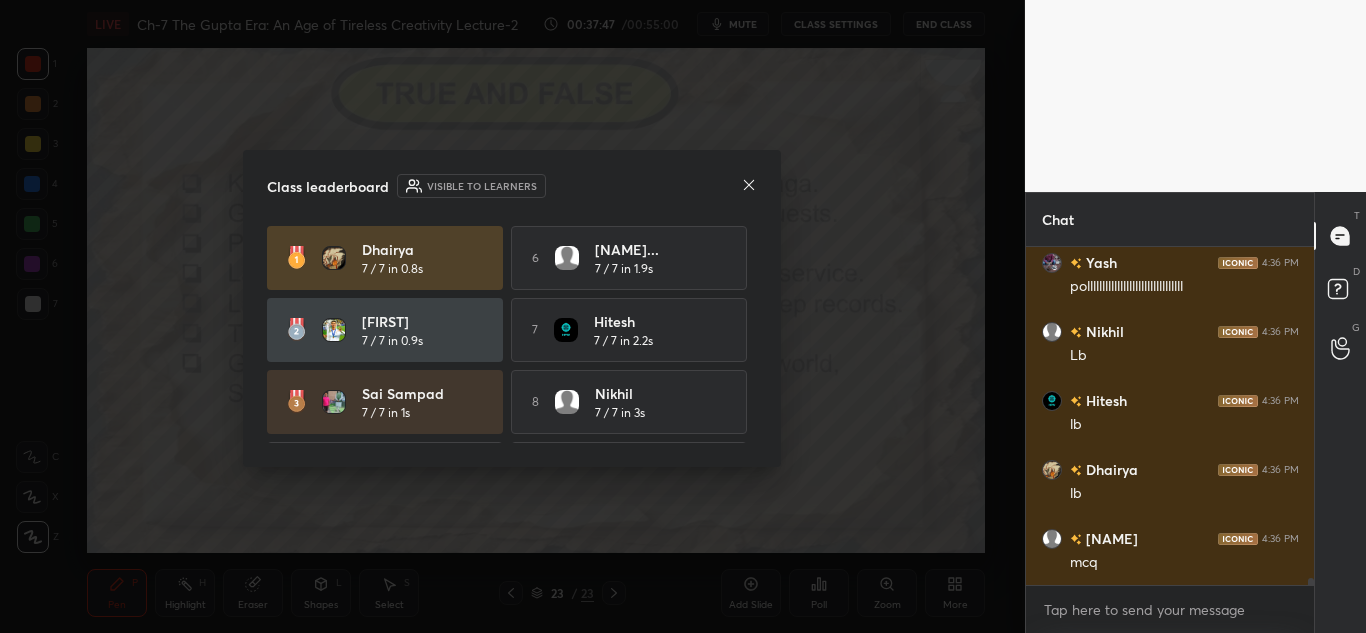 click 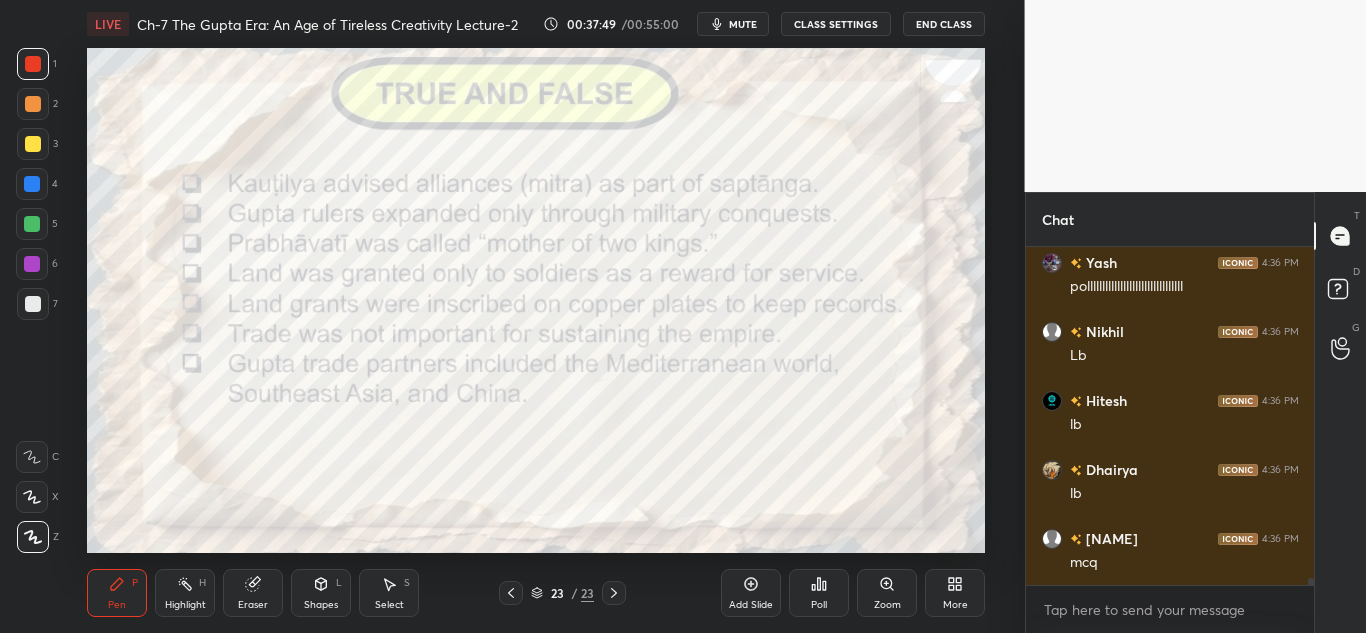 click on "Poll" at bounding box center [819, 593] 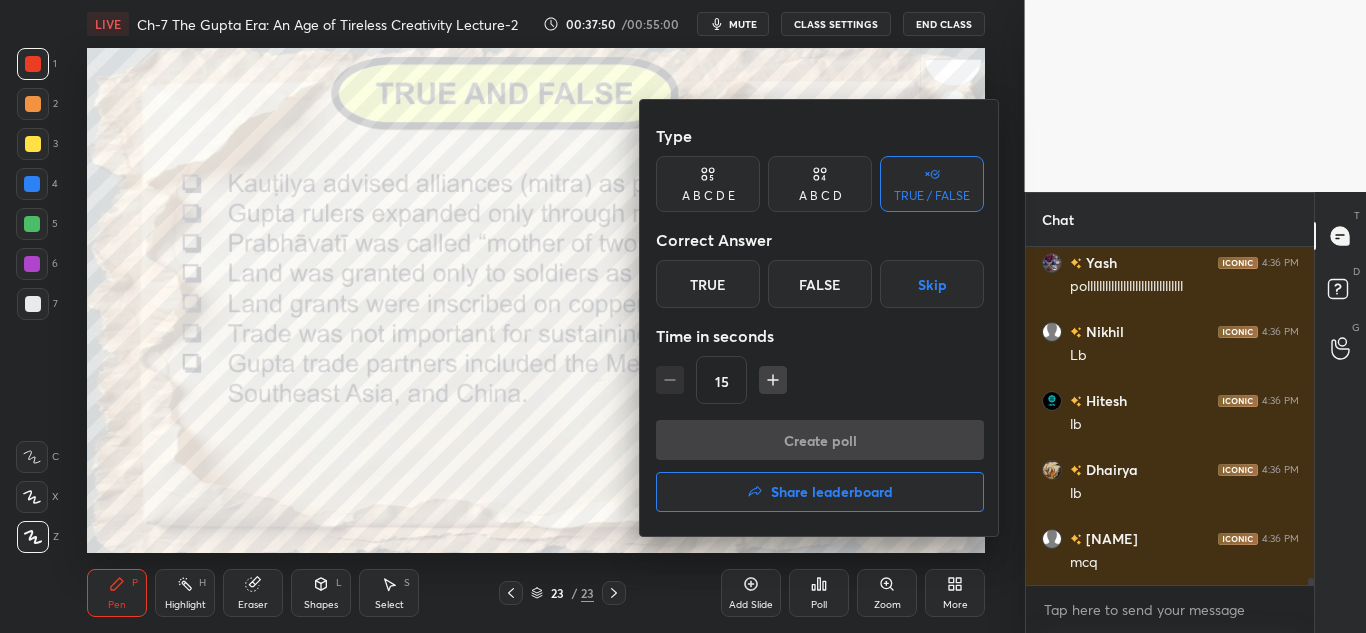 click on "Share leaderboard" at bounding box center (832, 492) 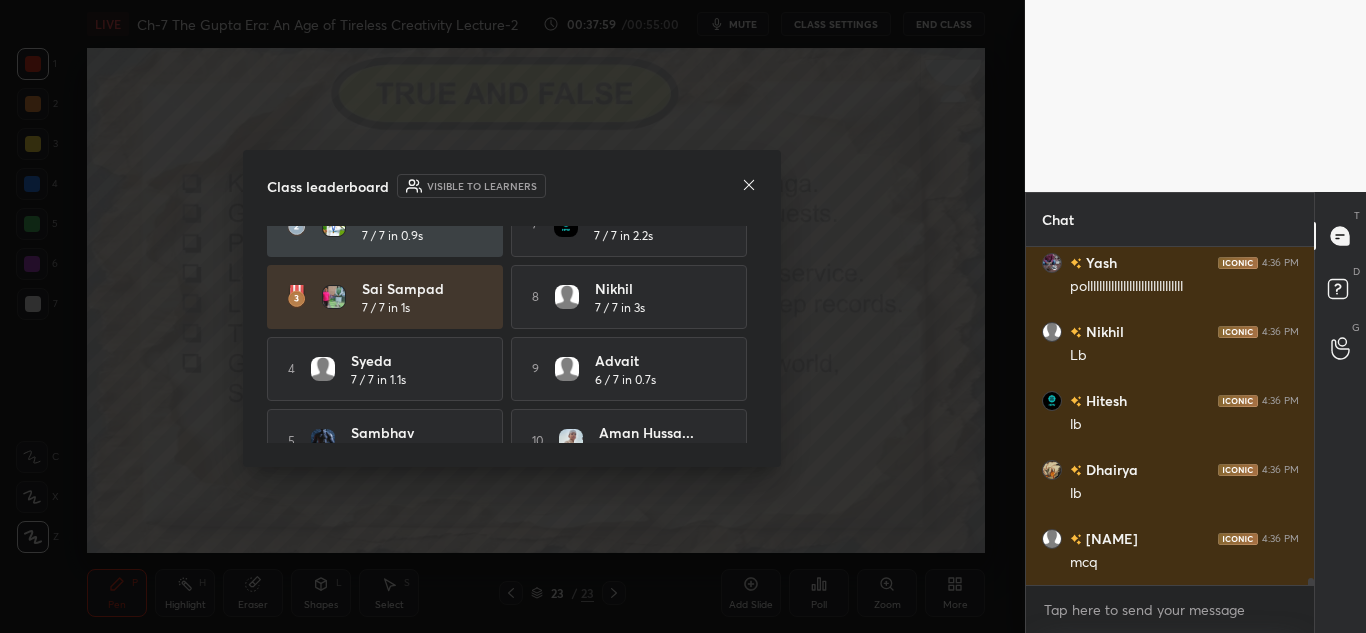 scroll, scrollTop: 141, scrollLeft: 0, axis: vertical 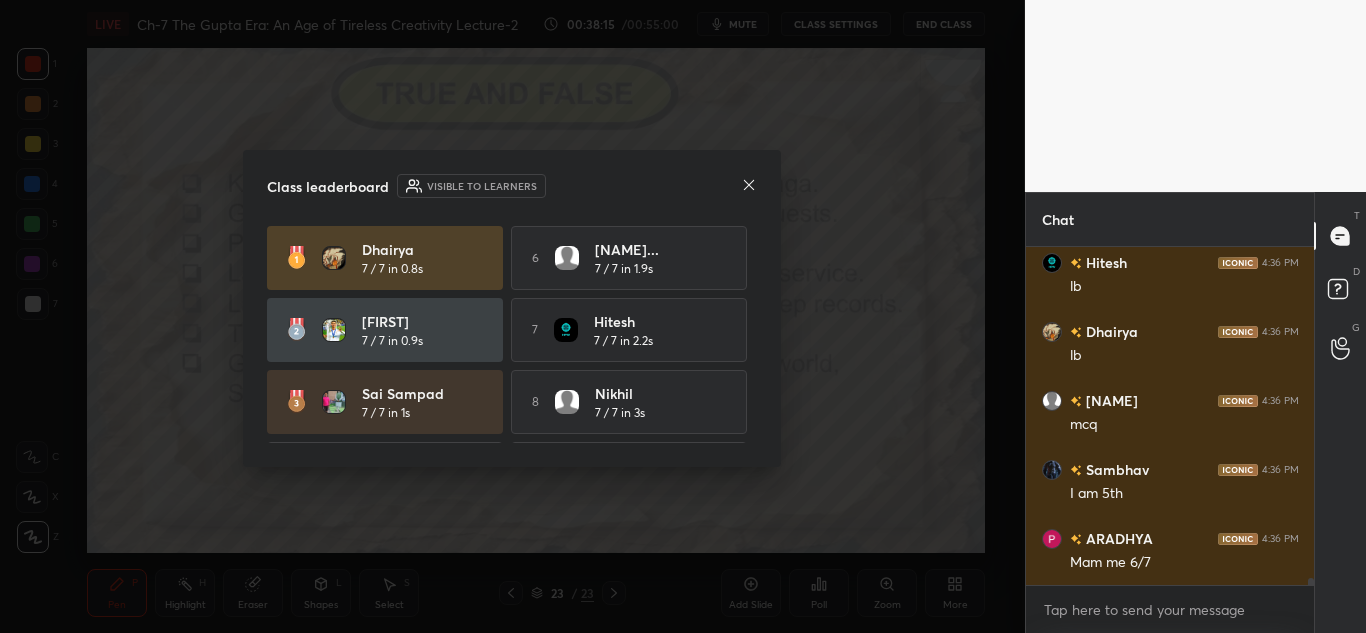 click 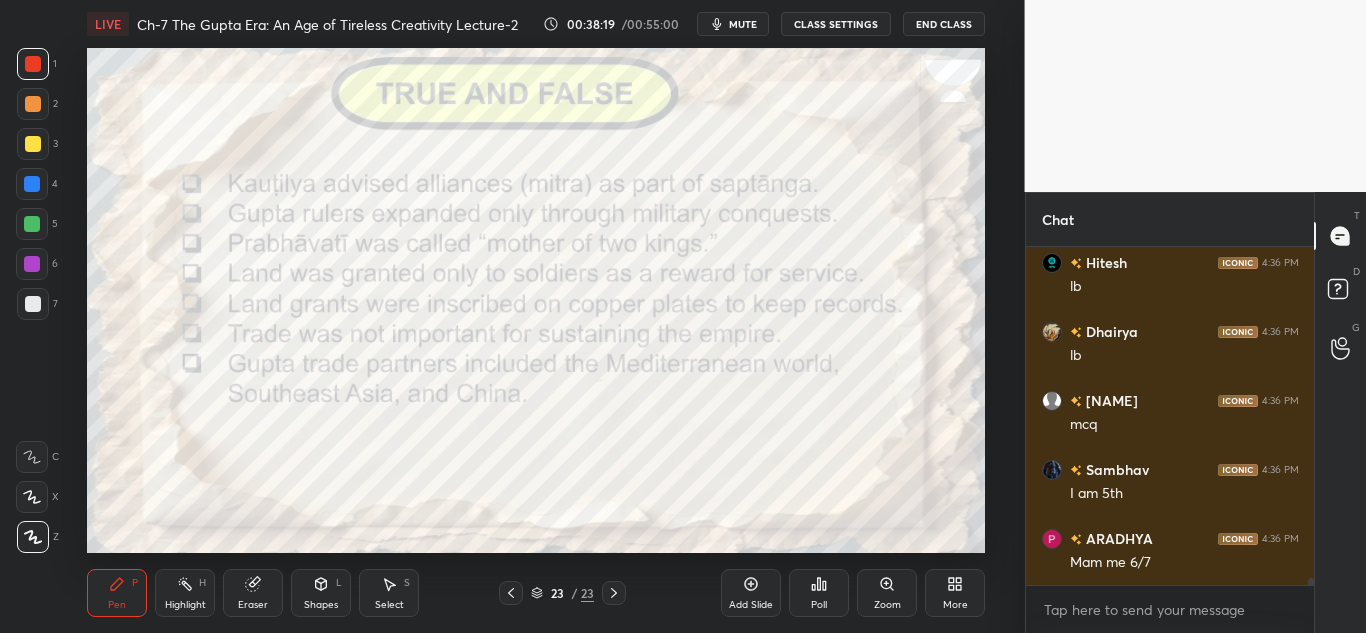 click 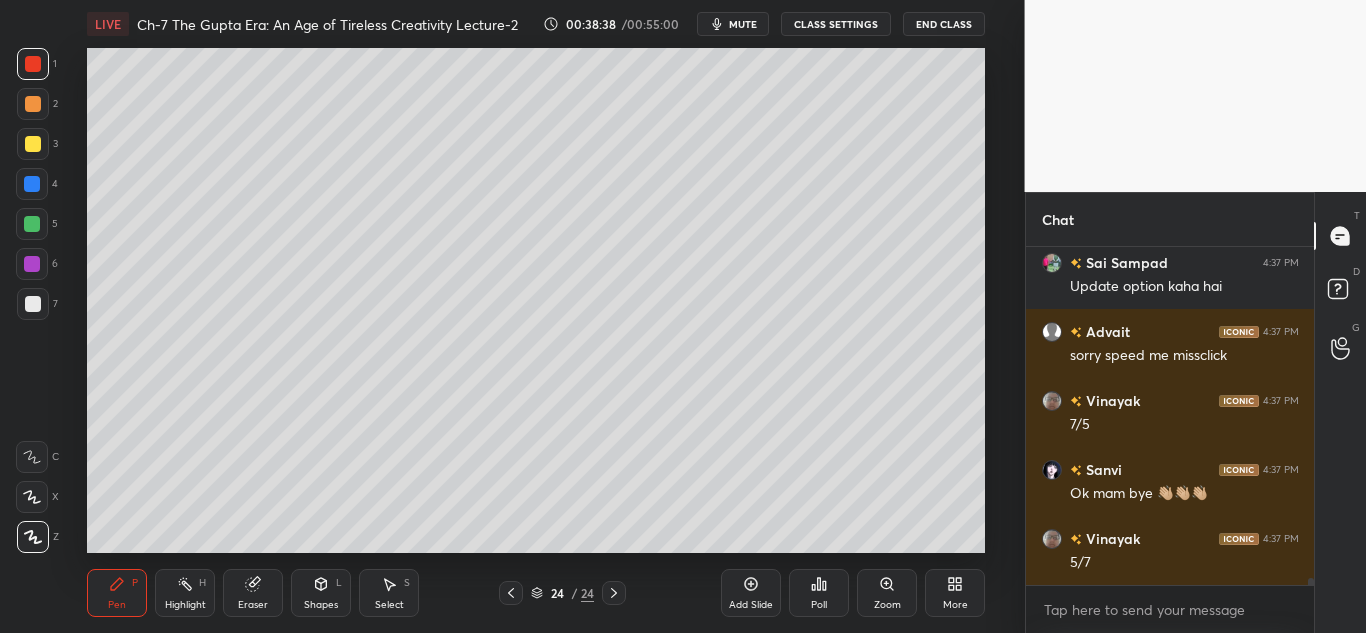 scroll, scrollTop: 16520, scrollLeft: 0, axis: vertical 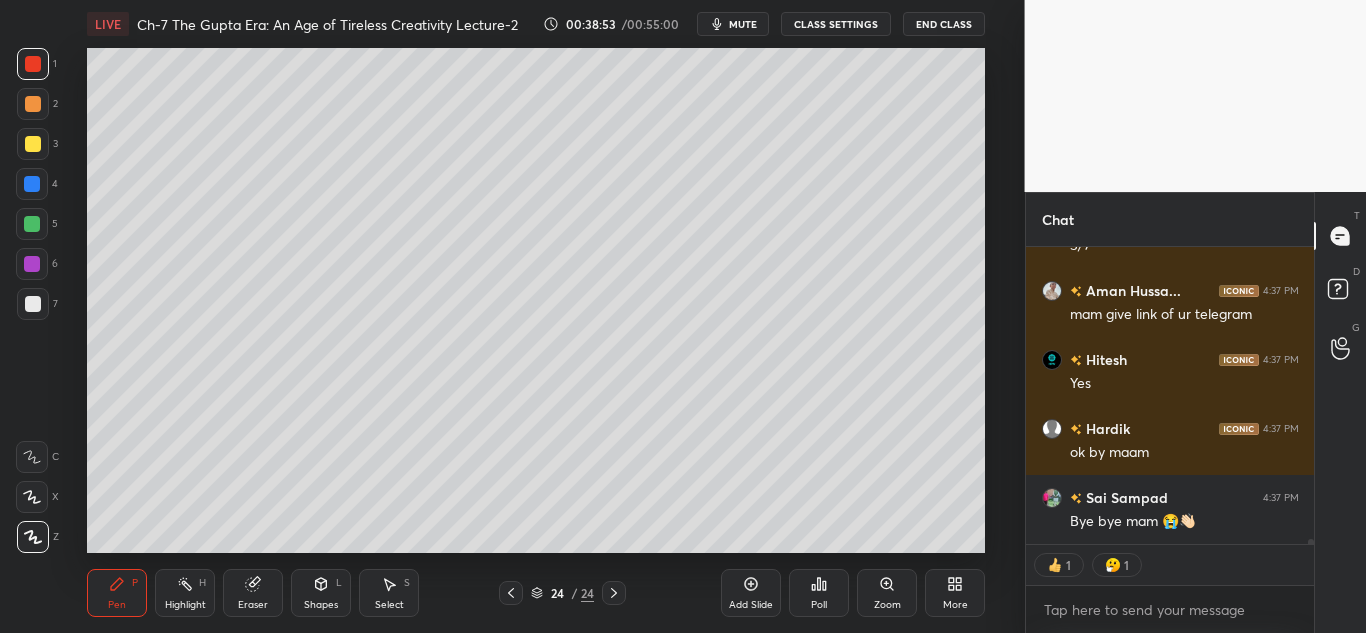 click on "End Class" at bounding box center [944, 24] 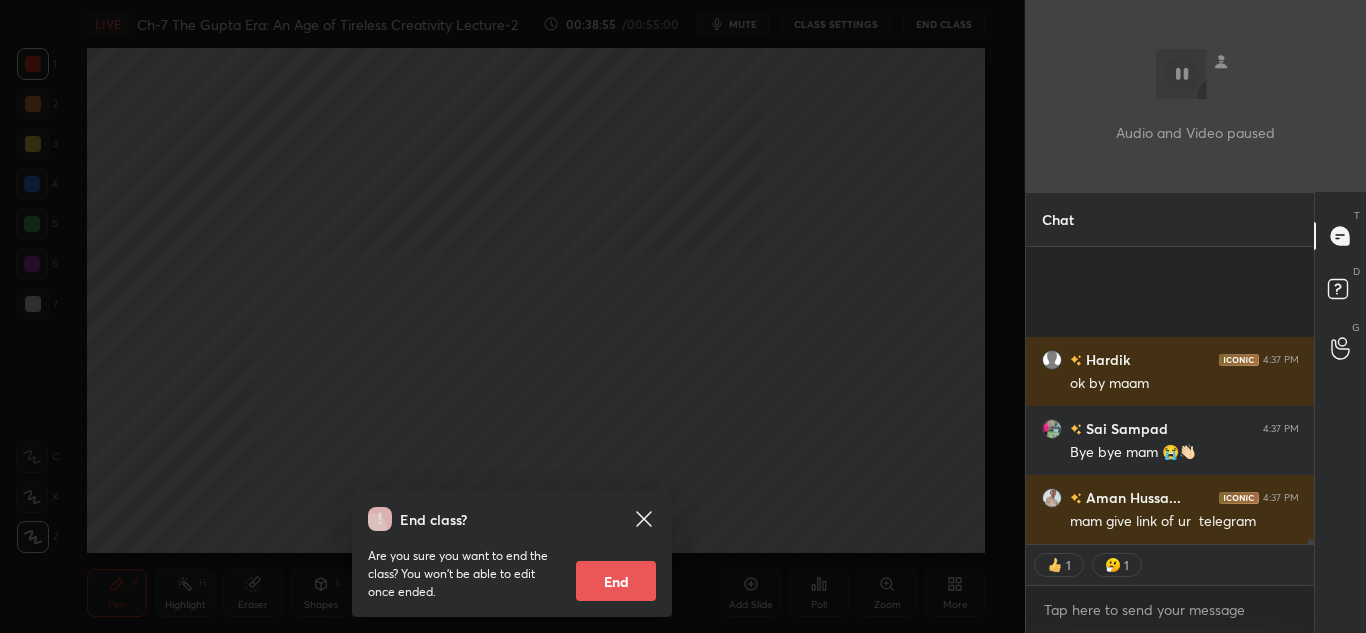 scroll, scrollTop: 17044, scrollLeft: 0, axis: vertical 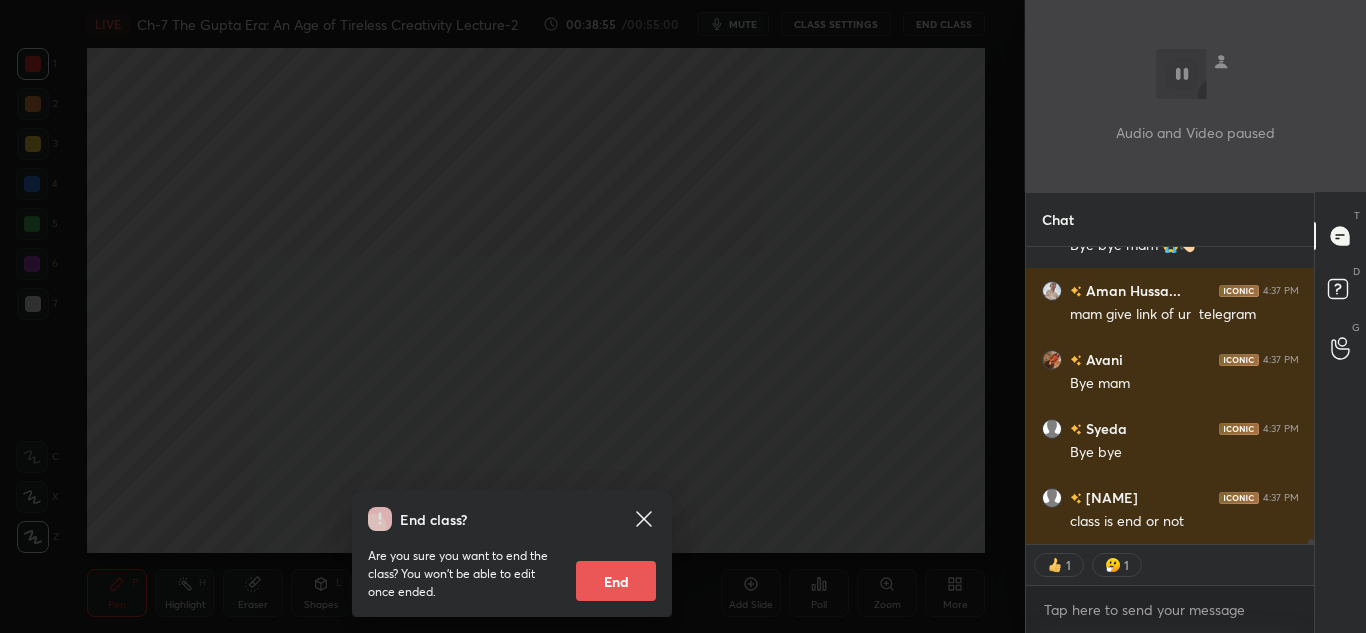click on "End" at bounding box center (616, 581) 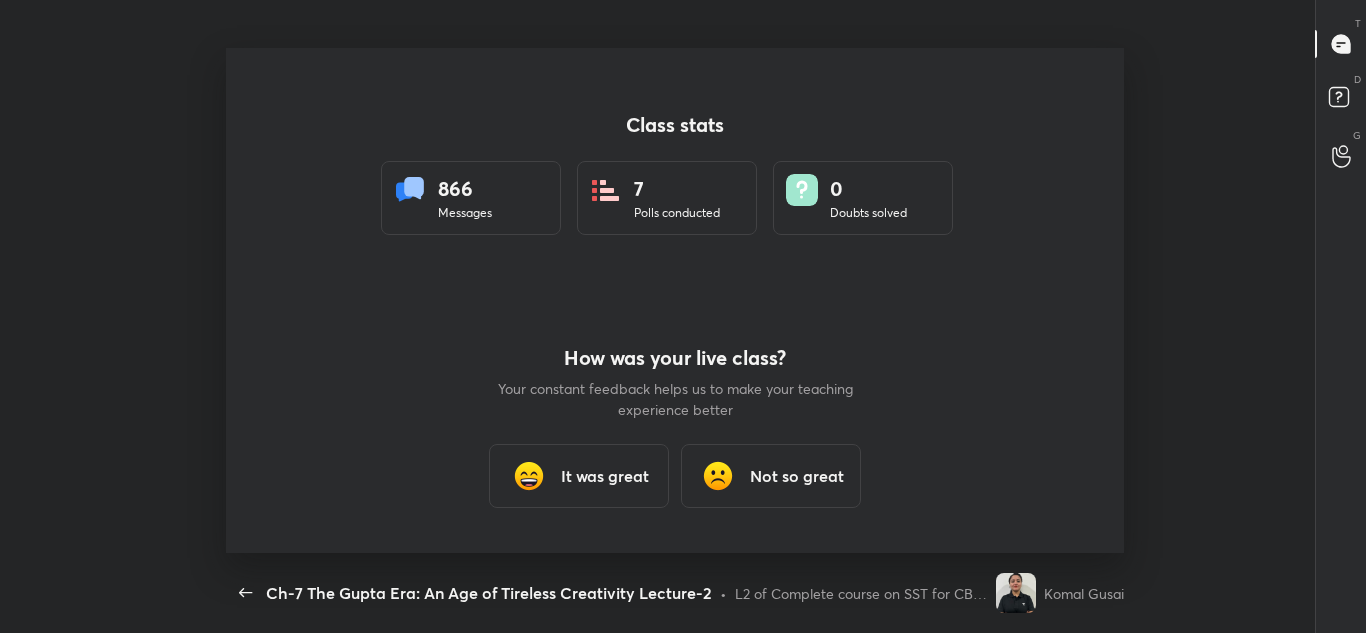 scroll, scrollTop: 99495, scrollLeft: 98979, axis: both 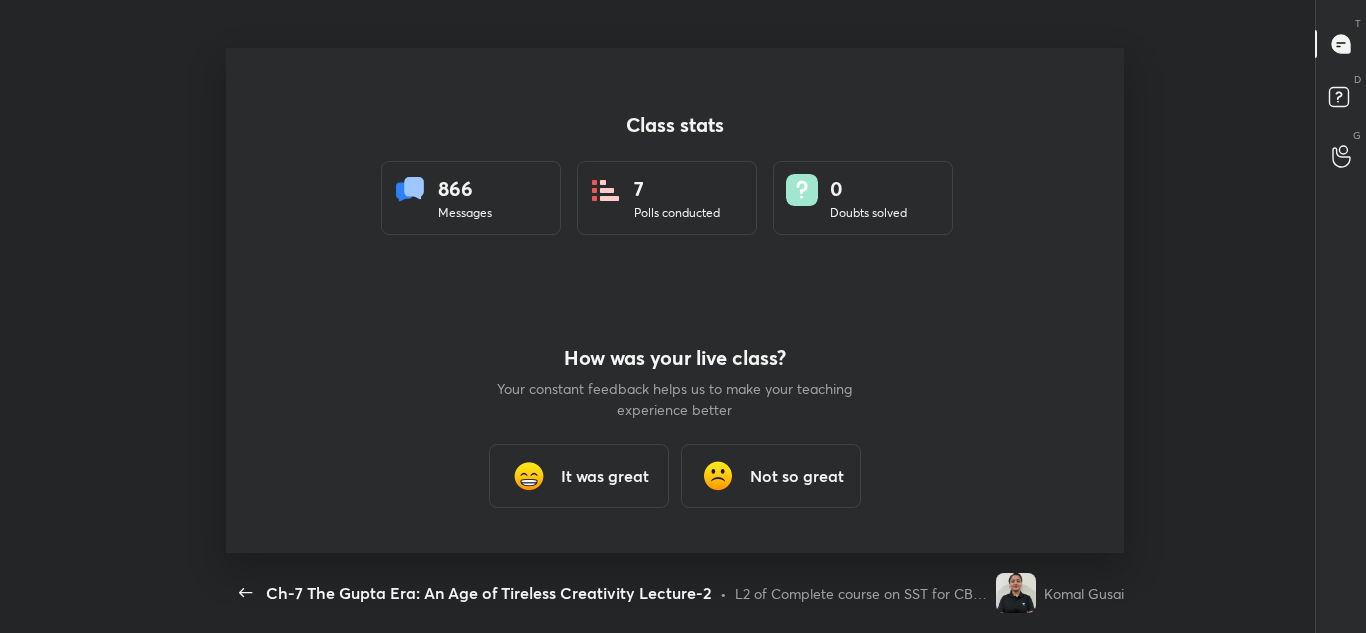 type on "x" 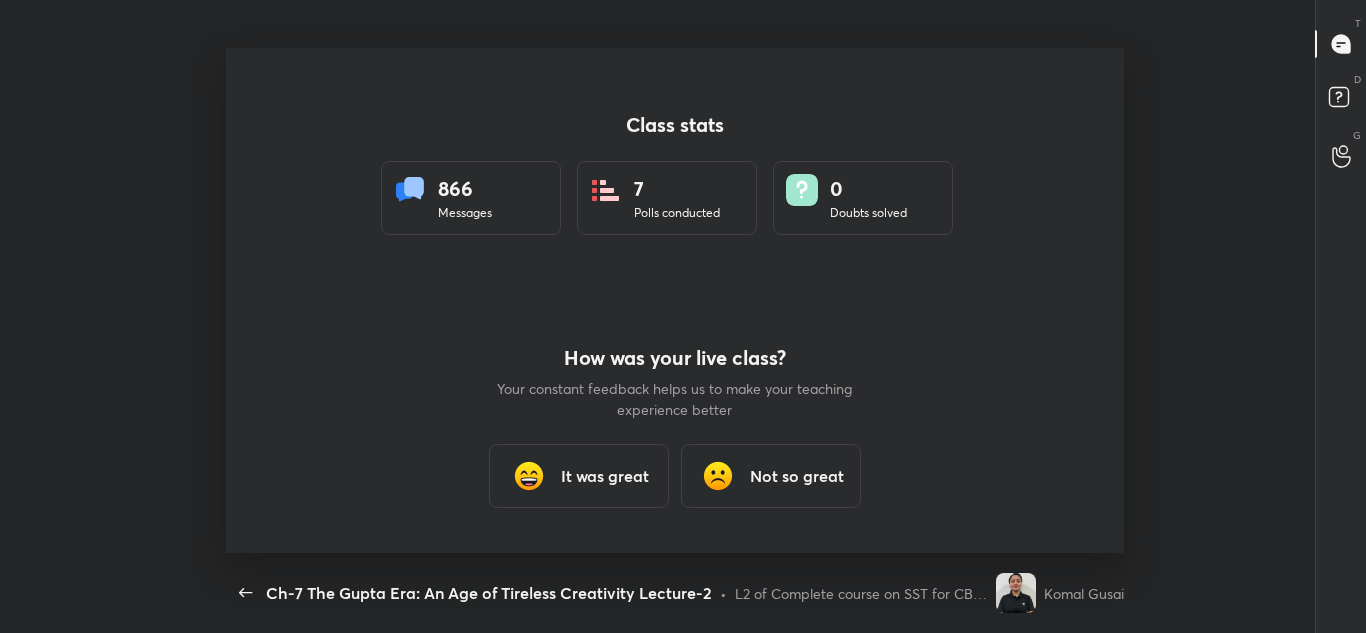 click on "It was great" at bounding box center (605, 476) 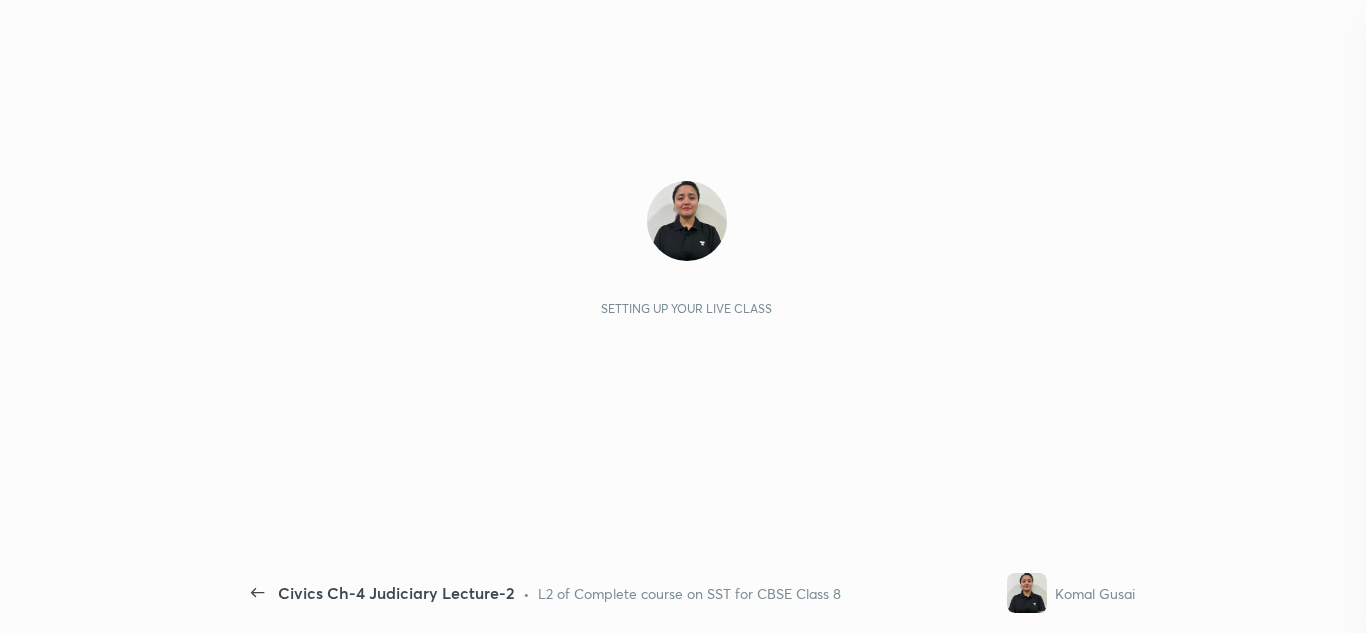 scroll, scrollTop: 0, scrollLeft: 0, axis: both 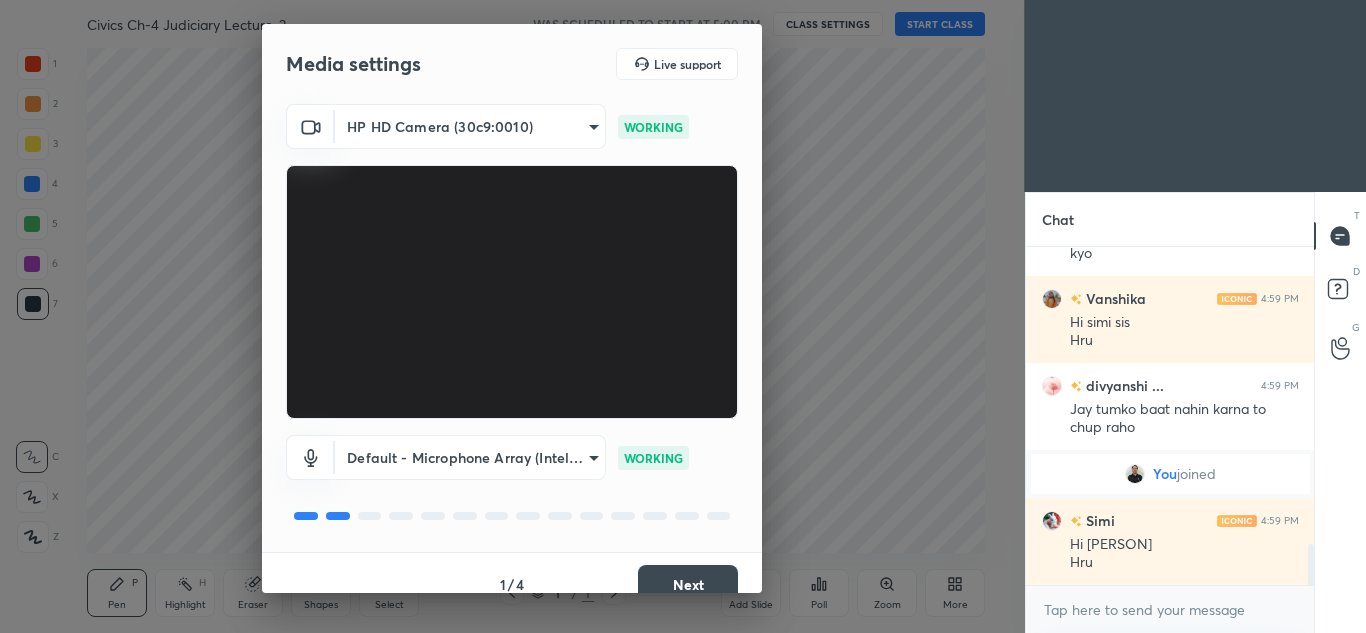 click on "Next" at bounding box center (688, 585) 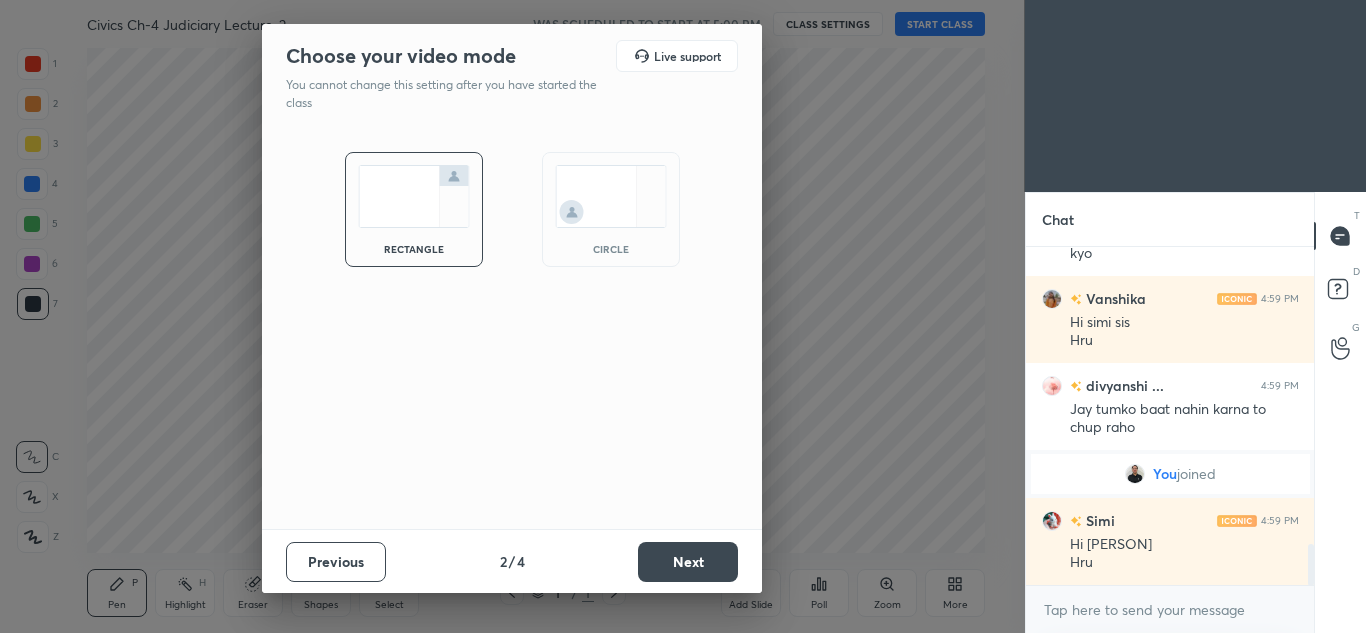 click on "Next" at bounding box center (688, 562) 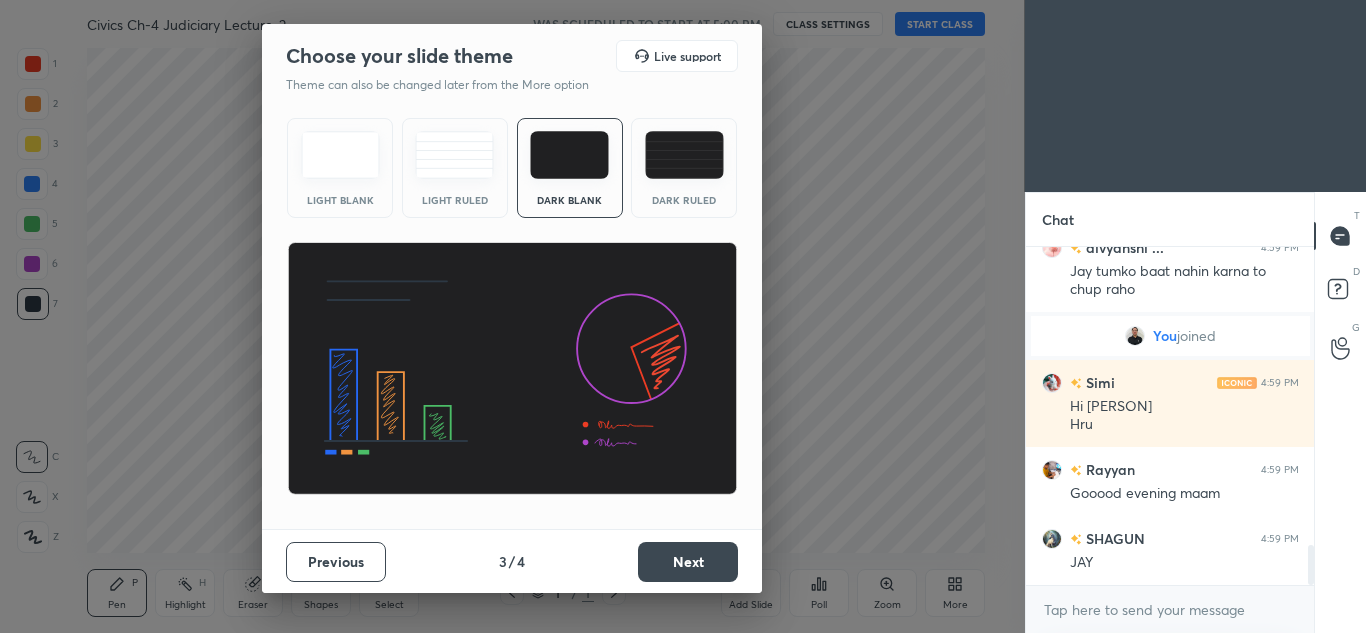 click on "Next" at bounding box center (688, 562) 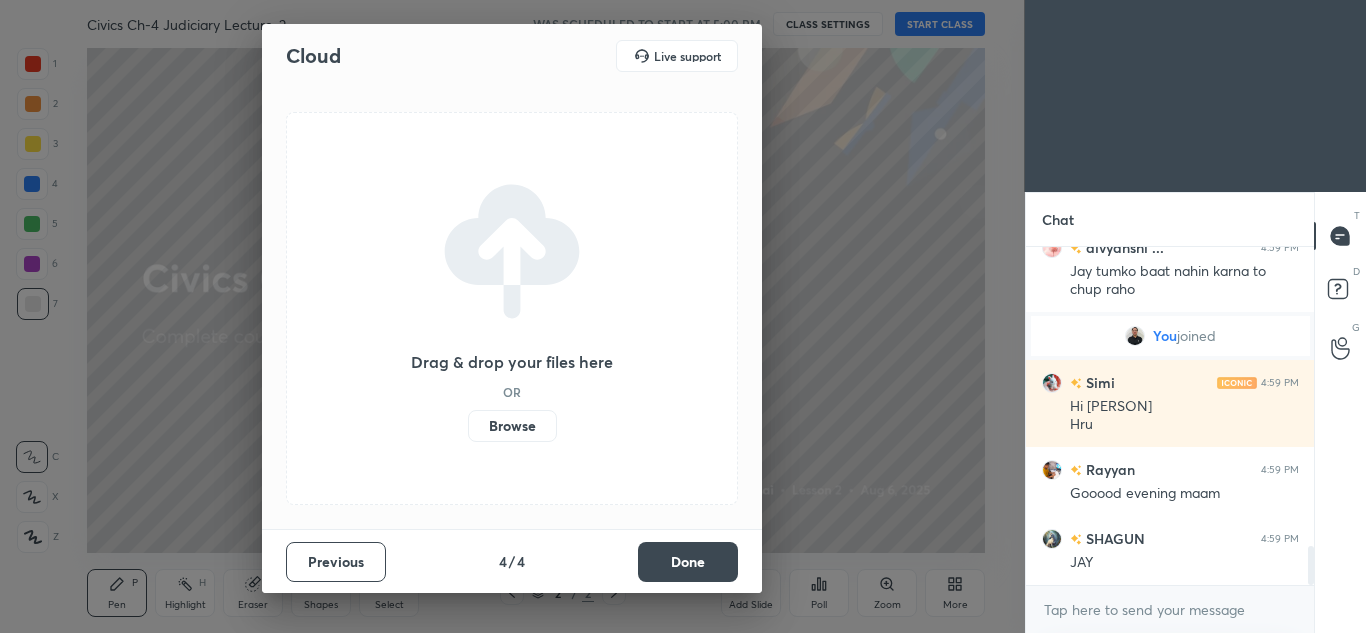 scroll, scrollTop: 2622, scrollLeft: 0, axis: vertical 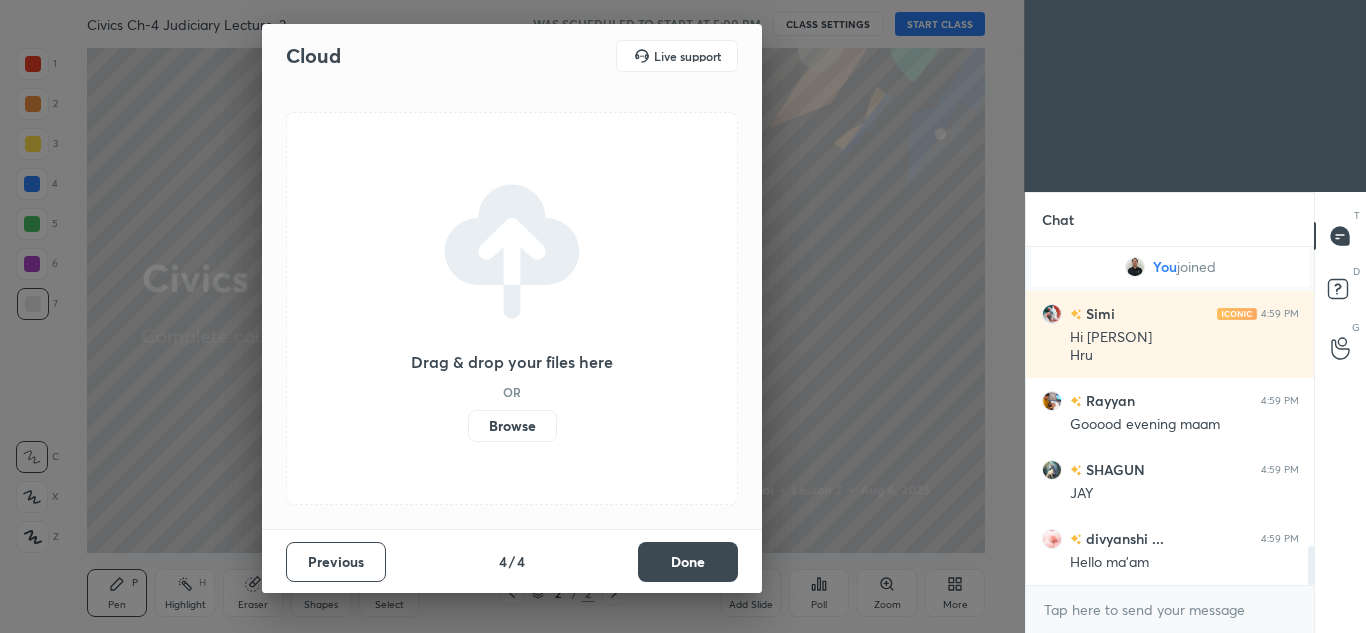 click on "Browse" at bounding box center [512, 426] 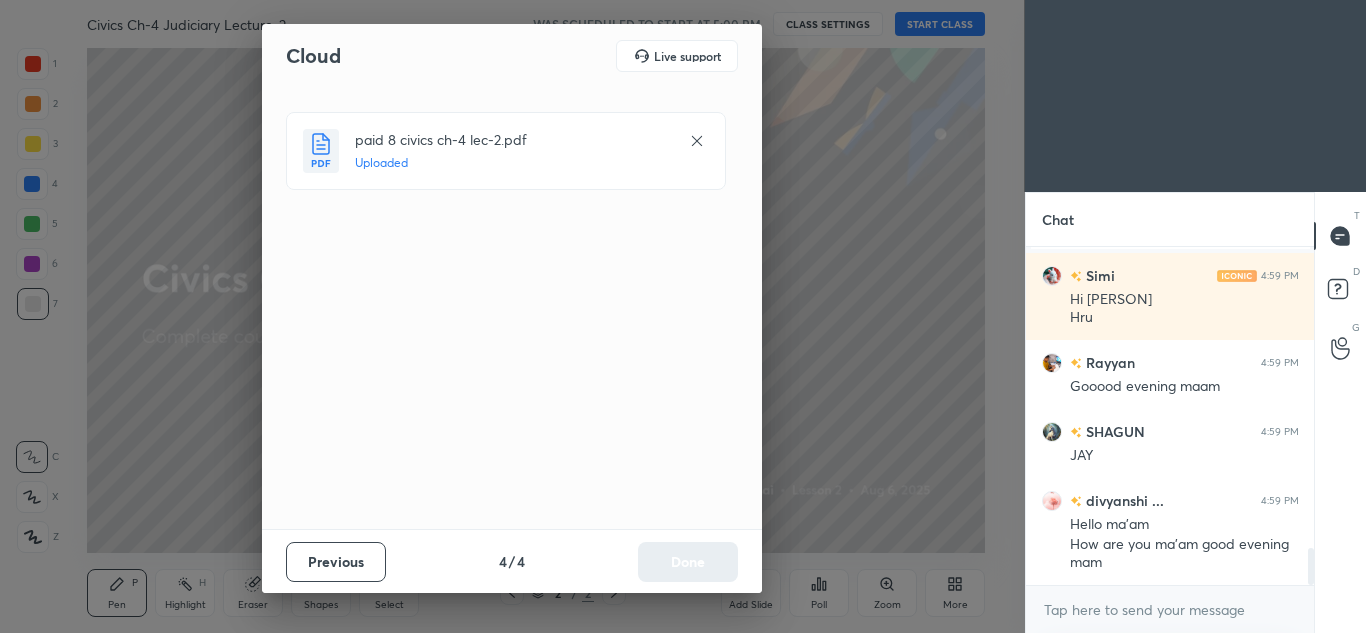 scroll, scrollTop: 2729, scrollLeft: 0, axis: vertical 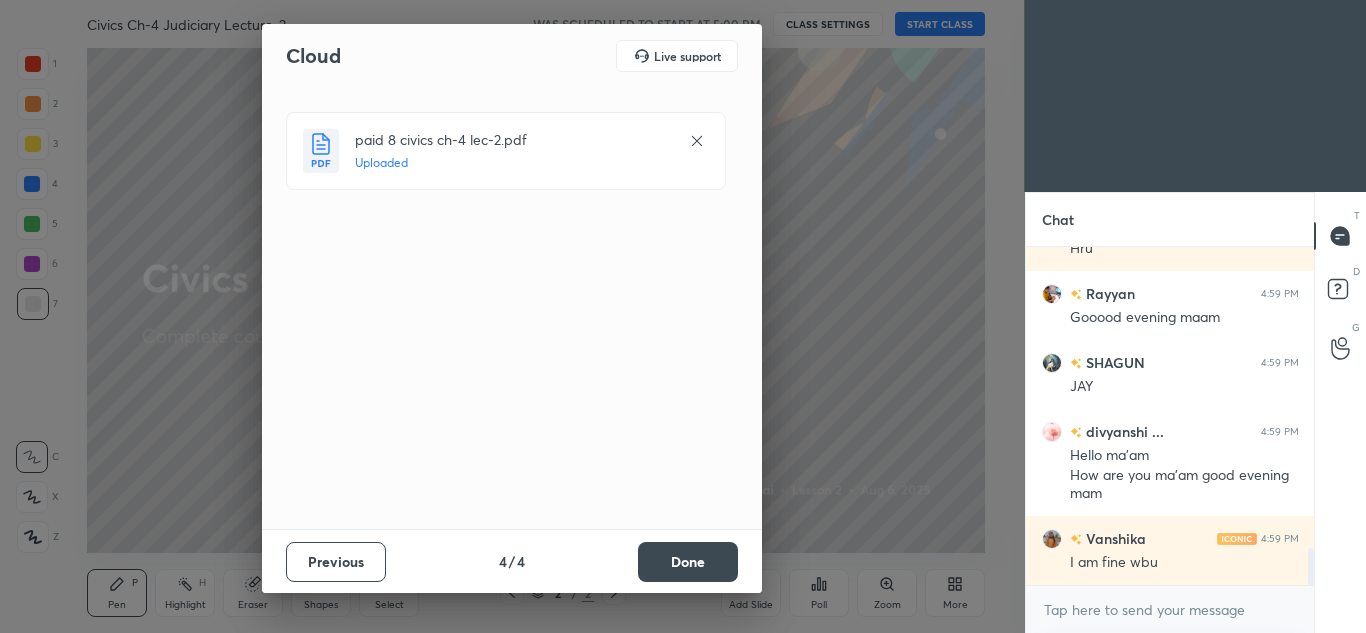 click on "Done" at bounding box center (688, 562) 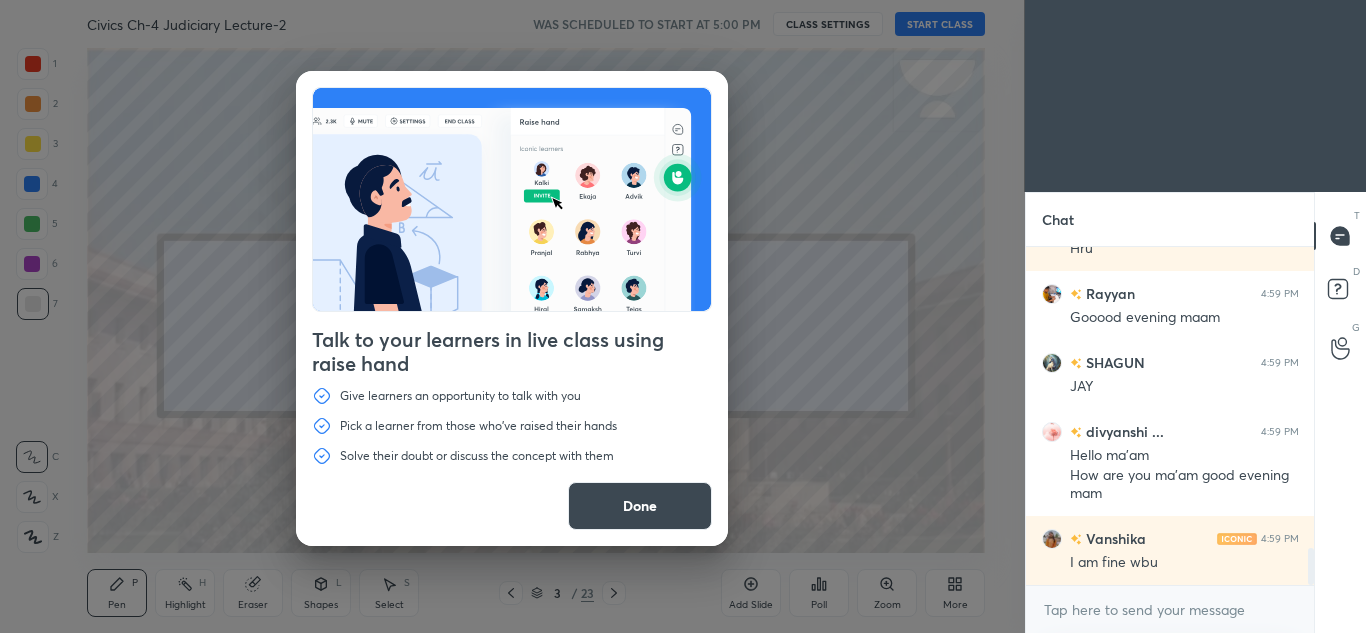 scroll, scrollTop: 2798, scrollLeft: 0, axis: vertical 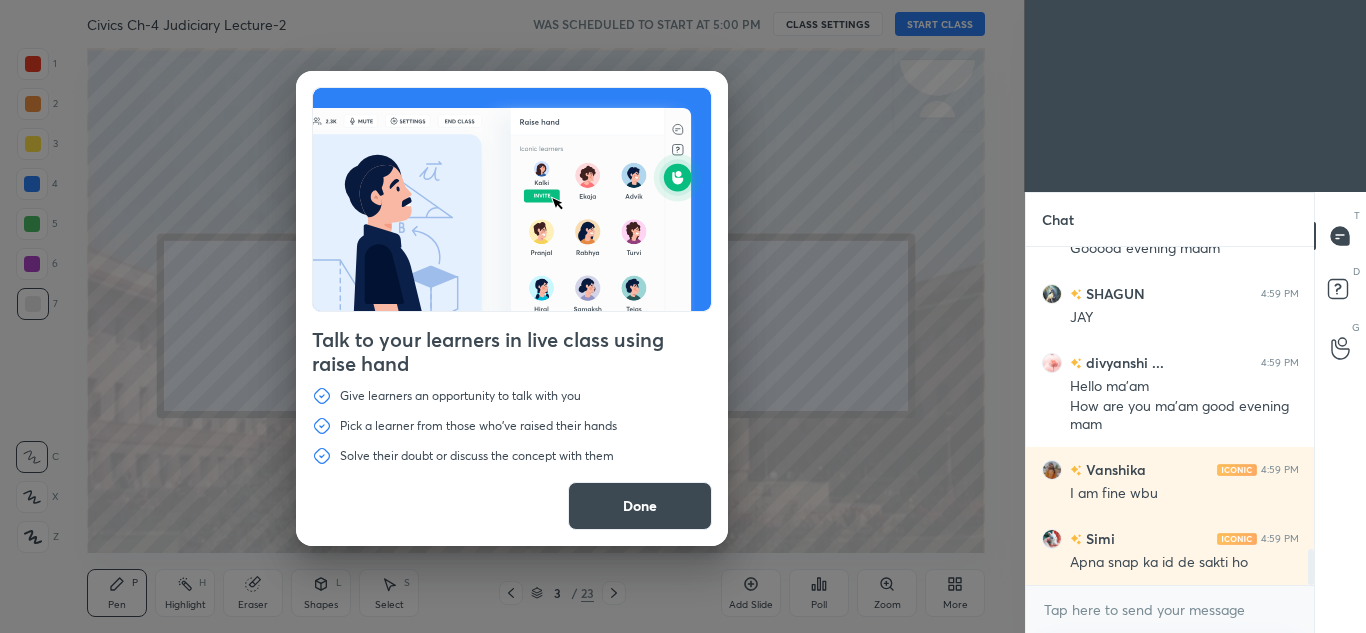 click on "Done" at bounding box center (640, 506) 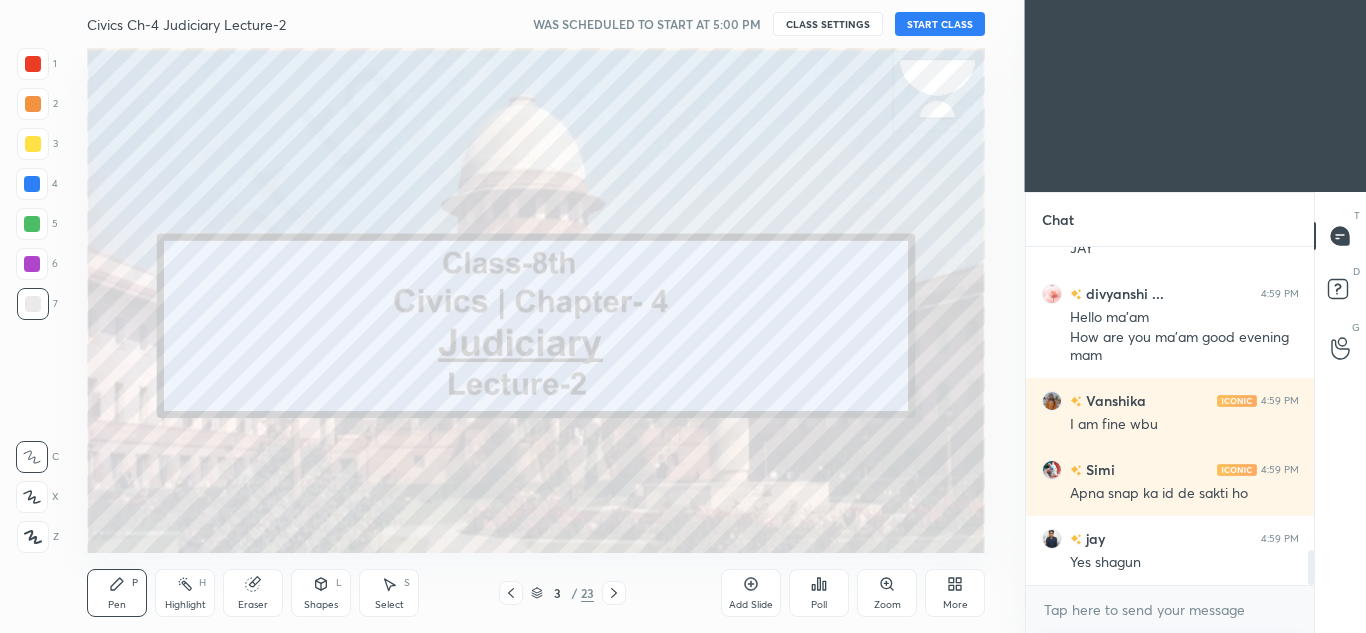 scroll, scrollTop: 2936, scrollLeft: 0, axis: vertical 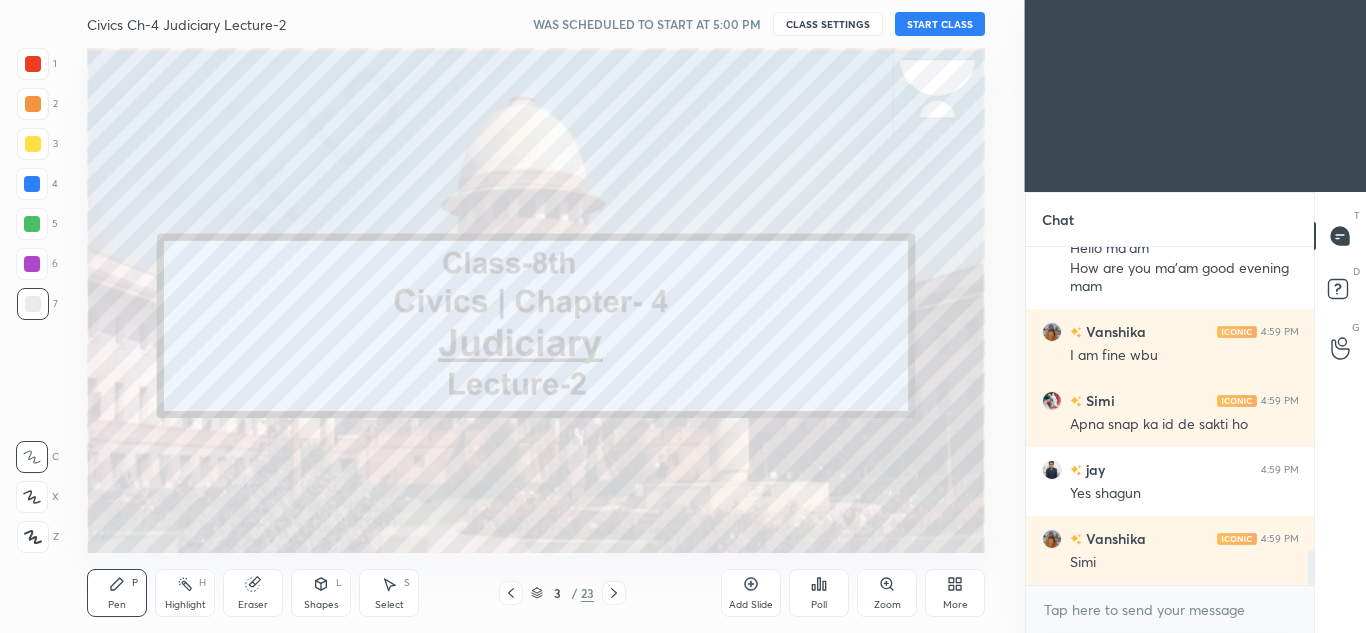 click on "START CLASS" at bounding box center [940, 24] 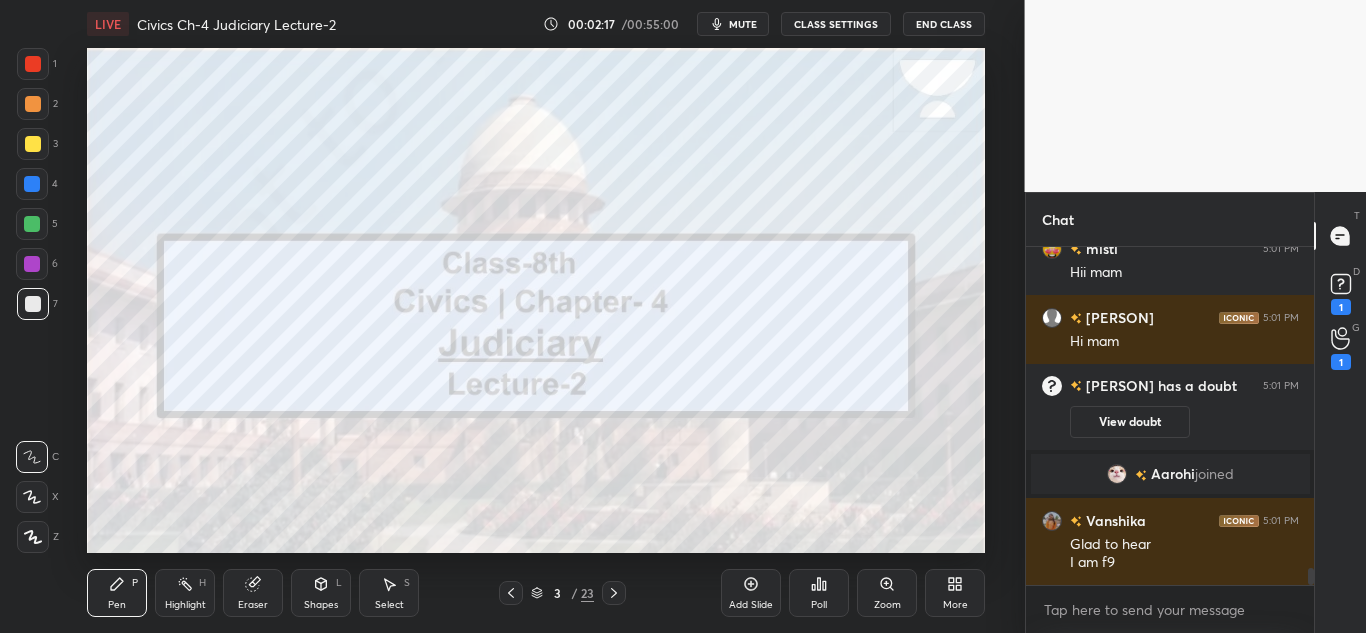 scroll, scrollTop: 6605, scrollLeft: 0, axis: vertical 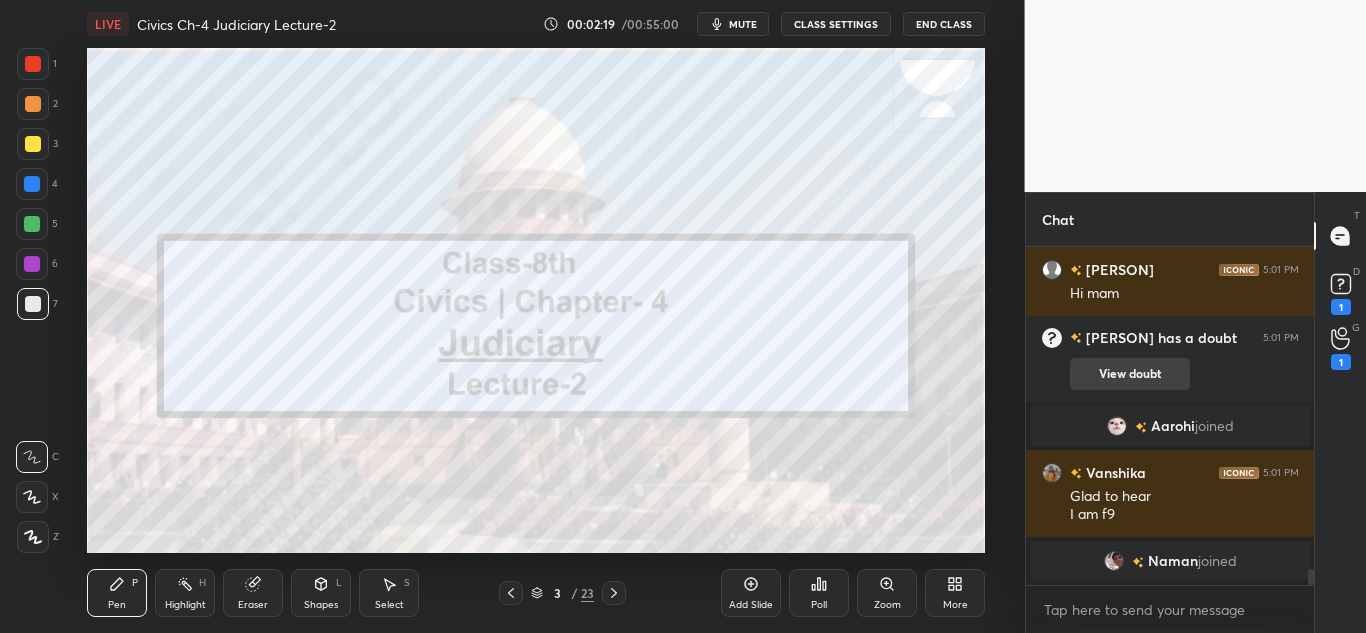 click on "View doubt" at bounding box center [1130, 374] 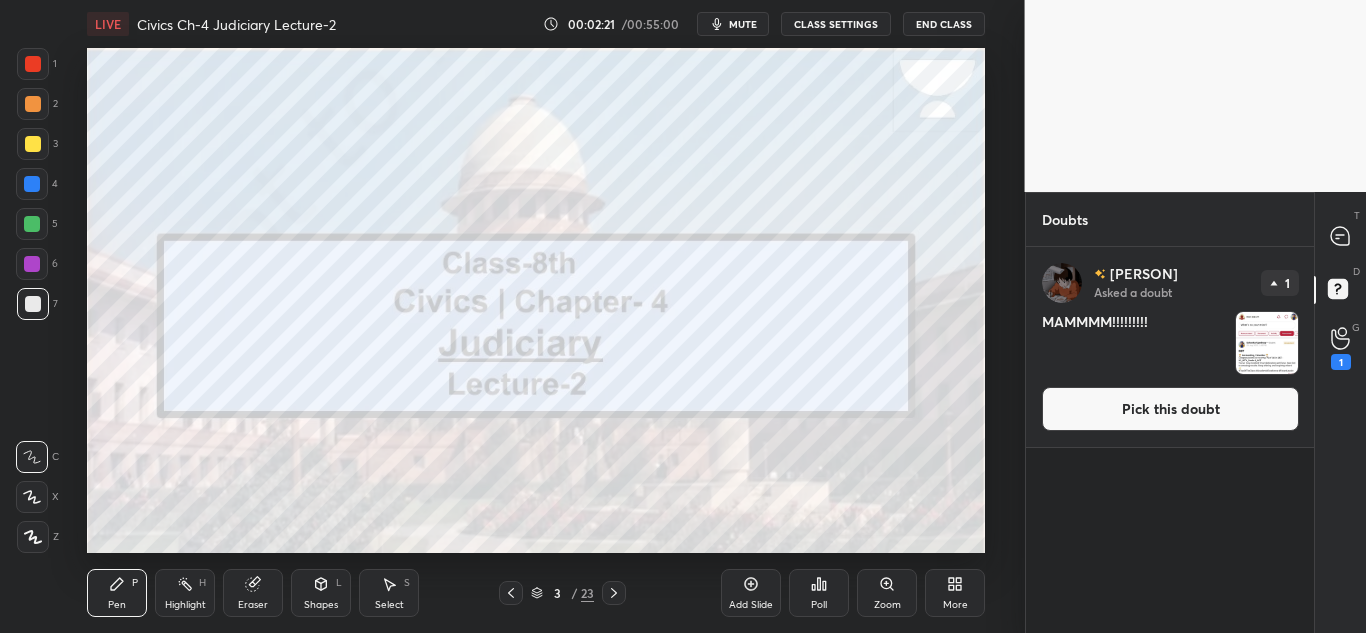 click at bounding box center (1267, 343) 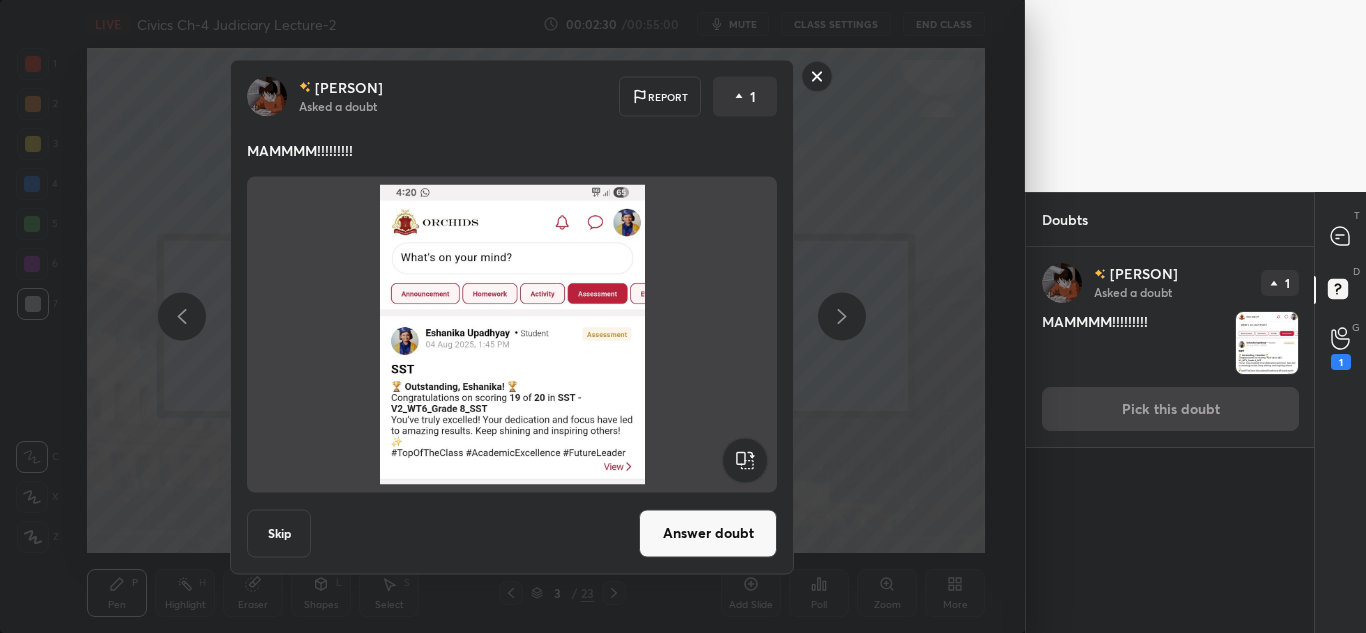 click 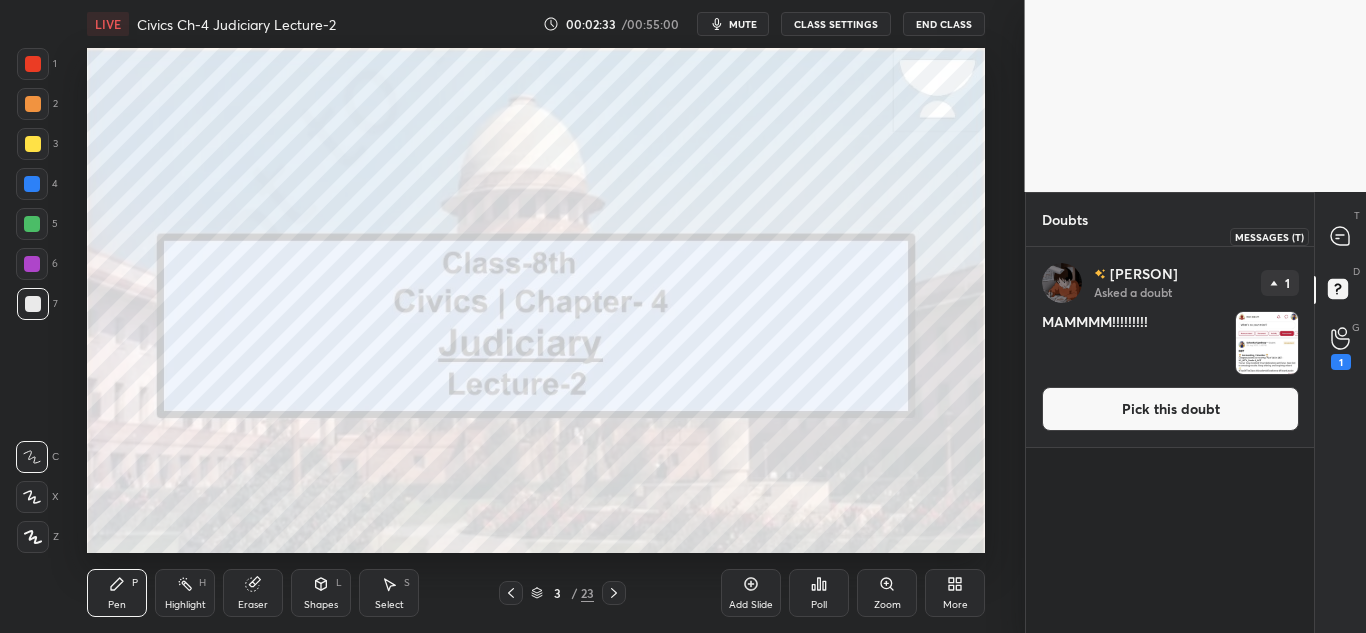 click at bounding box center (1341, 236) 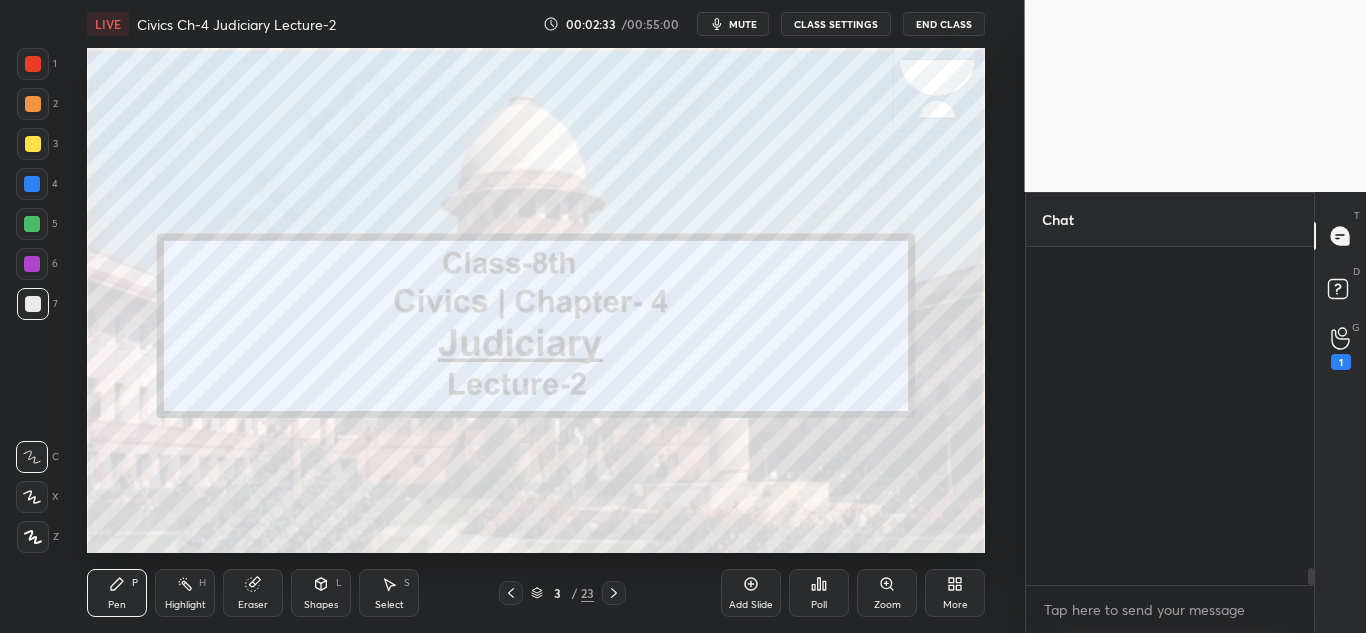 scroll, scrollTop: 8756, scrollLeft: 0, axis: vertical 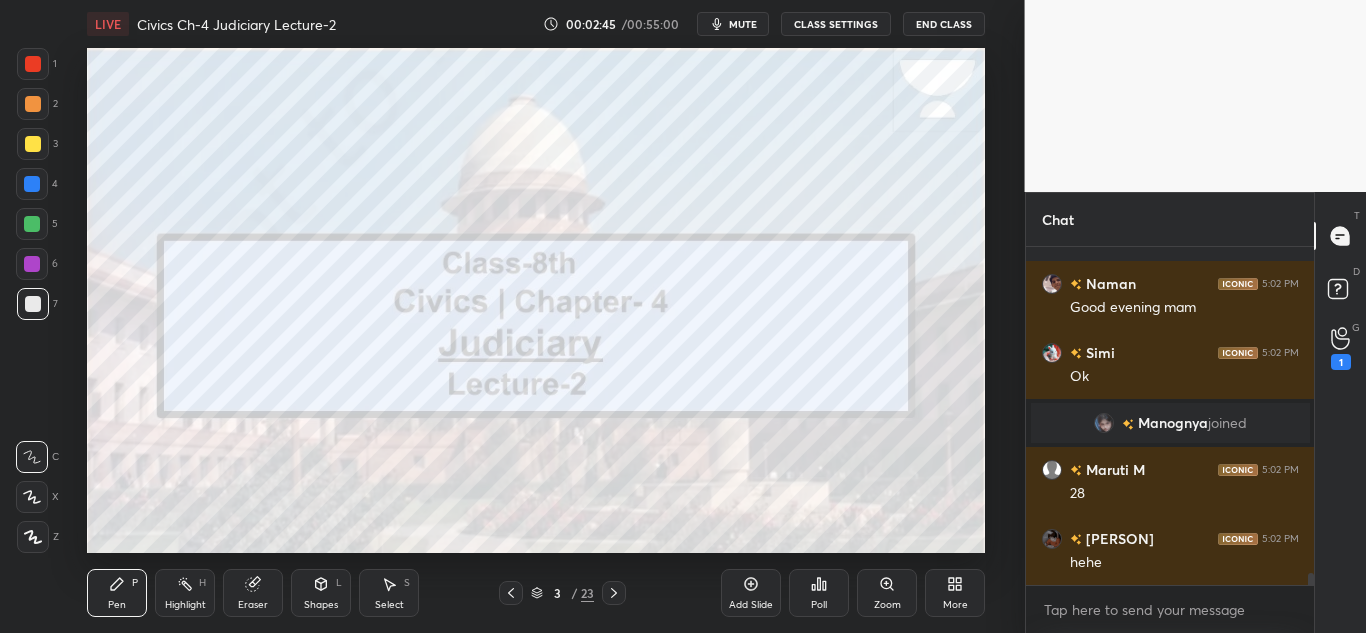click at bounding box center [33, 537] 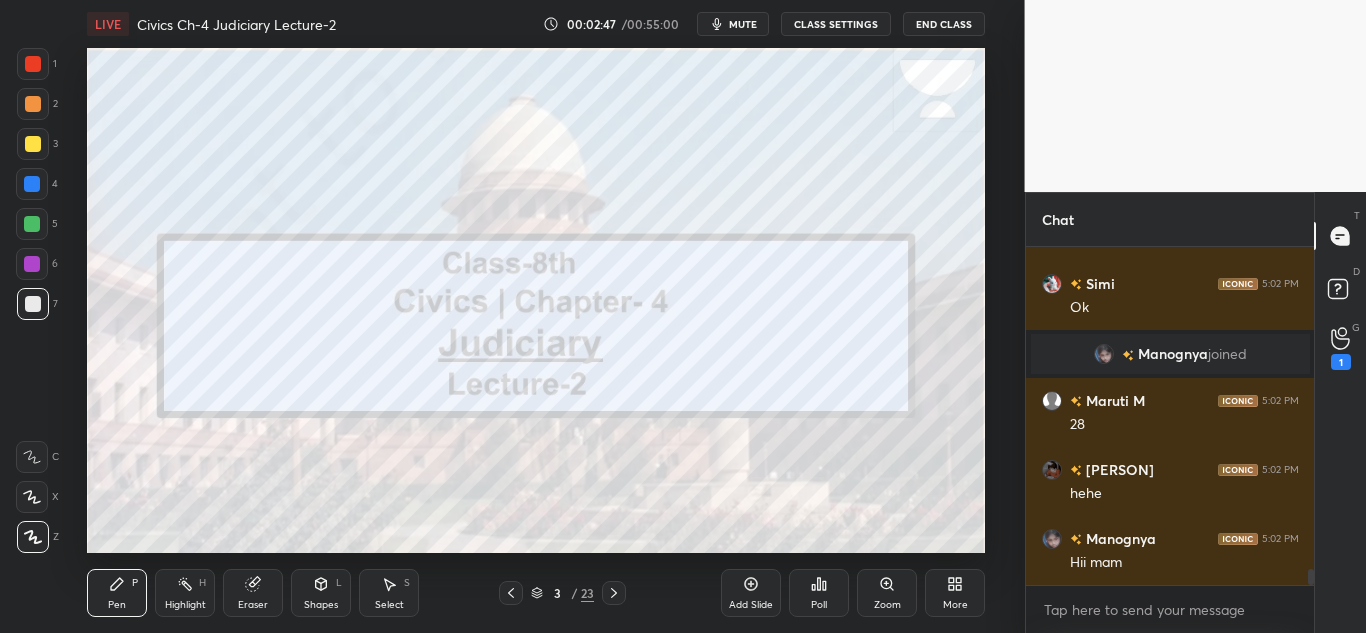 click at bounding box center (33, 64) 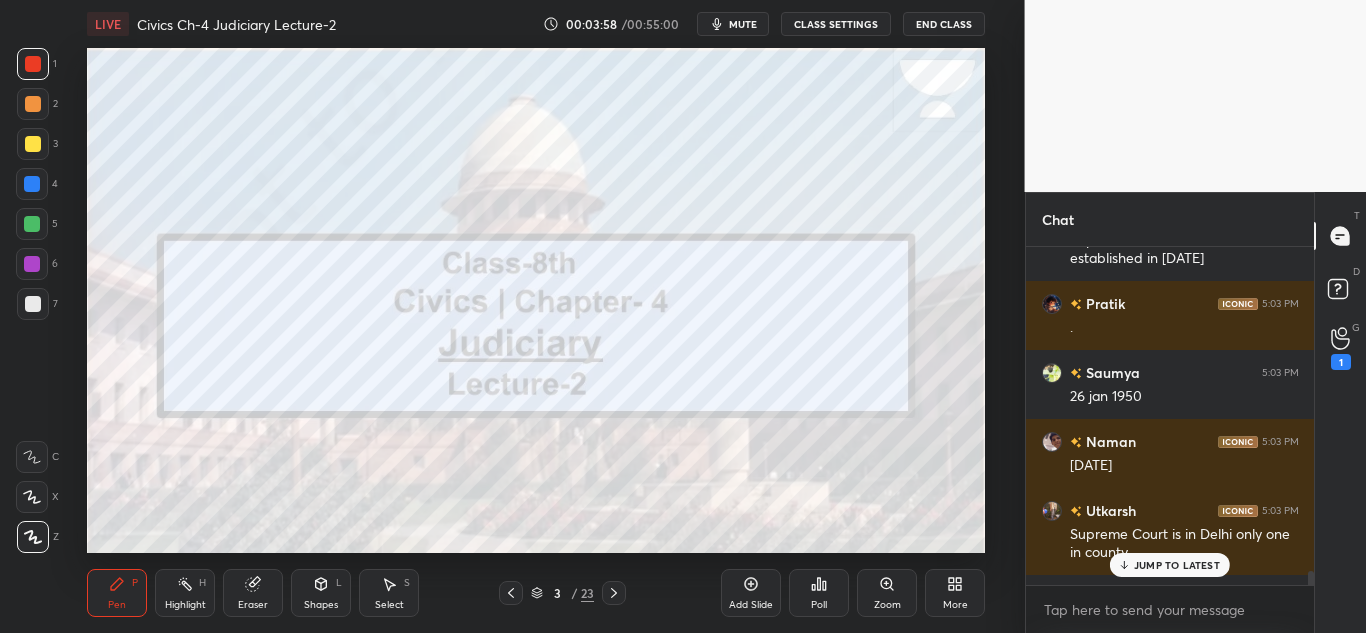scroll, scrollTop: 9522, scrollLeft: 0, axis: vertical 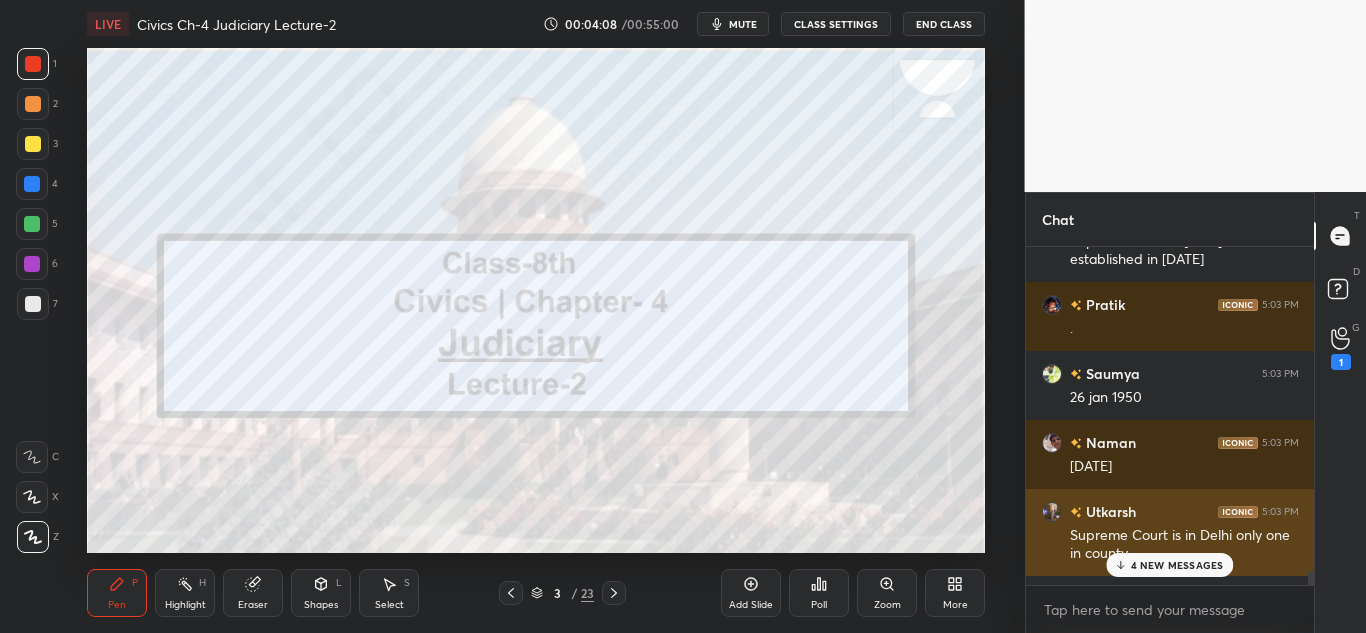 click on "Supreme Court is in Delhi only one in county" at bounding box center [1184, 545] 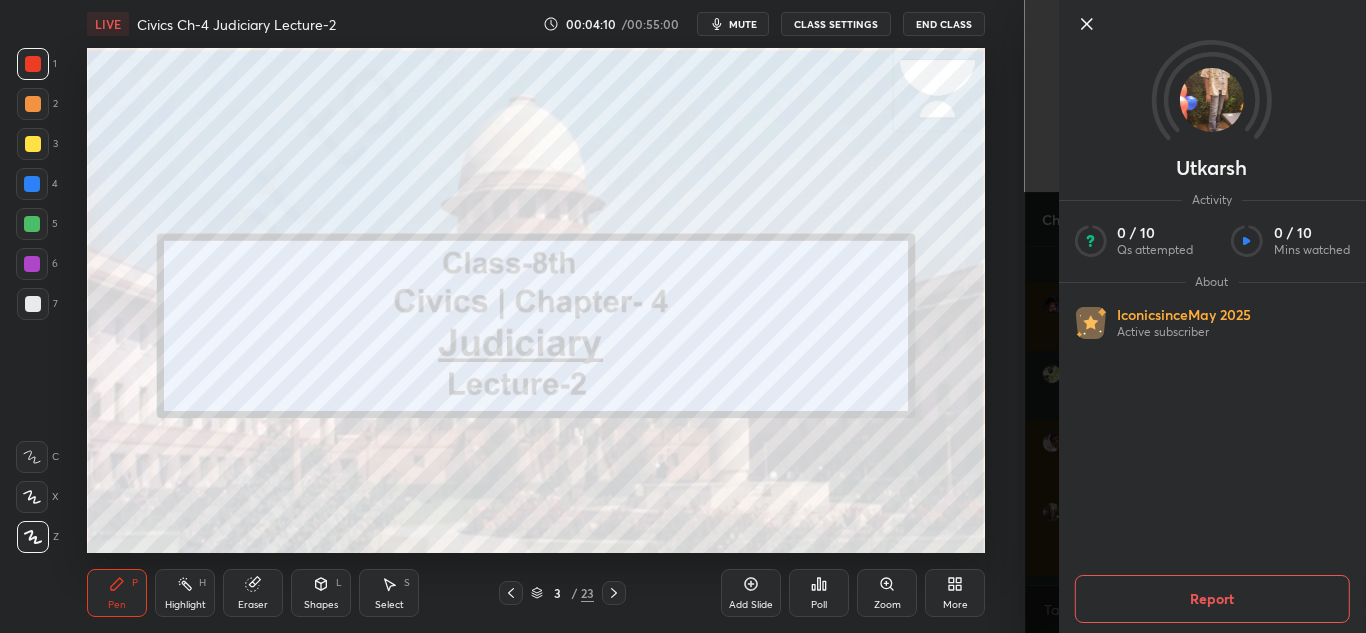 click 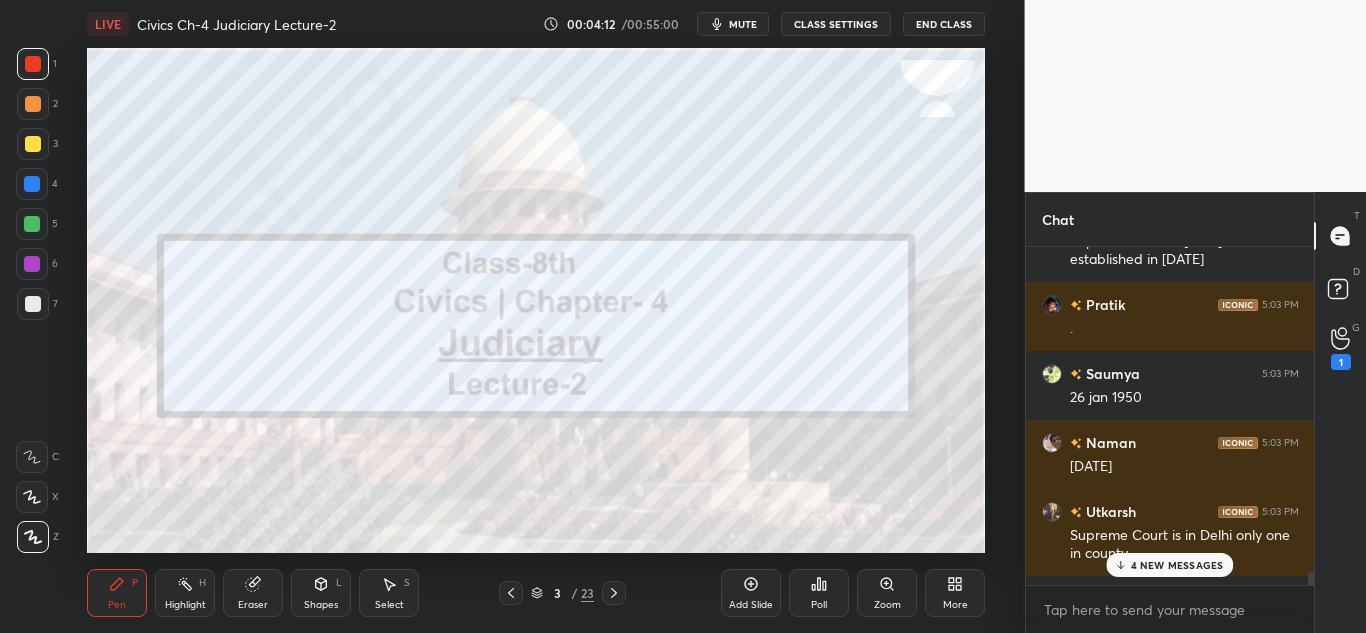click on "4 NEW MESSAGES" at bounding box center (1169, 565) 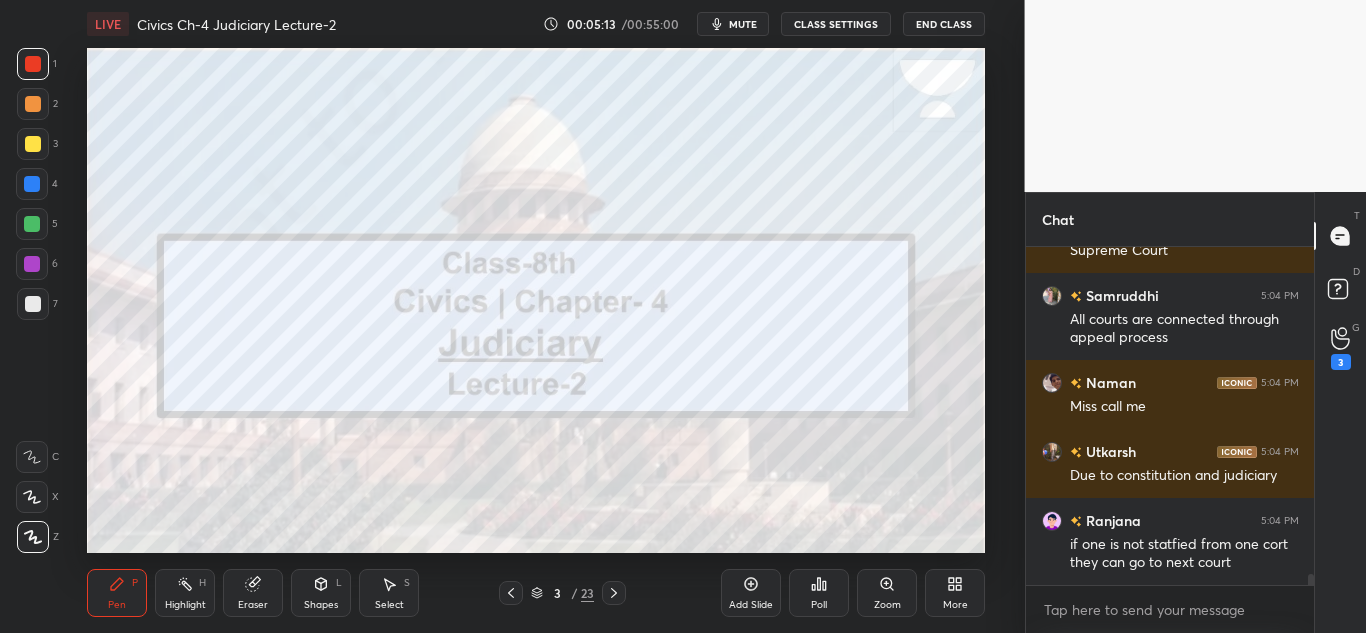 scroll, scrollTop: 10284, scrollLeft: 0, axis: vertical 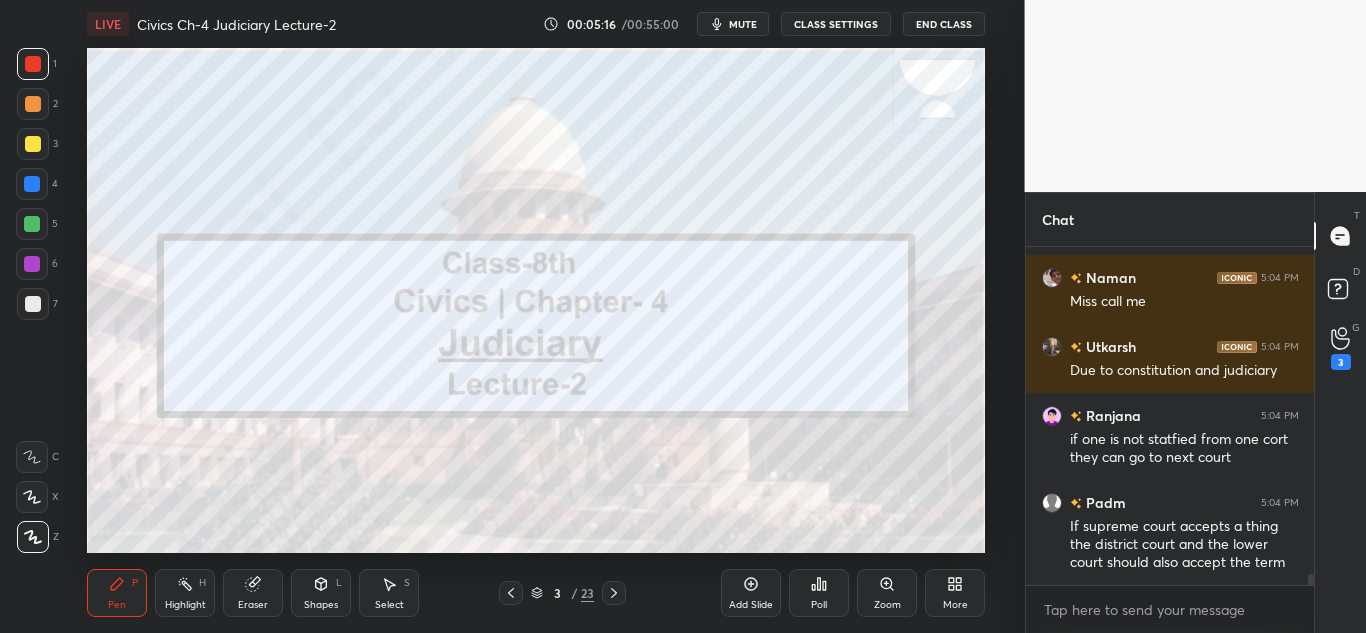 click 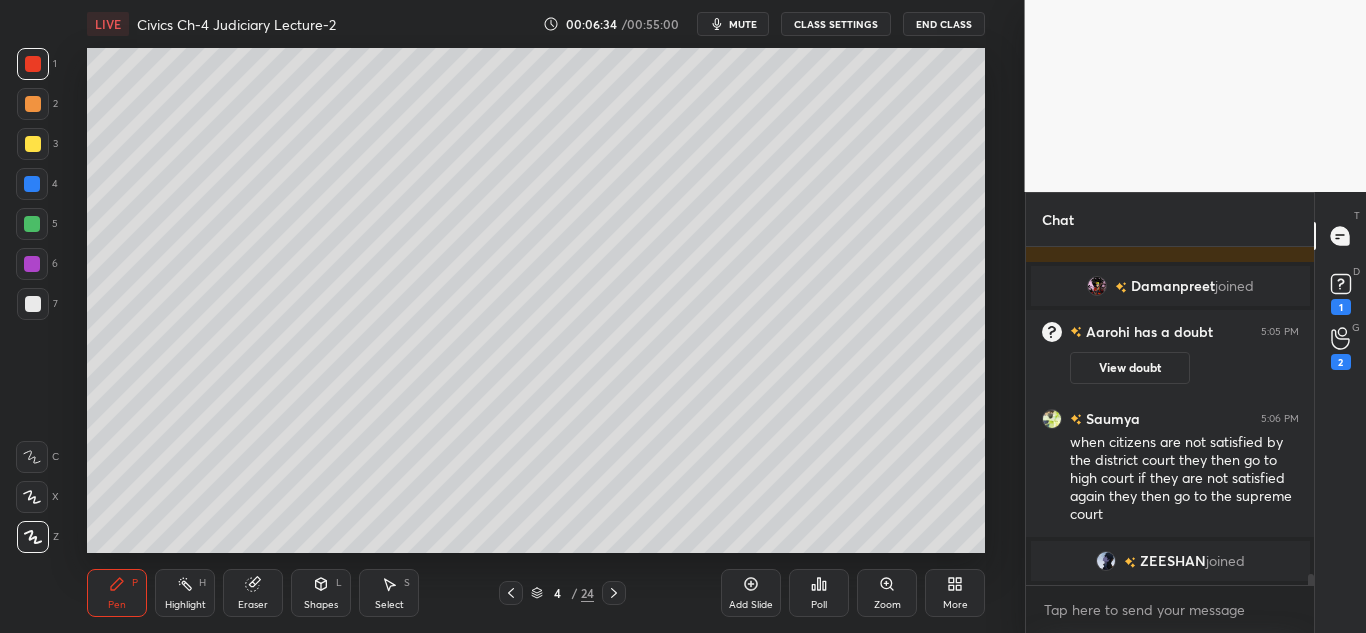 scroll, scrollTop: 10549, scrollLeft: 0, axis: vertical 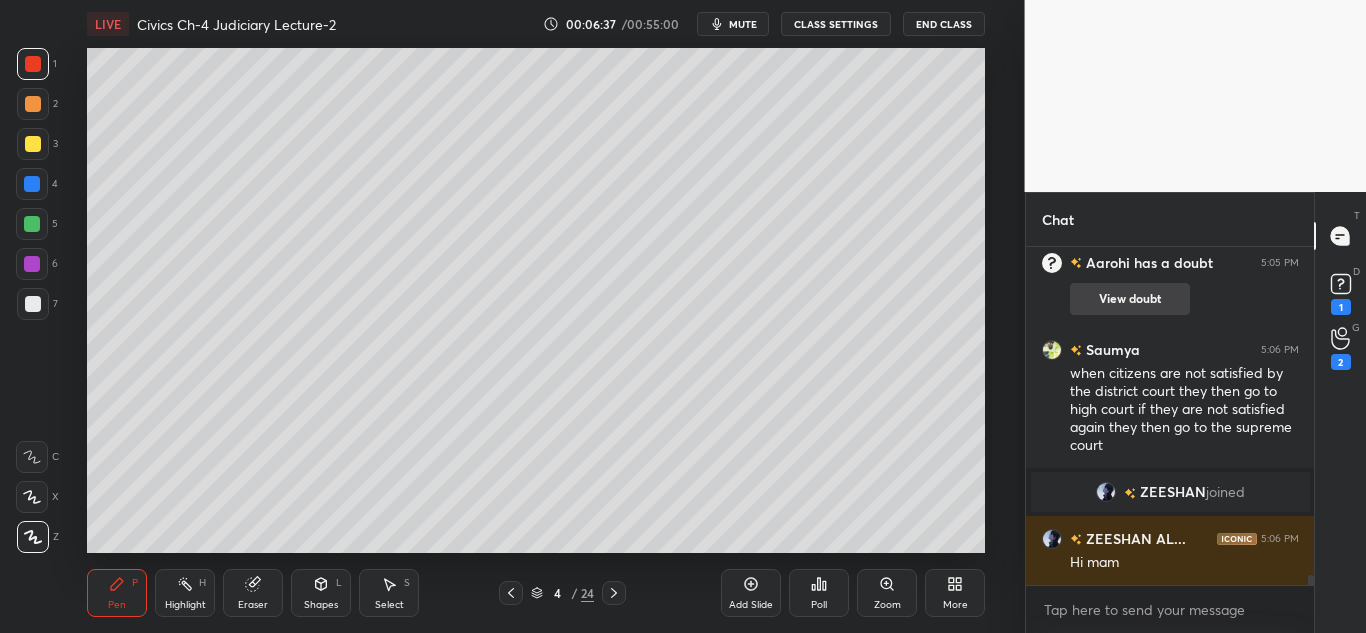 click on "View doubt" at bounding box center (1130, 299) 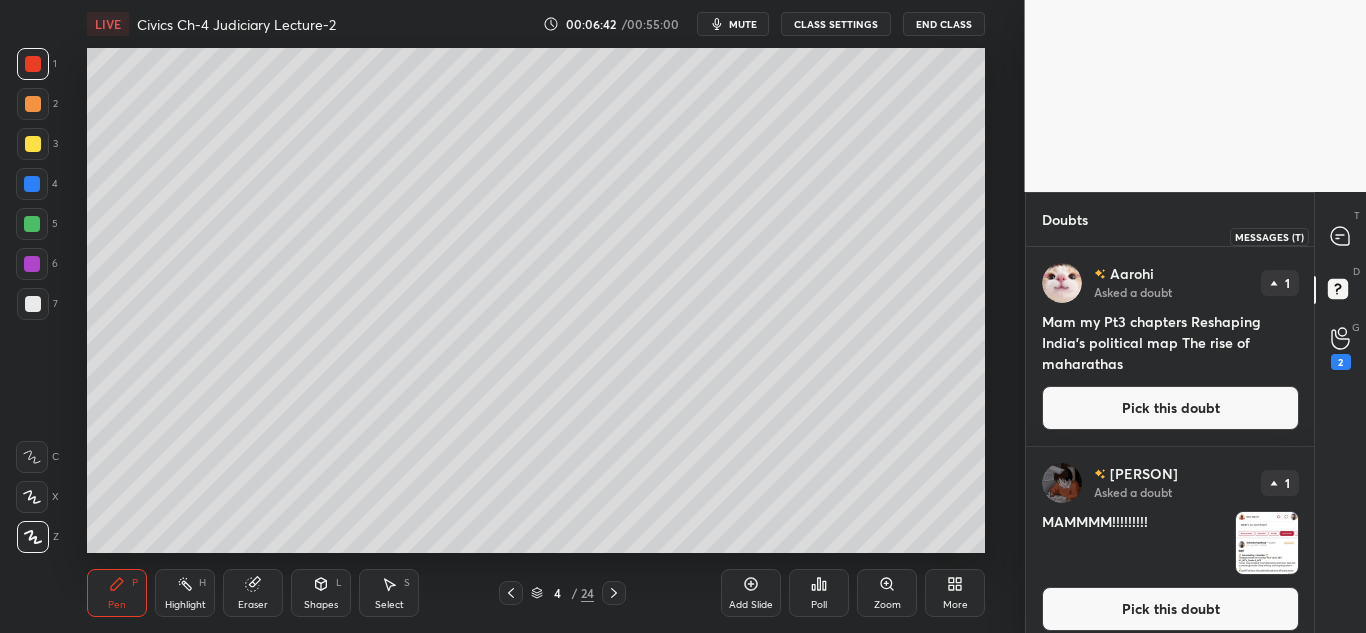 click 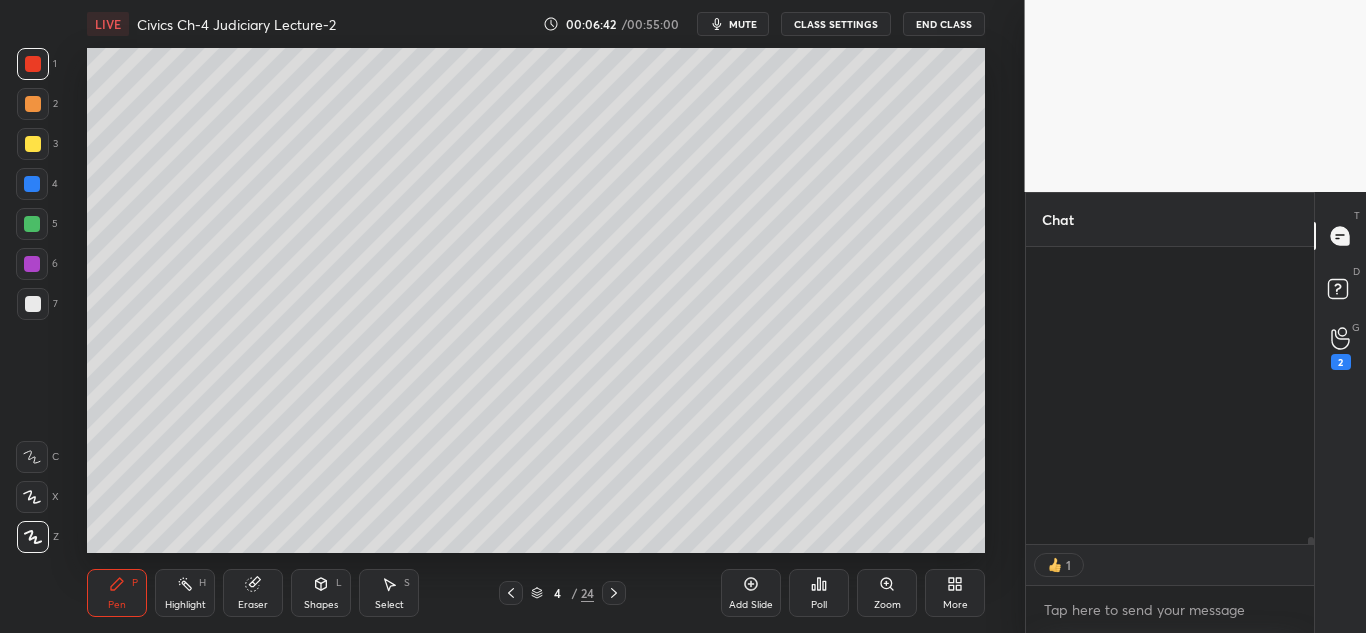 scroll, scrollTop: 12689, scrollLeft: 0, axis: vertical 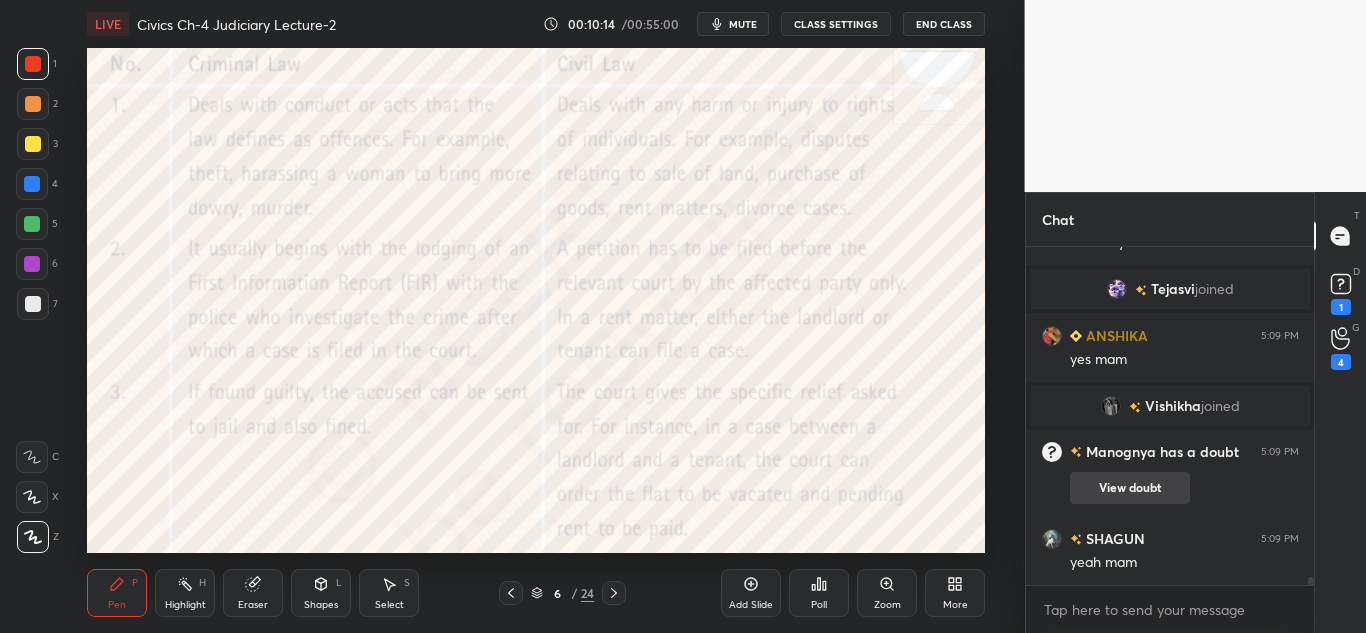 click on "View doubt" at bounding box center [1130, 488] 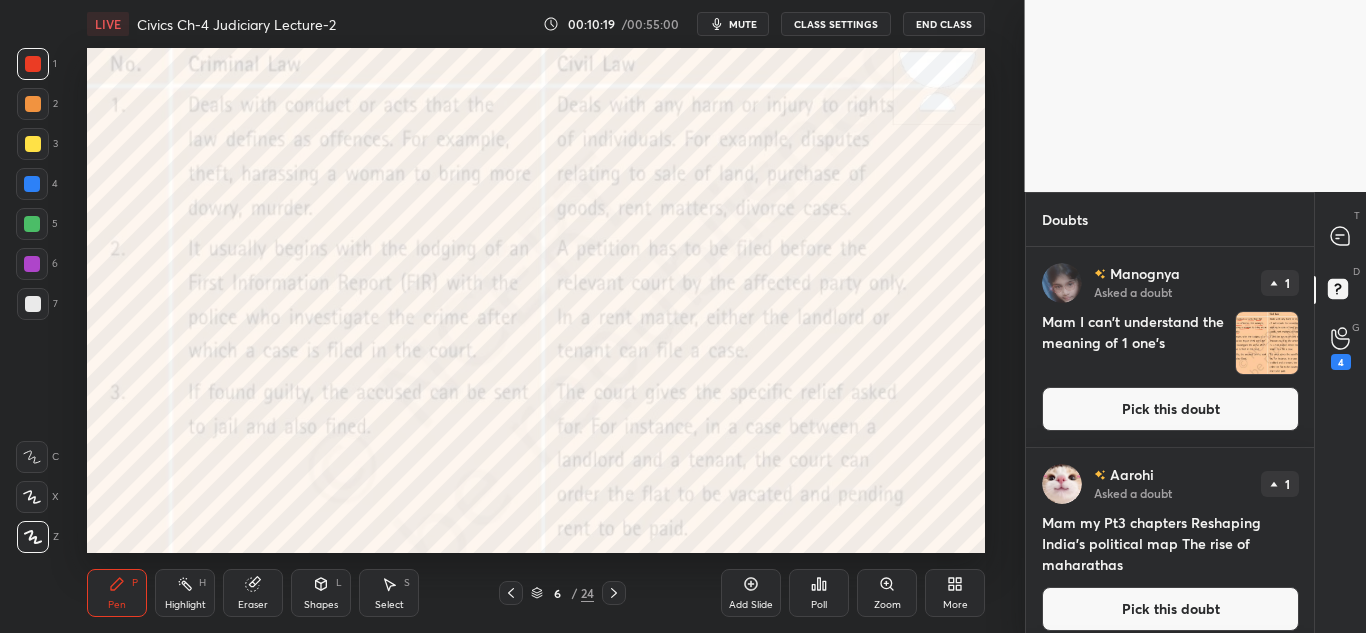 scroll, scrollTop: 216, scrollLeft: 0, axis: vertical 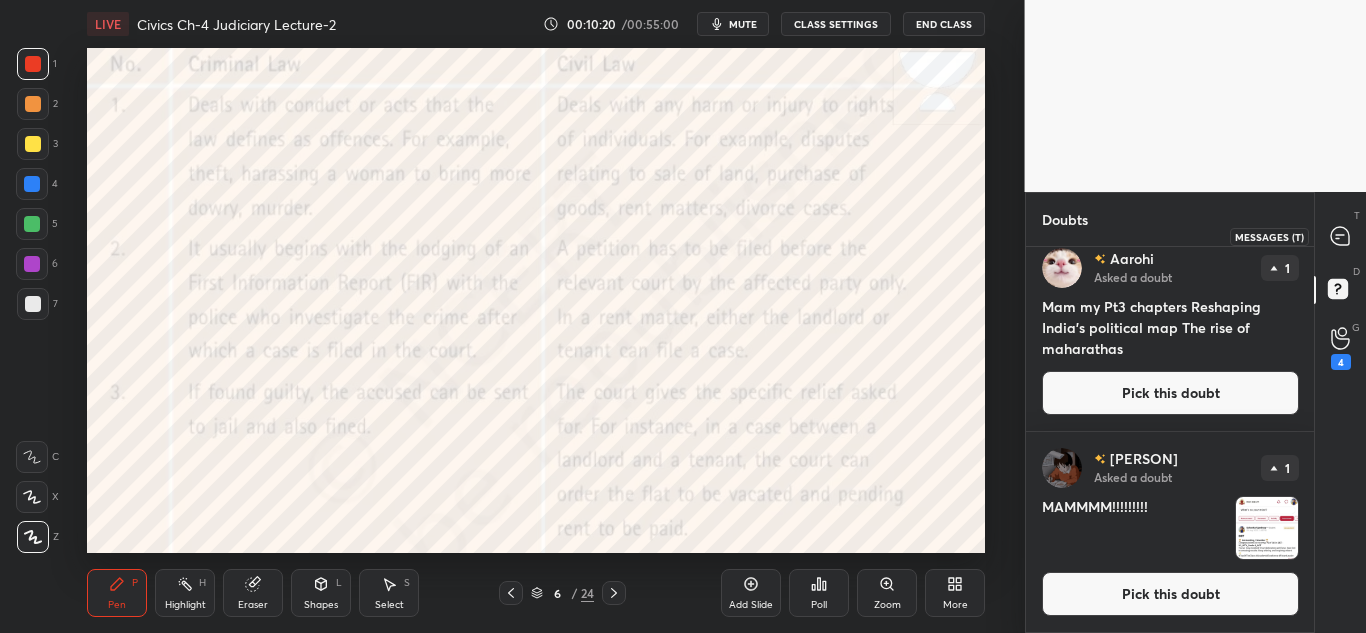 click 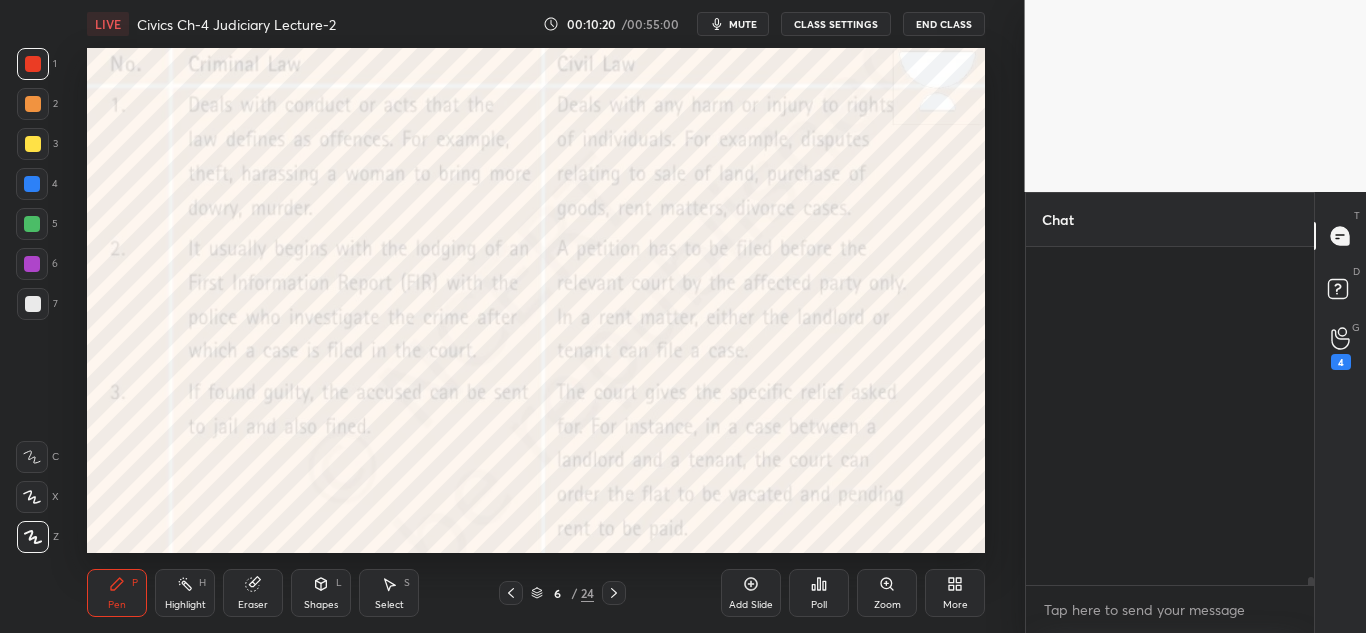 scroll, scrollTop: 15788, scrollLeft: 0, axis: vertical 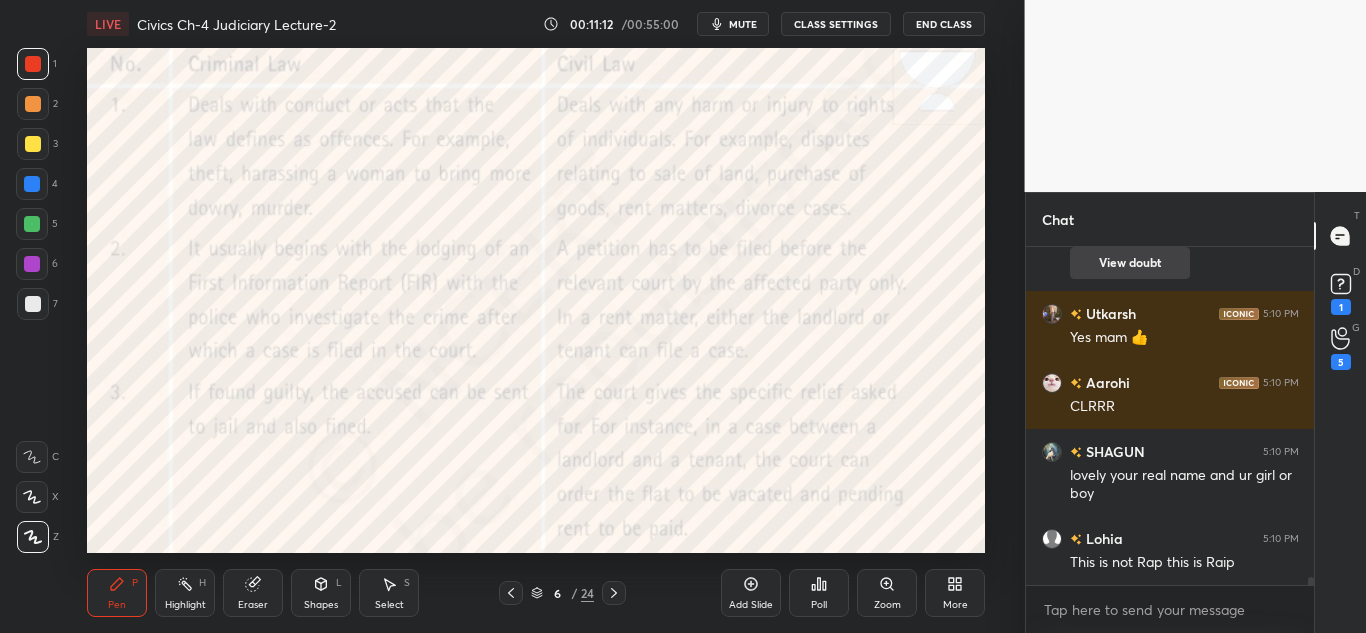 click on "View doubt" at bounding box center (1130, 263) 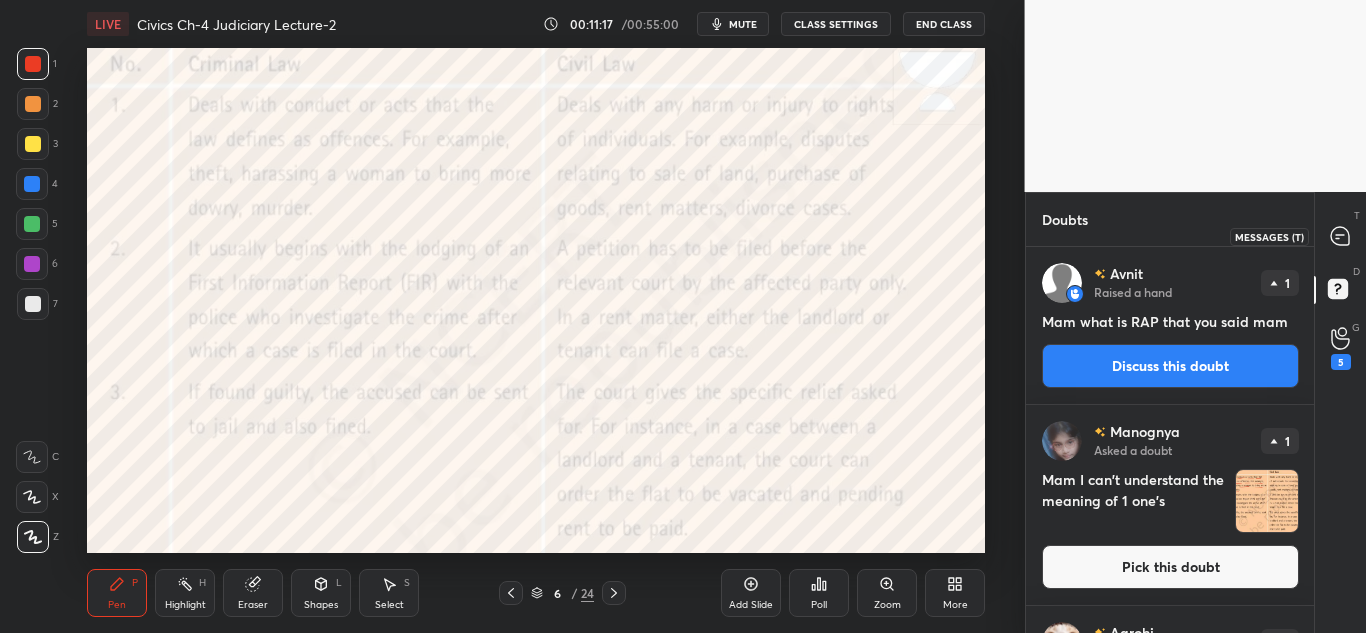 click 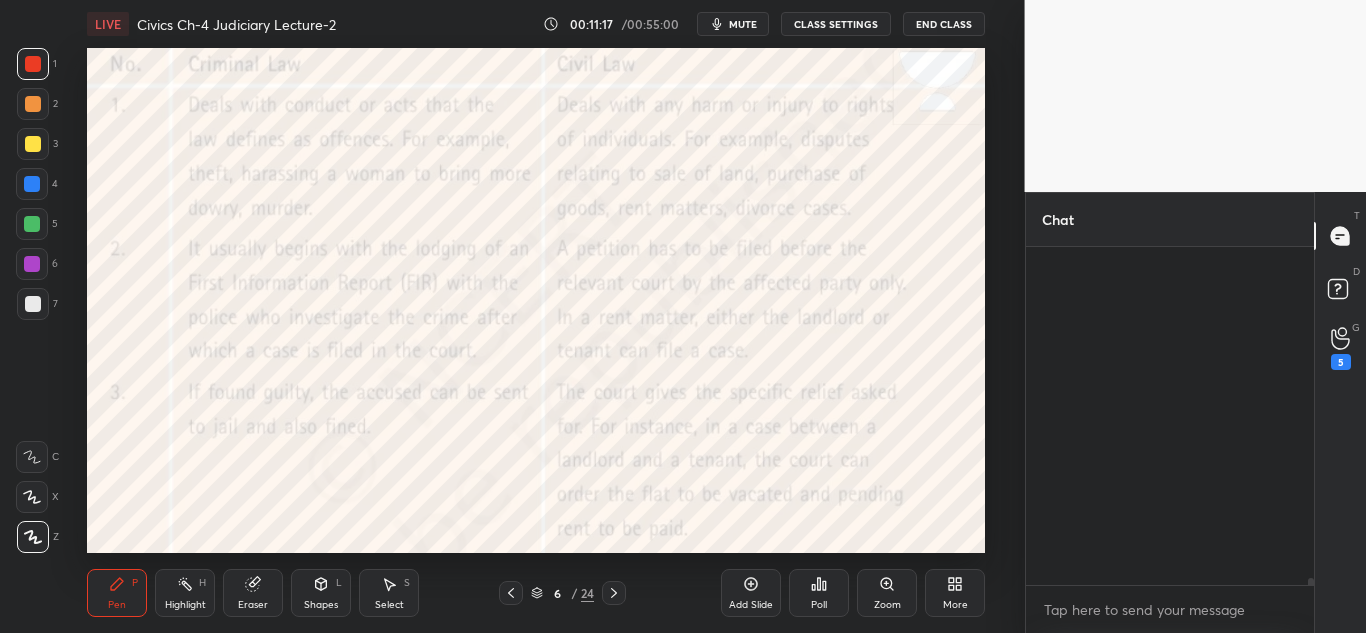 scroll, scrollTop: 16435, scrollLeft: 0, axis: vertical 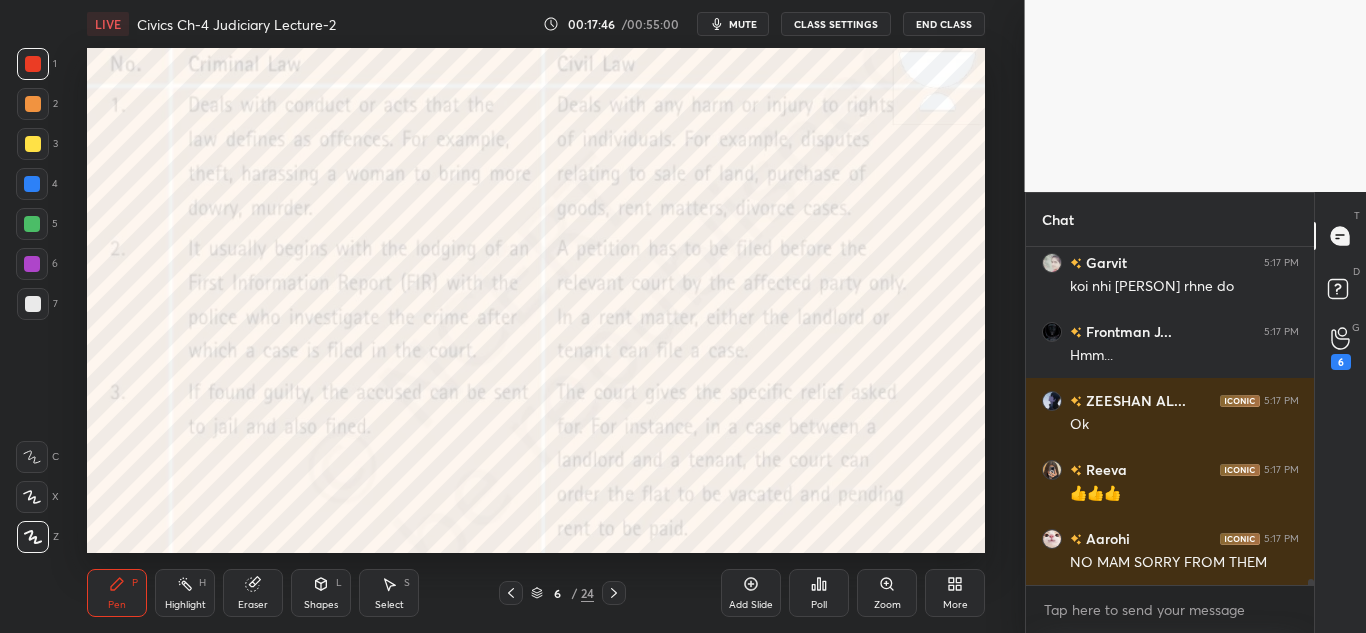 click on "mute" at bounding box center (743, 24) 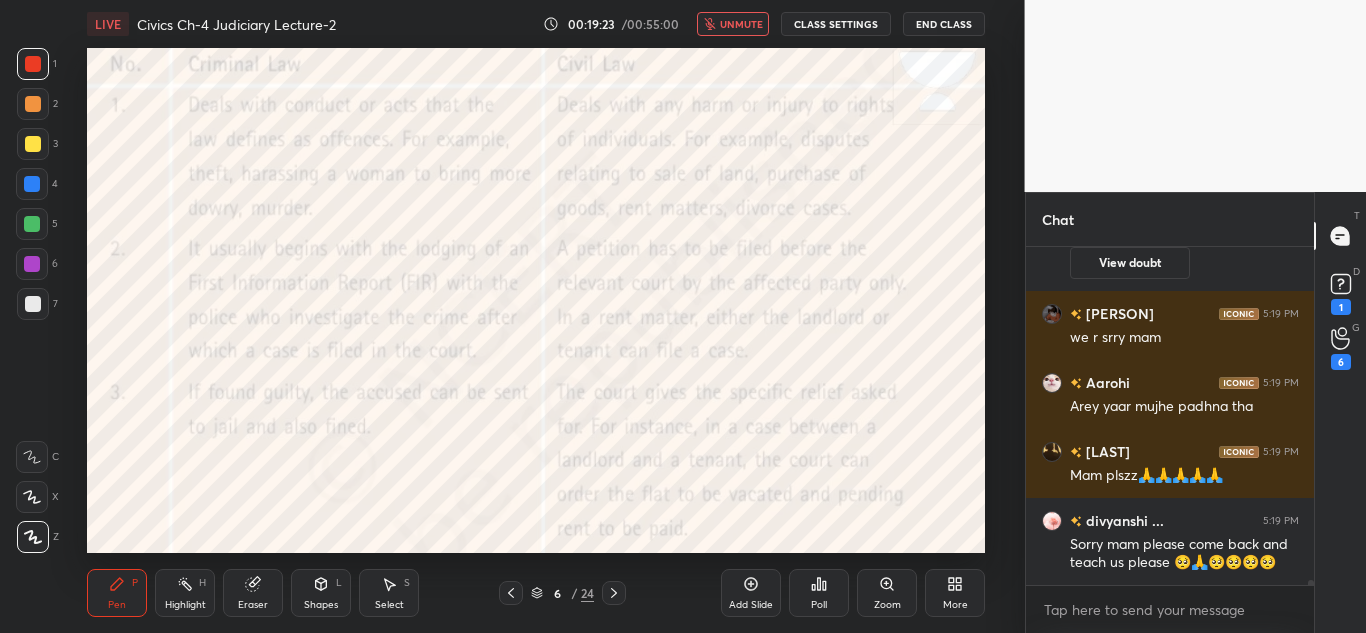 scroll, scrollTop: 22936, scrollLeft: 0, axis: vertical 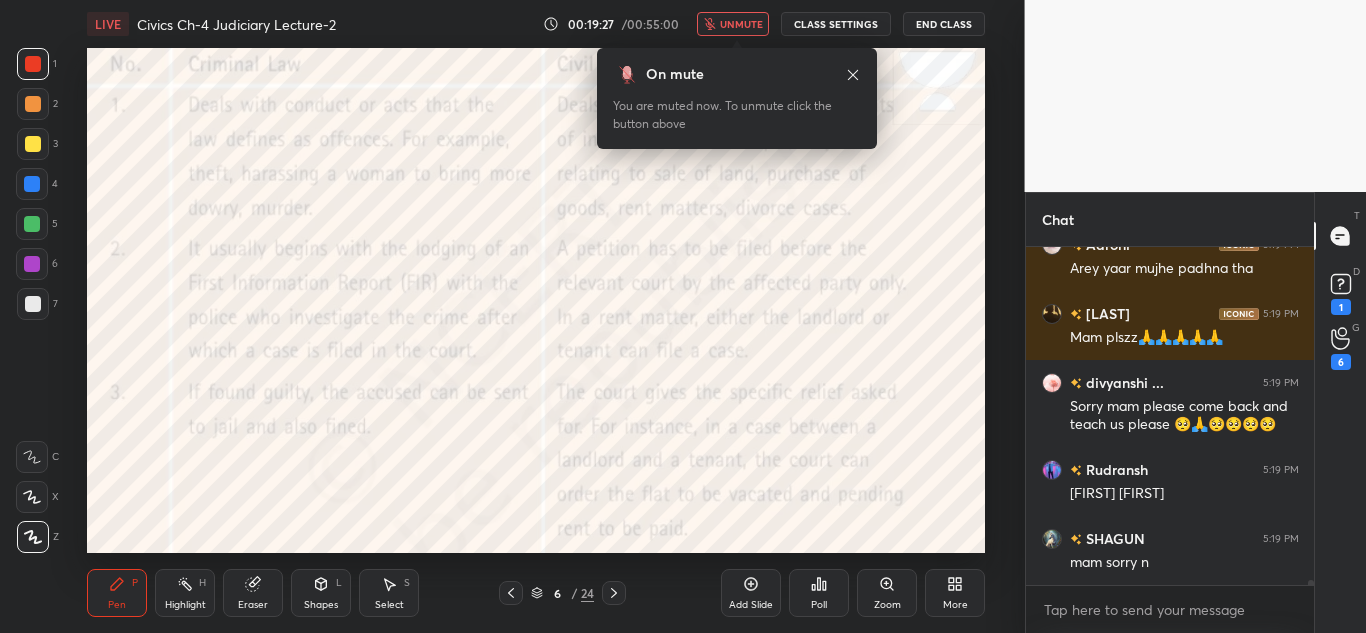 click on "unmute" at bounding box center (741, 24) 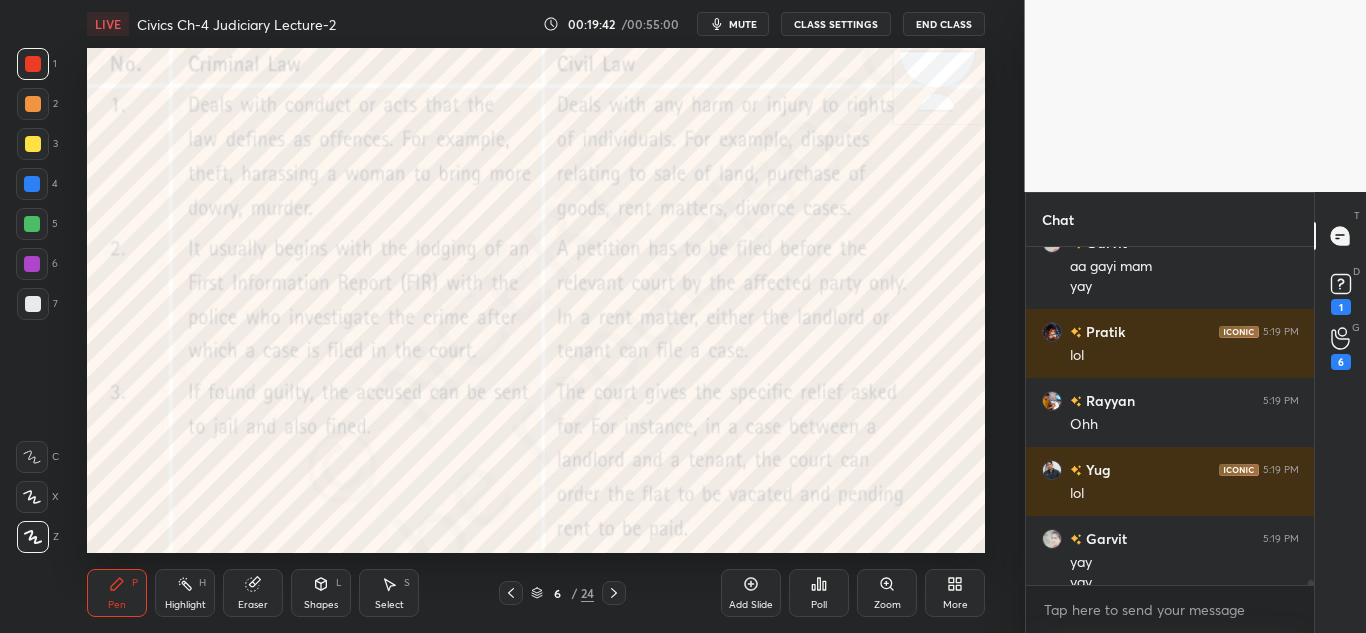scroll, scrollTop: 23840, scrollLeft: 0, axis: vertical 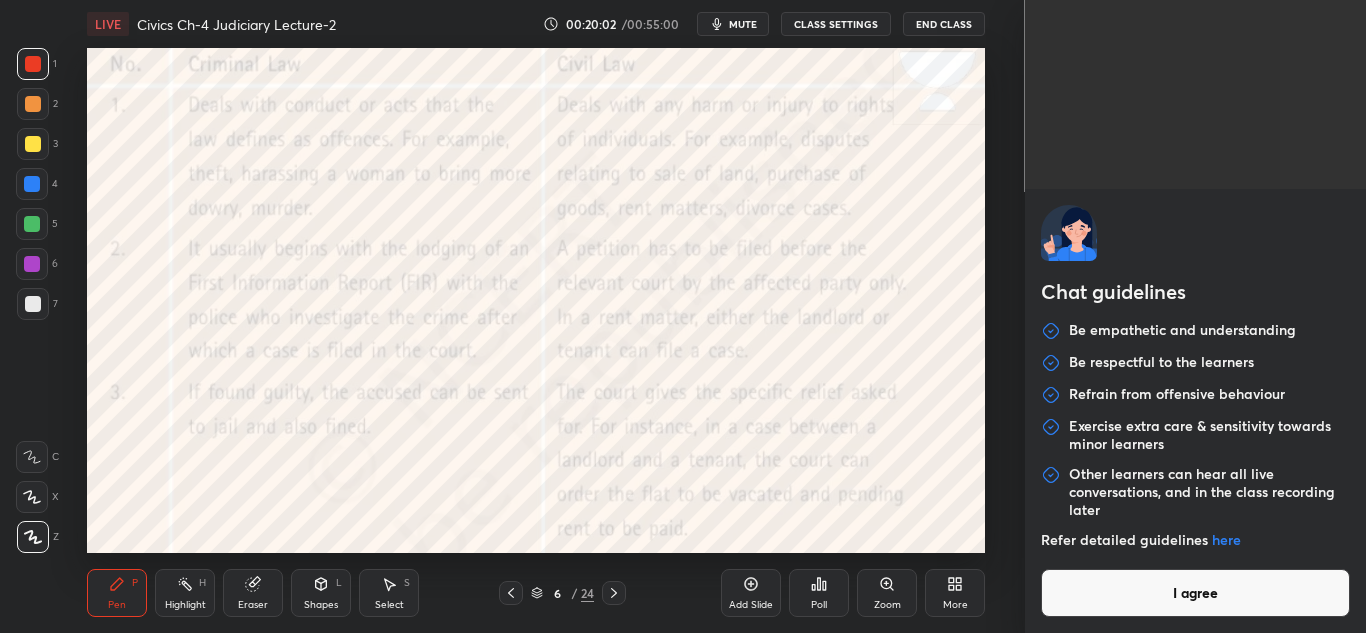 click on "1 2 3 4 5 6 7 C X Z C X Z E E Erase all H H LIVE Civics Ch-4 Judiciary Lecture-2 00:20:02 / 00:55:00 mute CLASS SETTINGS End Class Setting up your live class Poll for secs No correct answer Start poll Back Civics Ch-4 Judiciary Lecture-2 • L2 of Complete course on SST for CBSE Class 8 [PERSON] Pen P Highlight H Eraser Shapes L Select S 6 / 24 Add Slide Poll Zoom More Chat [PERSON] 5:19 PM lol [PERSON] 5:19 PM Yes mam 👍 Frontman J... 5:19 PM Xd 🤣 [PERSON] 5:19 PM mam aap to gusse me the Frontman J... 5:19 PM Pdhna hai [PERSON] 5:19 PM . JUMP TO LATEST 8 Enable hand raising Enable raise hand to speak to learners. Once enabled, chat will be turned off temporarily. Enable x Diya Asked a doubt 3 What happened to mam...mam aap thik ho..? Pick this doubt [PERSON] Raised a hand 1 Mam what is RAP that you said mam Discuss this doubt [PERSON] Asked a doubt 1 Mam I can't understand the meaning of 1 one's Pick this doubt [PERSON] Asked a doubt 1 Pick this doubt NEW DOUBTS ASKED Can't raise hand Got it T D 1 G 6" at bounding box center [683, 316] 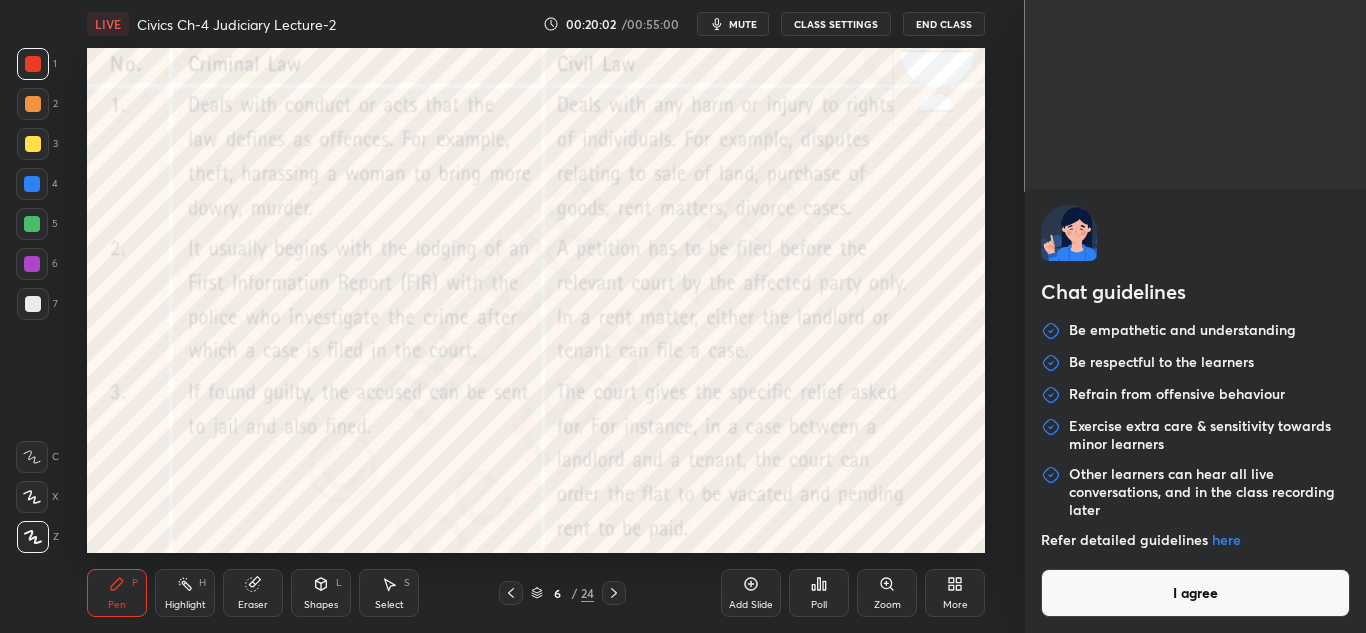 scroll, scrollTop: 24571, scrollLeft: 0, axis: vertical 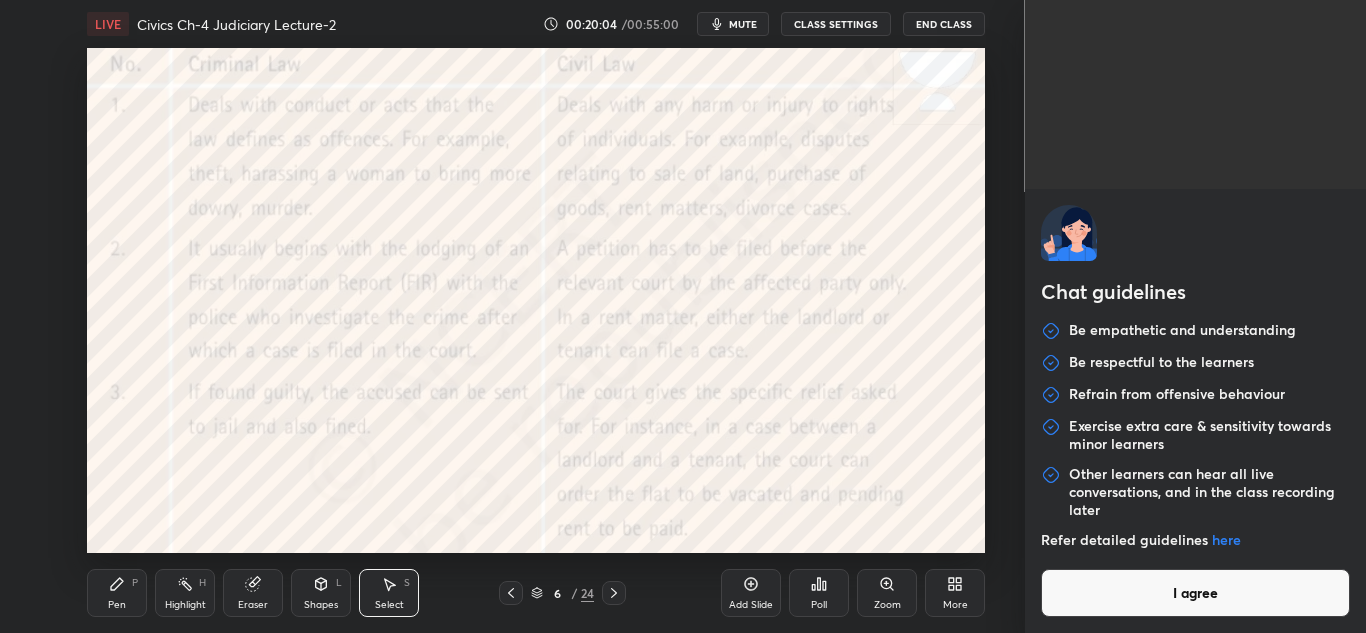 click on "I agree" at bounding box center (1196, 593) 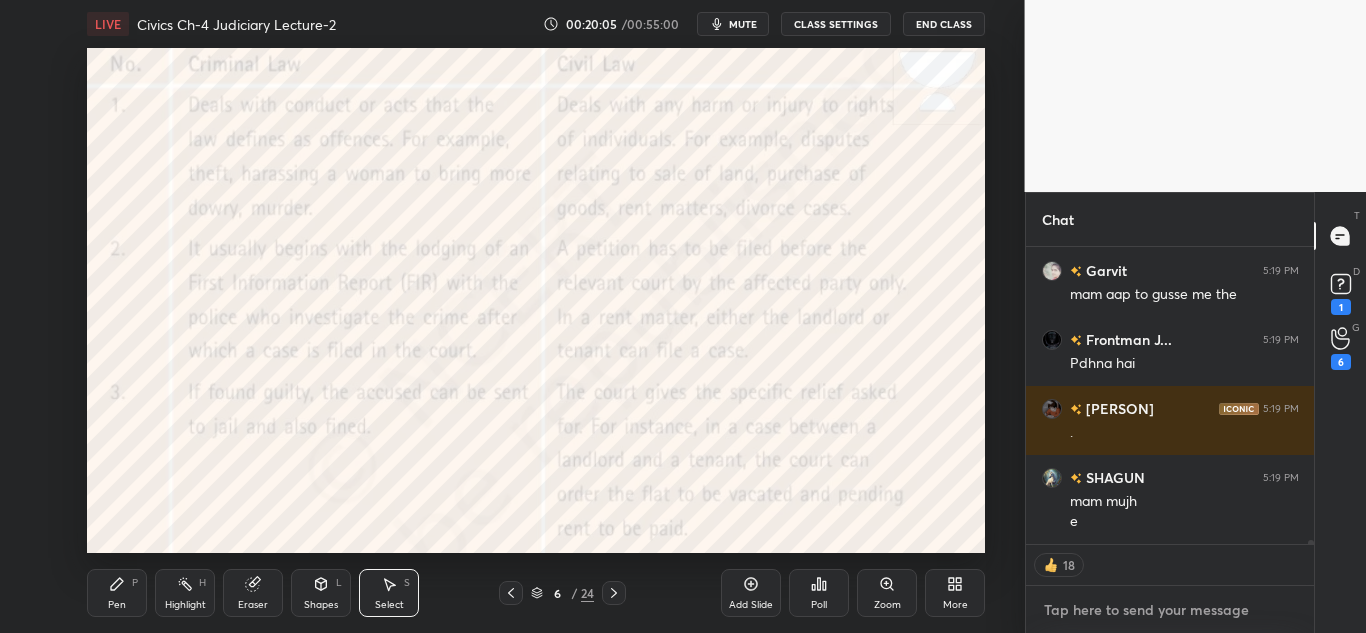 click at bounding box center [1170, 610] 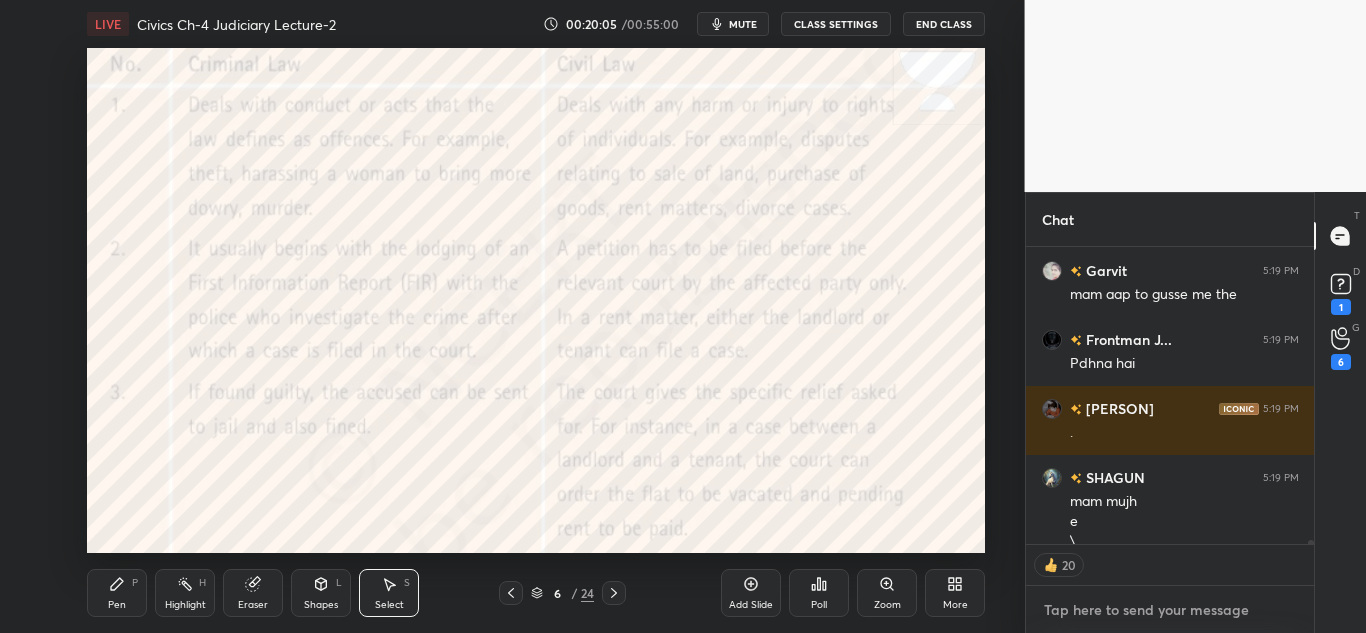 type on "x" 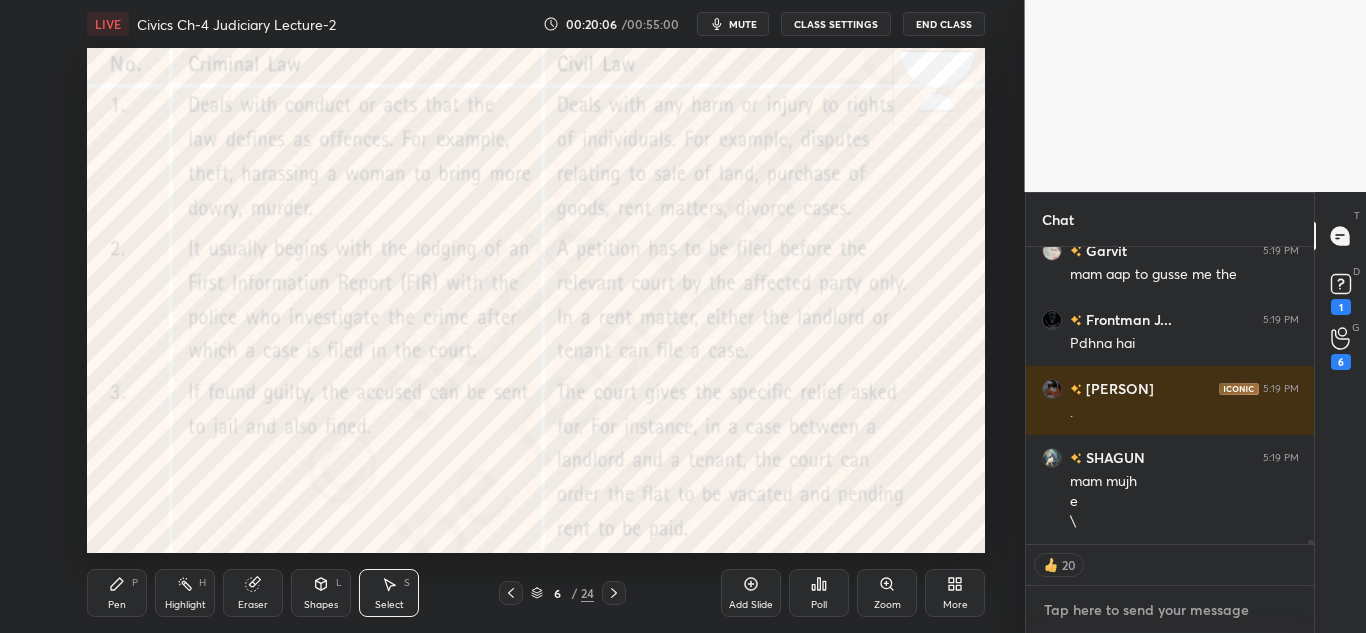 paste on "https://www.youtube.com/live/8ZQR5793Ikg?si=ukaxxUoDOIxFCQTD" 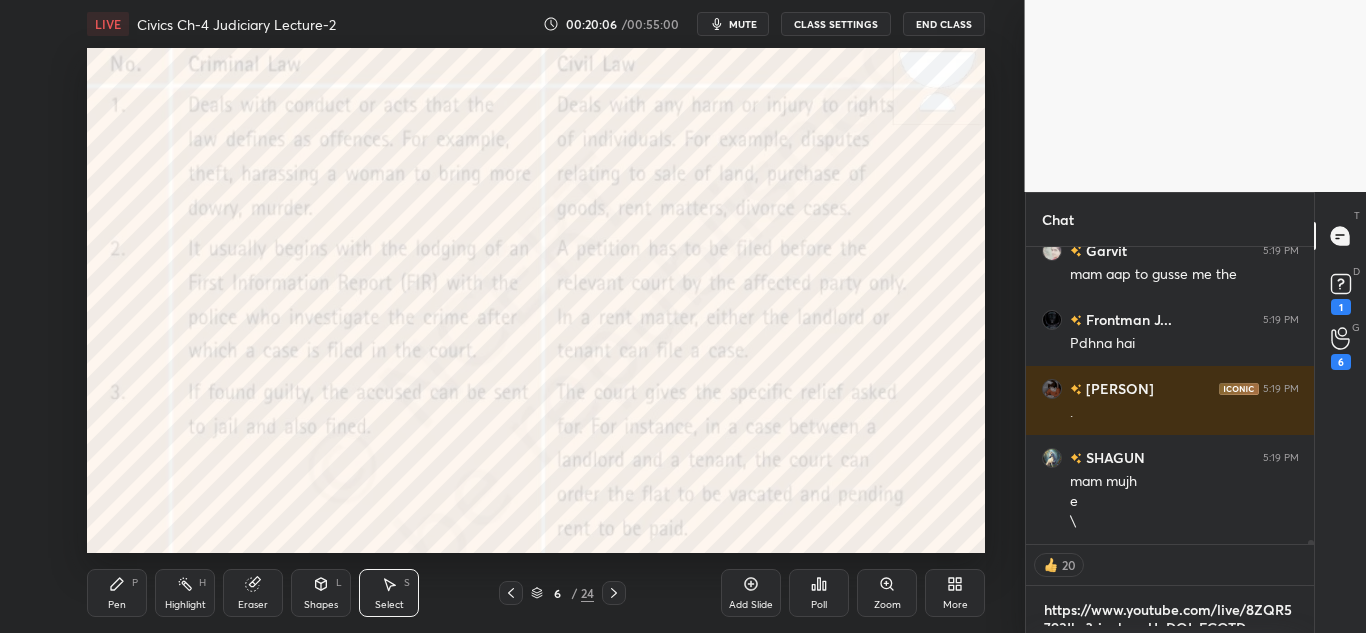 type on "x" 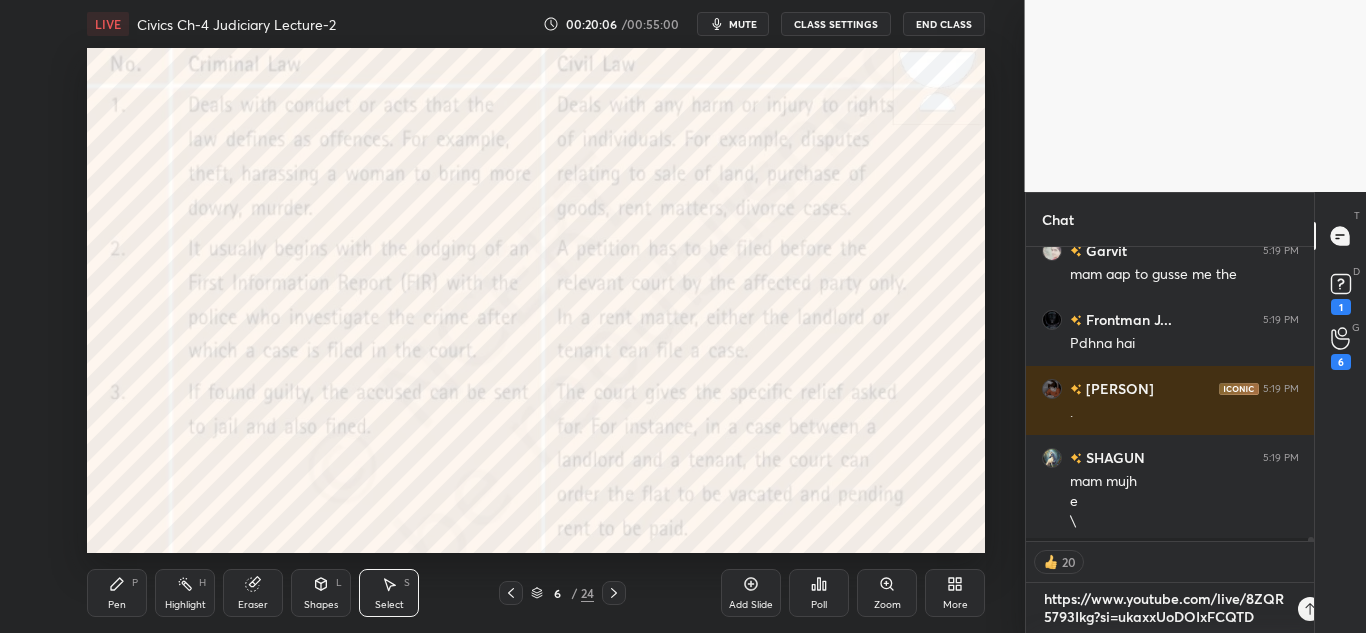 scroll, scrollTop: 1, scrollLeft: 0, axis: vertical 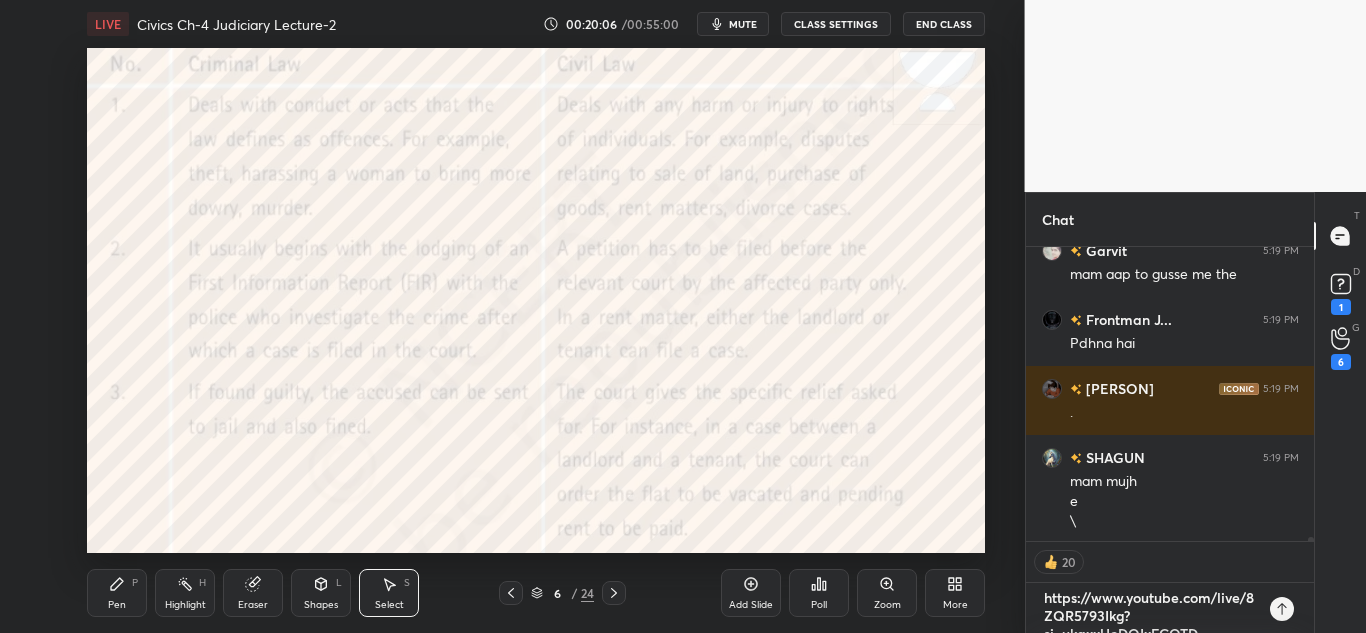type 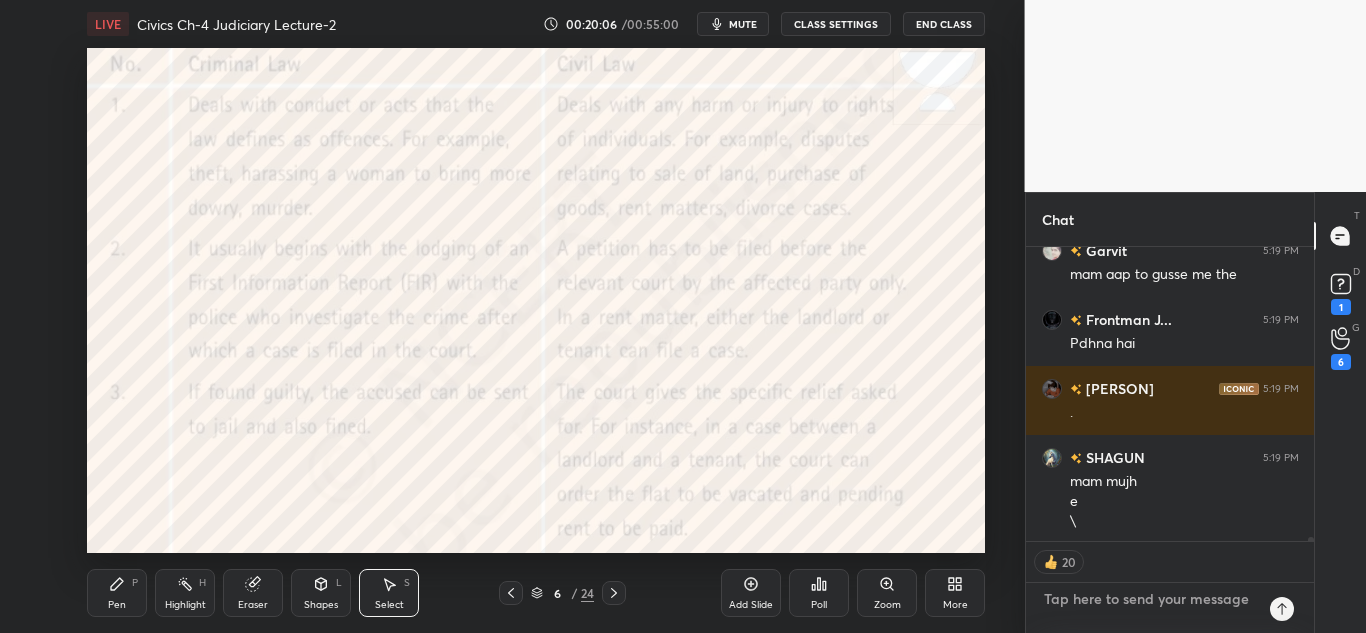 scroll, scrollTop: 0, scrollLeft: 0, axis: both 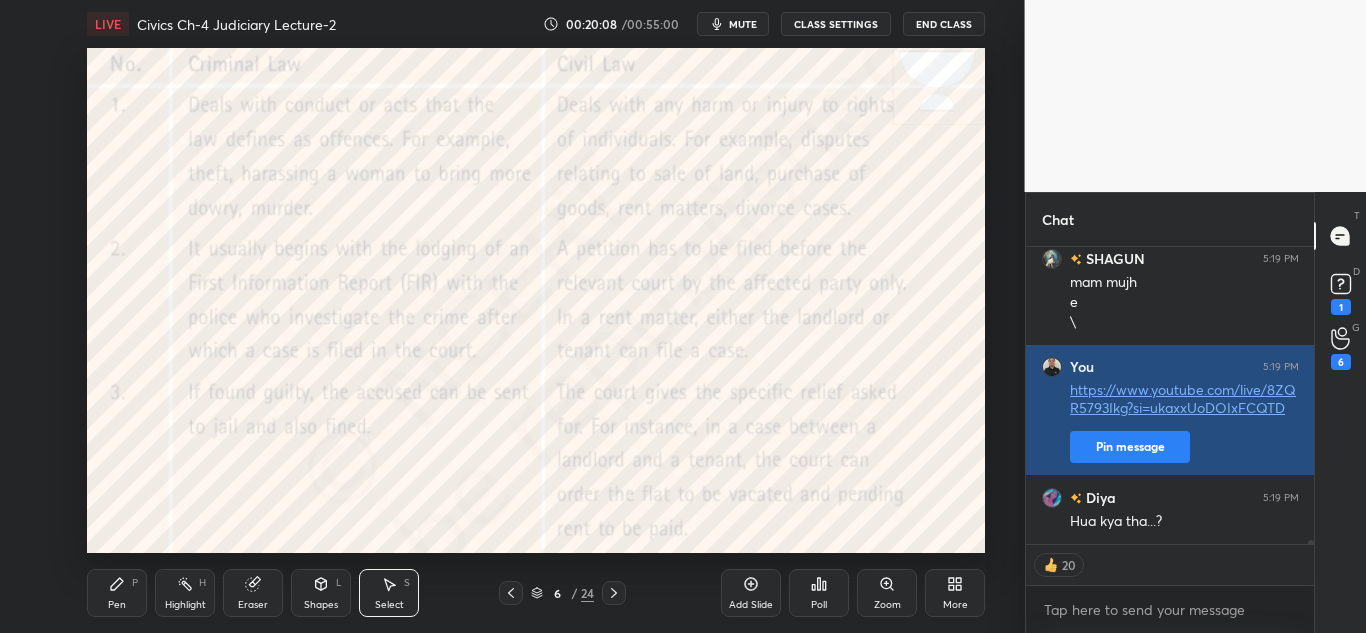 click on "Hua kya tha...?" at bounding box center (1184, 522) 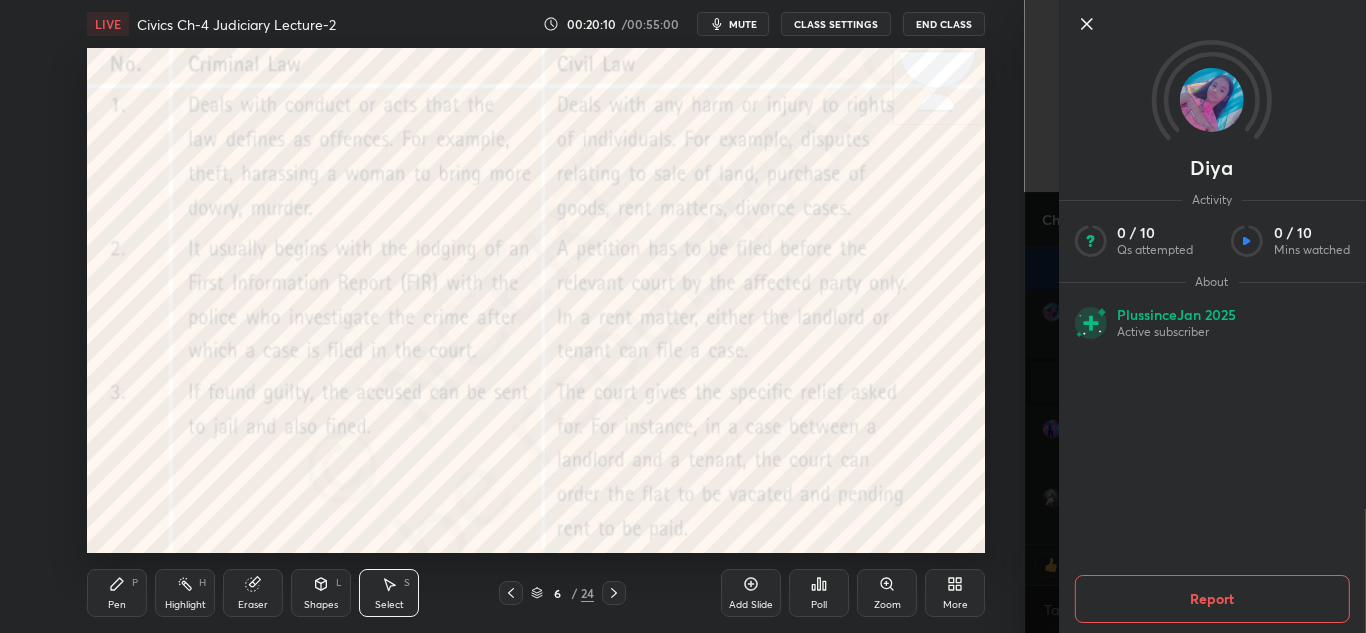 click 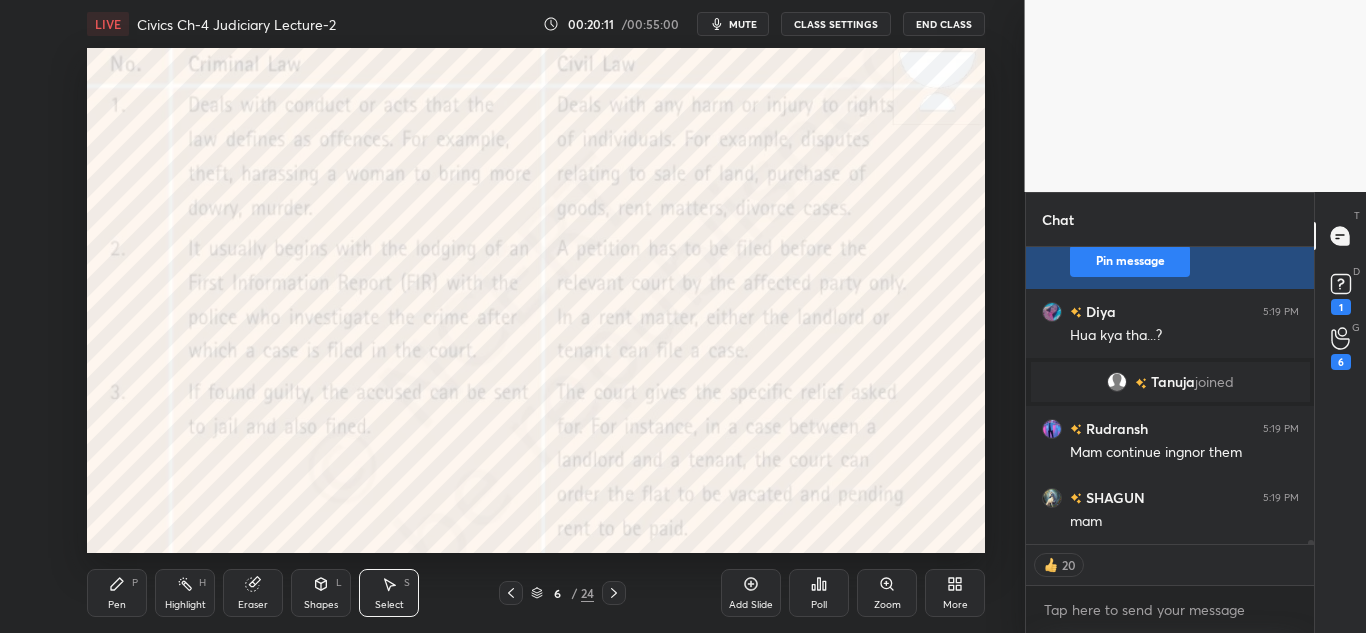 click on "Pin message" at bounding box center (1130, 261) 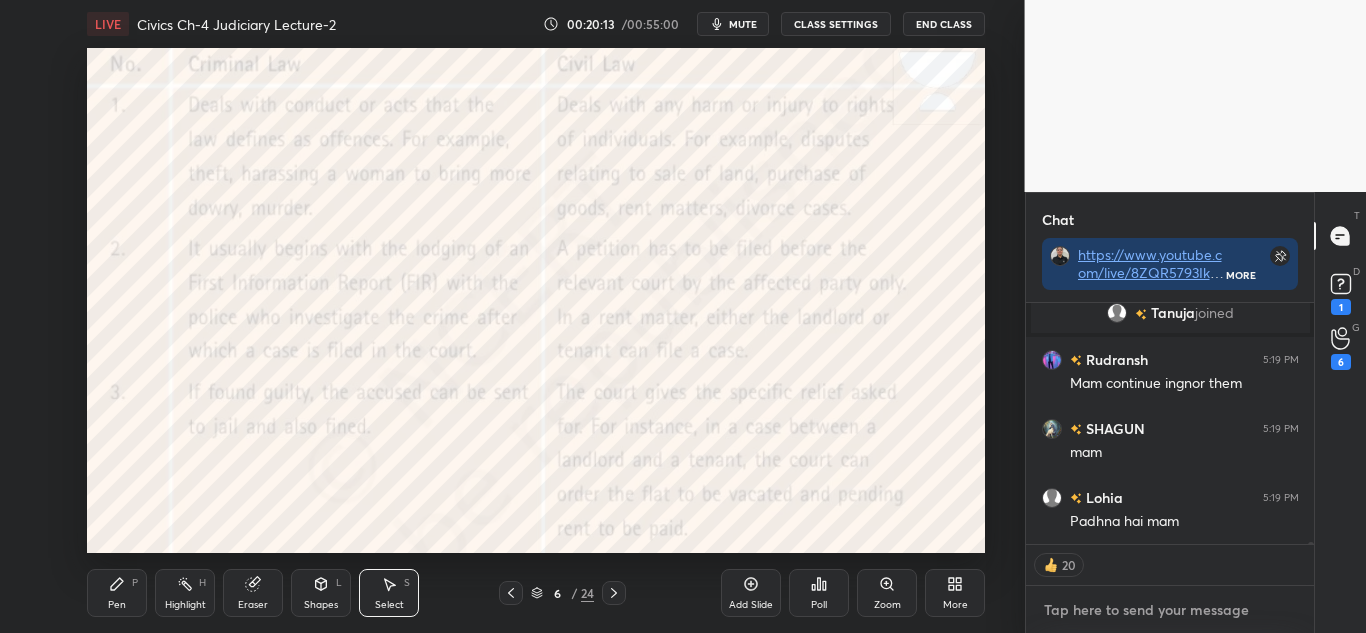 type on "x" 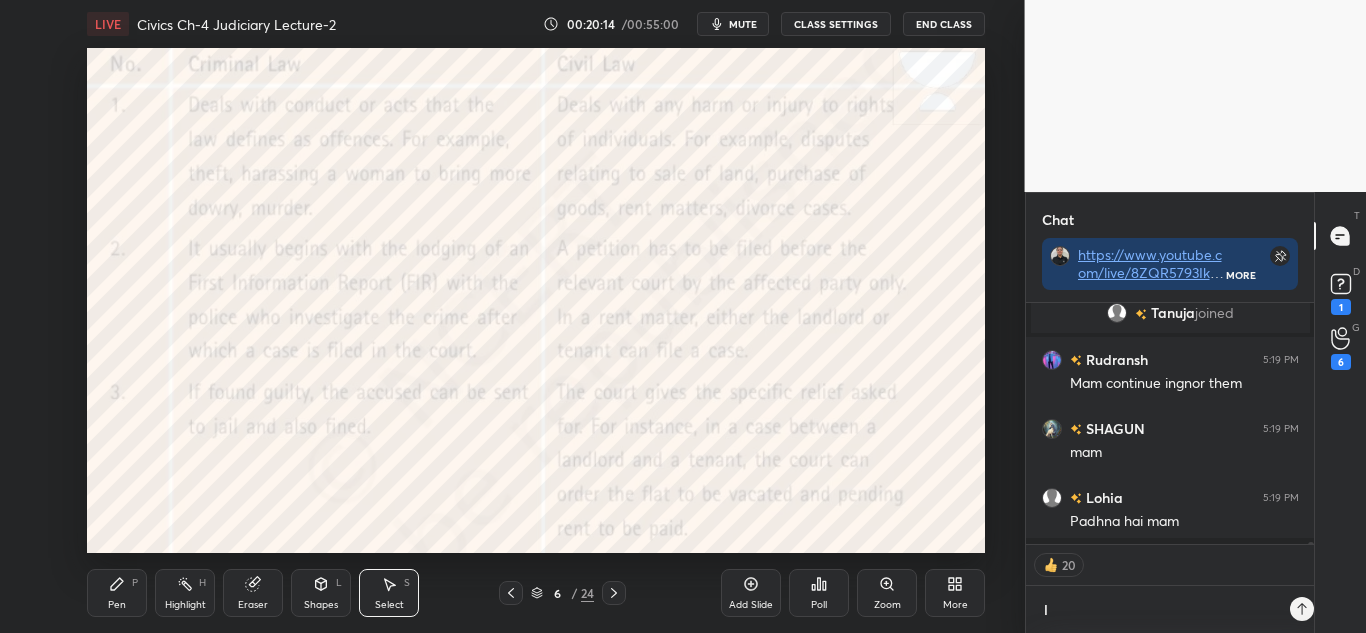 type on "li" 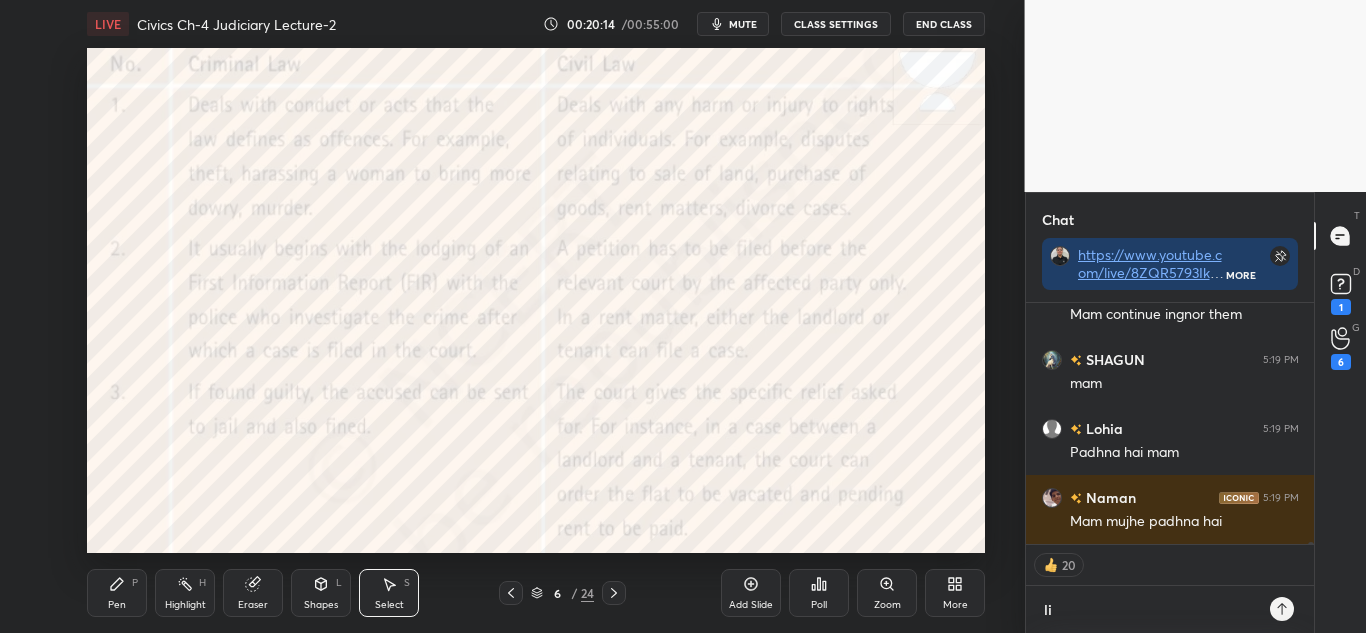 type on "liv" 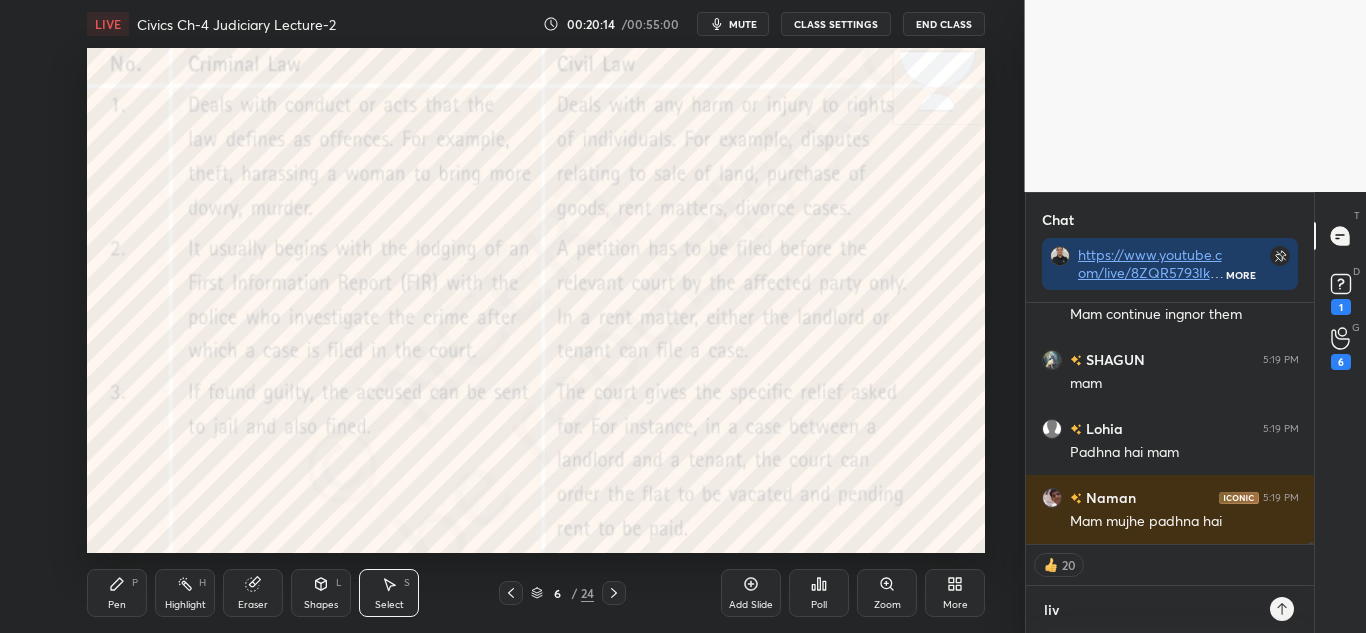 type on "live" 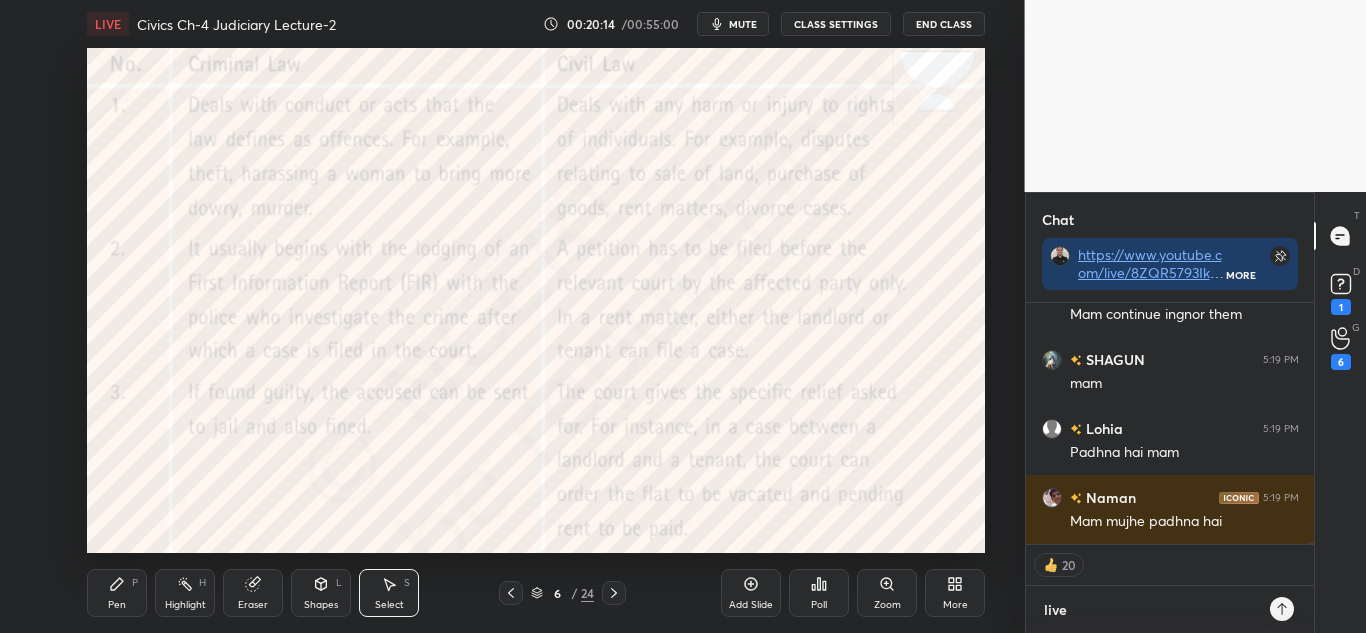 type on "live" 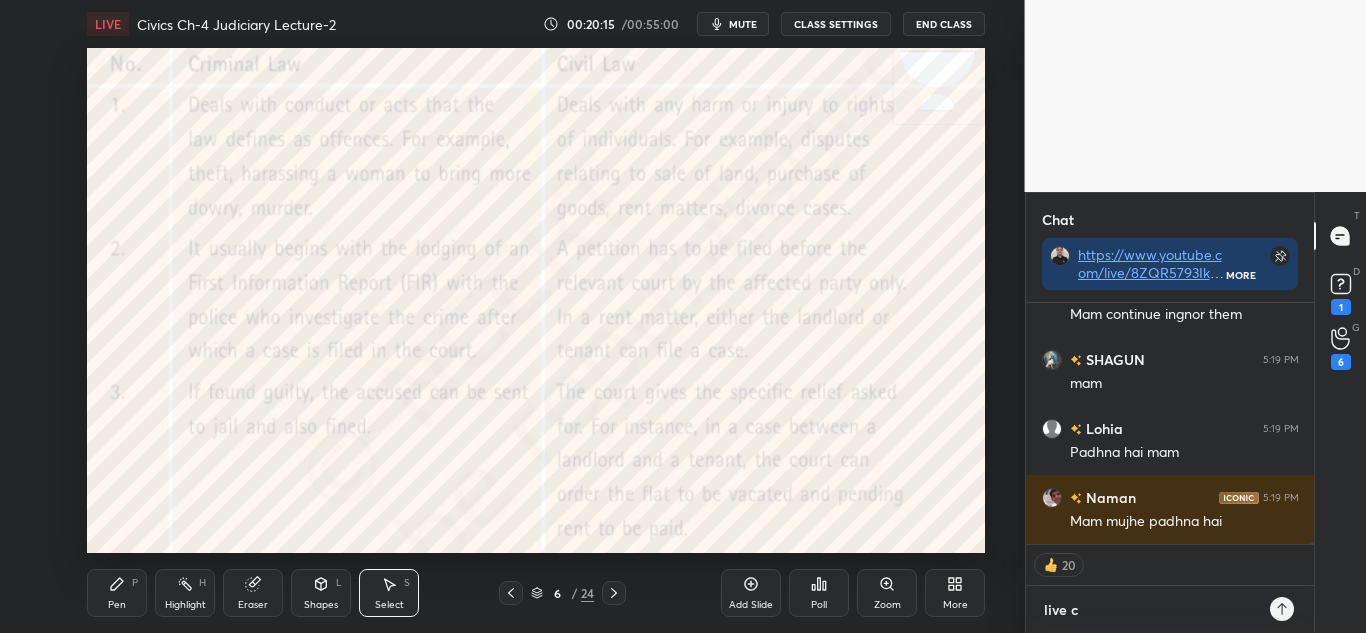 type on "live cl" 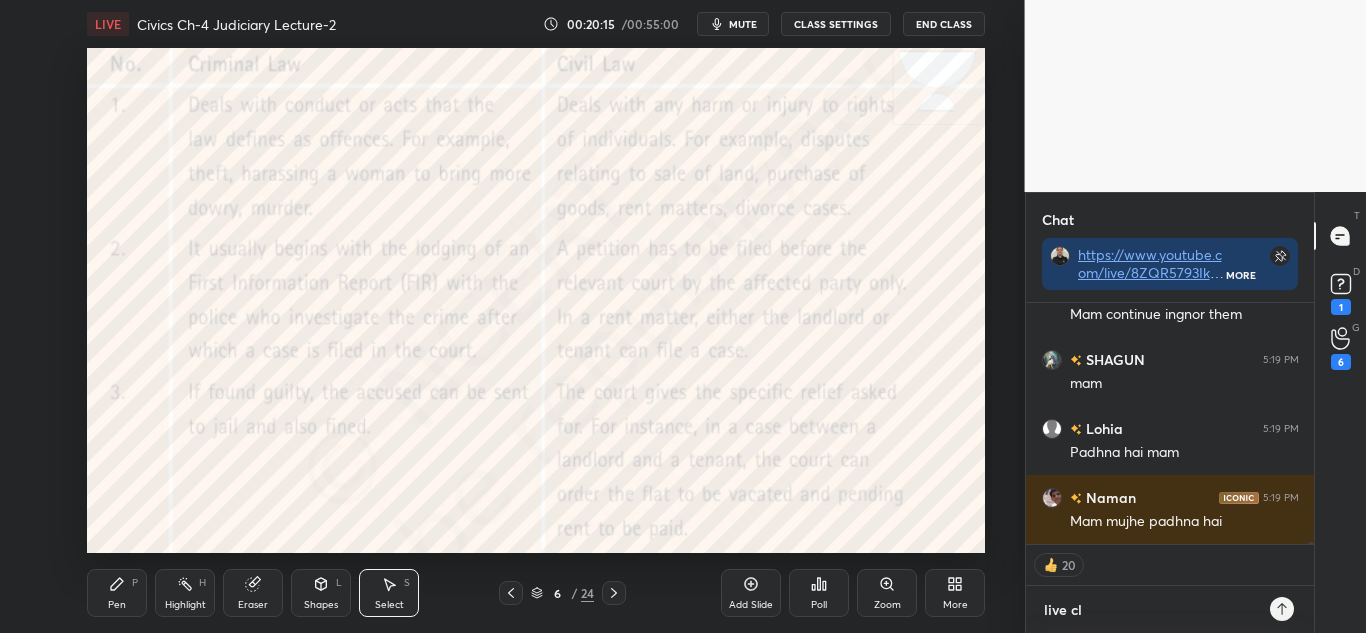 type on "live cla" 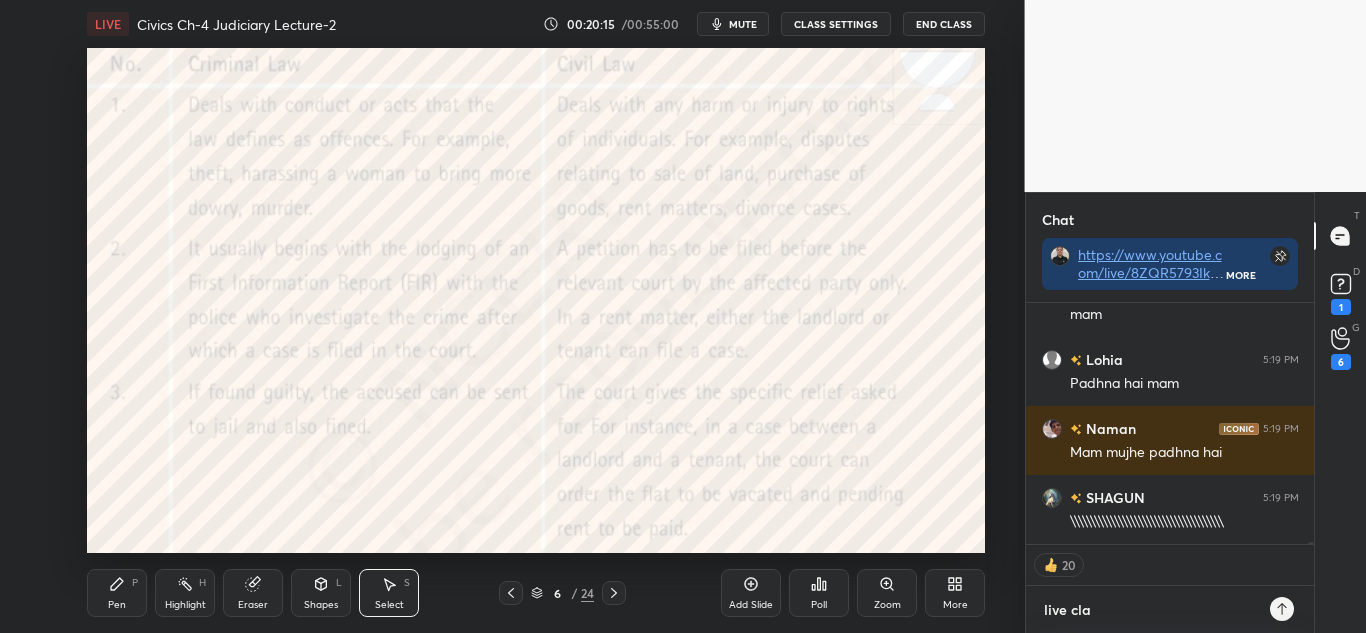 type on "live clas" 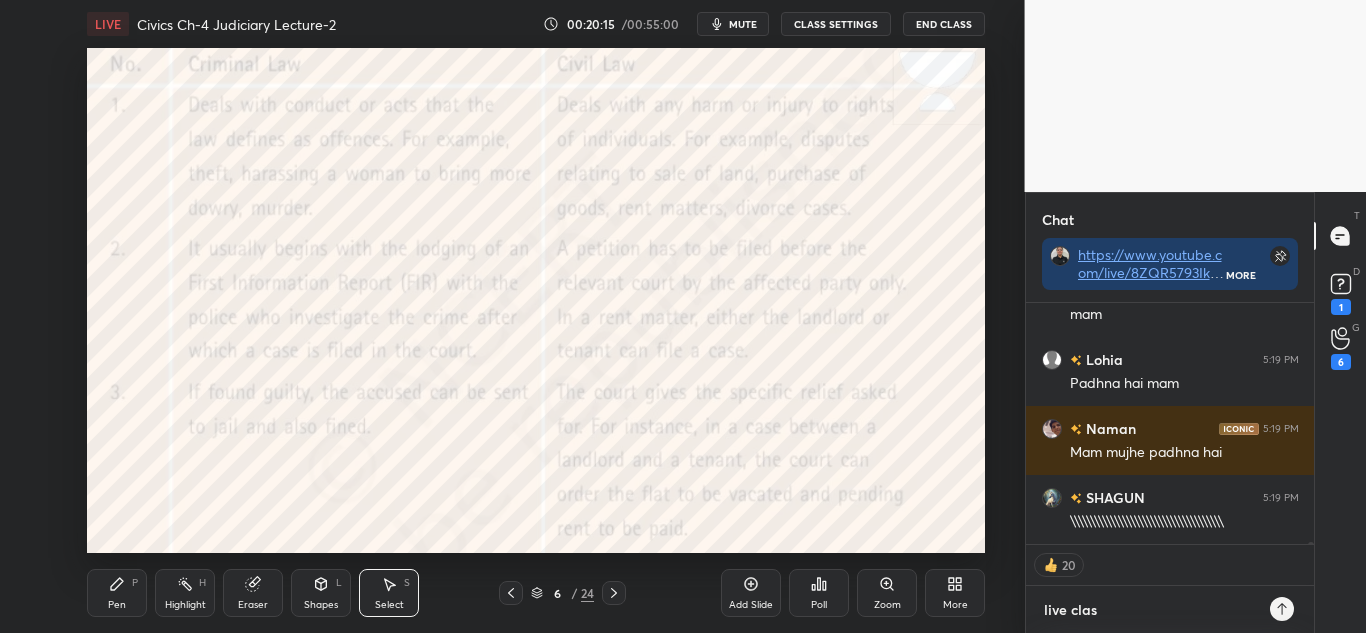 type on "live class" 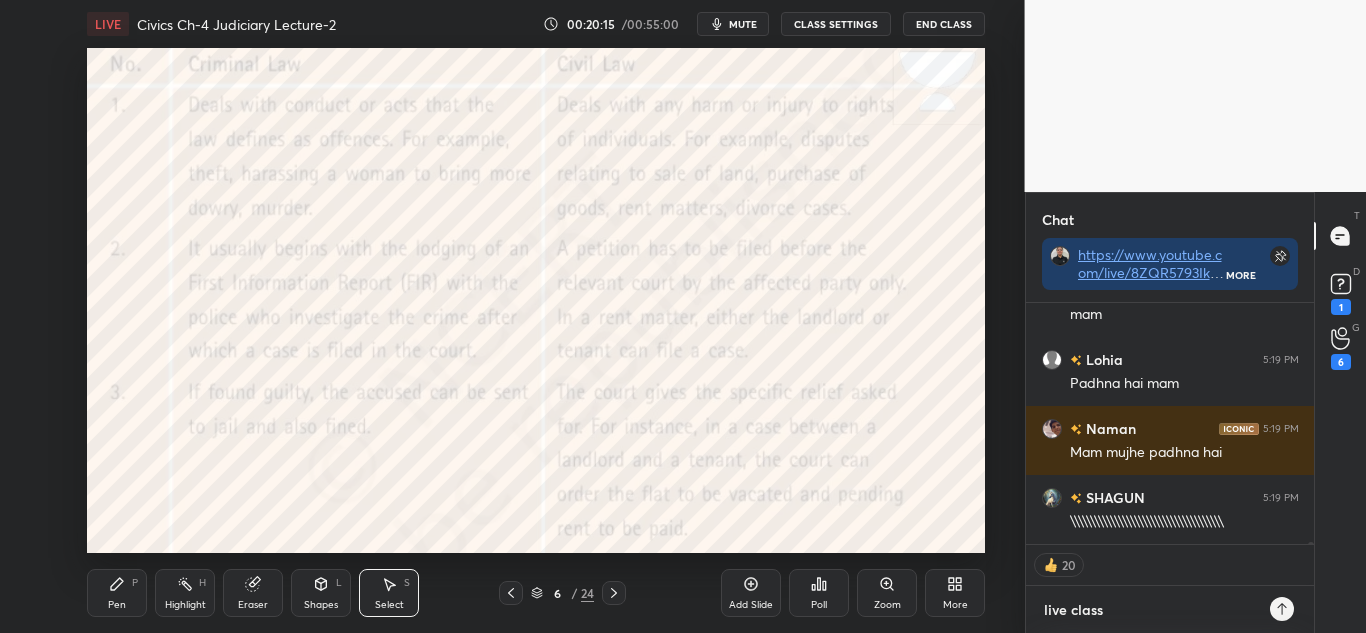 type on "x" 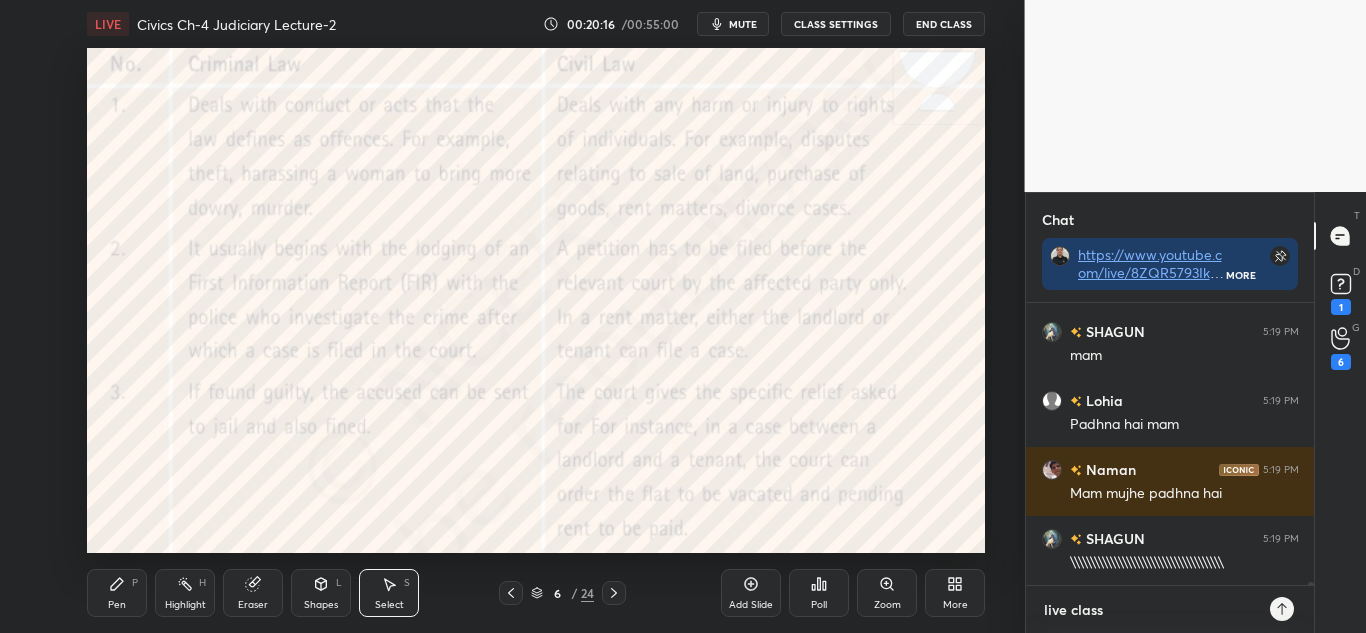 type on "live class h" 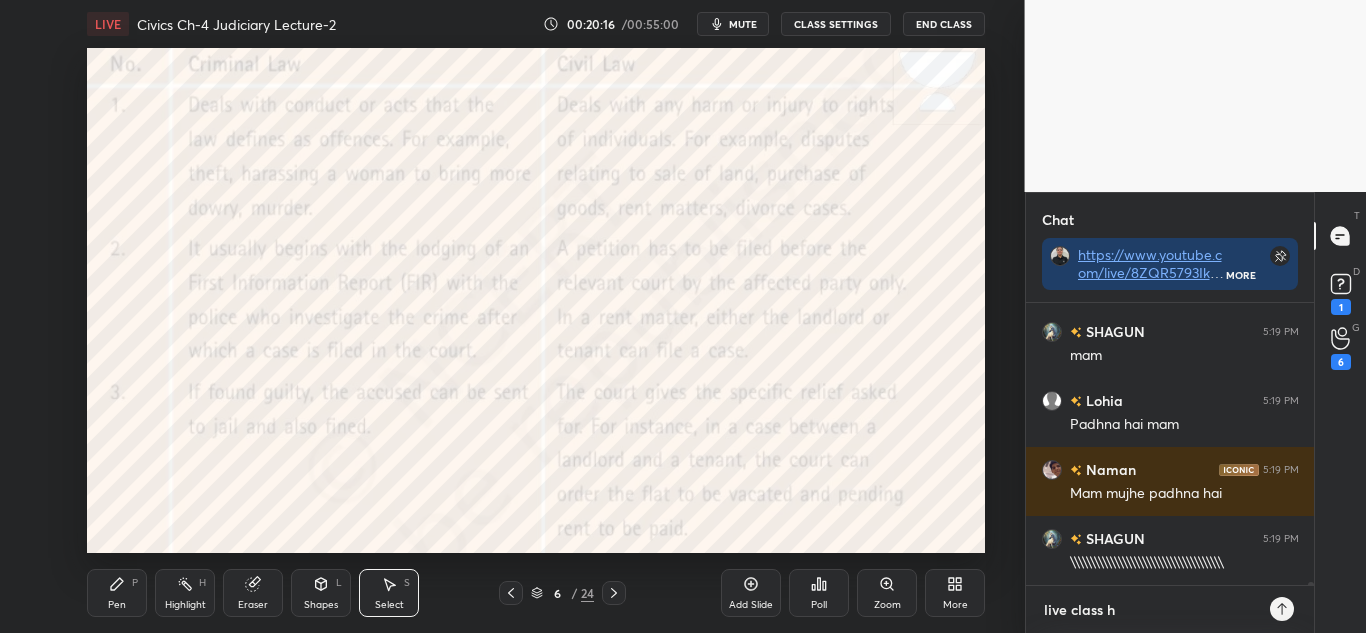 type on "live class h" 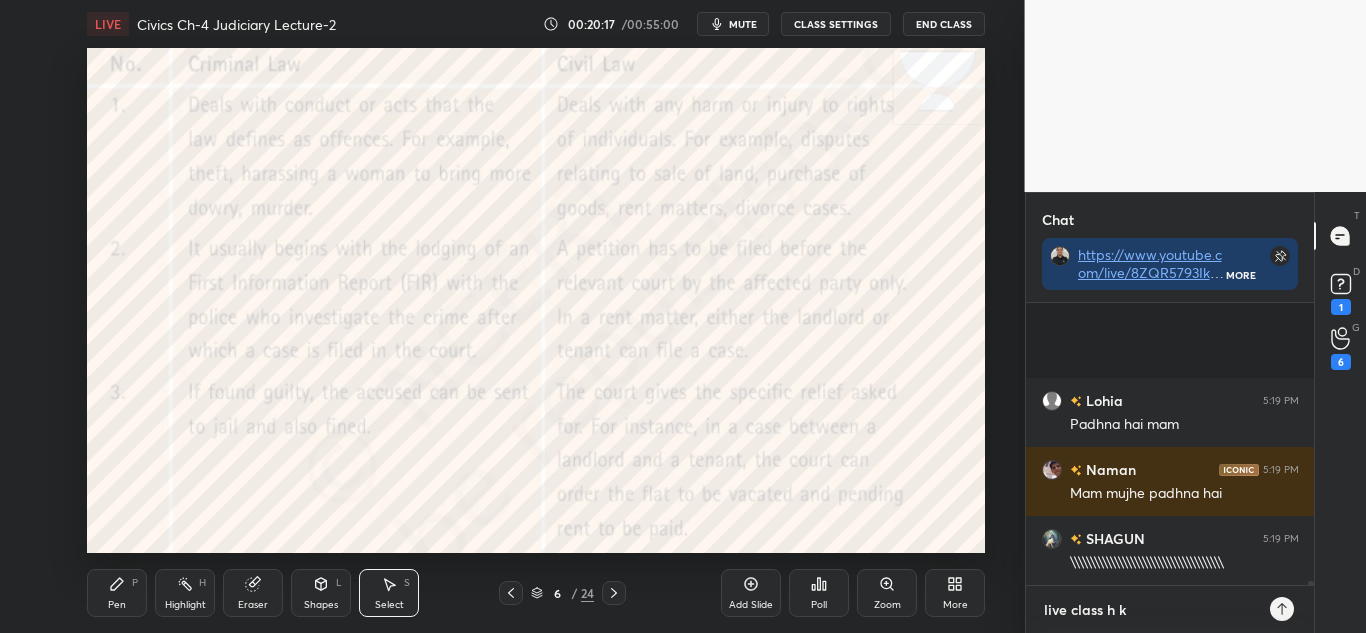 type on "x" 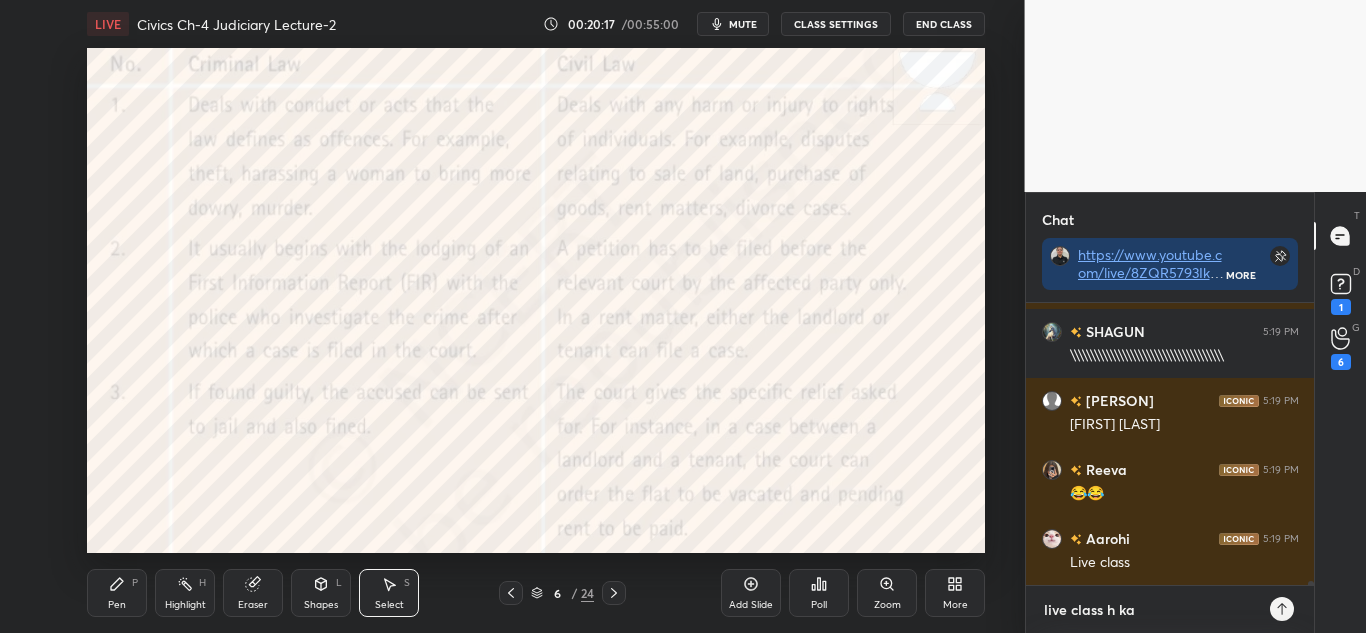 type on "live class h kal" 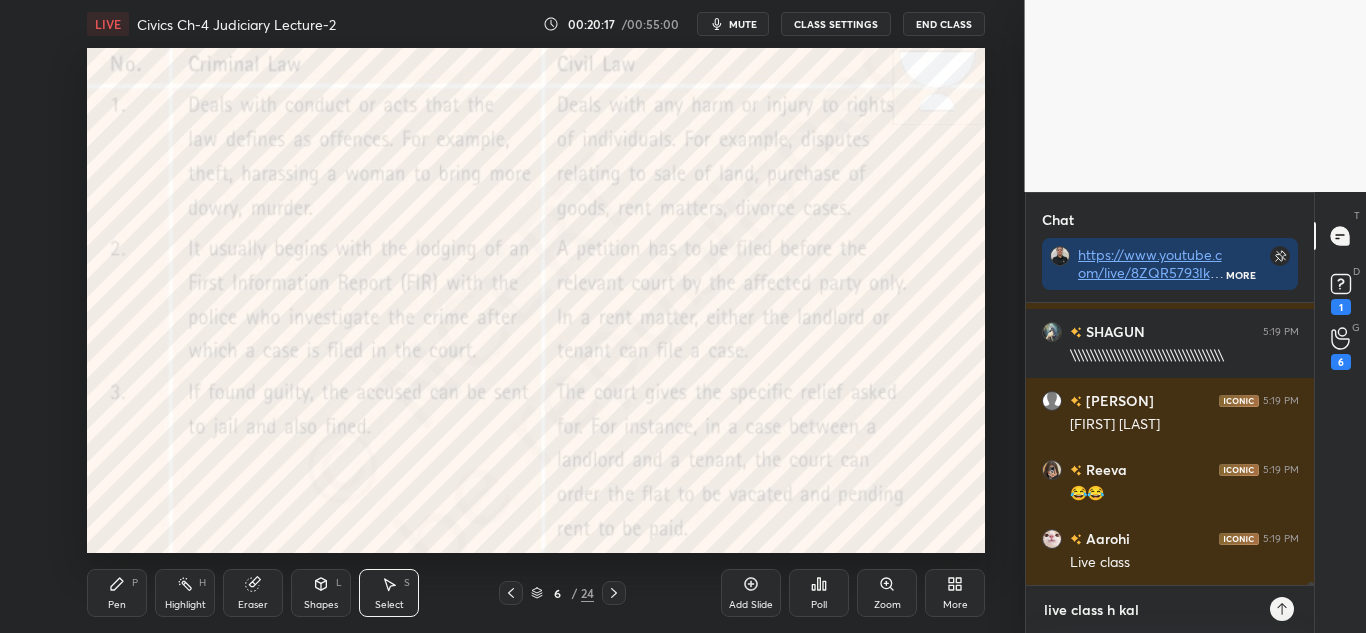 type 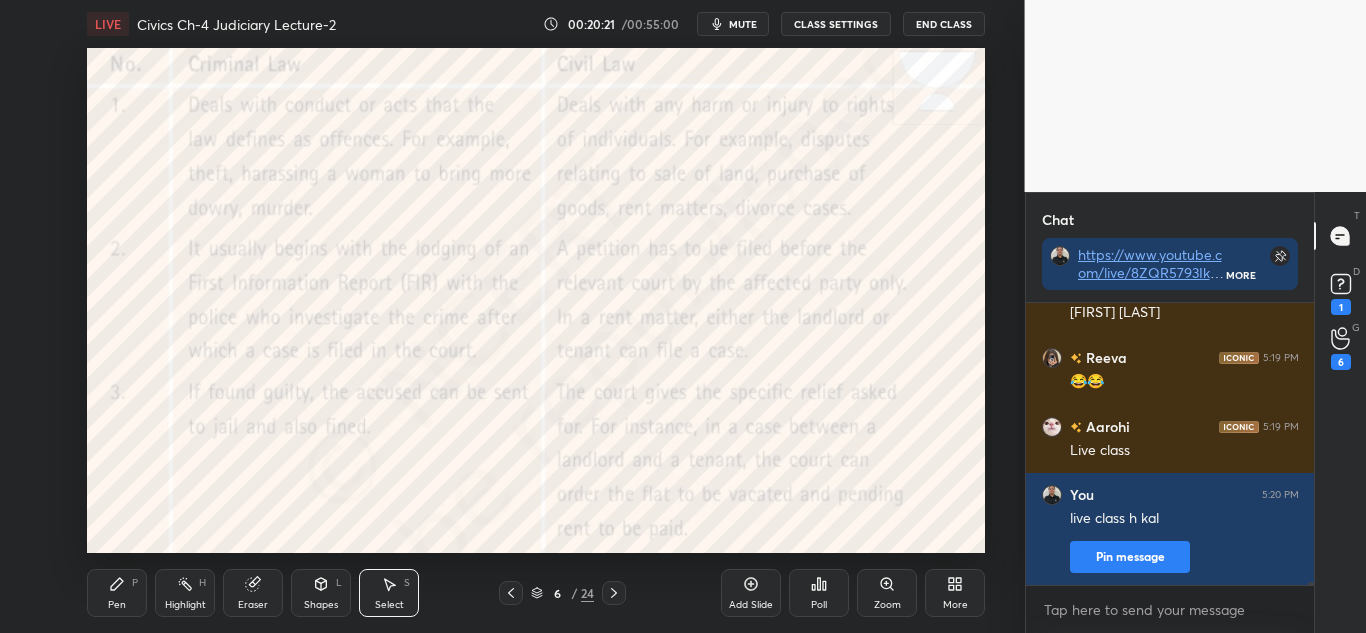 click on "Add Slide" at bounding box center (751, 593) 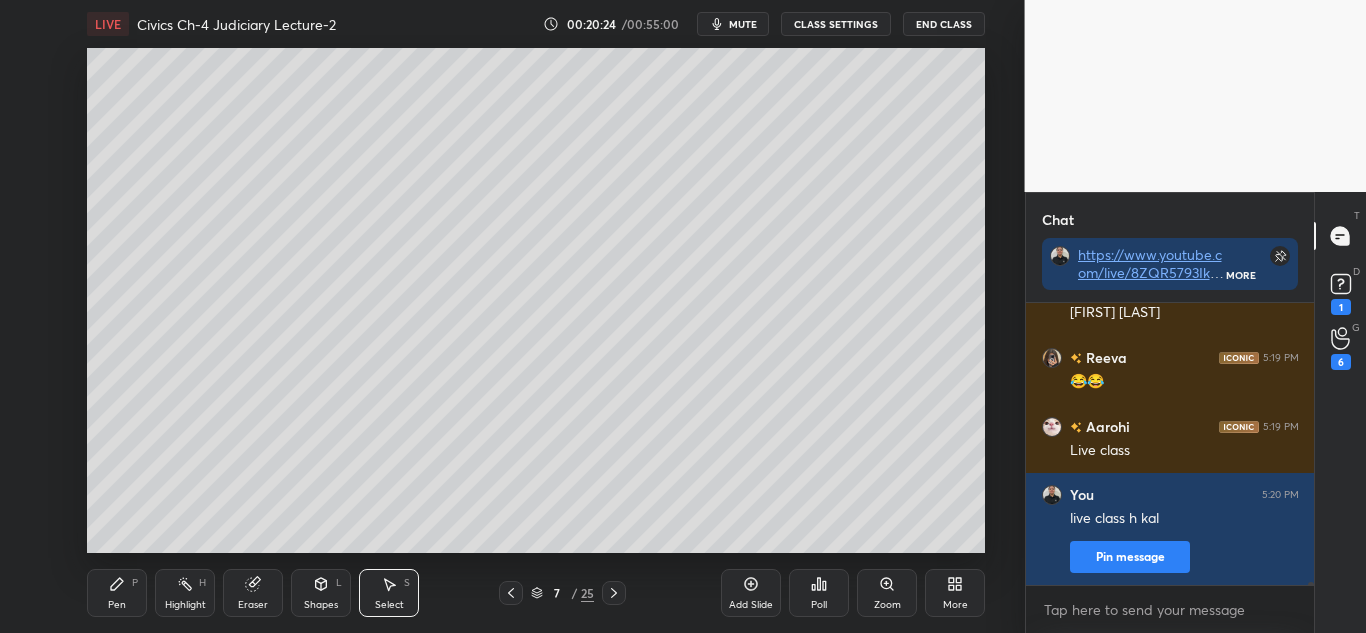click on "Pen P" at bounding box center (117, 593) 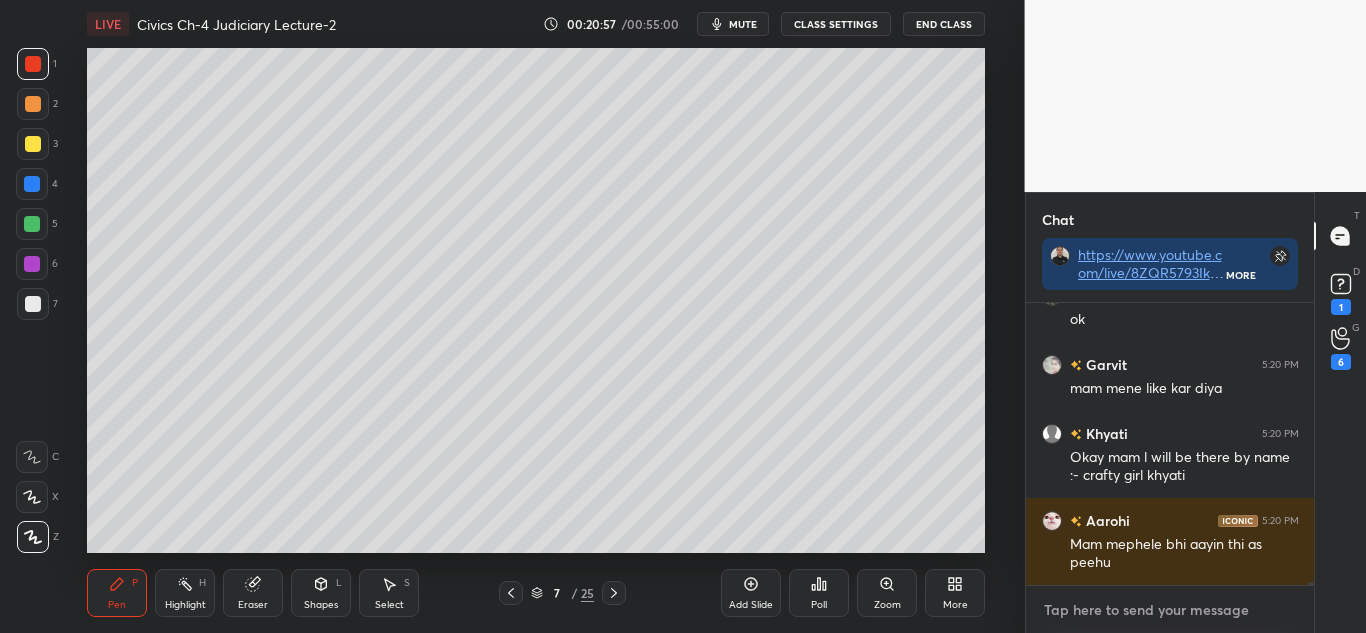 type on "x" 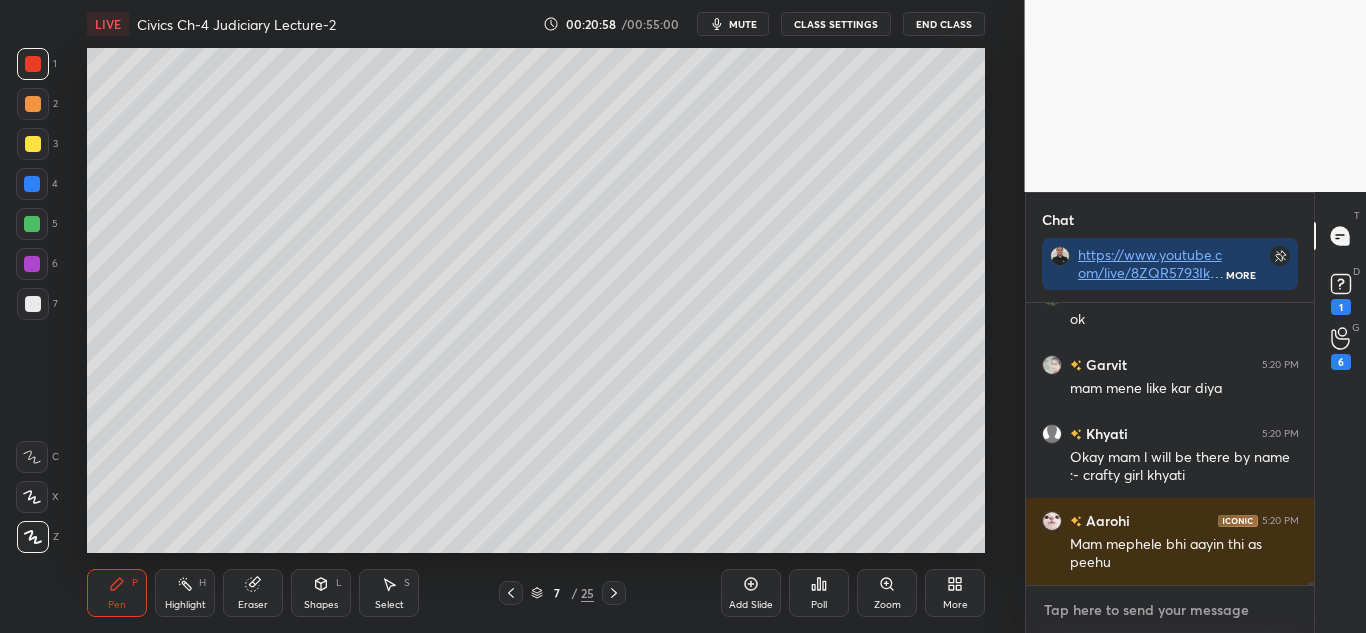 paste on "https://www.youtube.com/live/8ZQR5793Ikg?si=ukaxxUoDOIxFCQTD" 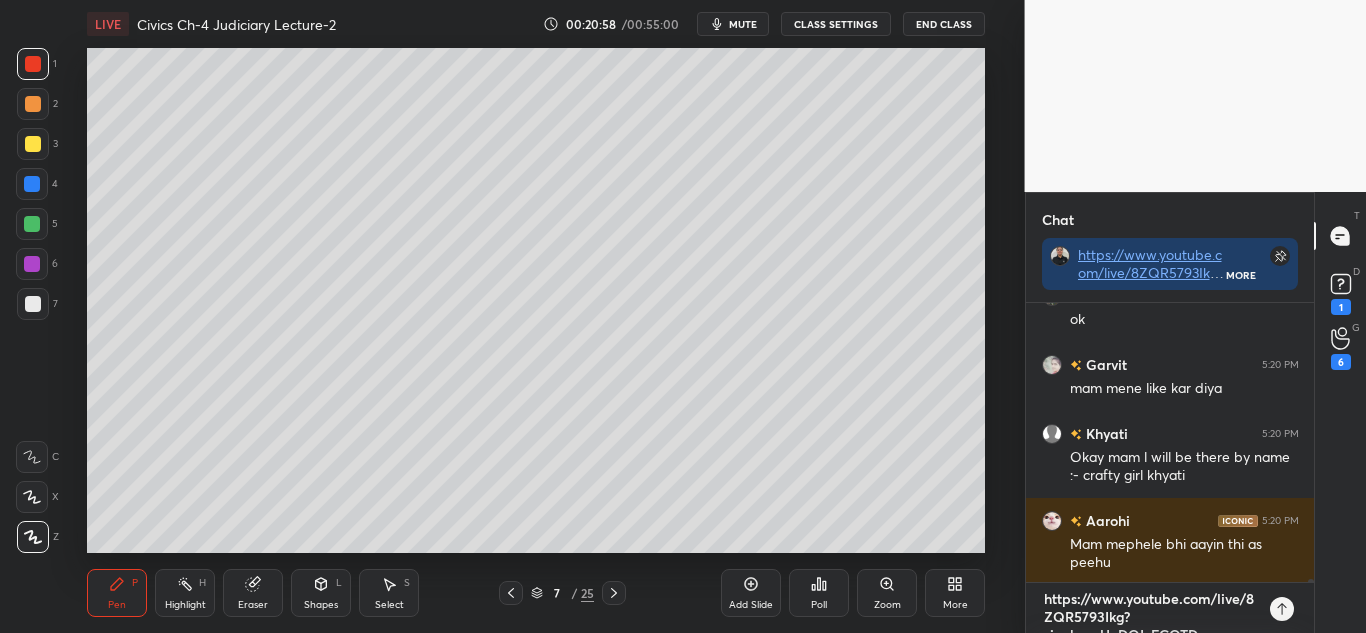 type 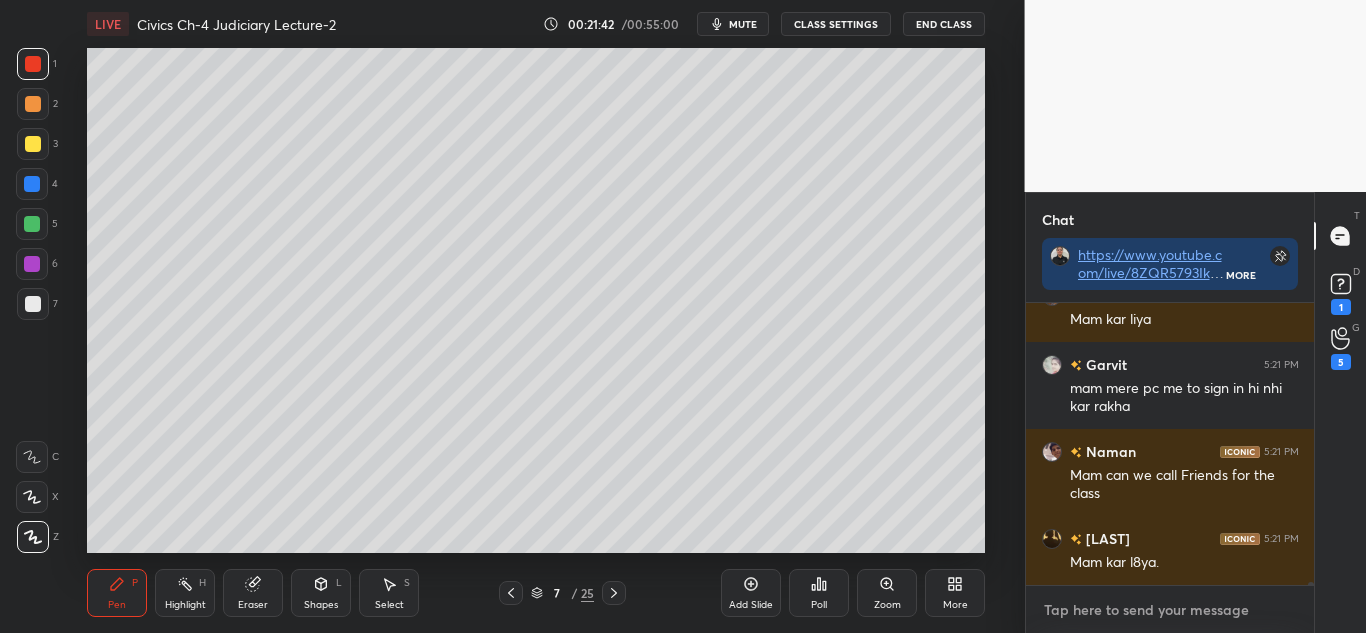 scroll, scrollTop: 26158, scrollLeft: 0, axis: vertical 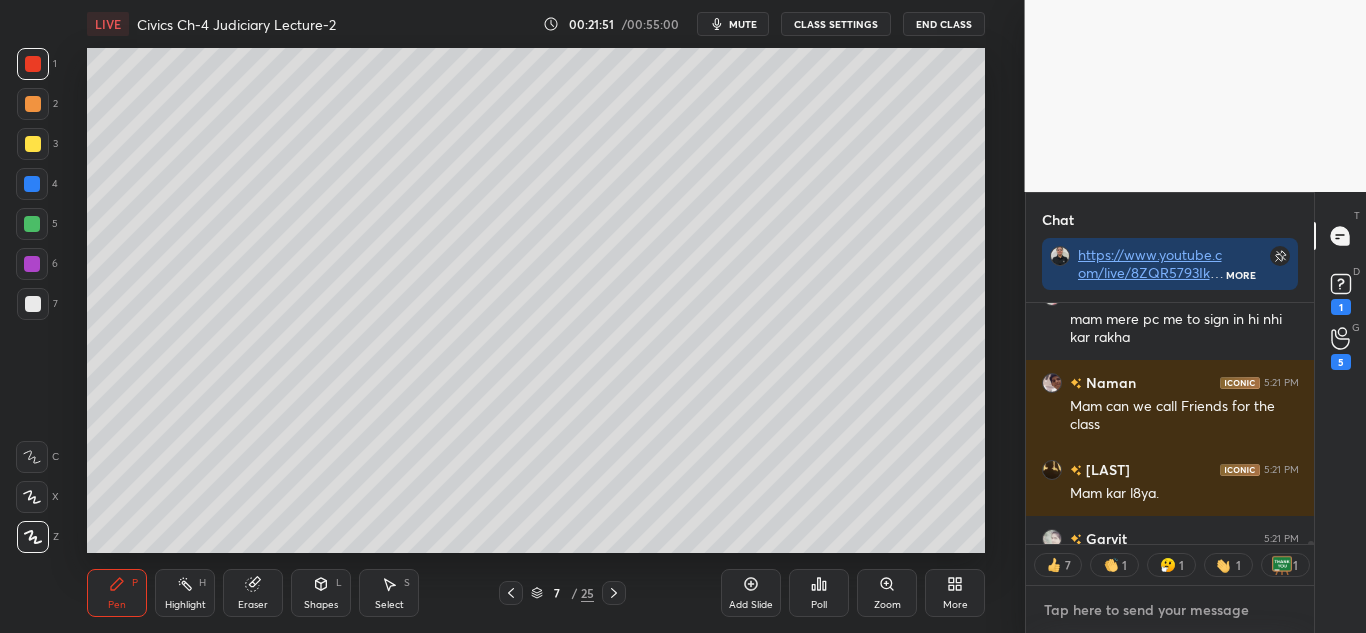 type on "x" 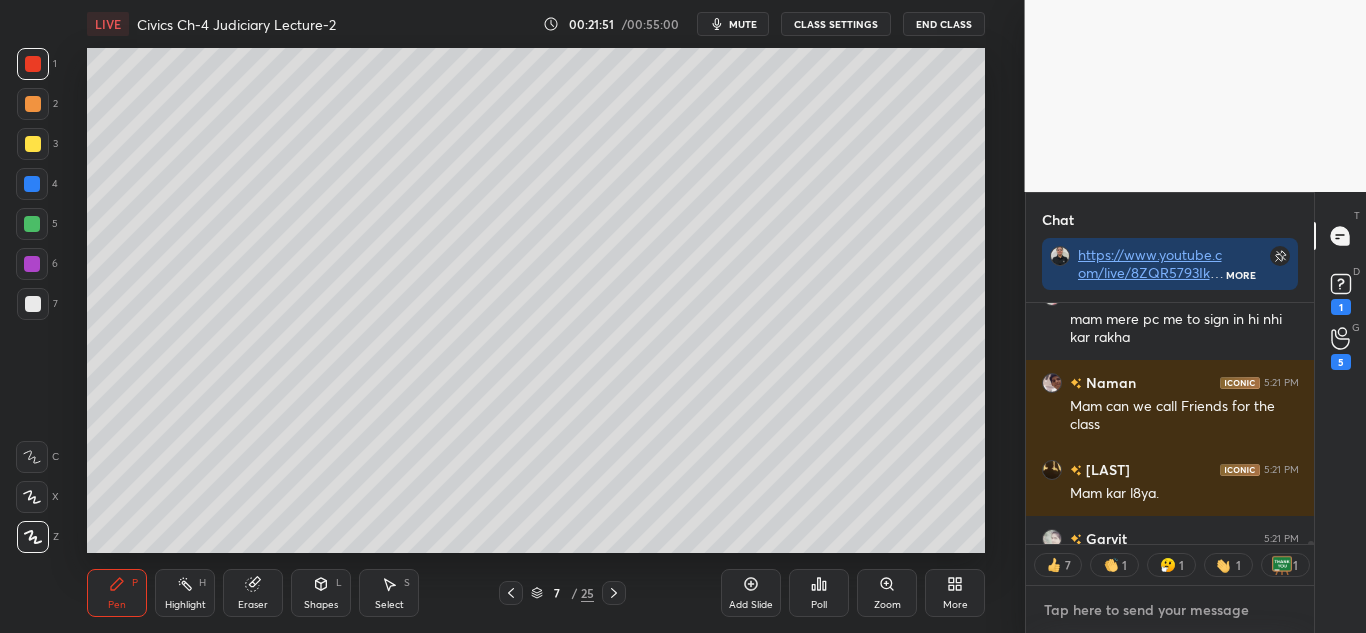 scroll, scrollTop: 26227, scrollLeft: 0, axis: vertical 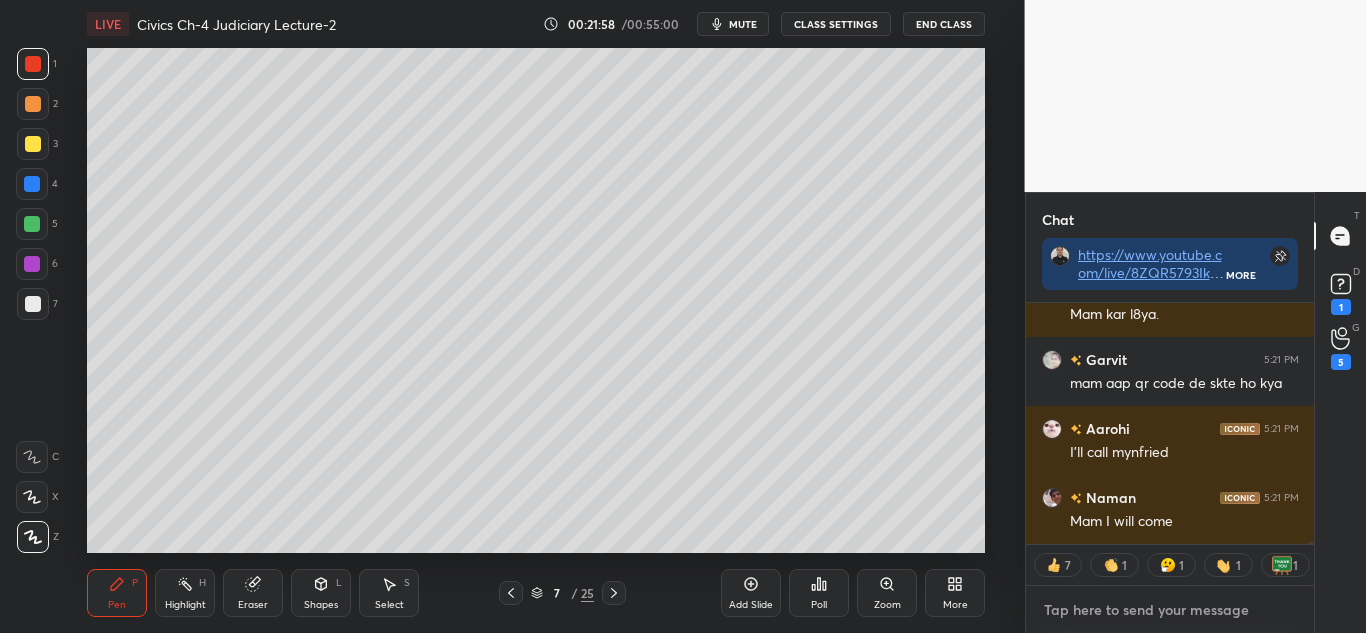 click at bounding box center [1170, 610] 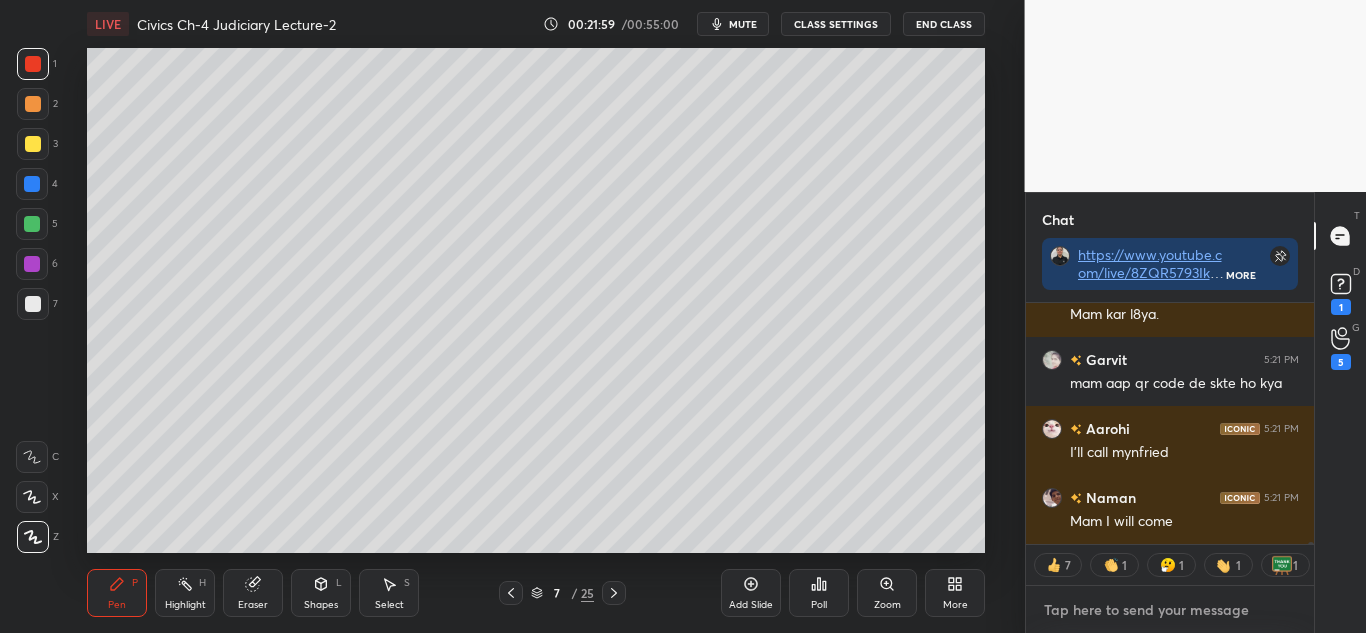 paste on "https://www.youtube.com/live/8ZQR5793Ikg?si=ukaxxUoDOIxFCQTD" 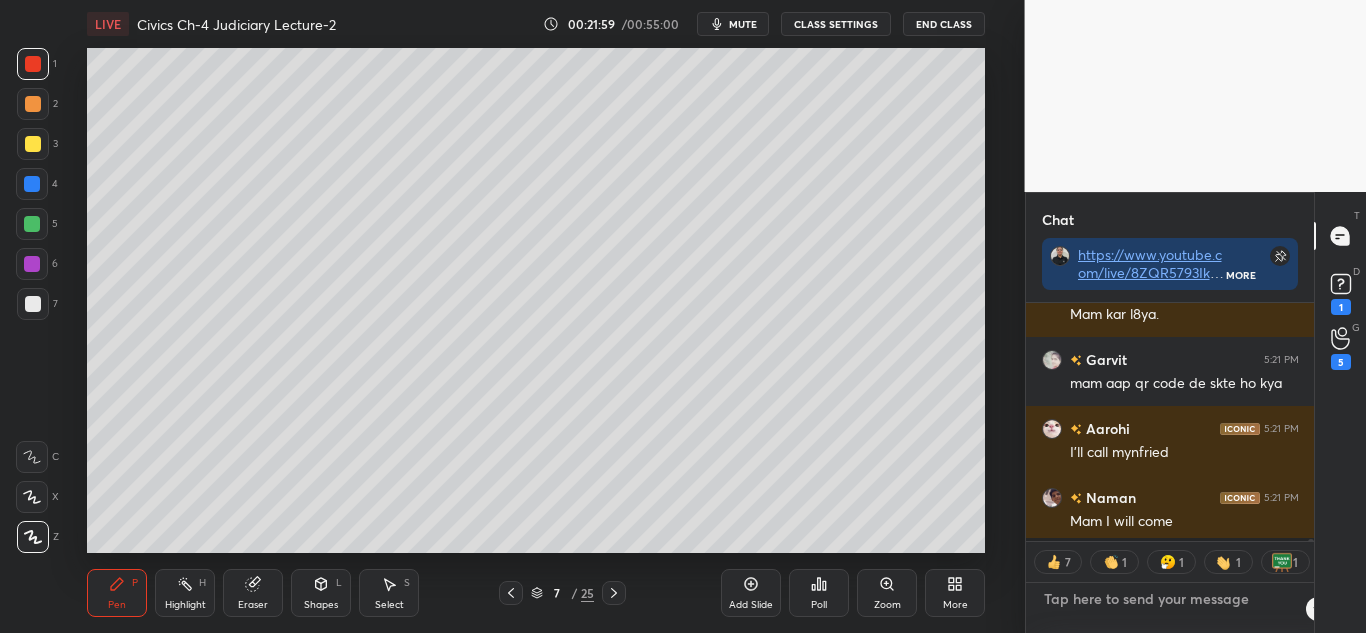 type on "https://www.youtube.com/live/8ZQR5793Ikg?si=ukaxxUoDOIxFCQTD" 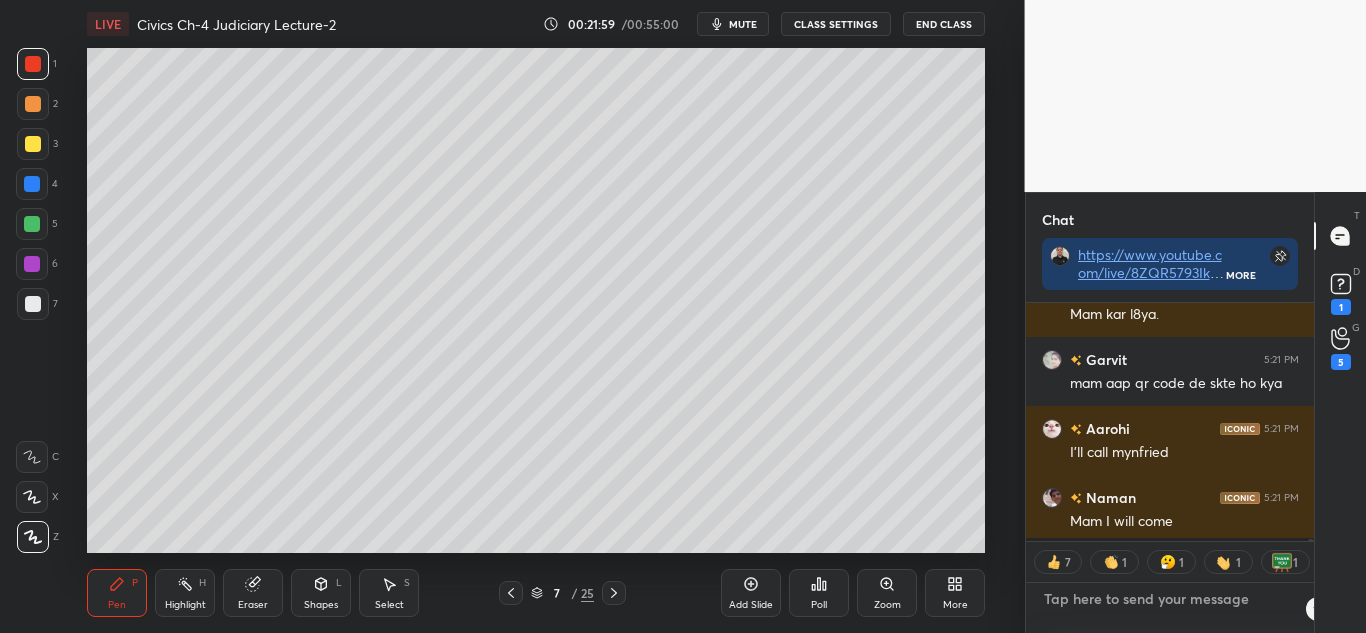 type on "x" 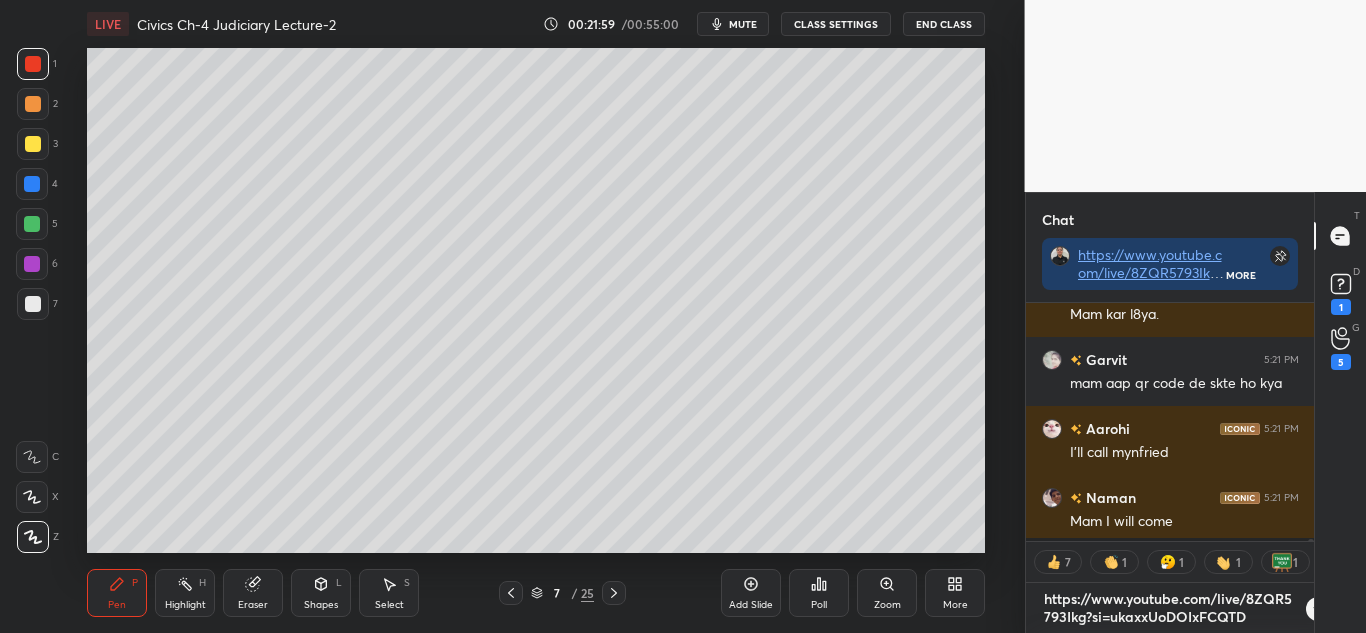 scroll, scrollTop: 0, scrollLeft: 0, axis: both 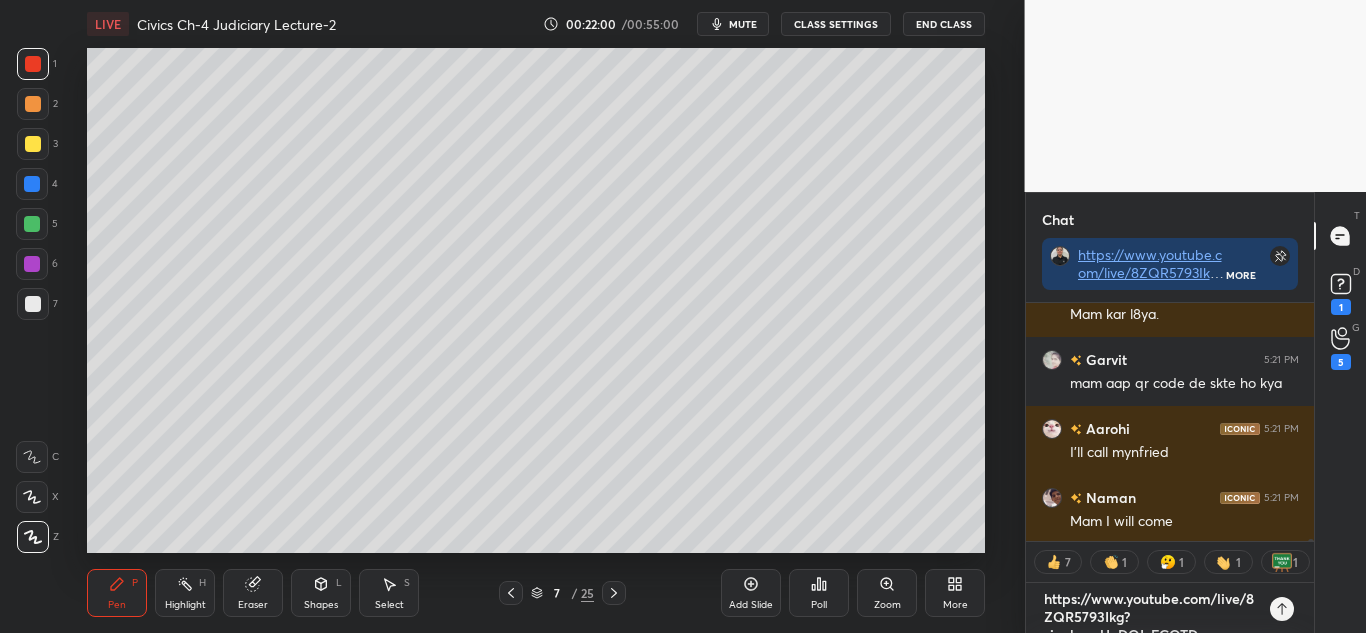 type 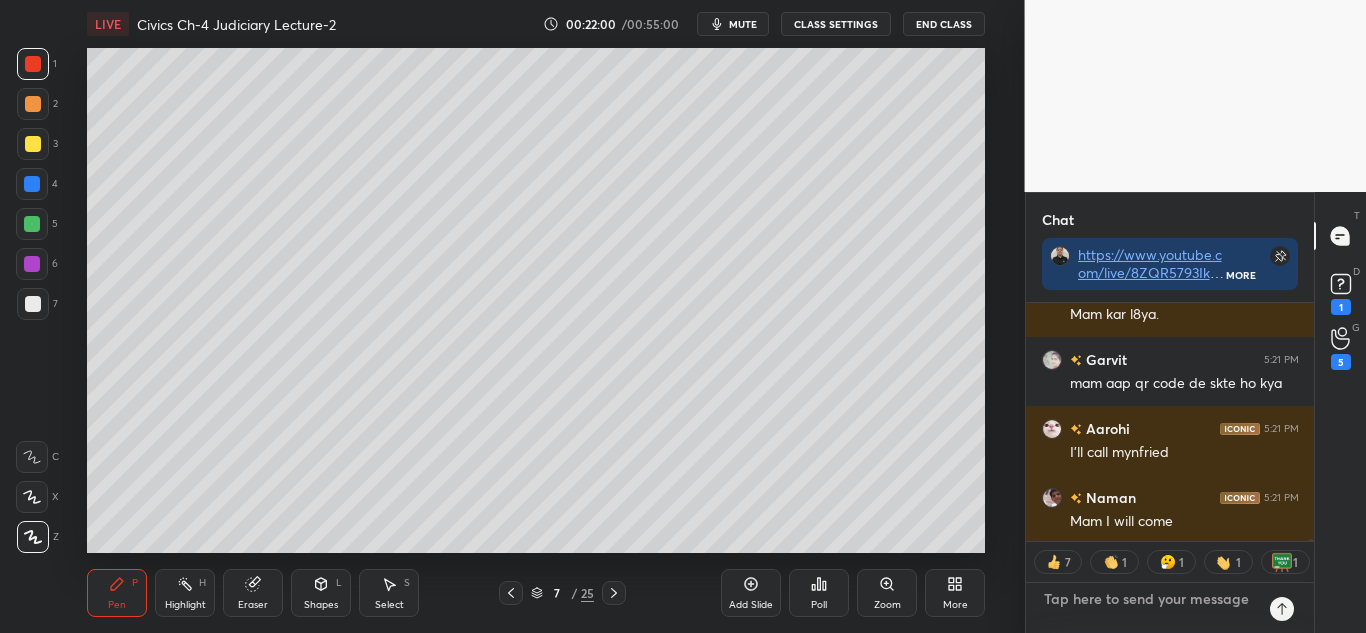 scroll, scrollTop: 7, scrollLeft: 7, axis: both 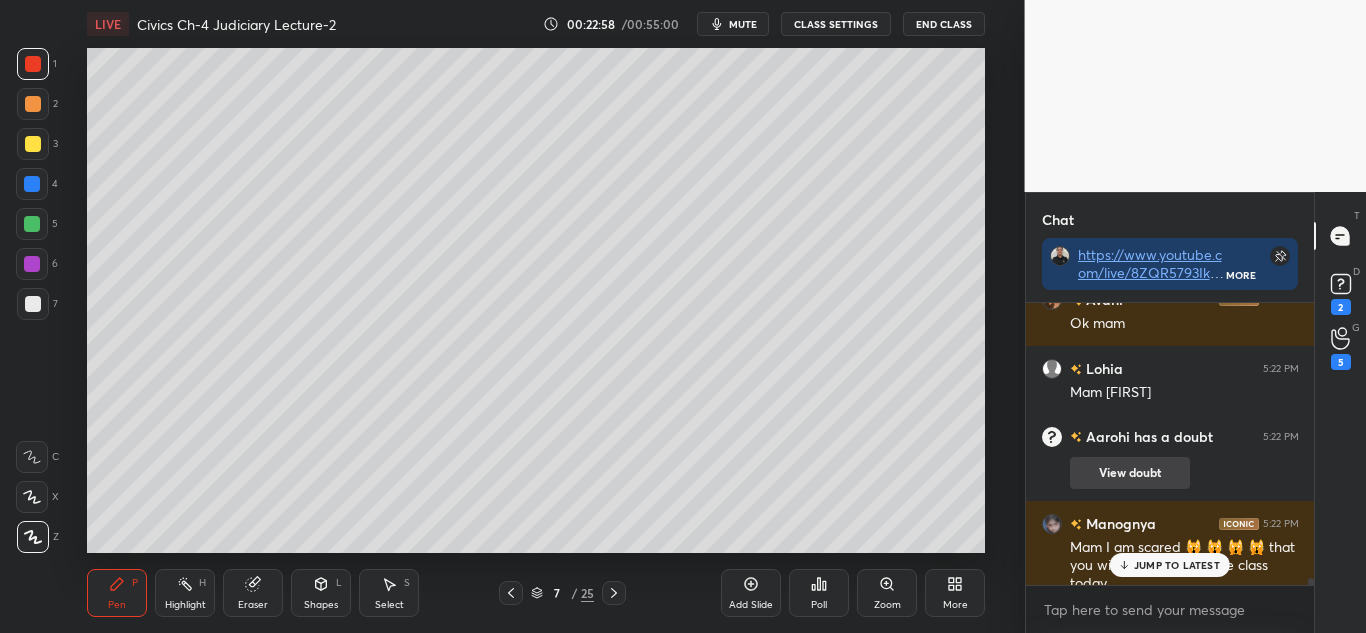 click on "View doubt" at bounding box center (1130, 473) 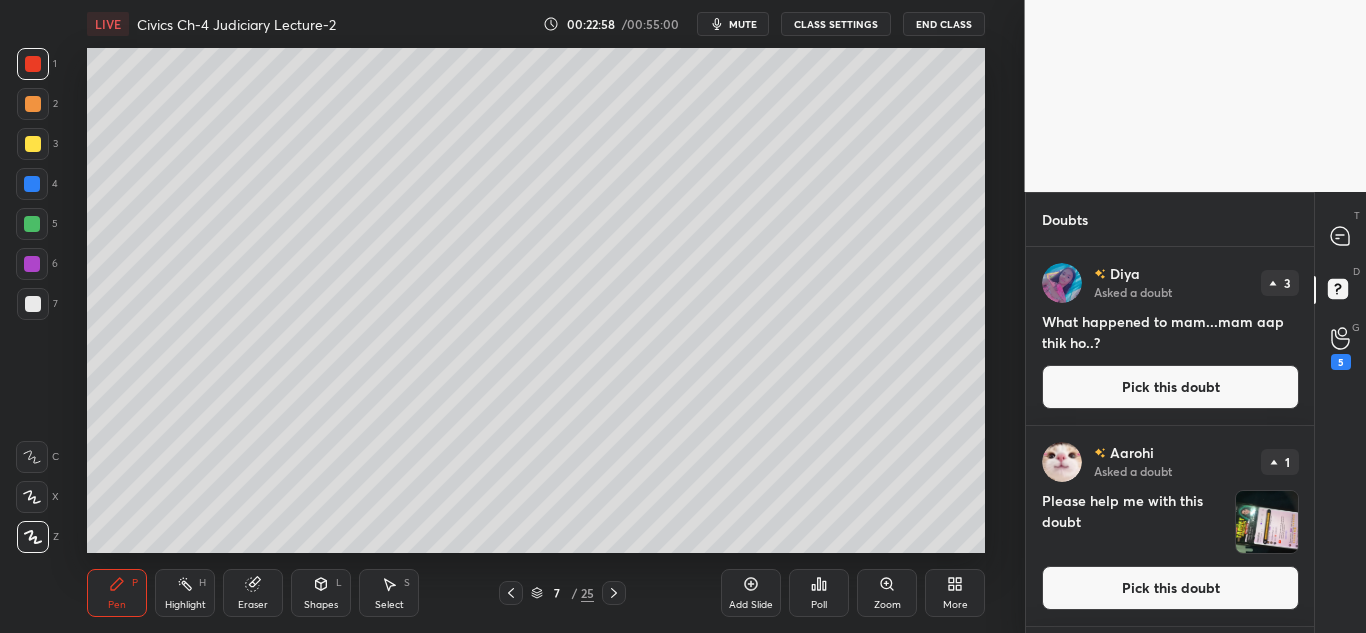 scroll, scrollTop: 7, scrollLeft: 7, axis: both 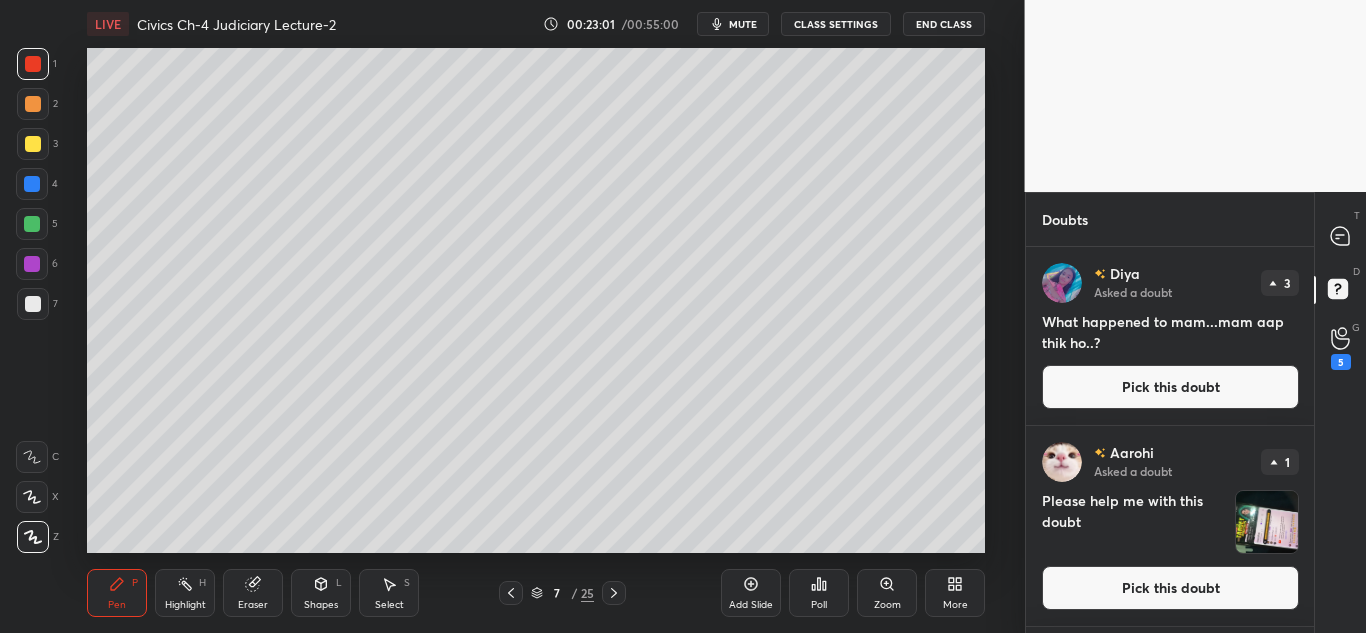click at bounding box center [1267, 522] 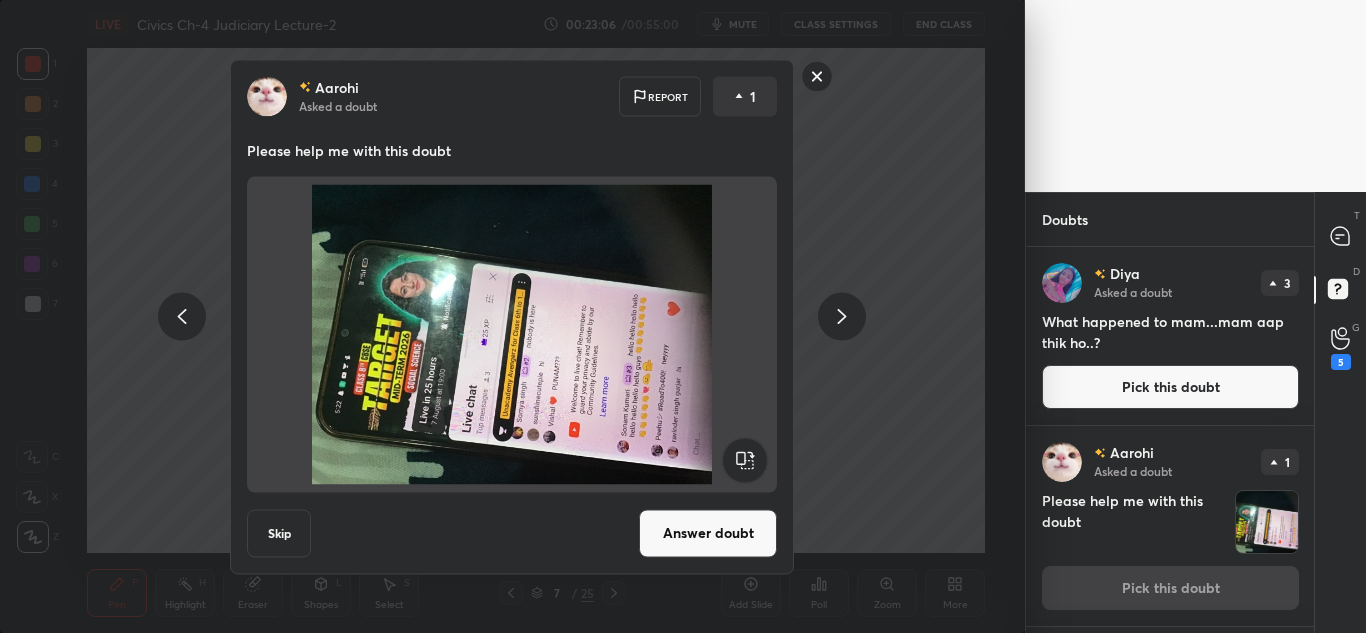 click 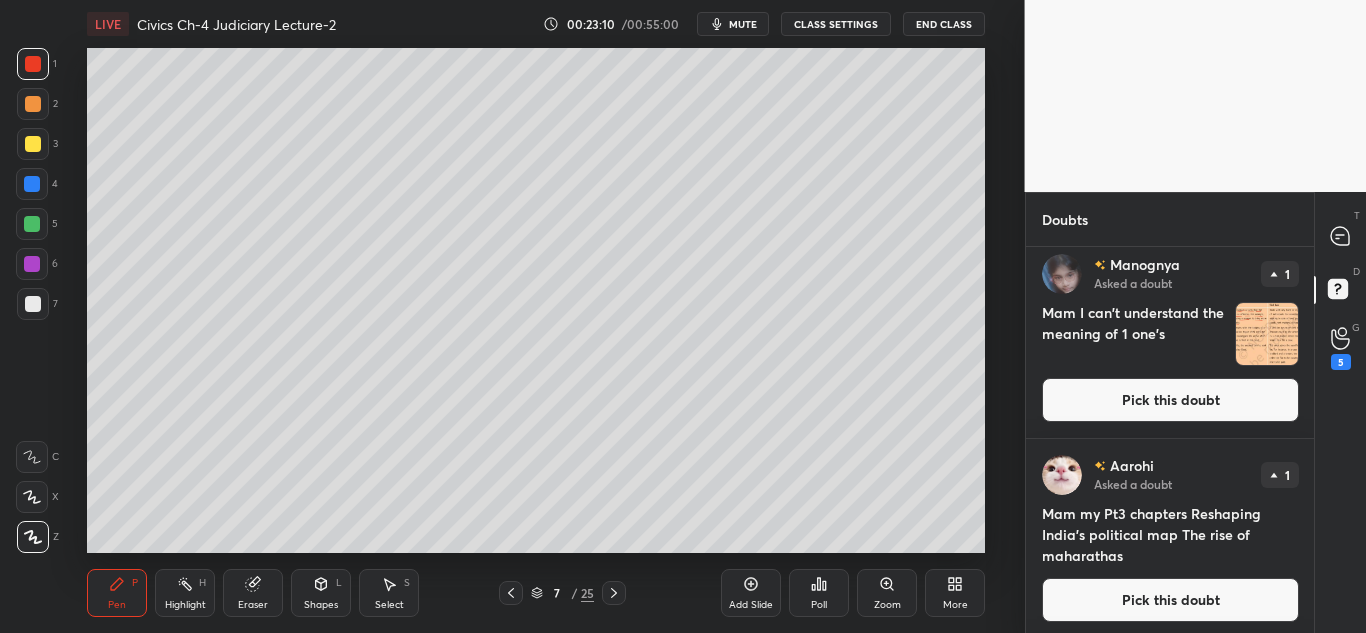 scroll, scrollTop: 548, scrollLeft: 0, axis: vertical 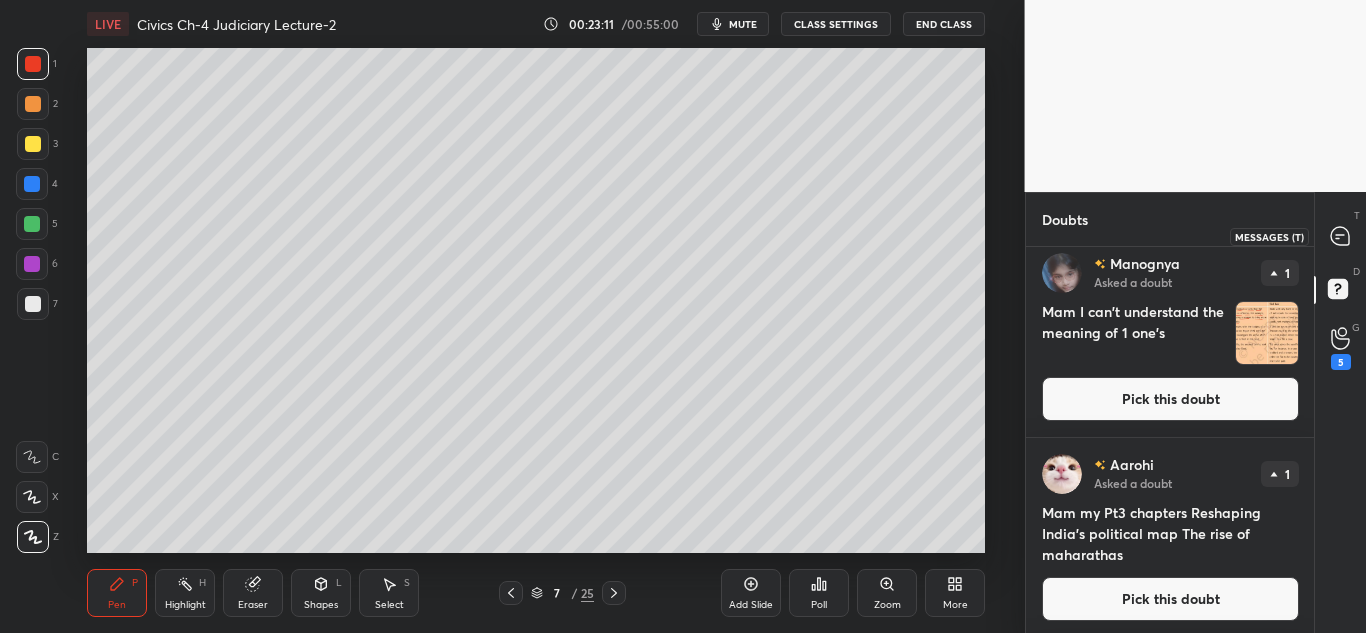 click 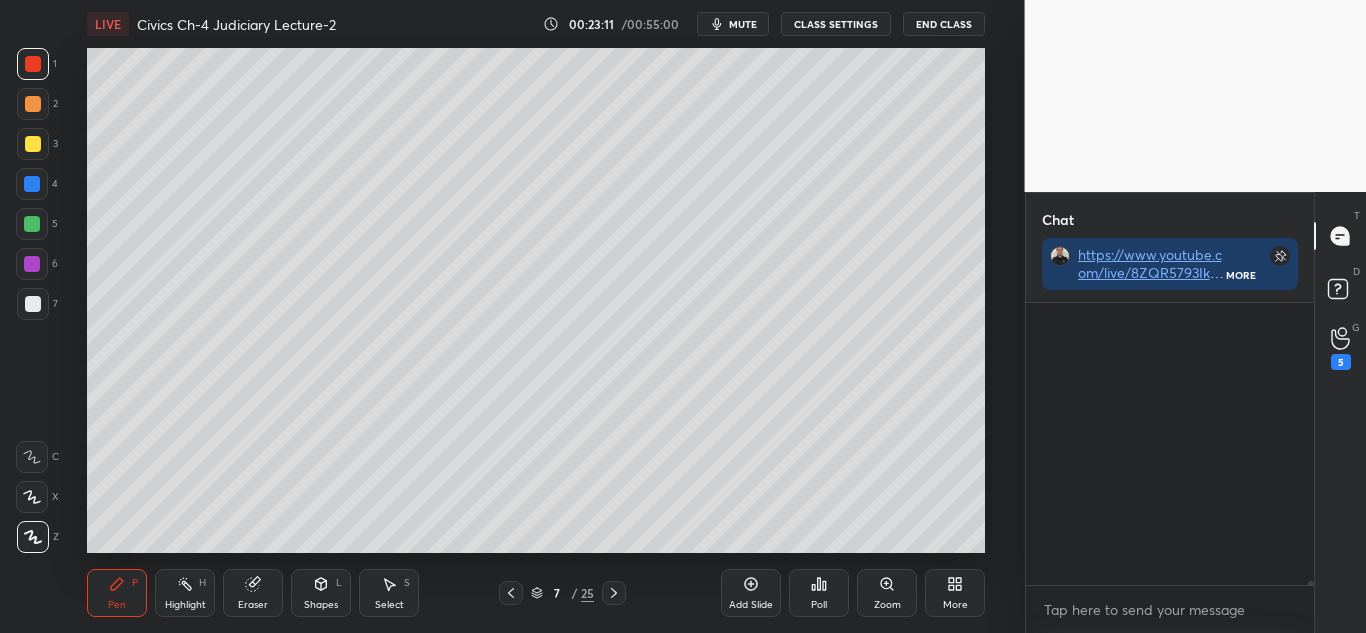 scroll, scrollTop: 29539, scrollLeft: 0, axis: vertical 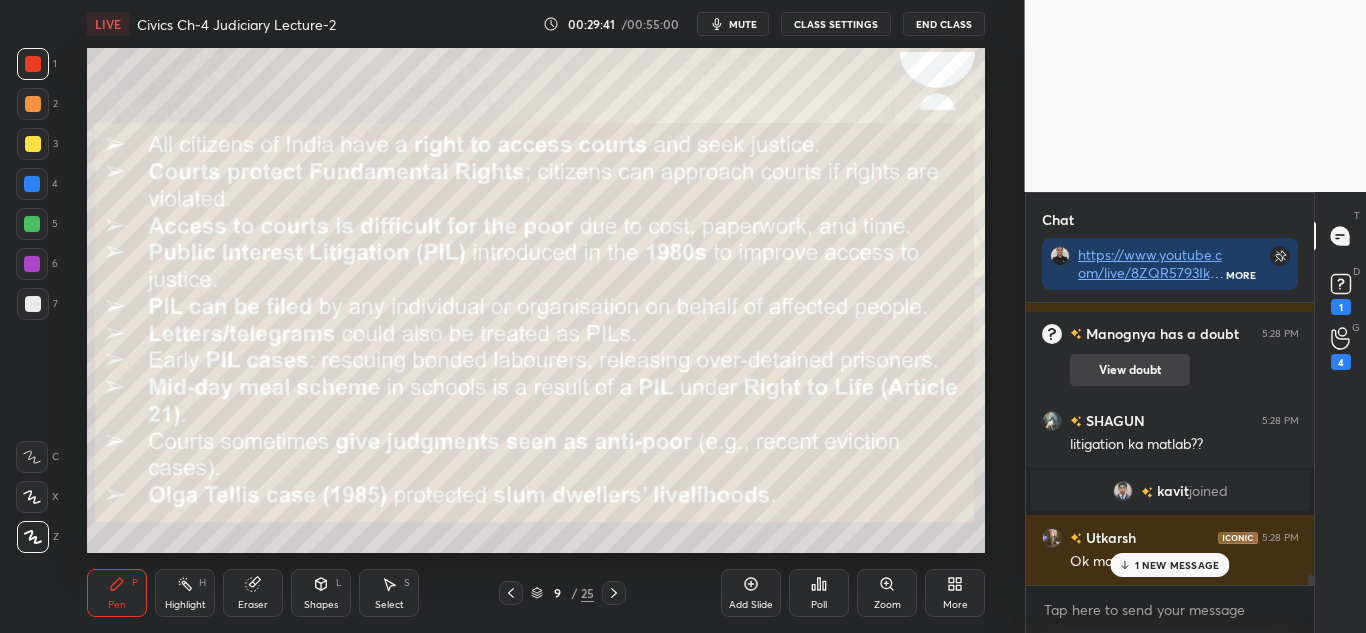 click on "View doubt" at bounding box center [1130, 370] 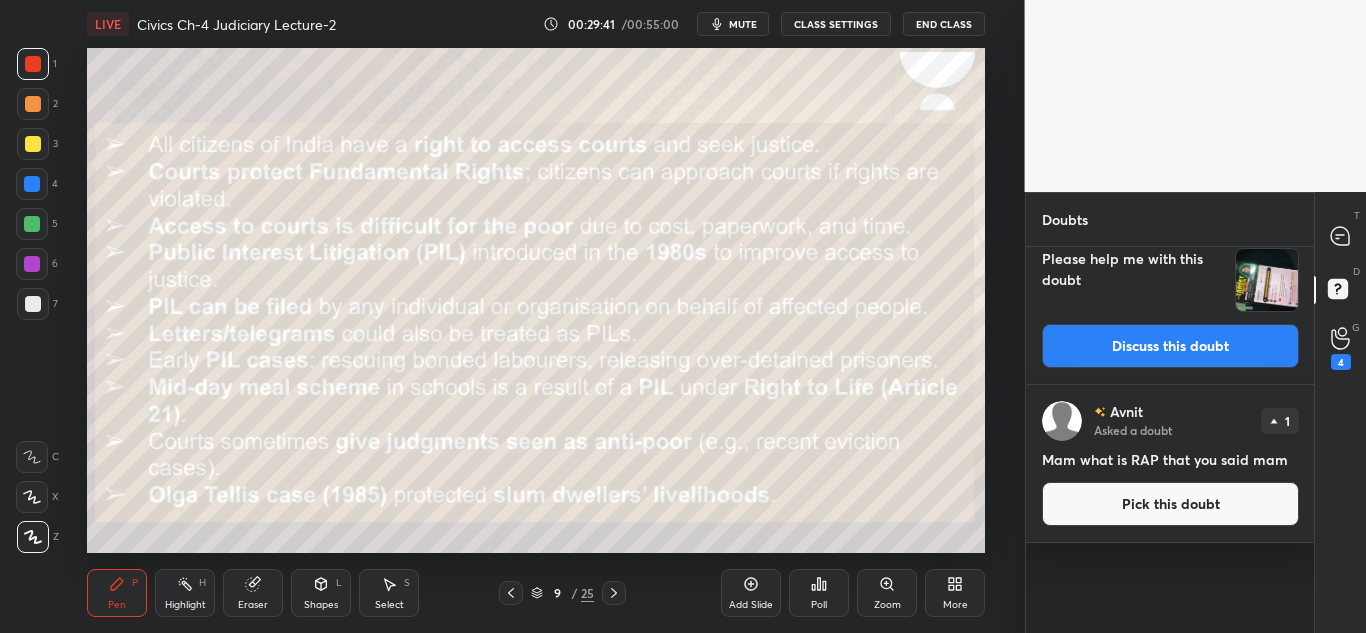 scroll, scrollTop: 0, scrollLeft: 0, axis: both 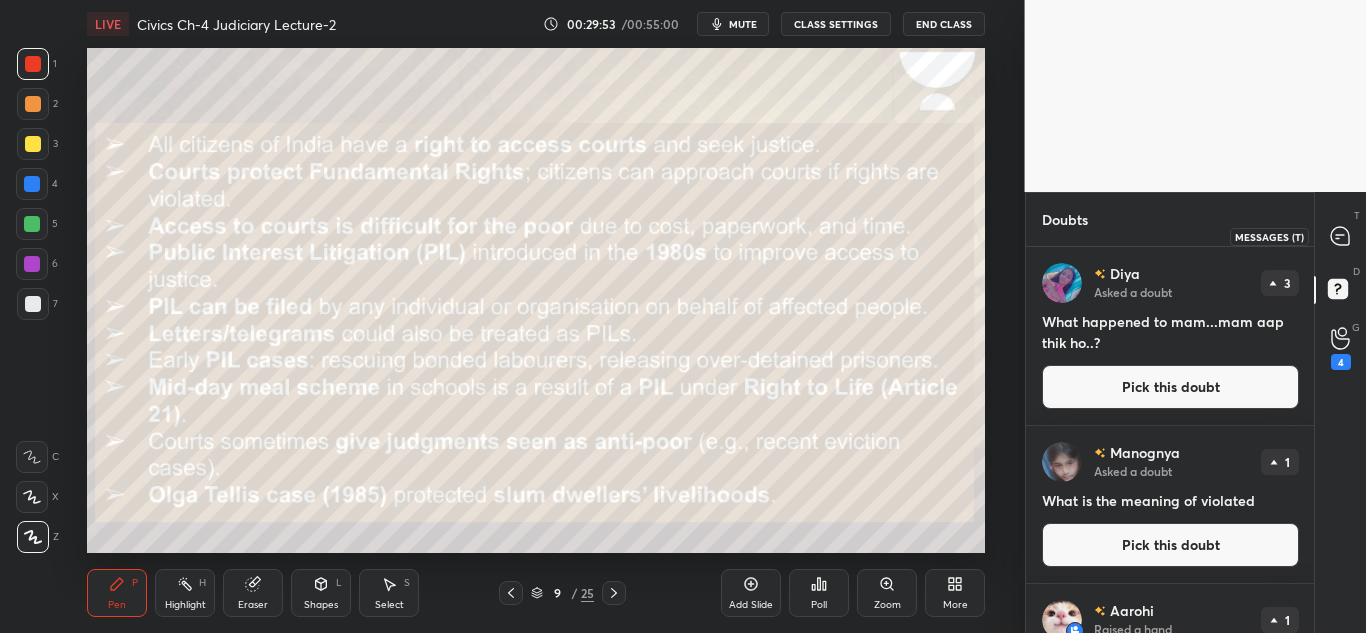 click 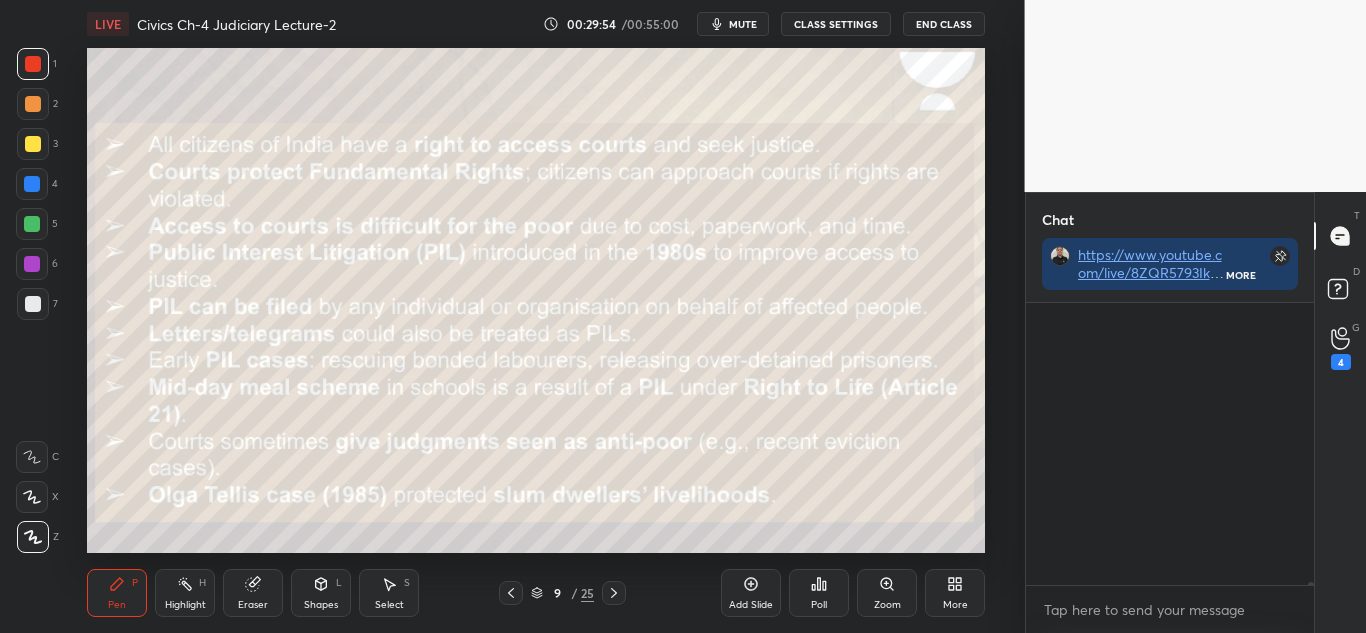 scroll, scrollTop: 324, scrollLeft: 282, axis: both 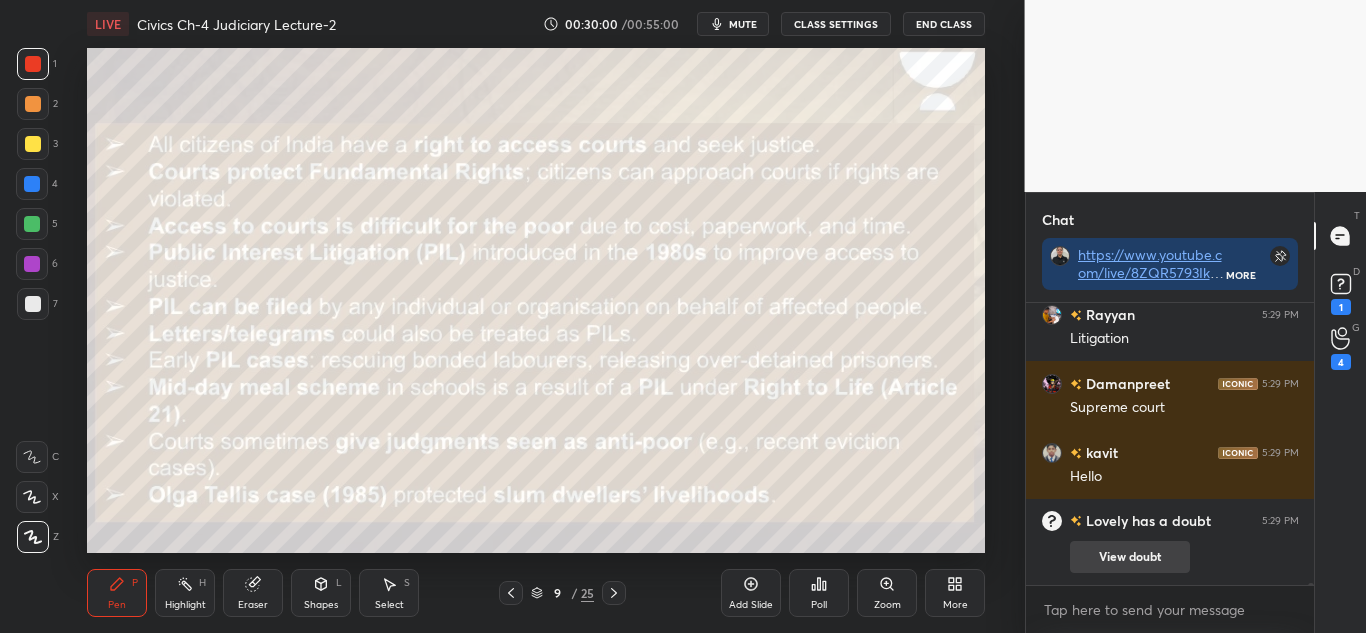 click on "View doubt" at bounding box center [1130, 557] 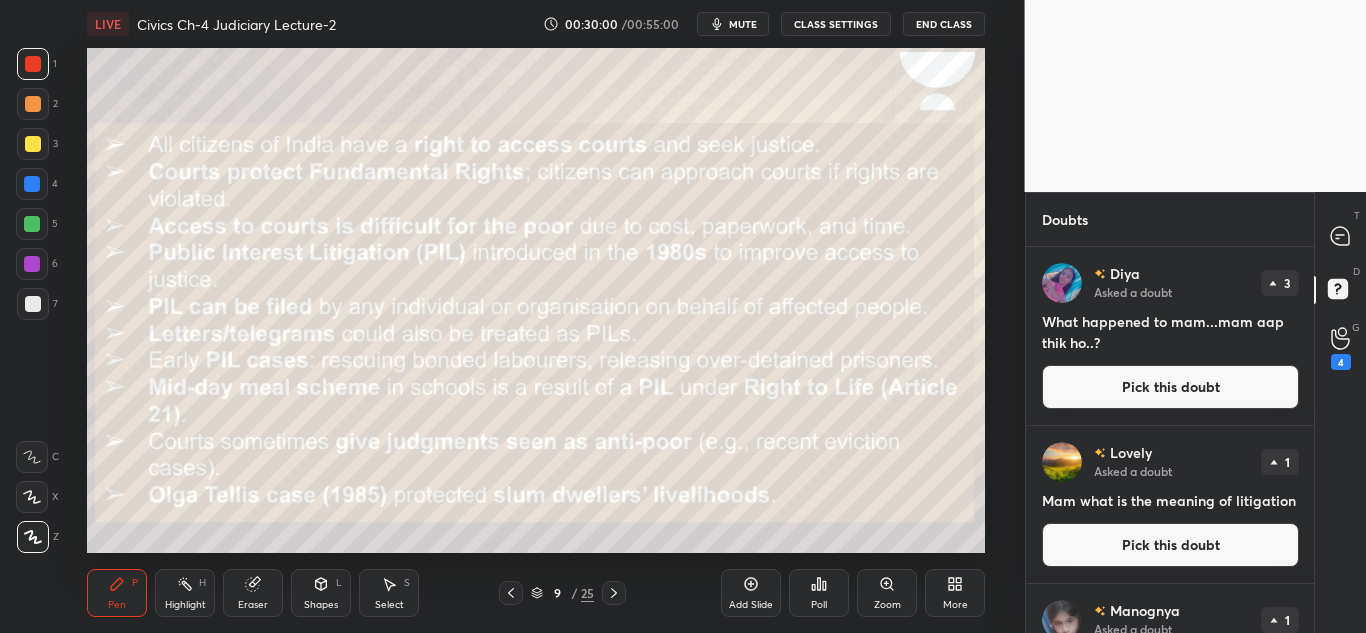 scroll, scrollTop: 7, scrollLeft: 7, axis: both 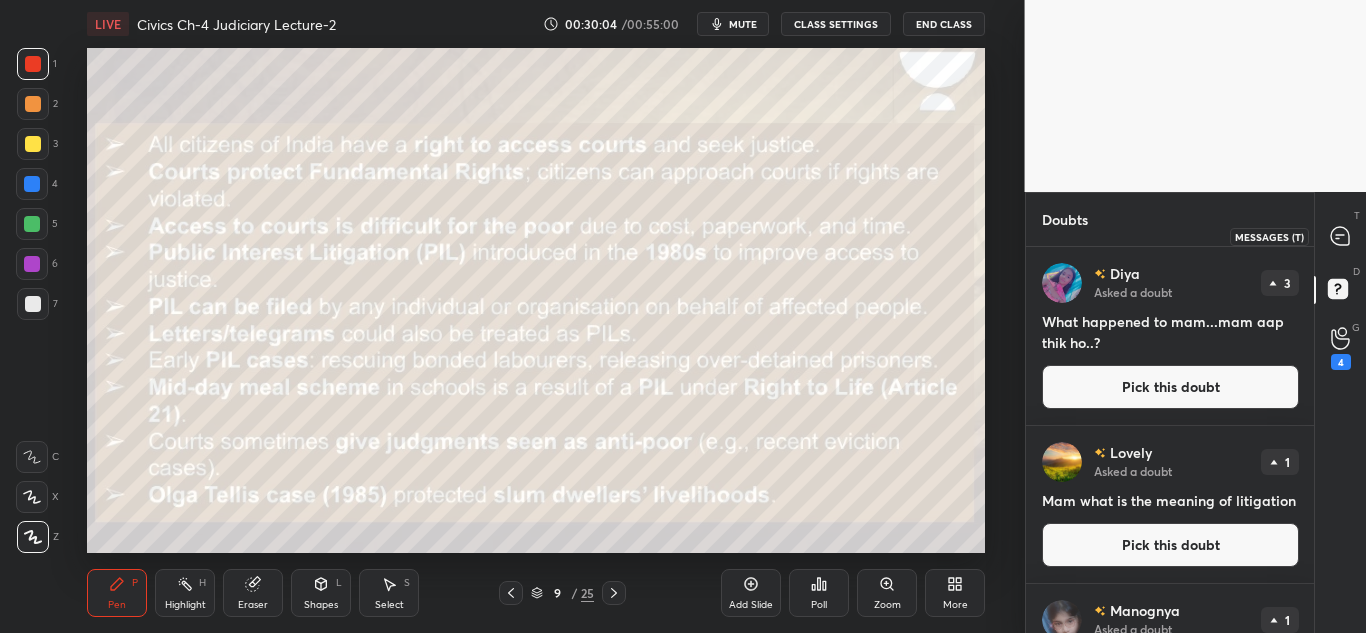 click 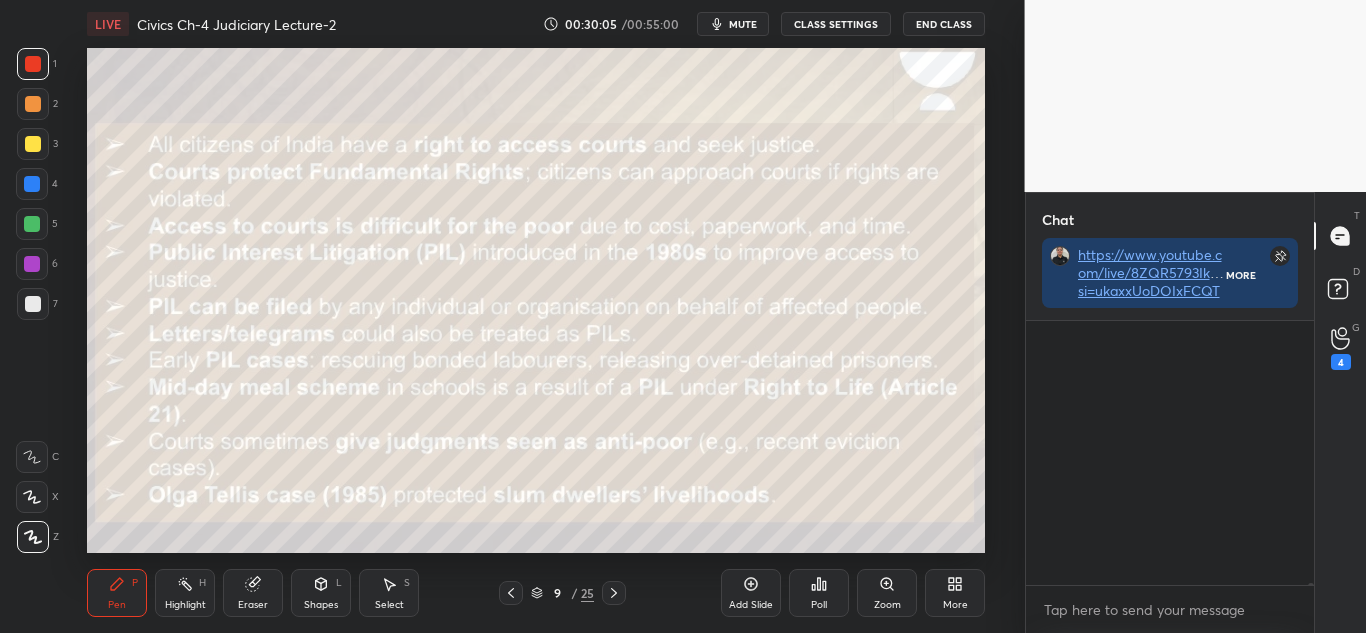 scroll, scrollTop: 324, scrollLeft: 282, axis: both 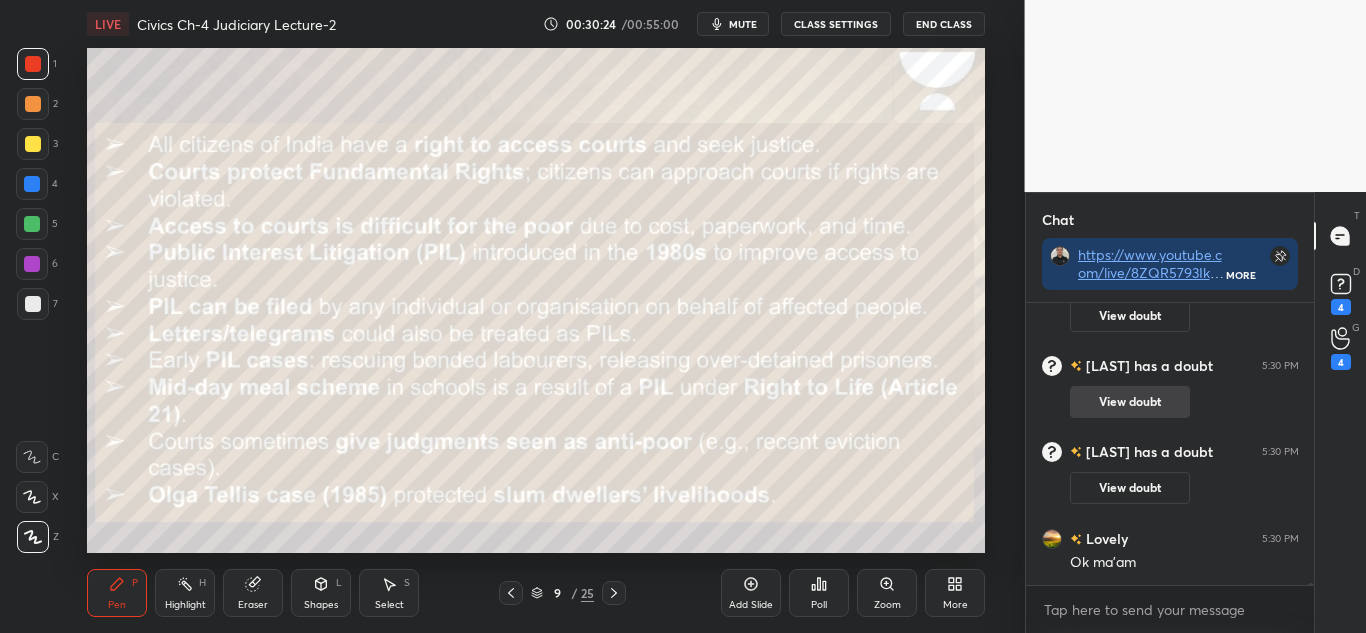 click on "View doubt" at bounding box center [1130, 488] 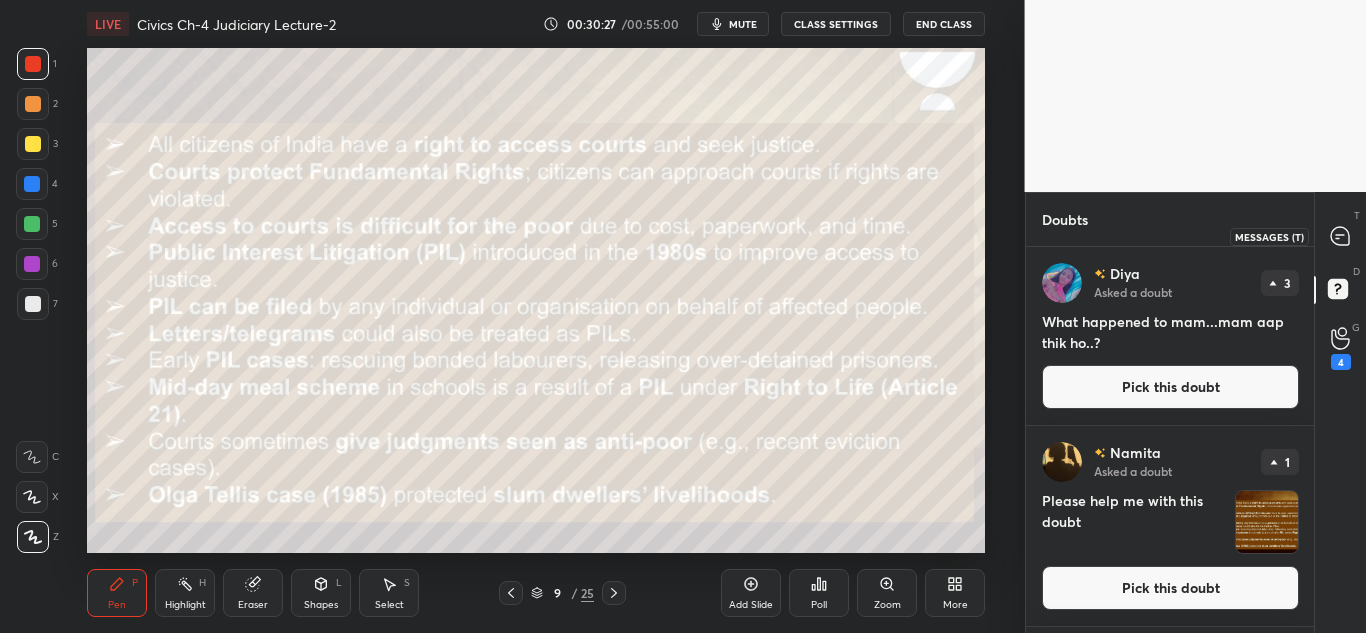 click 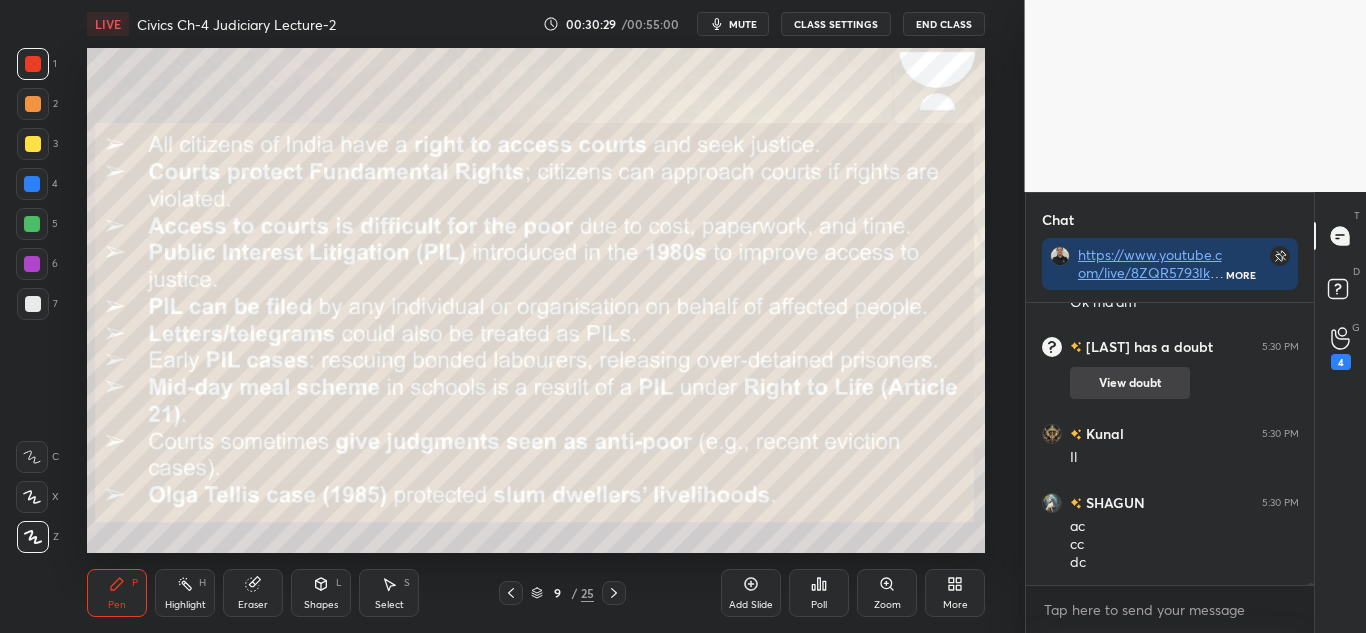 click on "NAMITA has a doubt 5:30 PM View doubt [PERSON] 5:30 PM Ok ma'am NAMITA has a doubt 5:30 PM View doubt [PERSON] 5:30 PM Il SHAGUN 5:30 PM ac cc dc" at bounding box center (1170, -16824) 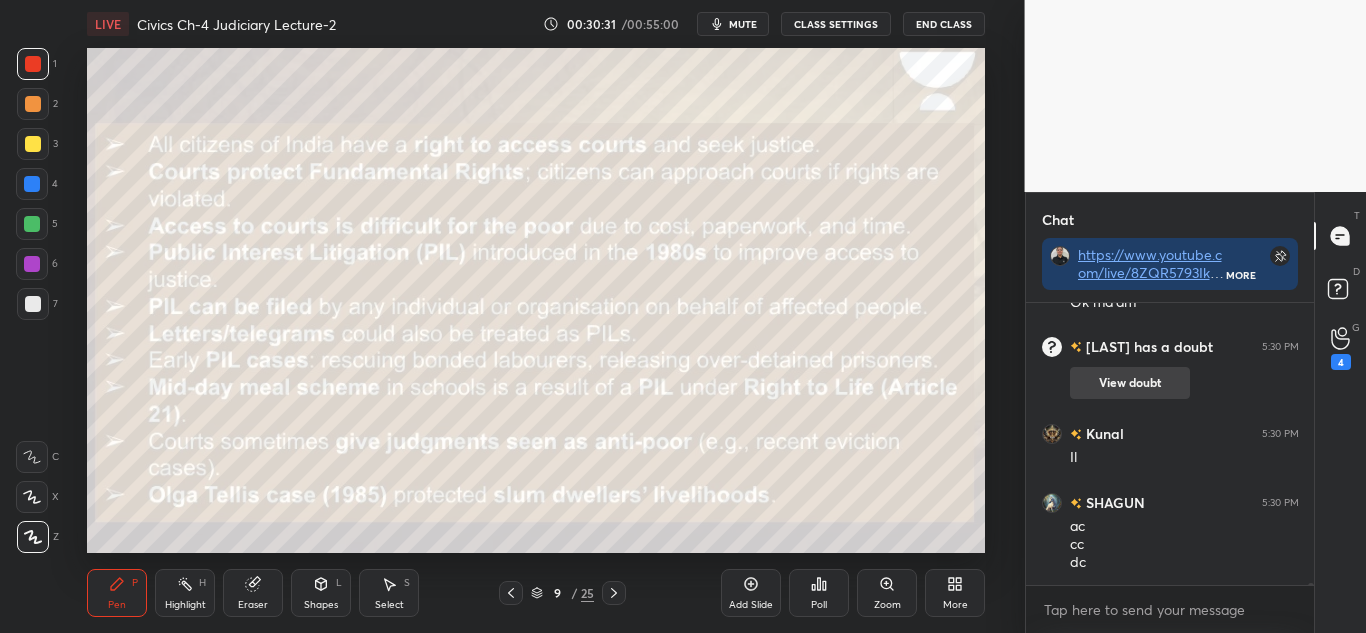 click on "View doubt" at bounding box center [1130, 383] 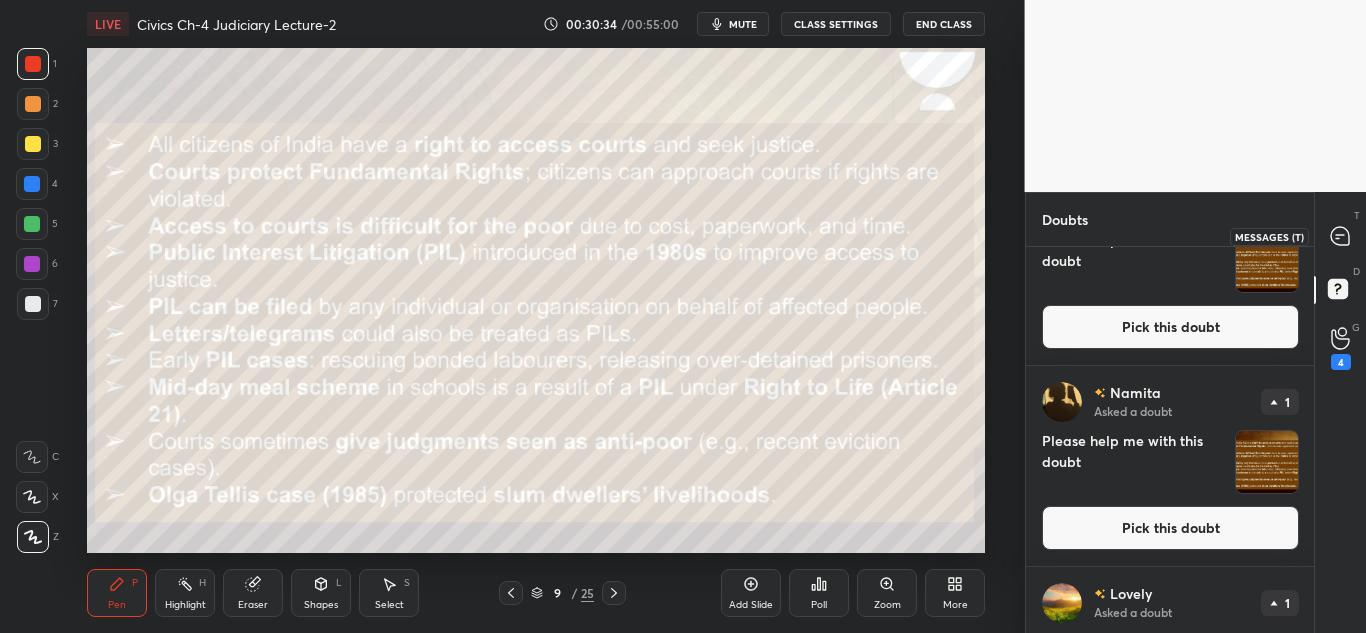 click 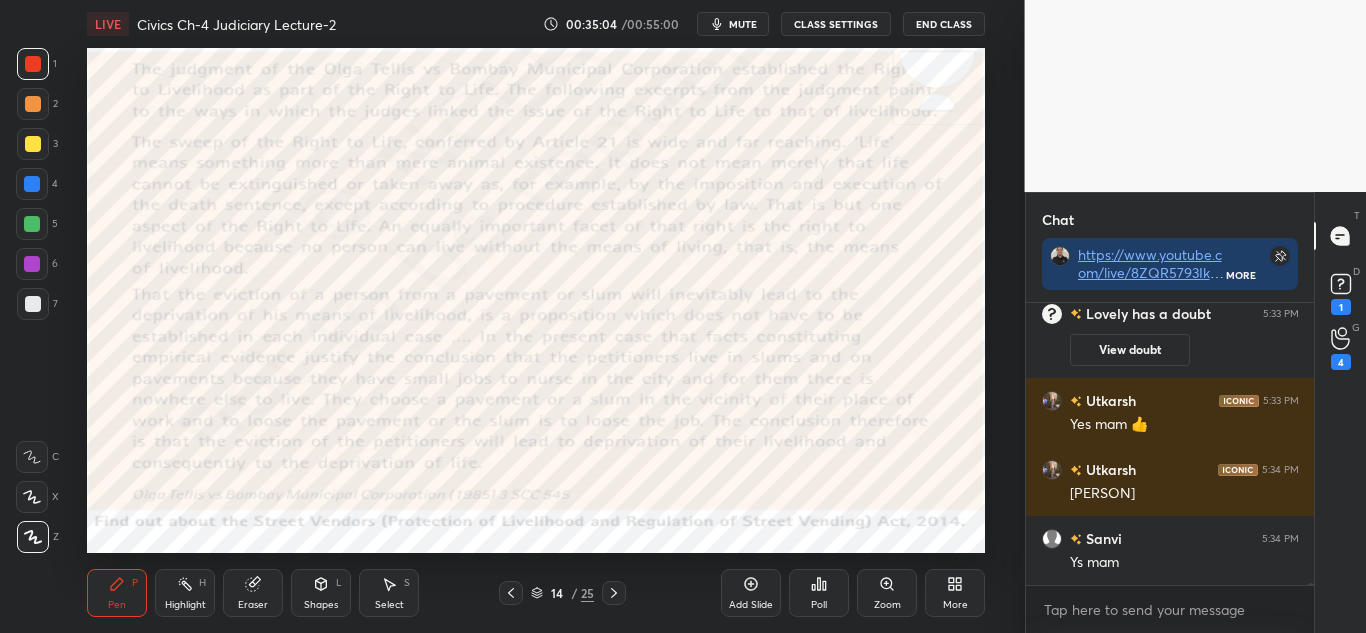 scroll, scrollTop: 33926, scrollLeft: 0, axis: vertical 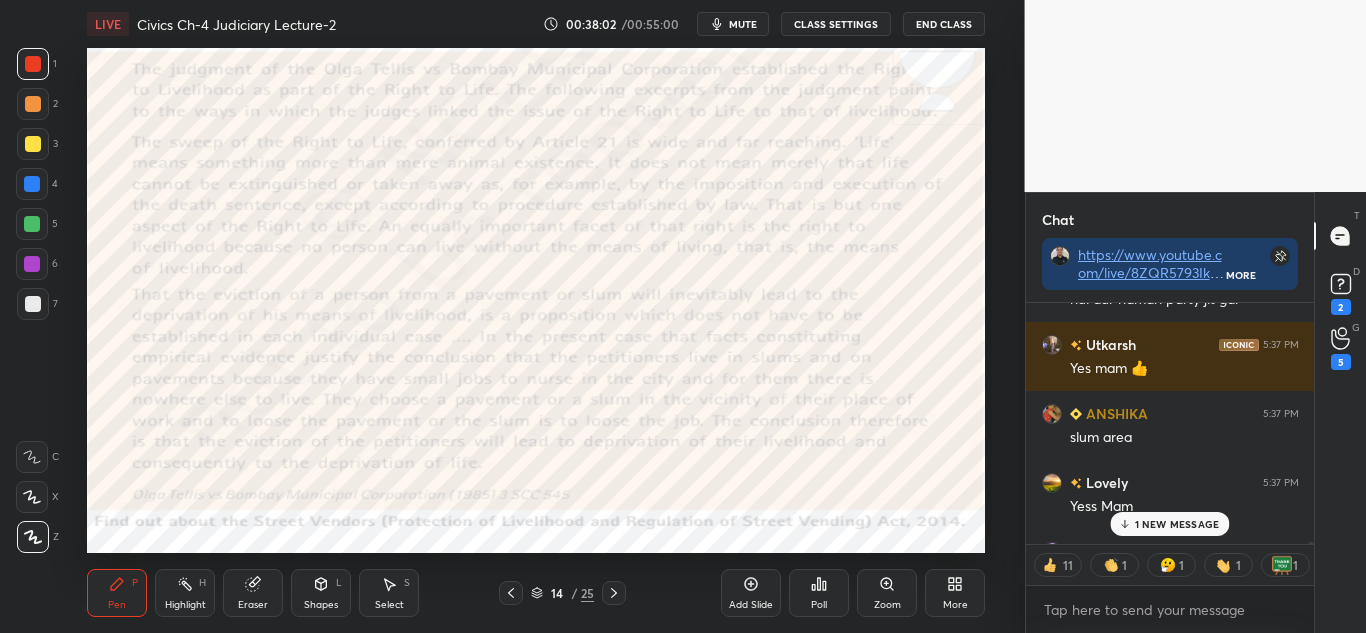 click on "1 NEW MESSAGE" at bounding box center [1169, 524] 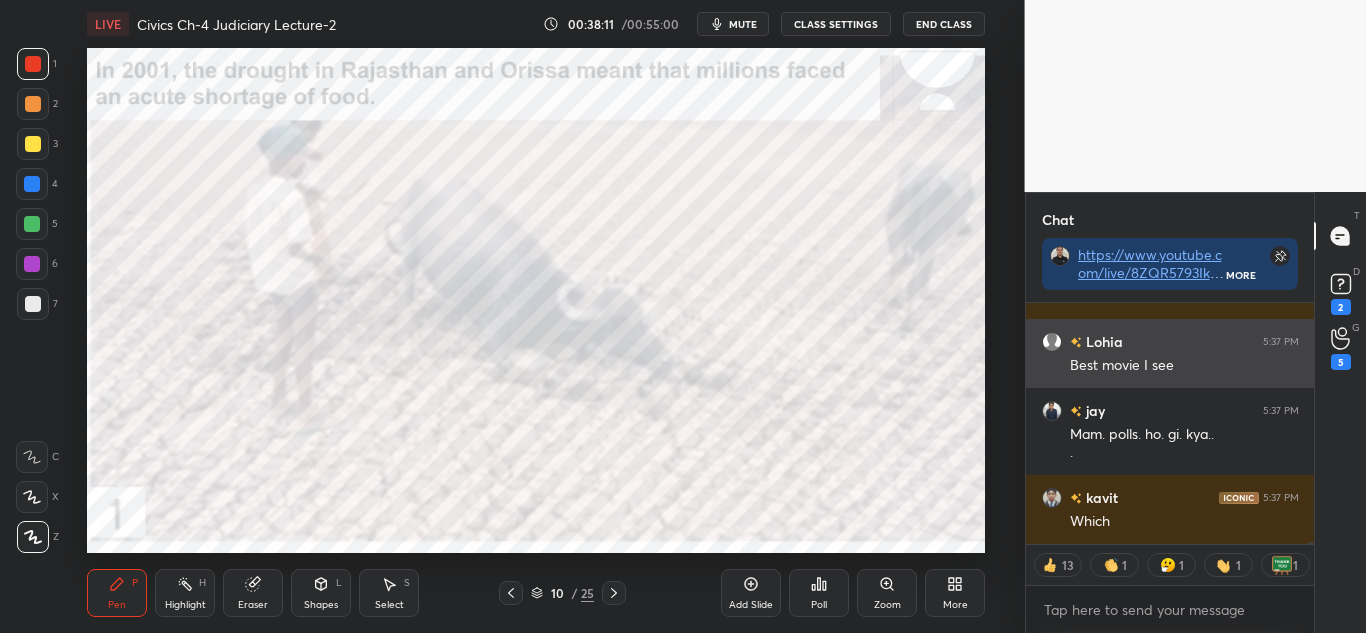 scroll, scrollTop: 36343, scrollLeft: 0, axis: vertical 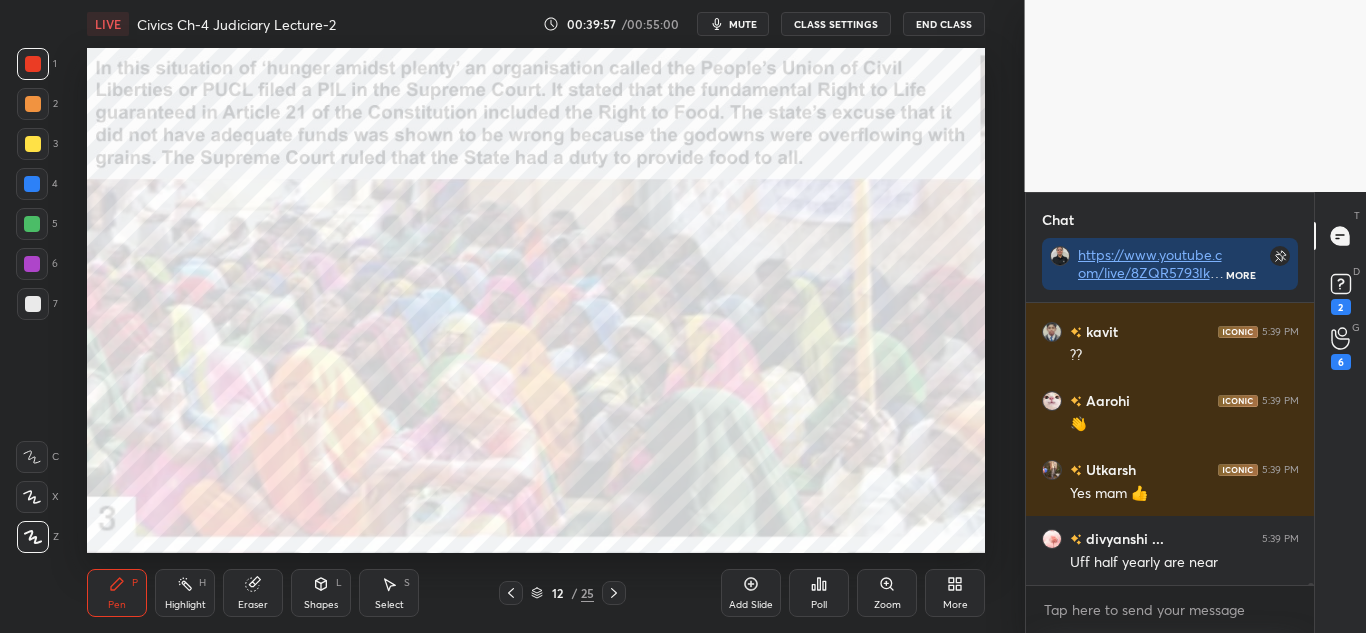 click 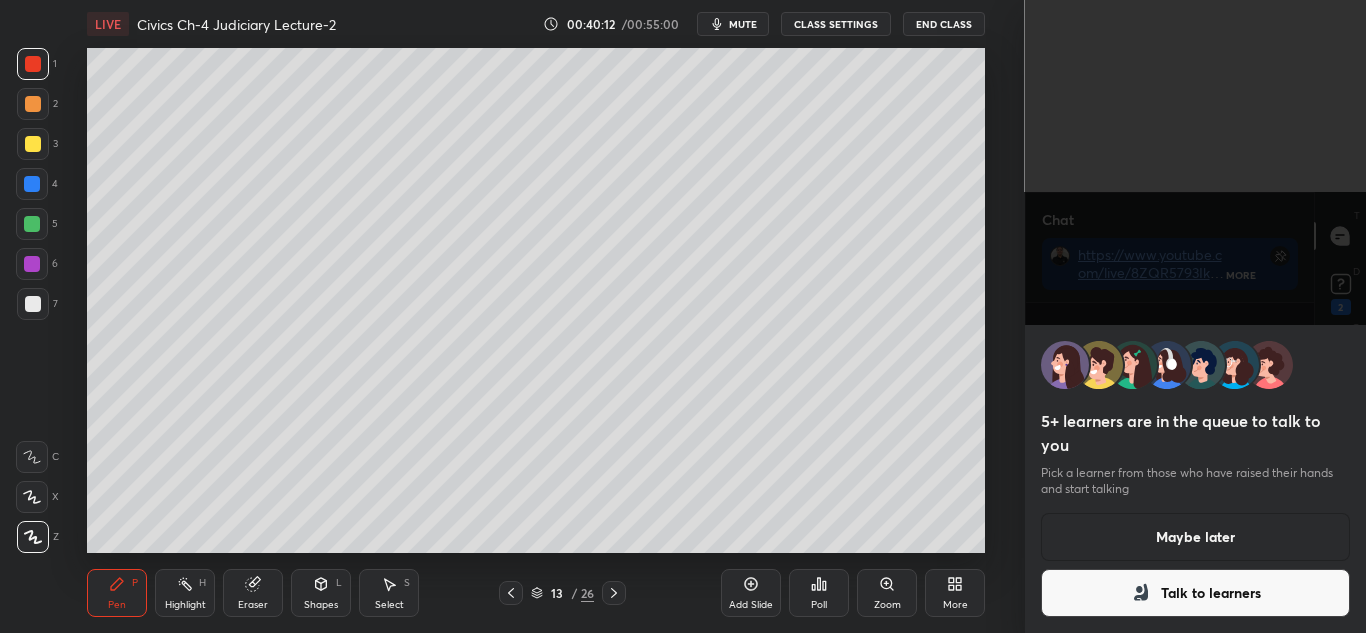 scroll, scrollTop: 38322, scrollLeft: 0, axis: vertical 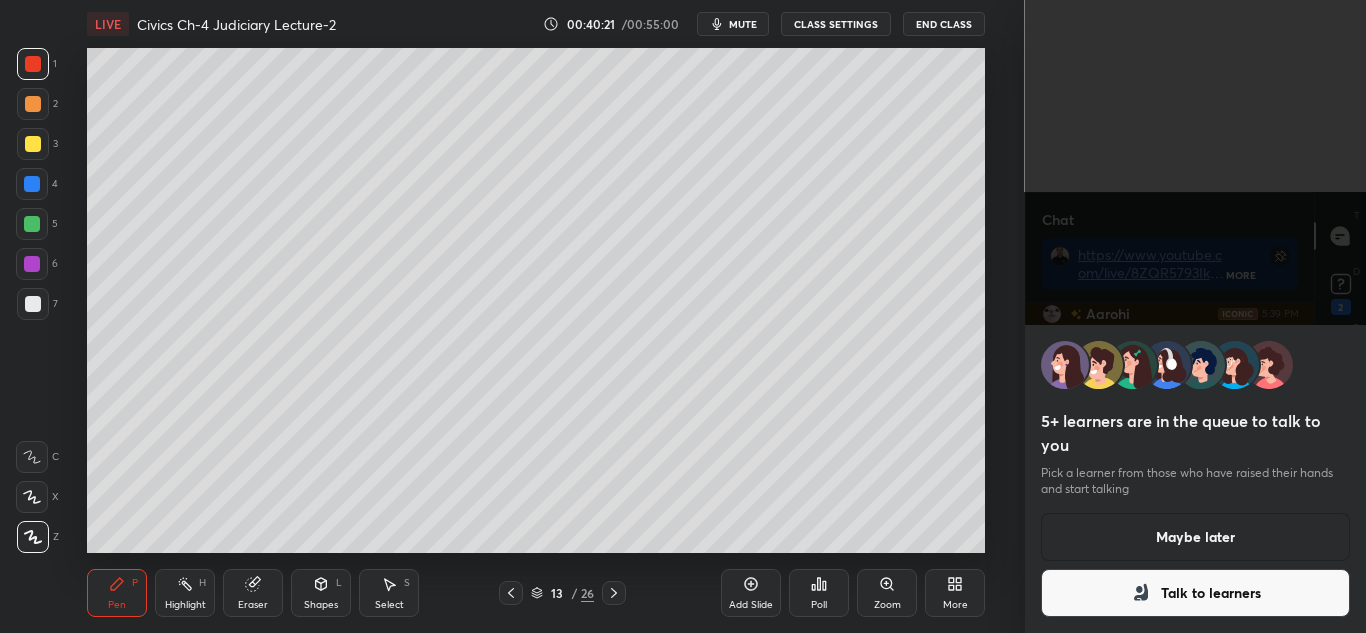 click on "Maybe later" at bounding box center (1196, 537) 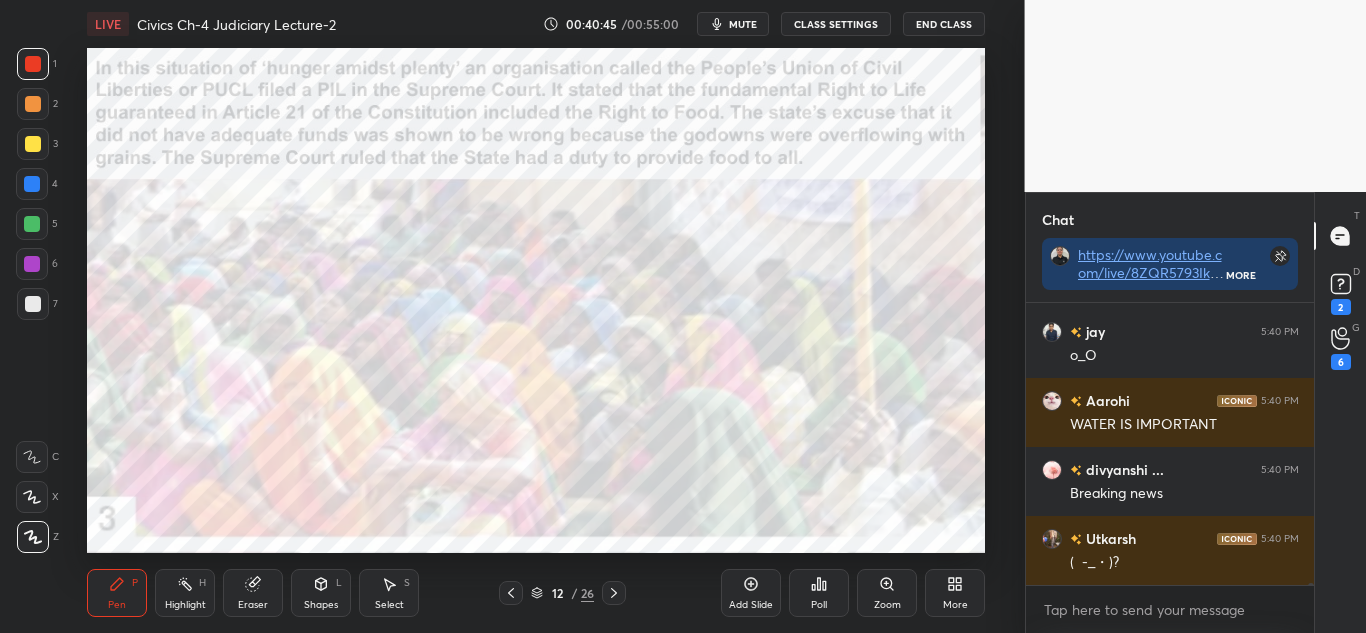 scroll, scrollTop: 38667, scrollLeft: 0, axis: vertical 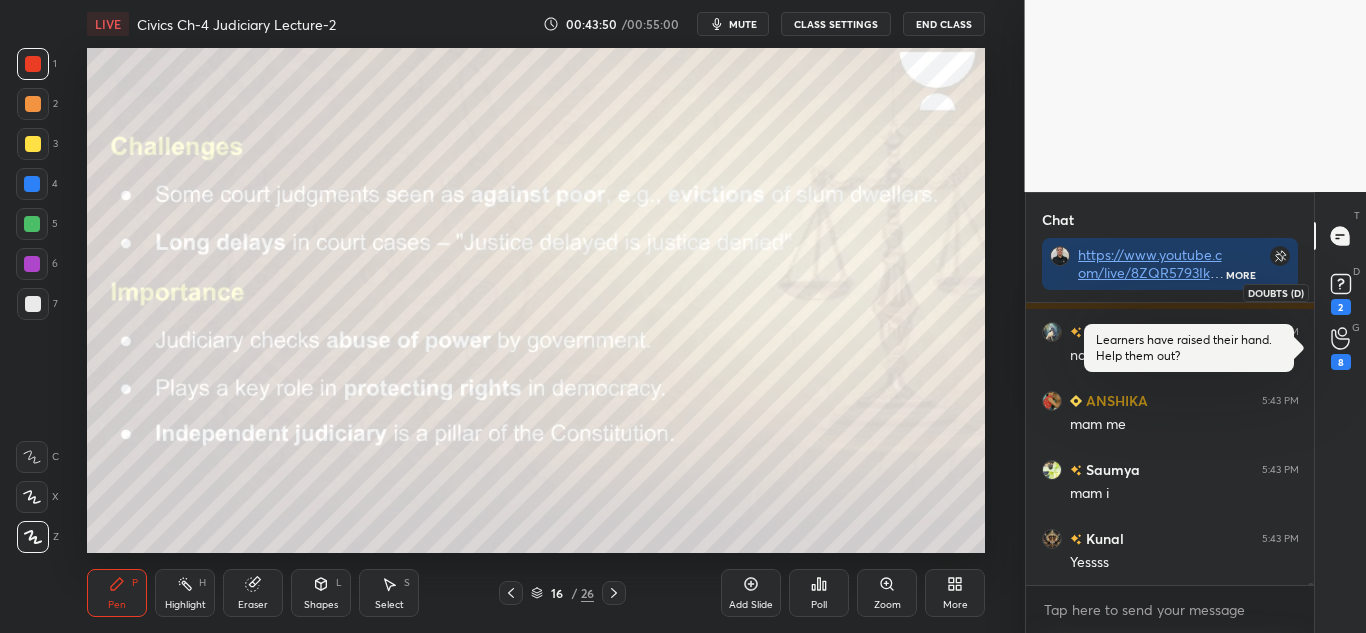 click 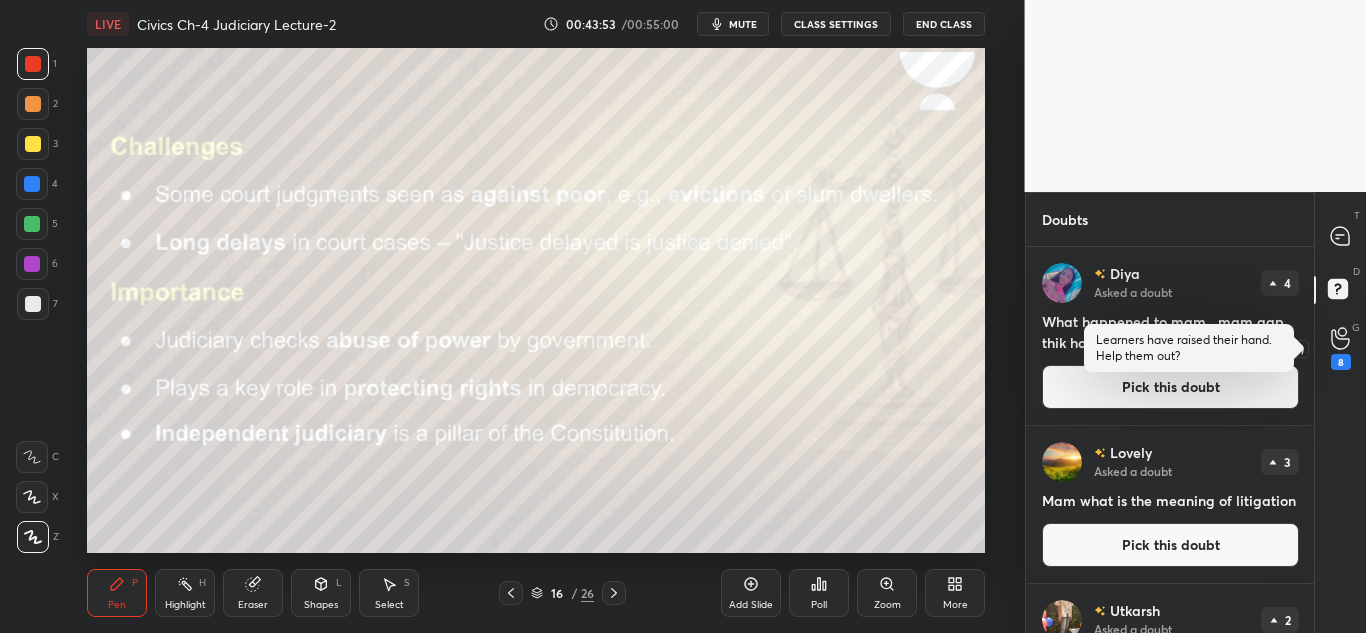 click 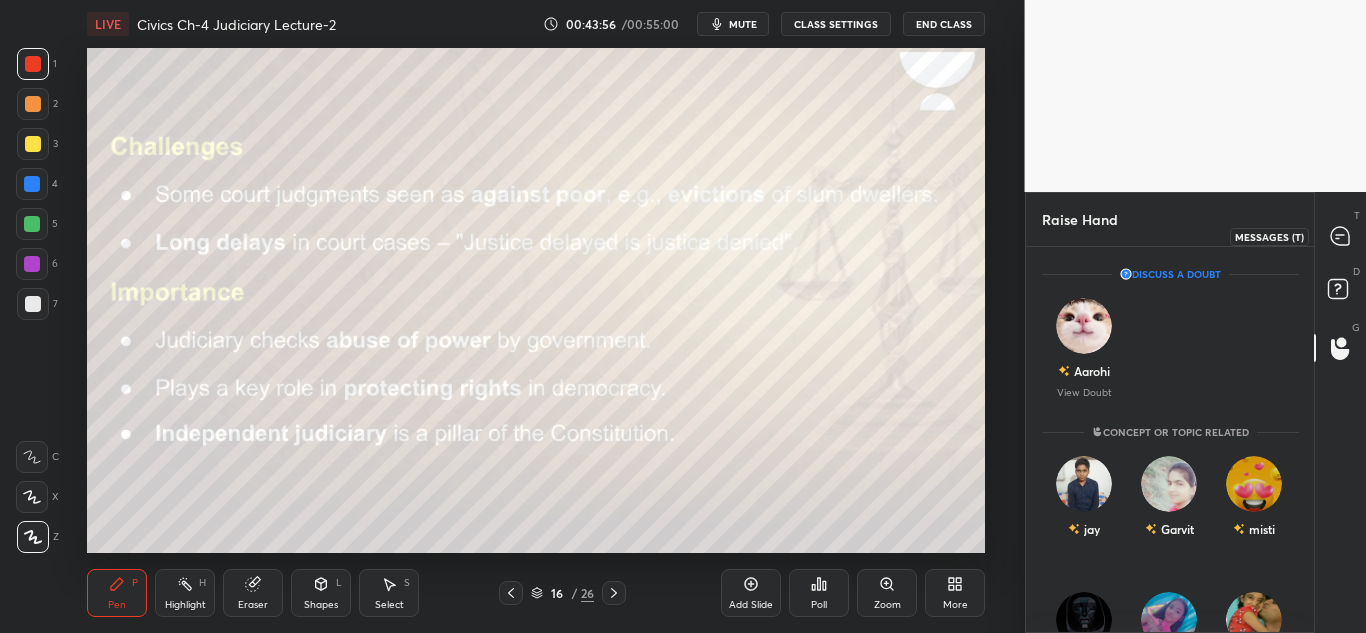 click 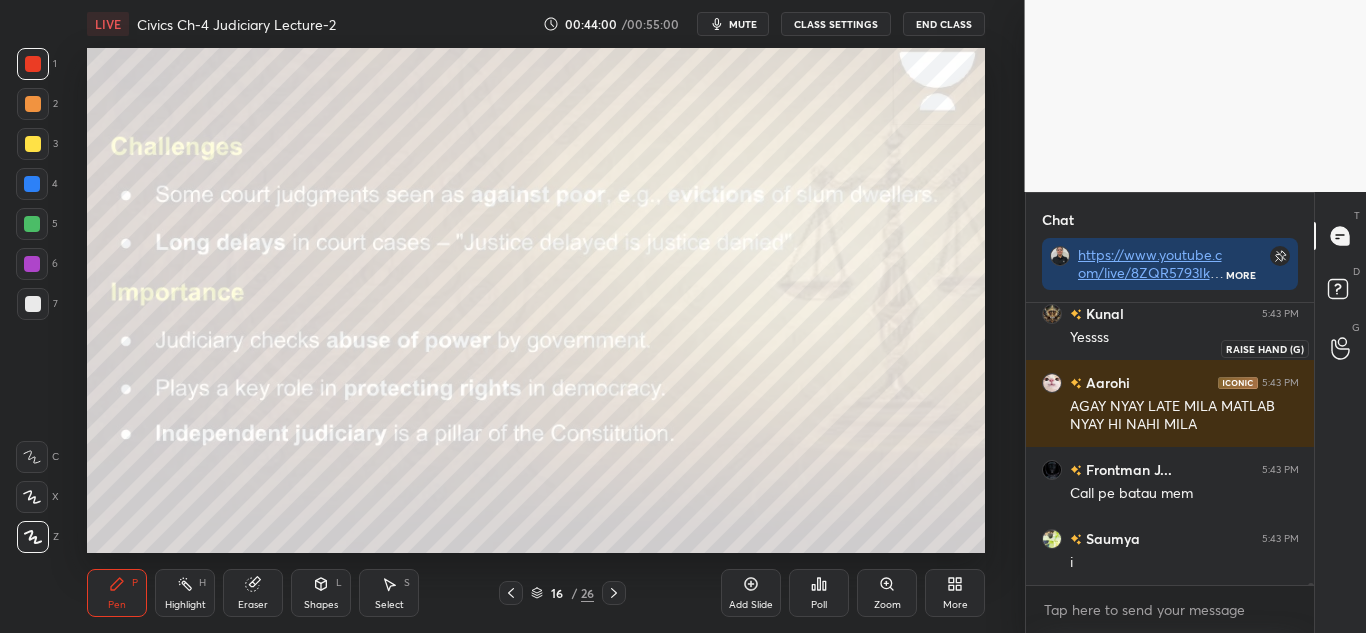 click 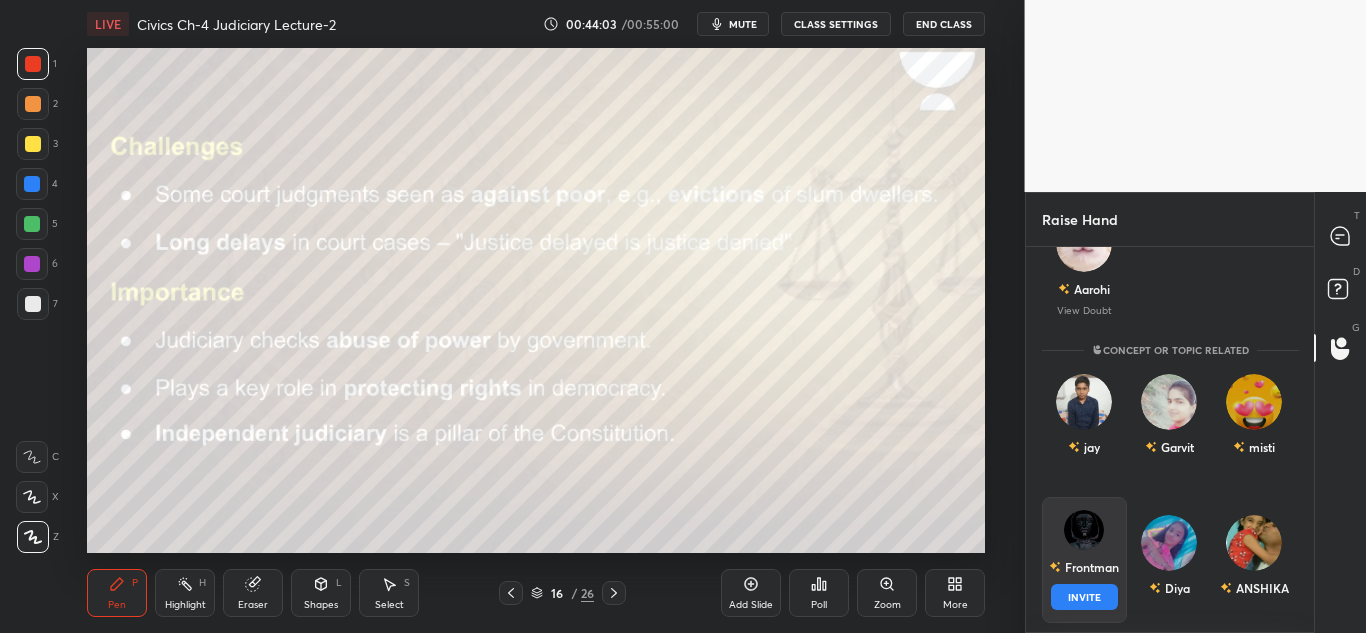 click at bounding box center (1084, 530) 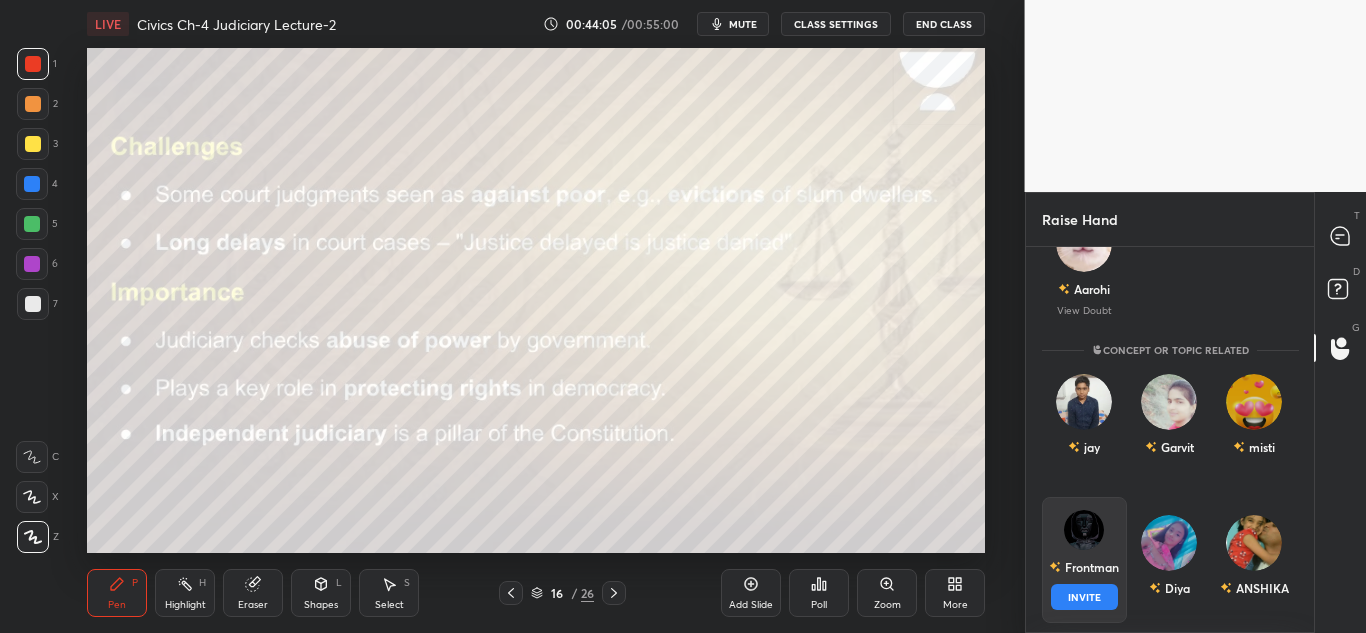 click on "INVITE" at bounding box center [1084, 597] 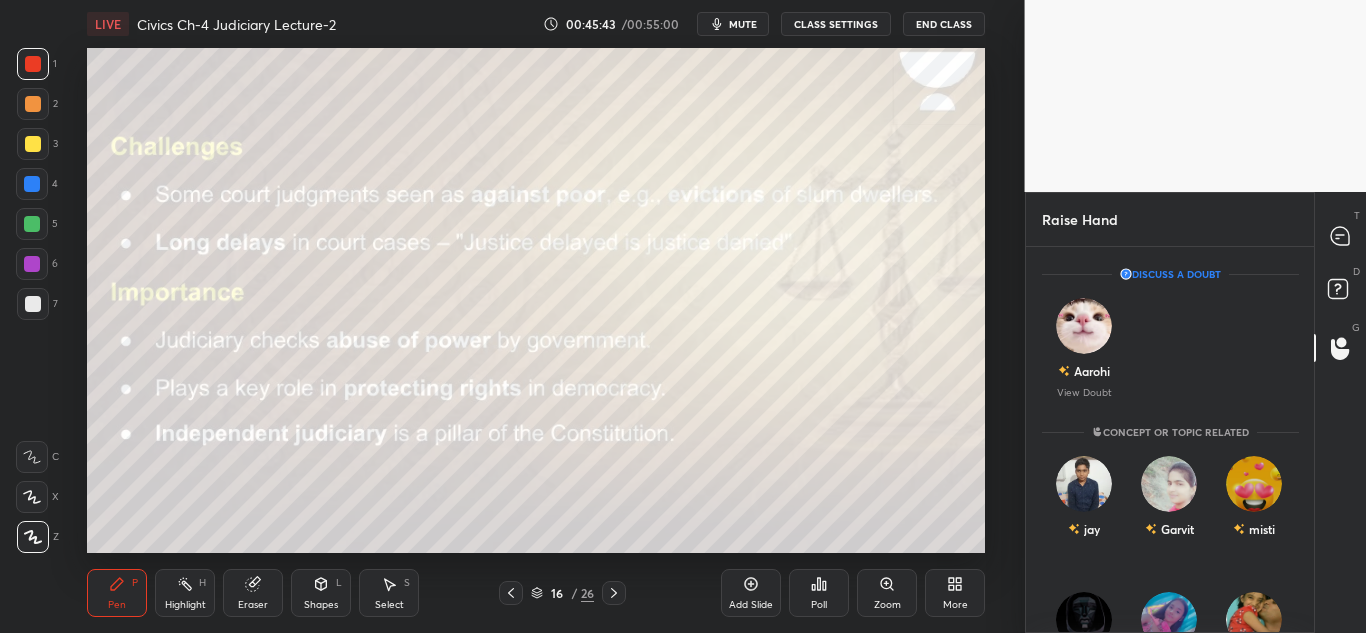 click on "Discuss a doubt" at bounding box center (1170, 274) 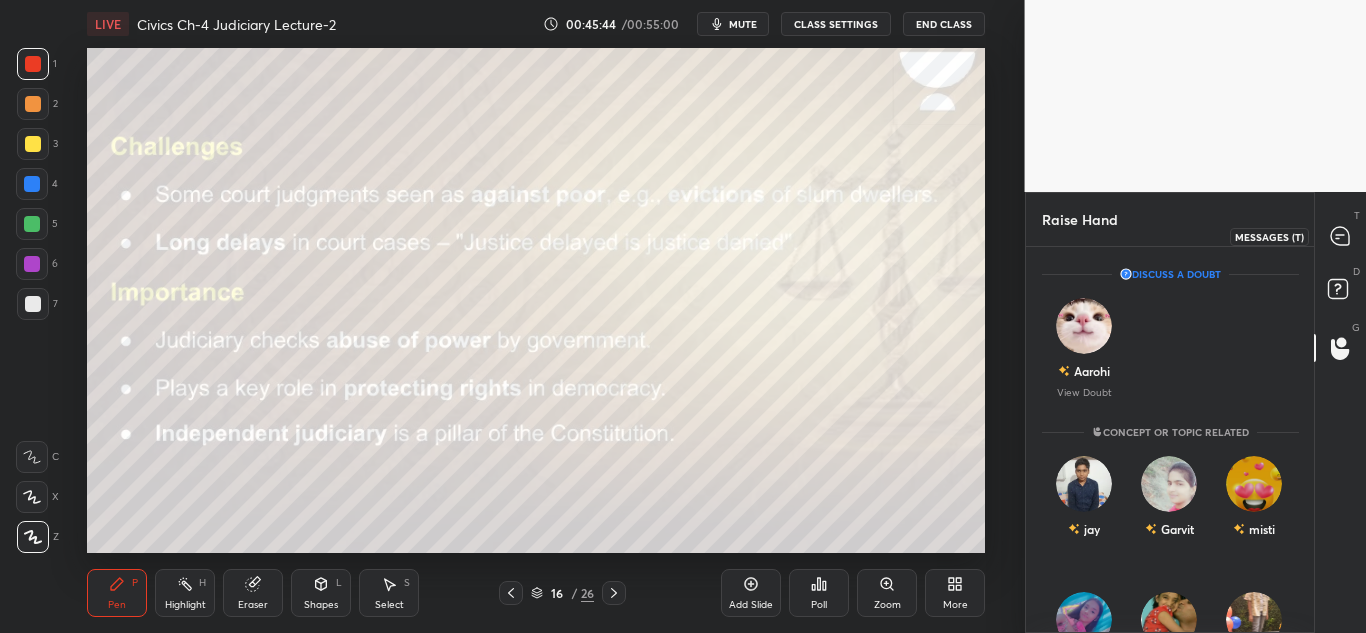 click 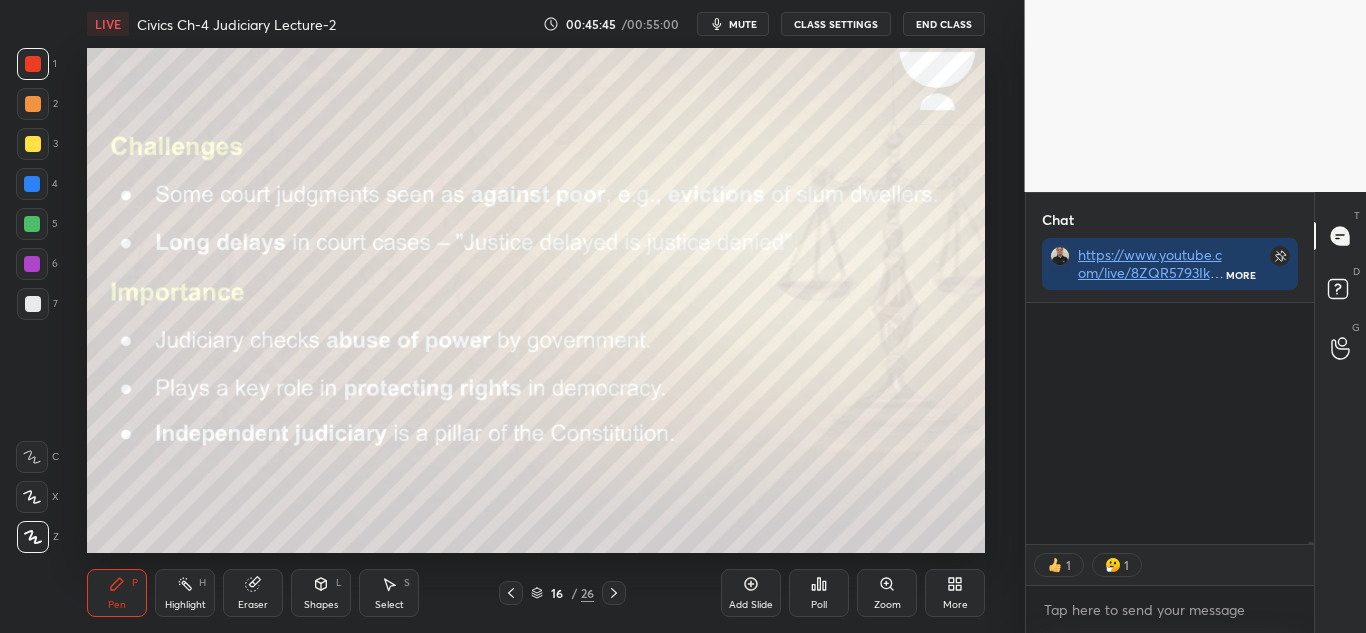 scroll, scrollTop: 45081, scrollLeft: 0, axis: vertical 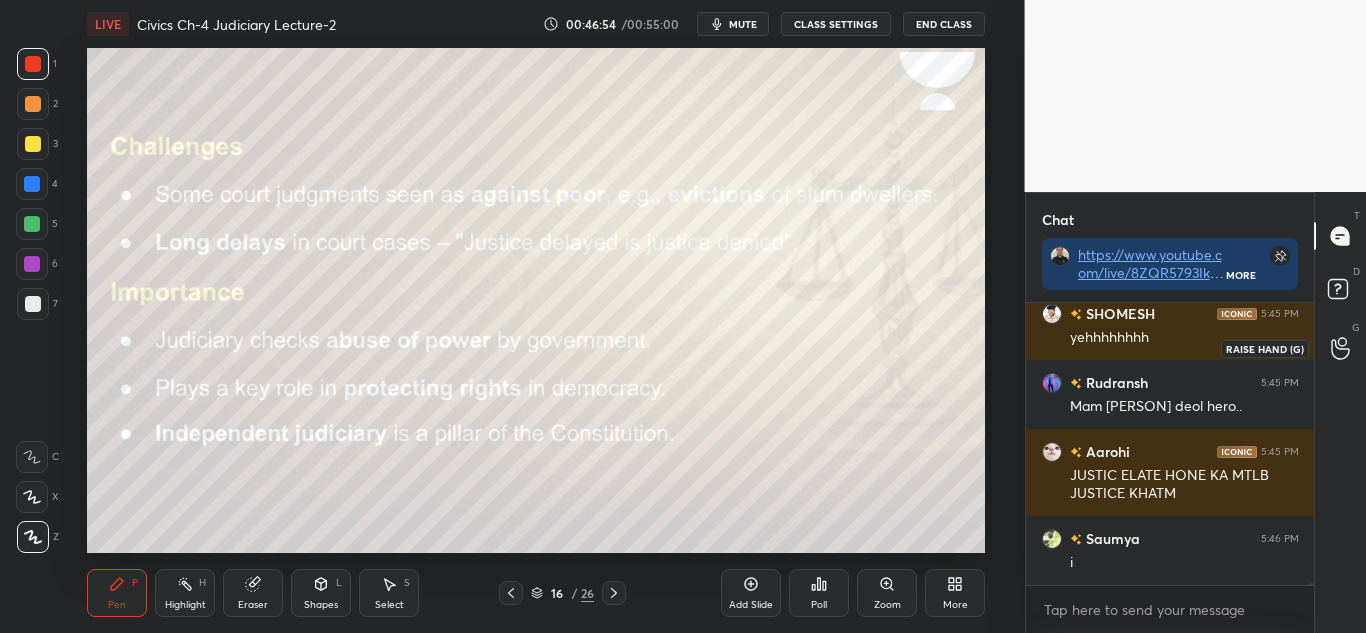 click 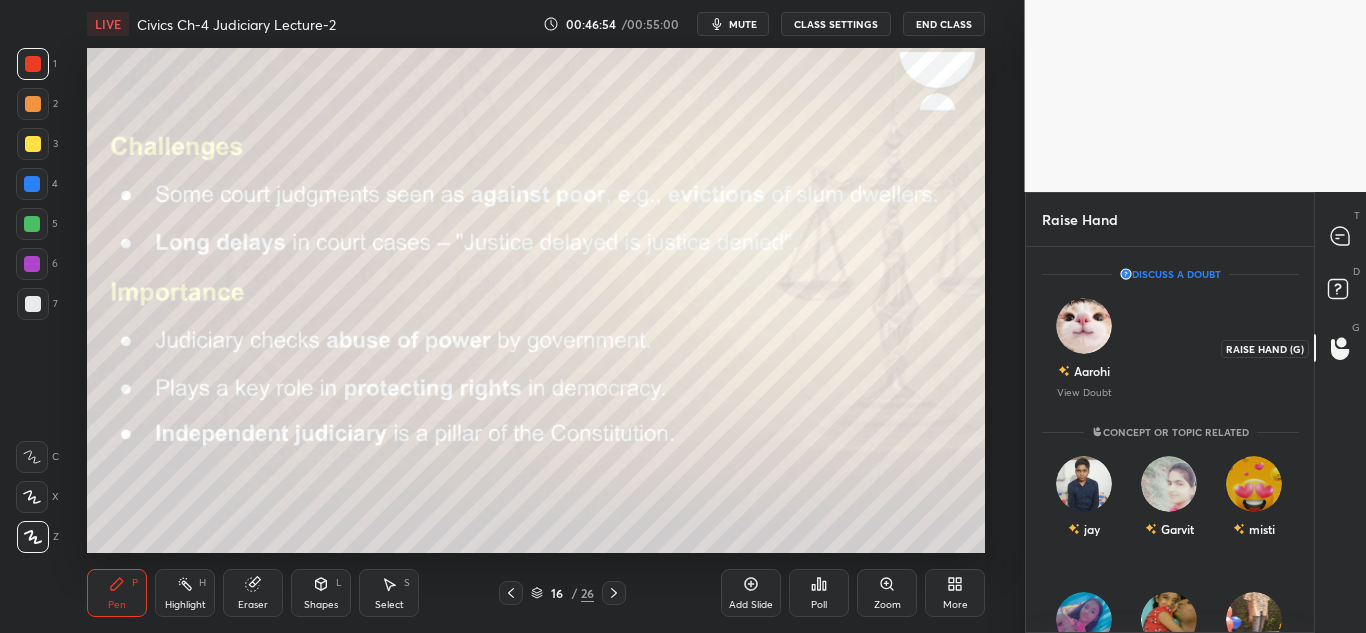 scroll, scrollTop: 380, scrollLeft: 282, axis: both 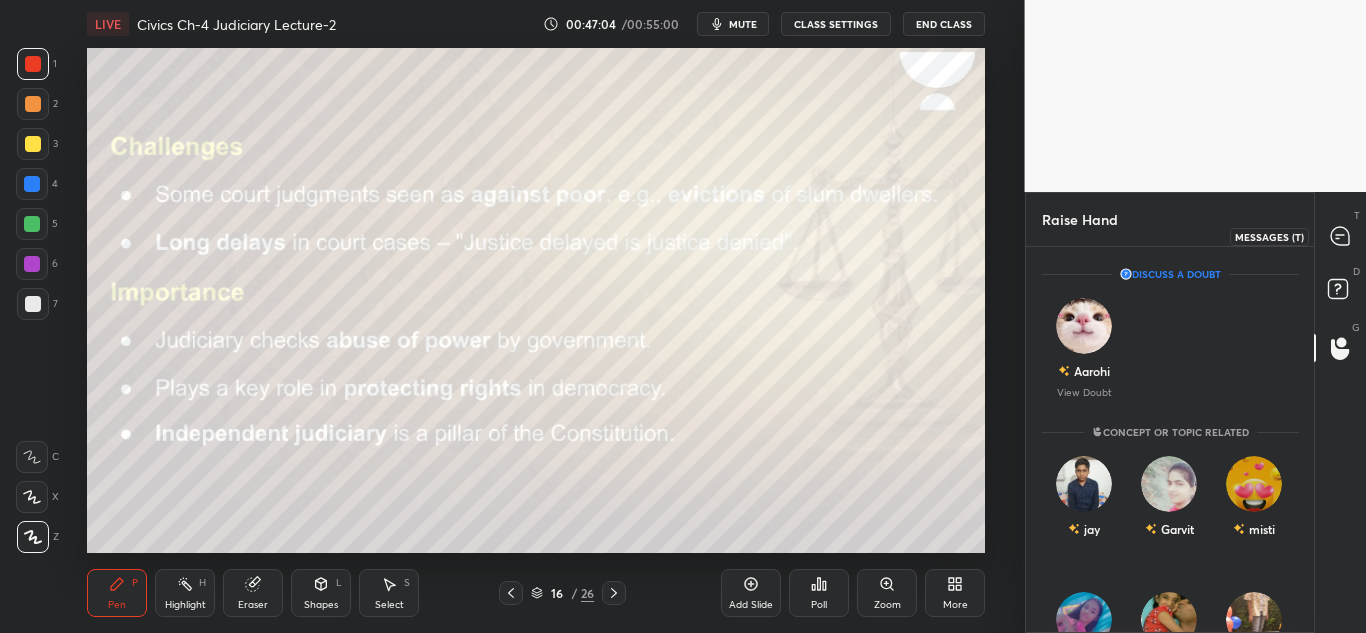 click 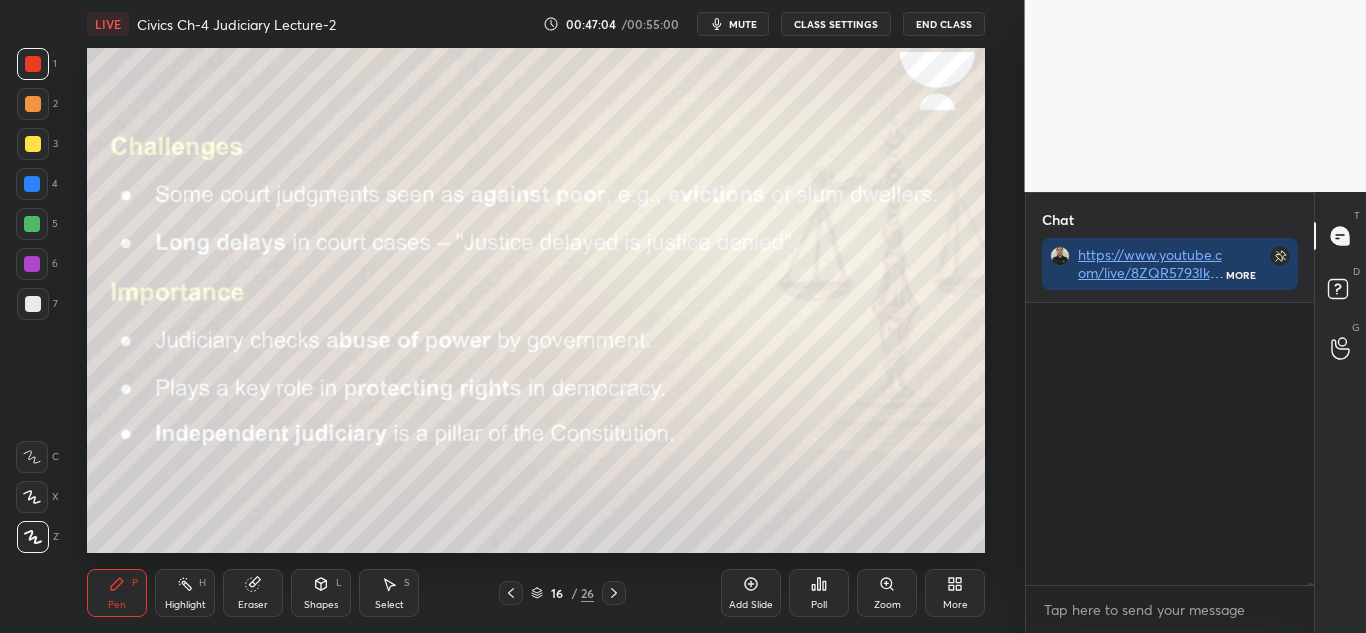 scroll, scrollTop: 45802, scrollLeft: 0, axis: vertical 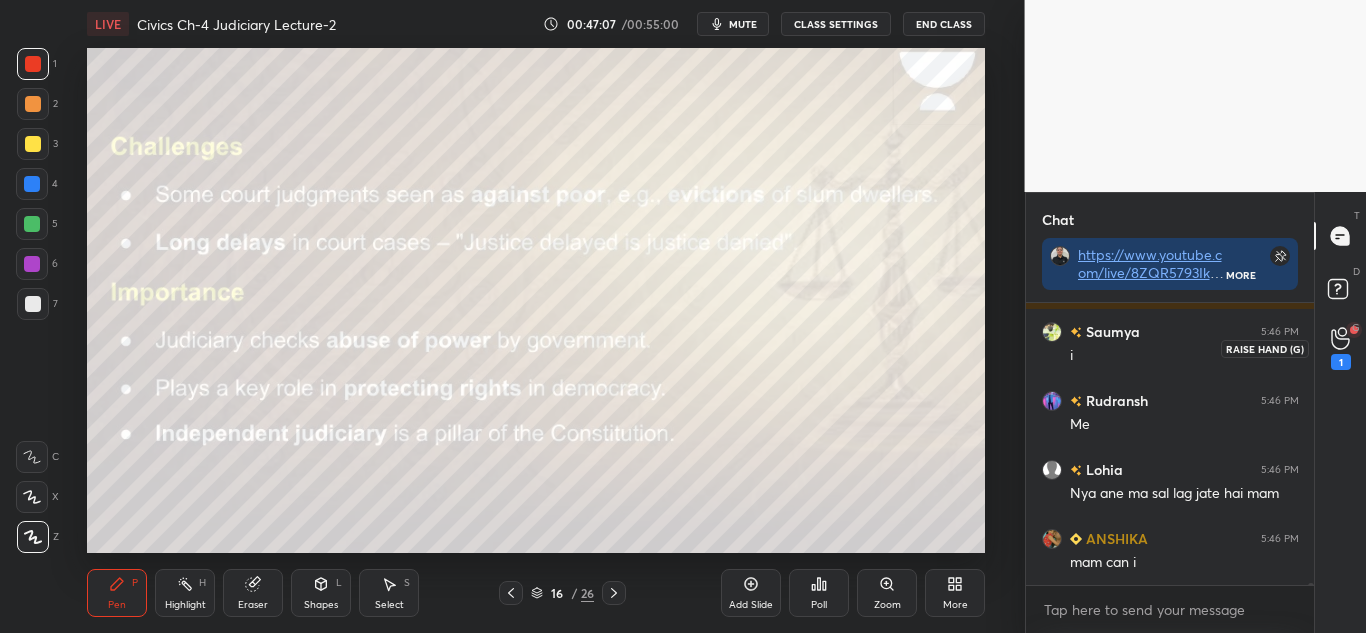 click 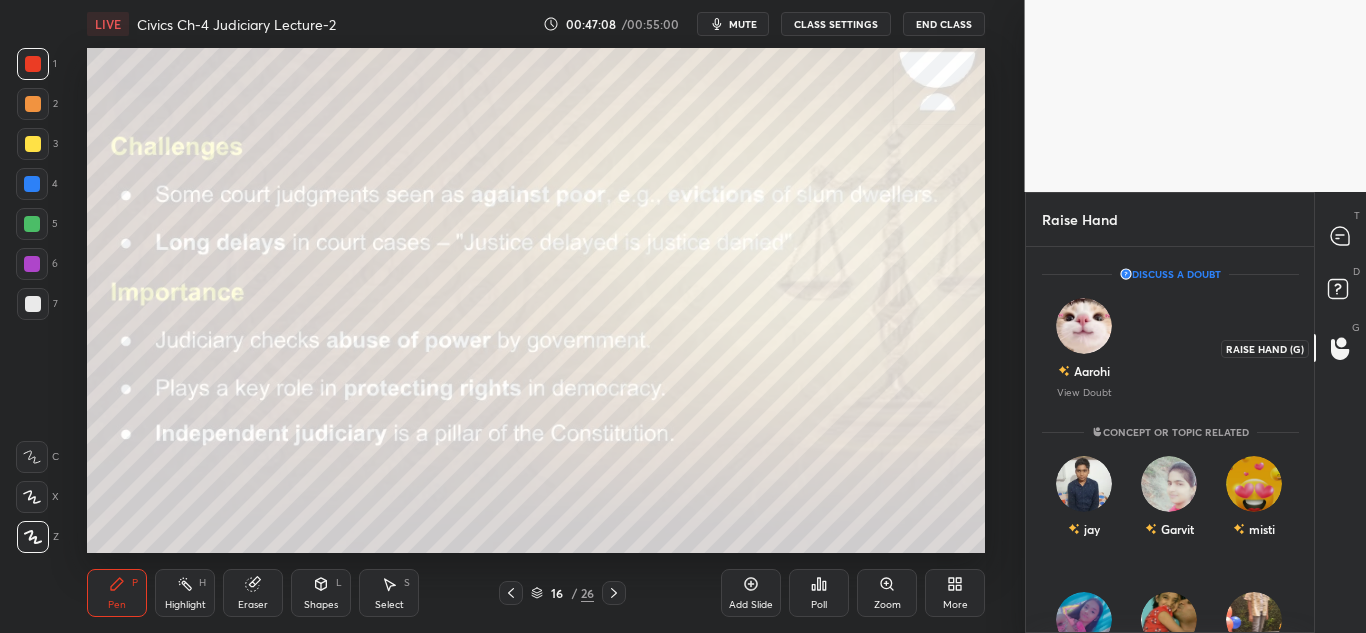 scroll, scrollTop: 380, scrollLeft: 282, axis: both 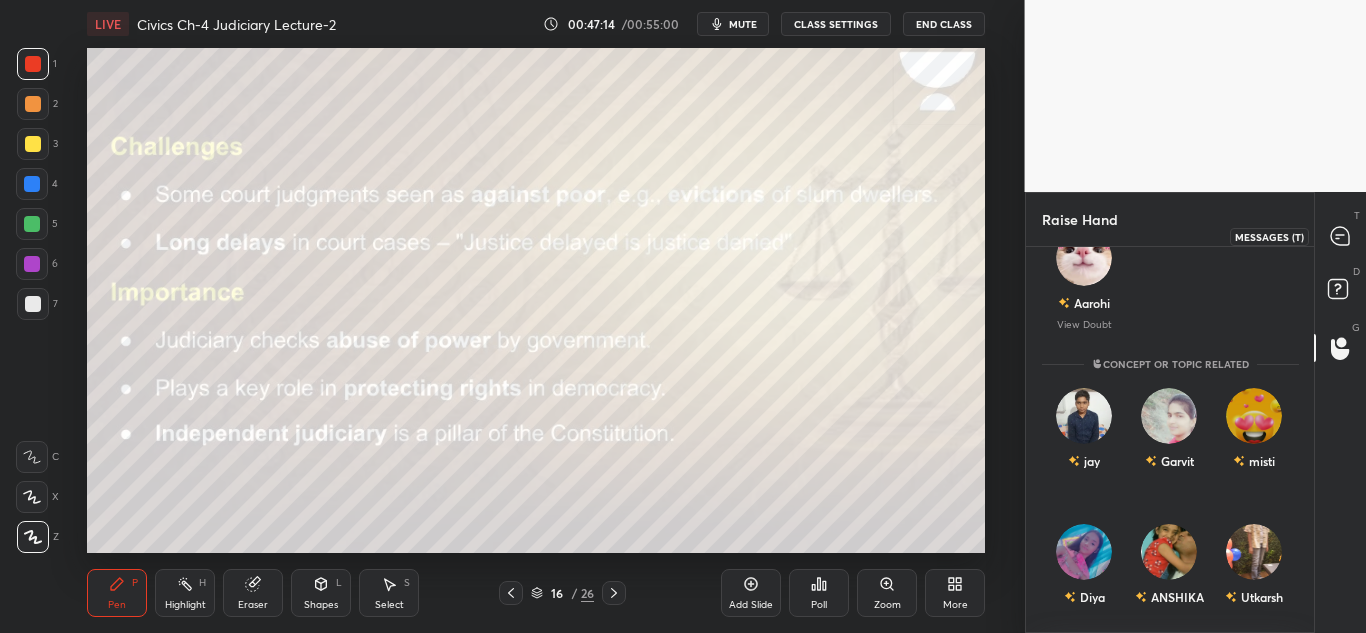 click 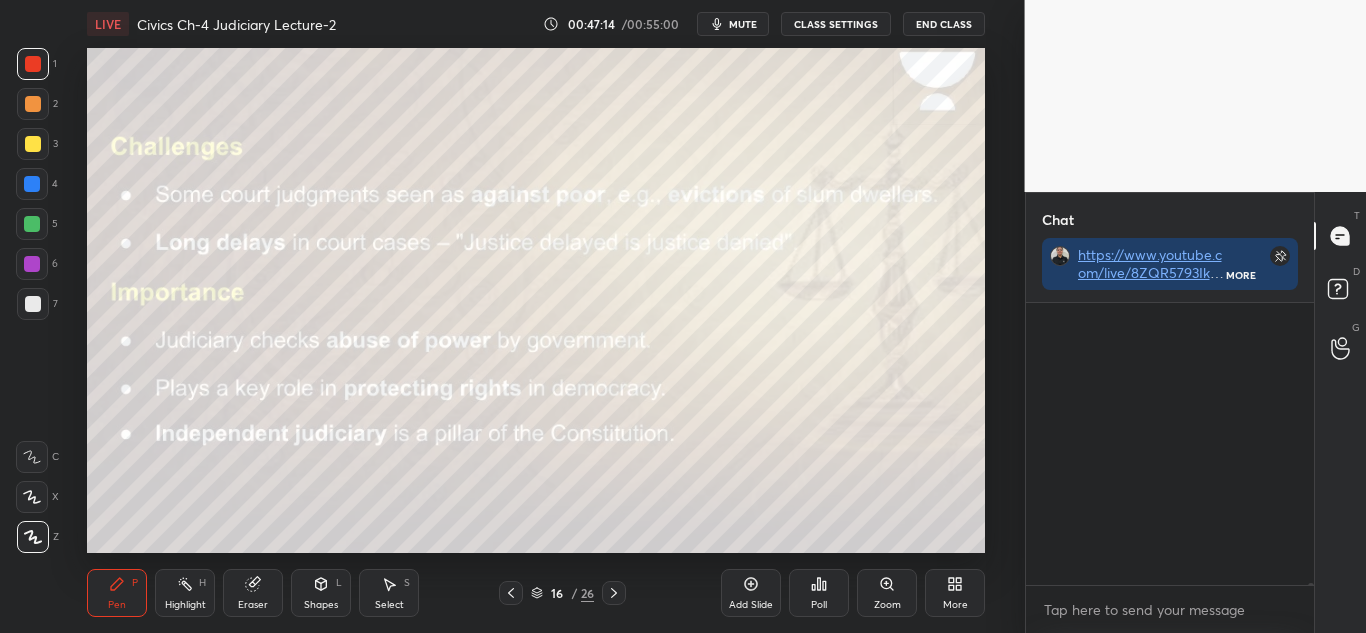 scroll, scrollTop: 45909, scrollLeft: 0, axis: vertical 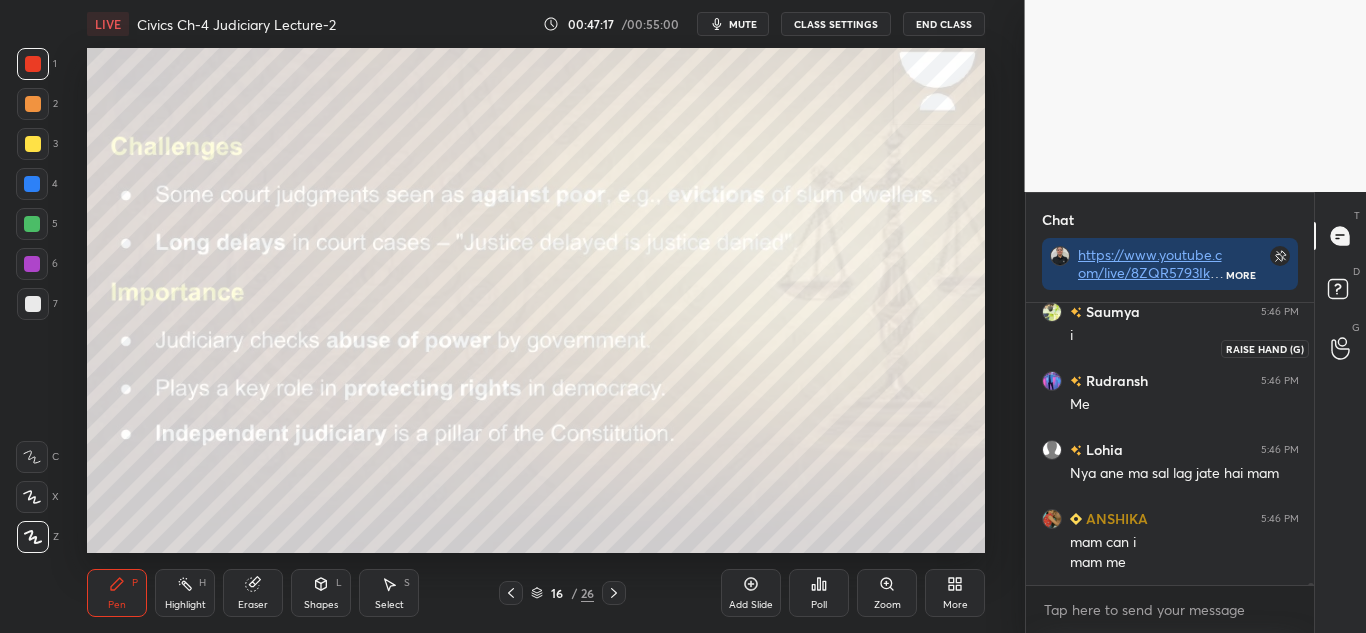 click at bounding box center [1341, 348] 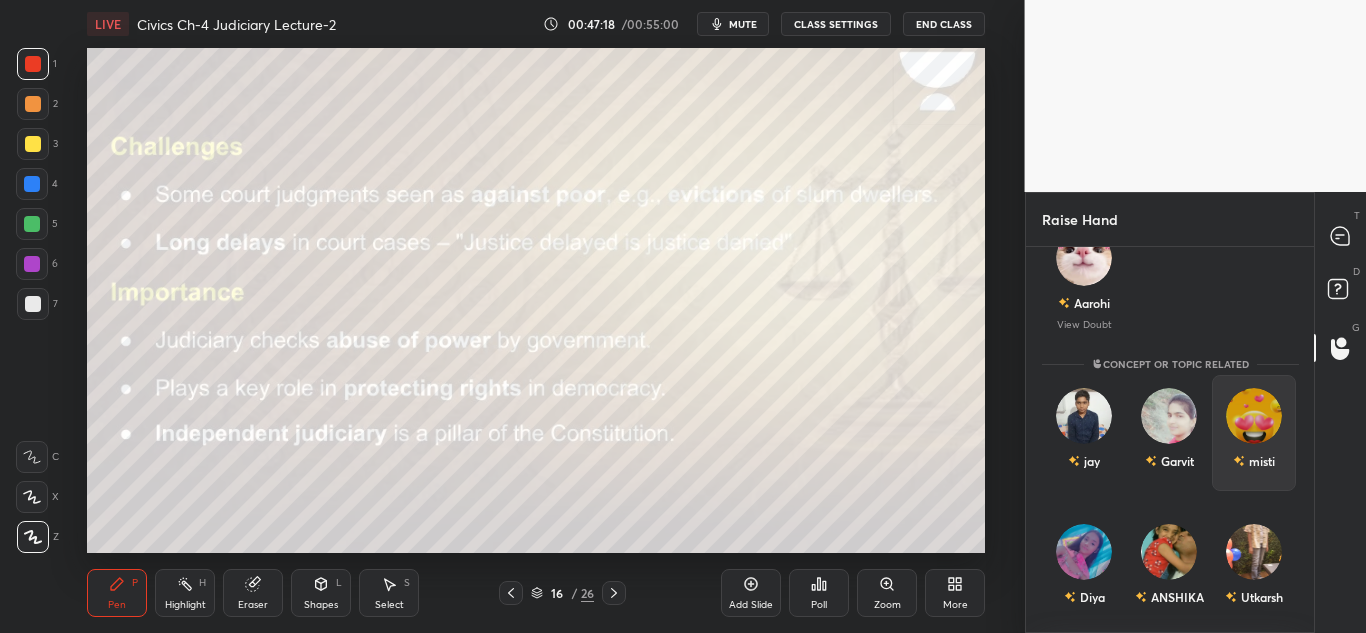 scroll, scrollTop: 218, scrollLeft: 0, axis: vertical 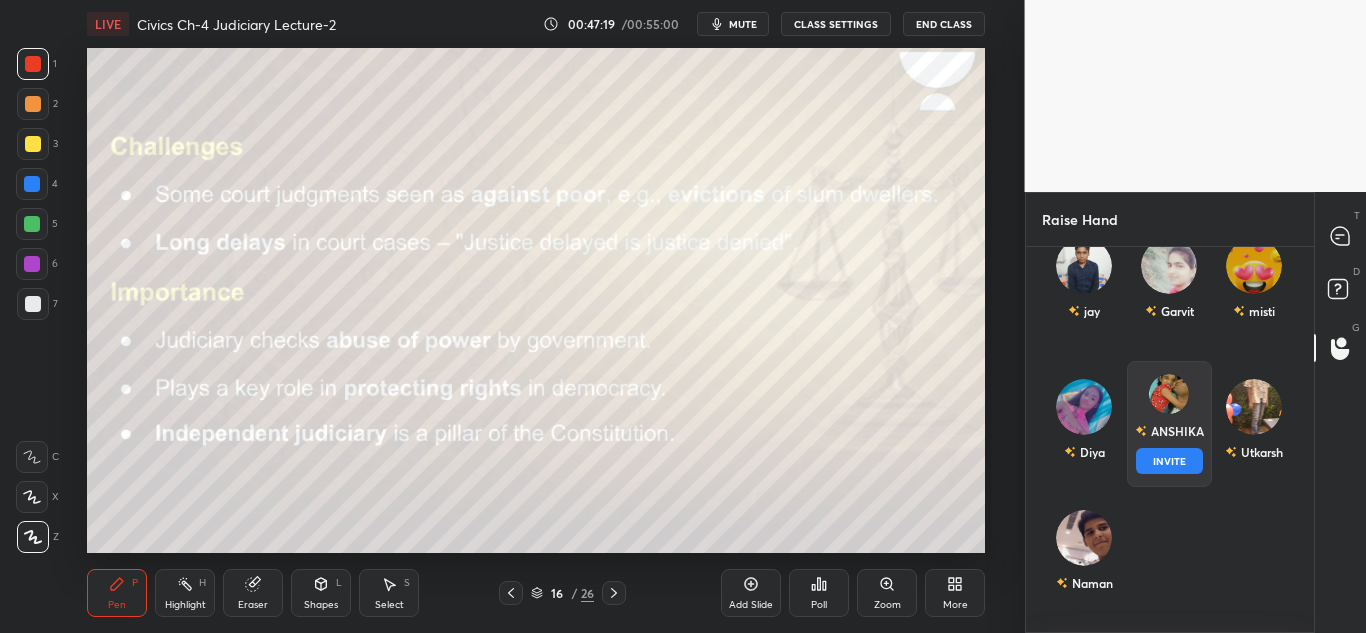 click at bounding box center (1169, 394) 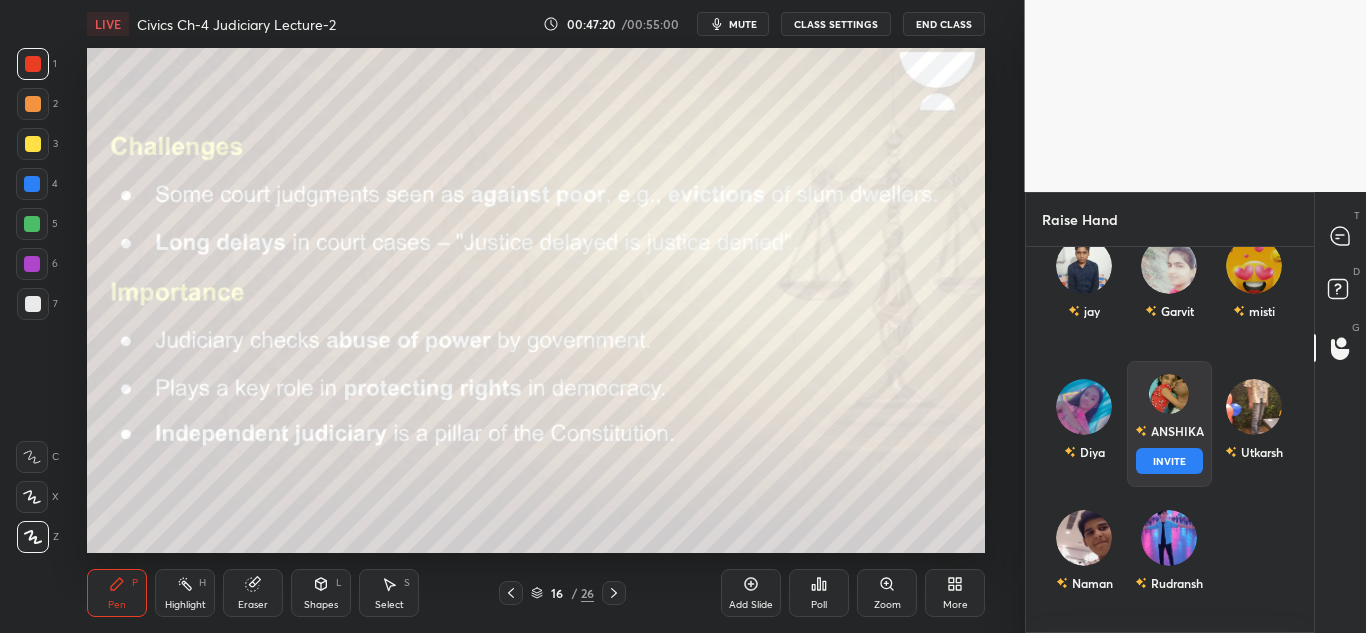 click on "INVITE" at bounding box center (1168, 461) 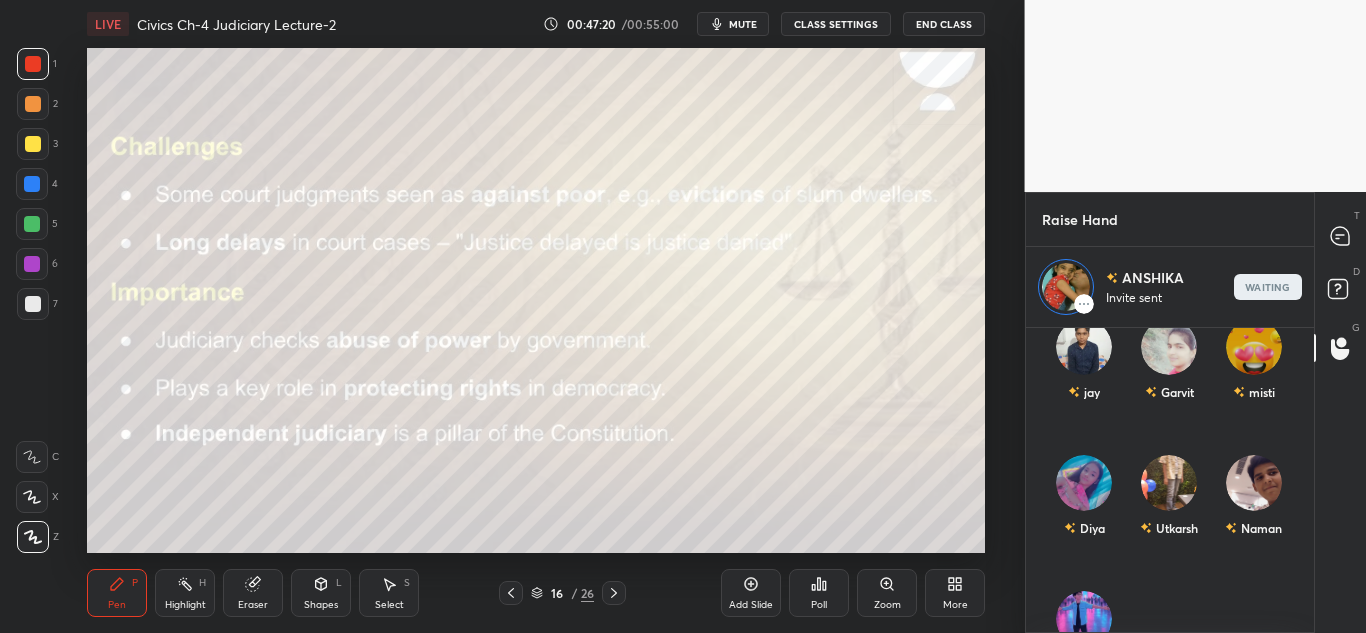 scroll, scrollTop: 299, scrollLeft: 282, axis: both 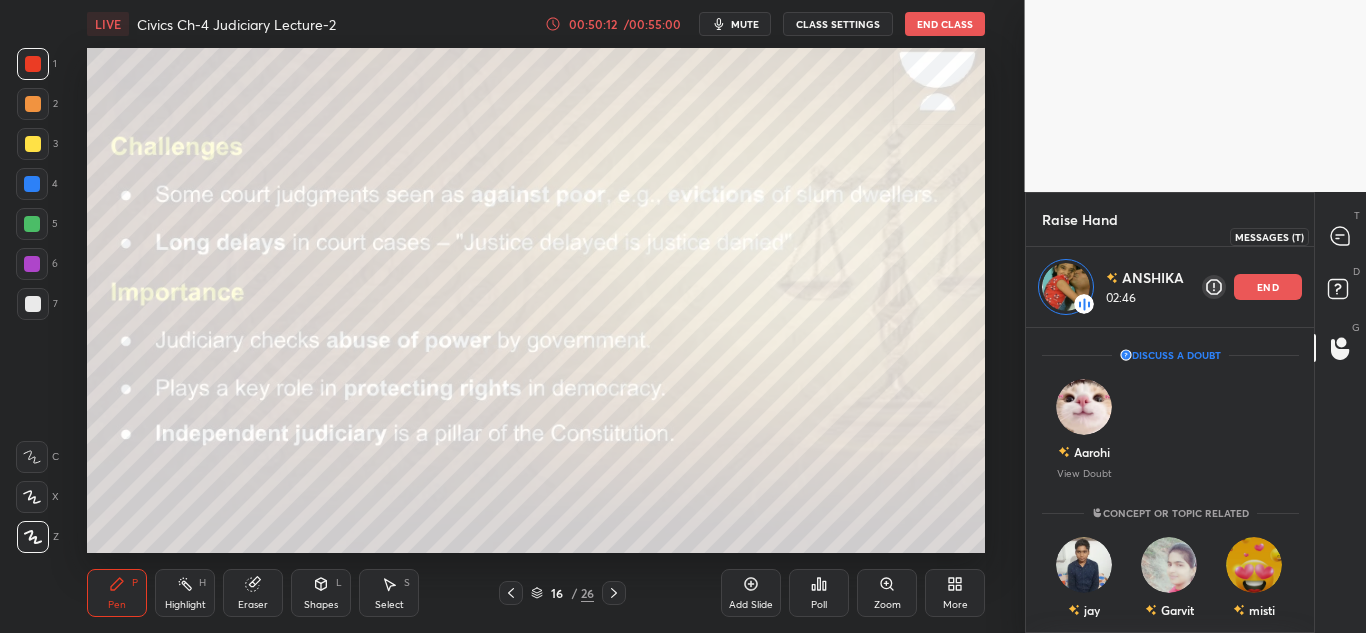 click 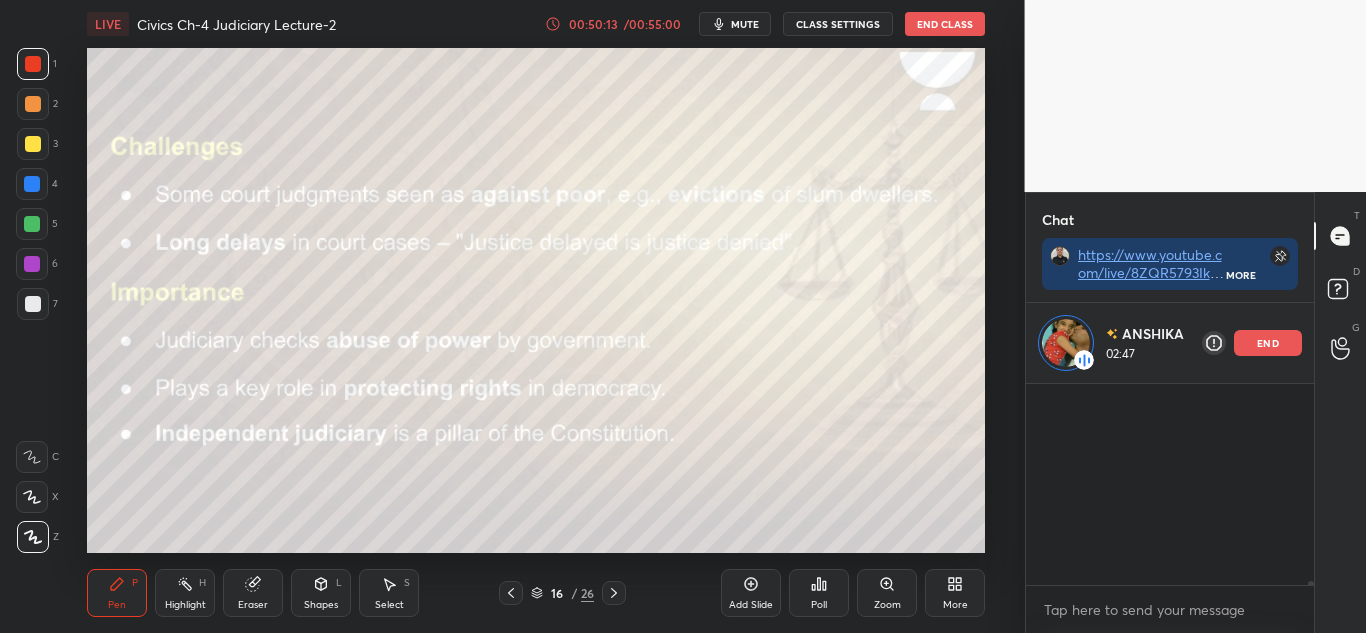 scroll, scrollTop: 244, scrollLeft: 282, axis: both 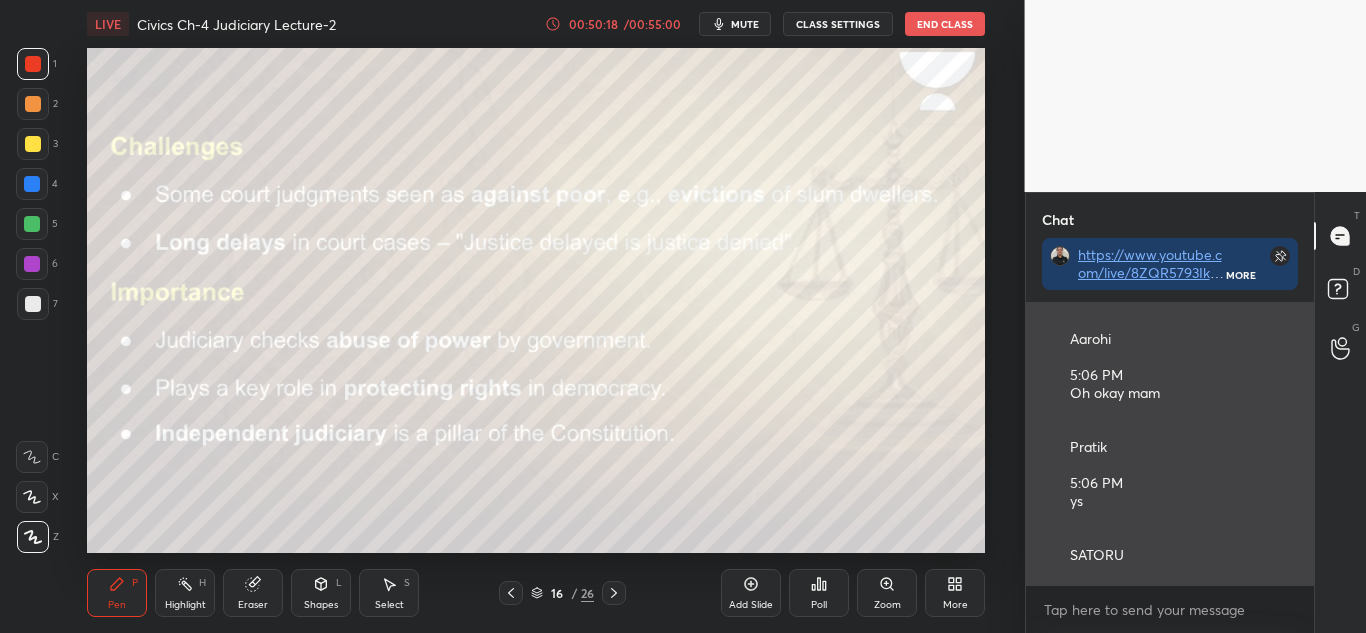 click on "[PERSON] 5:48 PM Mam can I explain [PERSON] 5:49 PM mam please [PERSON] 5:49 PM 🎤🎤🎤🎤🎤🔉🔉🔉🔉 [PERSON] 5:49 PM i [PERSON] 5:49 PM 😅😅 [PERSON] 5:49 PM Me thodi voice hun? 🌀🌀🌀❓❓ SHAGUN 5:49 PM nahi [PERSON] ki kam voice aa rahi he [PERSON] 5:49 PM Nahiiii8ii [PERSON] 5:49 PM nahi [PERSON] 5:49 PM No mam [PERSON] 5:49 PM k misti 5:06 PM Yes mam Naman 5:06 PM Mam I have seen the op series of this chapter it was very nice Aarohi 5:06 PM Oh okay mam Pratik 5:06 PM ys SATORU 5:06 PM MAM [PERSON] 5:49 PM no mam" at bounding box center [1170, 444] 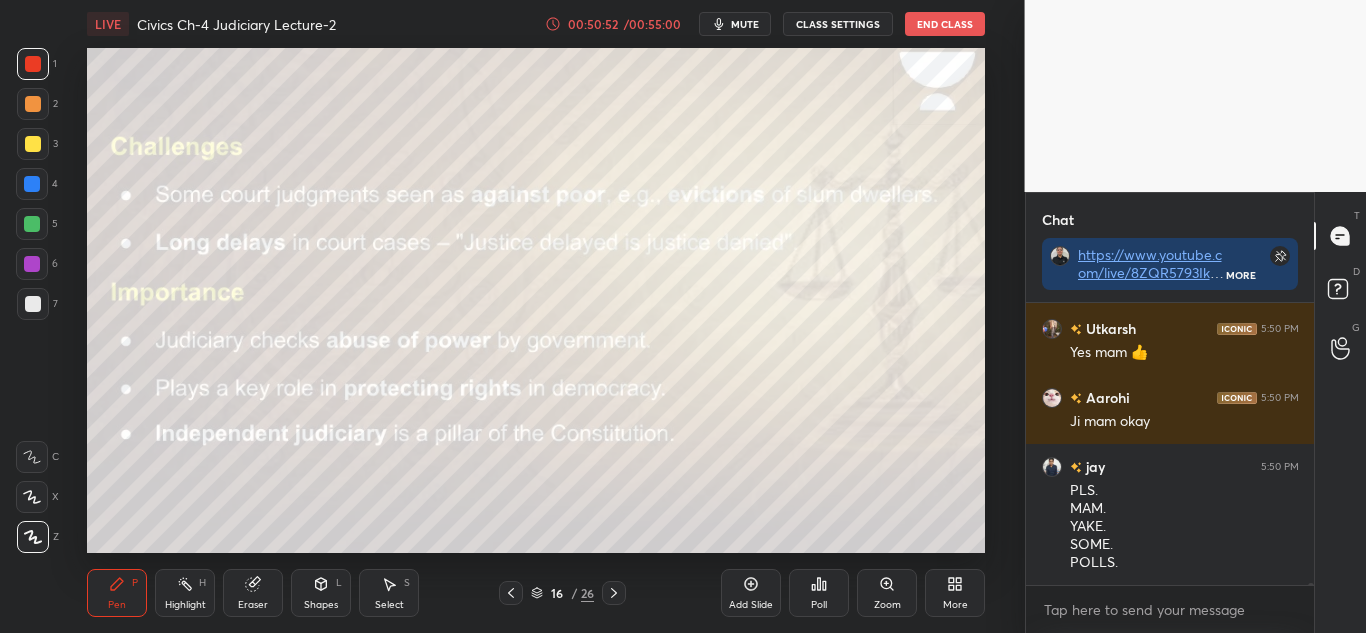 scroll, scrollTop: 49309, scrollLeft: 0, axis: vertical 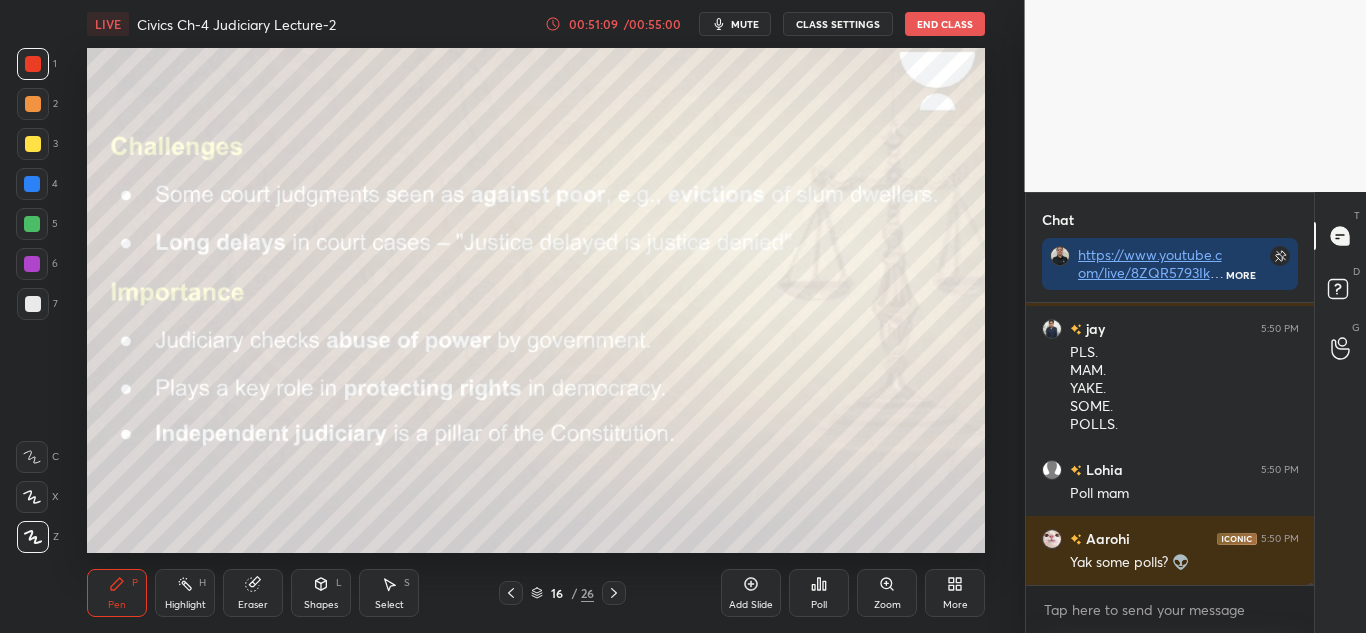click on "x" at bounding box center (1170, 609) 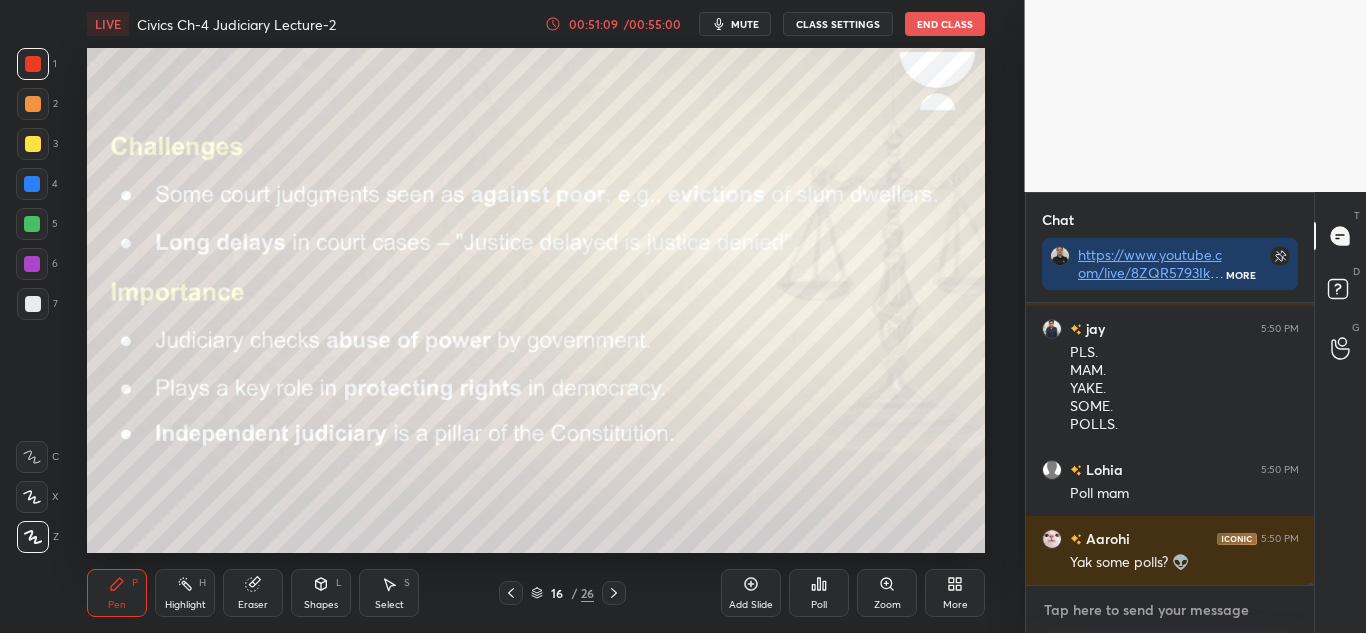 type on "x" 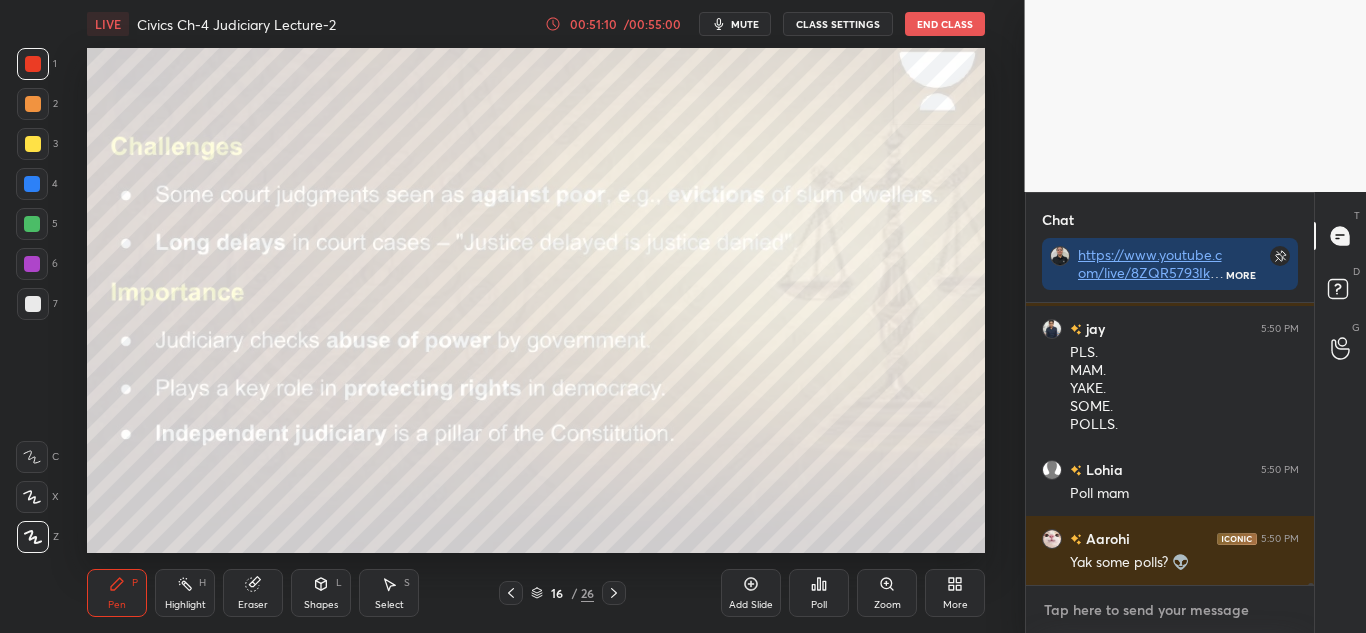paste on "https://www.youtube.com/live/8ZQR5793Ikg?si=ukaxxUoDOIxFCQTD" 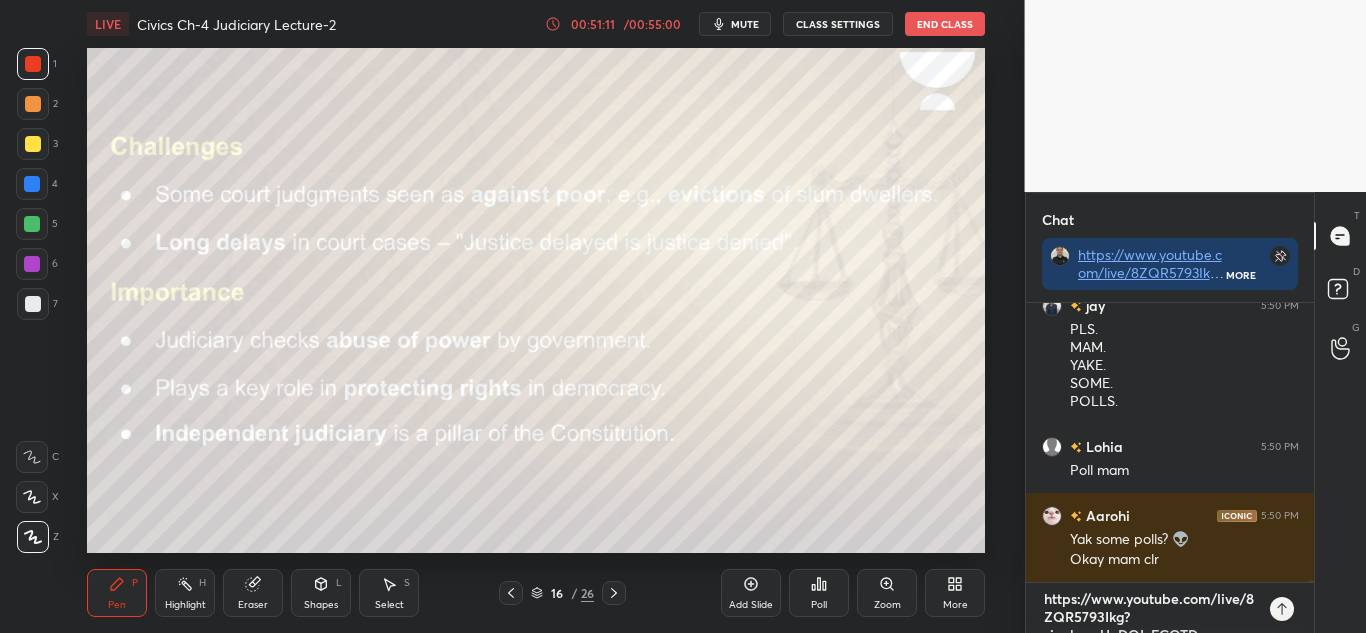 type 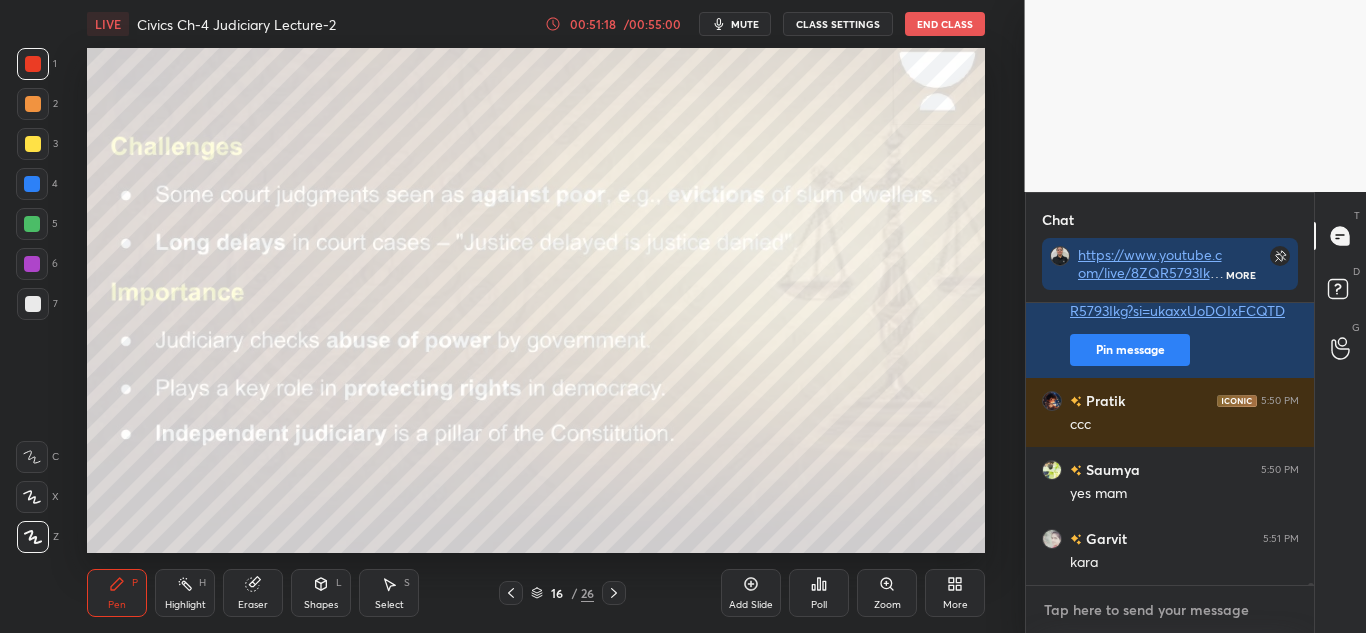 scroll, scrollTop: 49804, scrollLeft: 0, axis: vertical 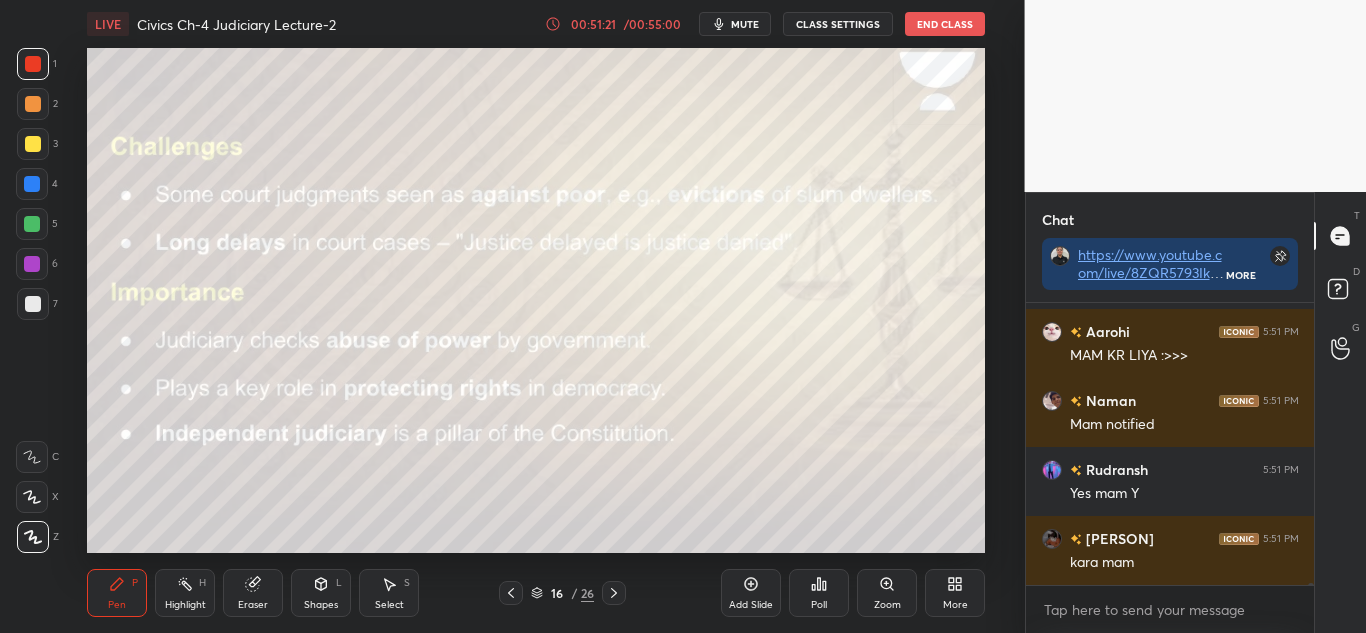 click on "16 / 26" at bounding box center [562, 593] 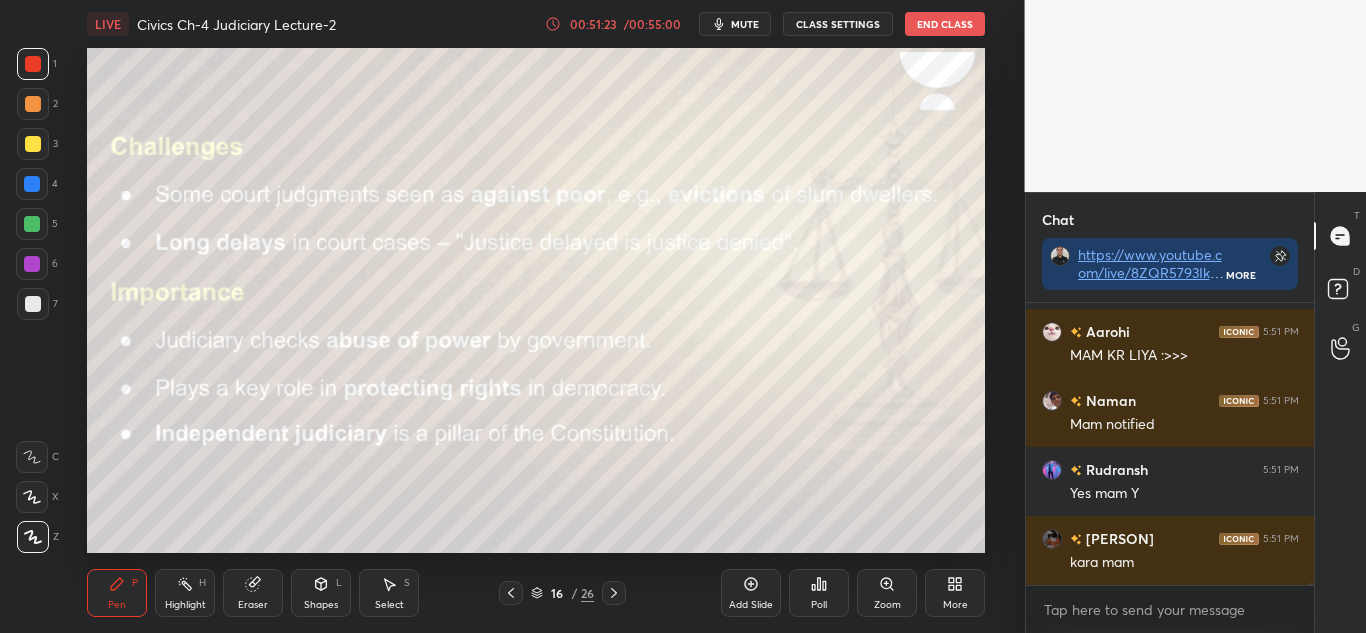 click 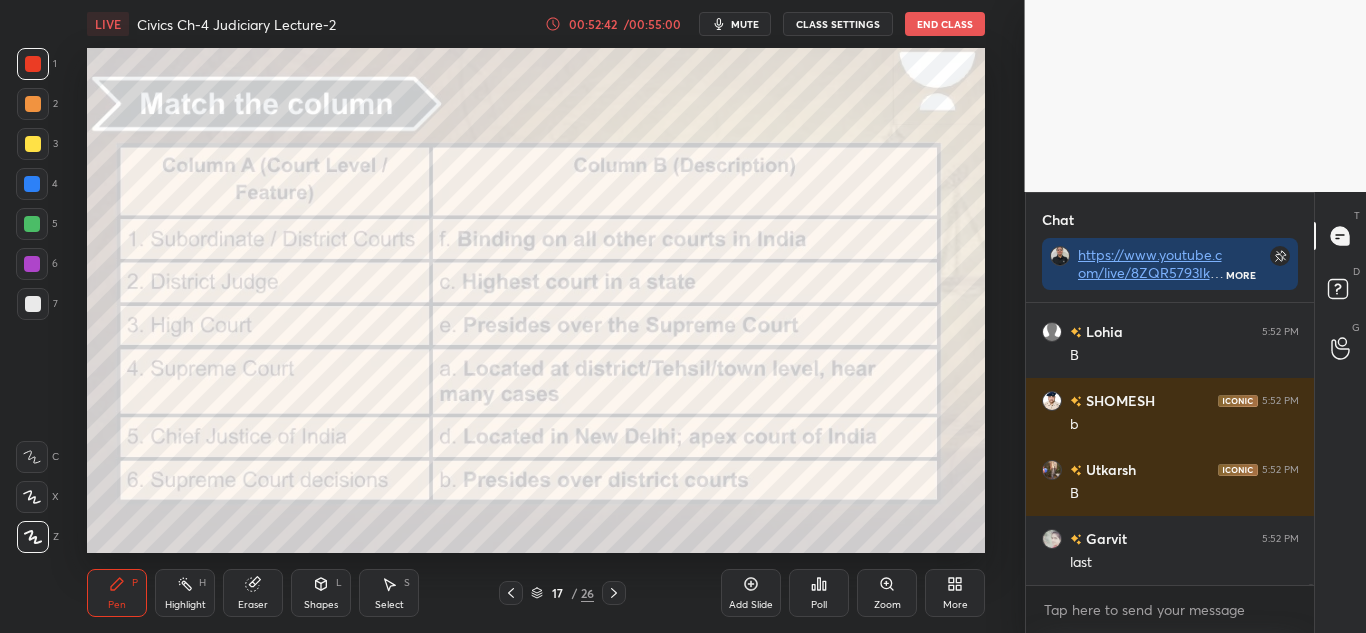scroll, scrollTop: 54861, scrollLeft: 0, axis: vertical 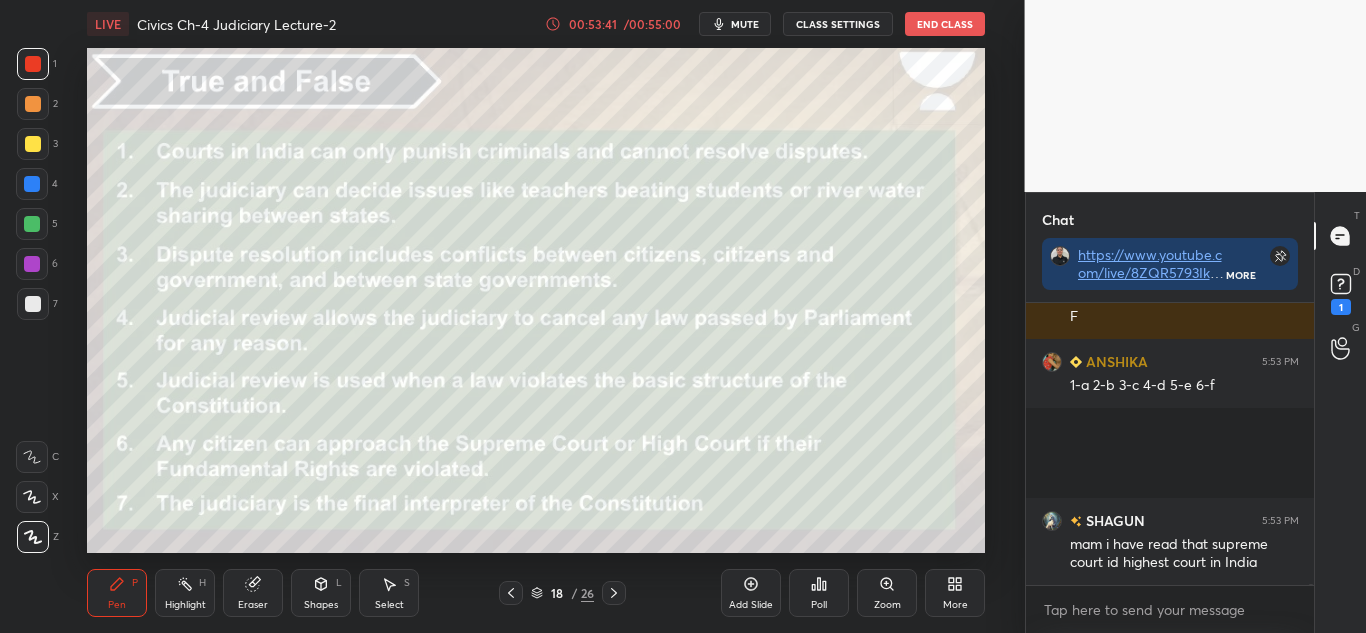 click on "Poll" at bounding box center (819, 593) 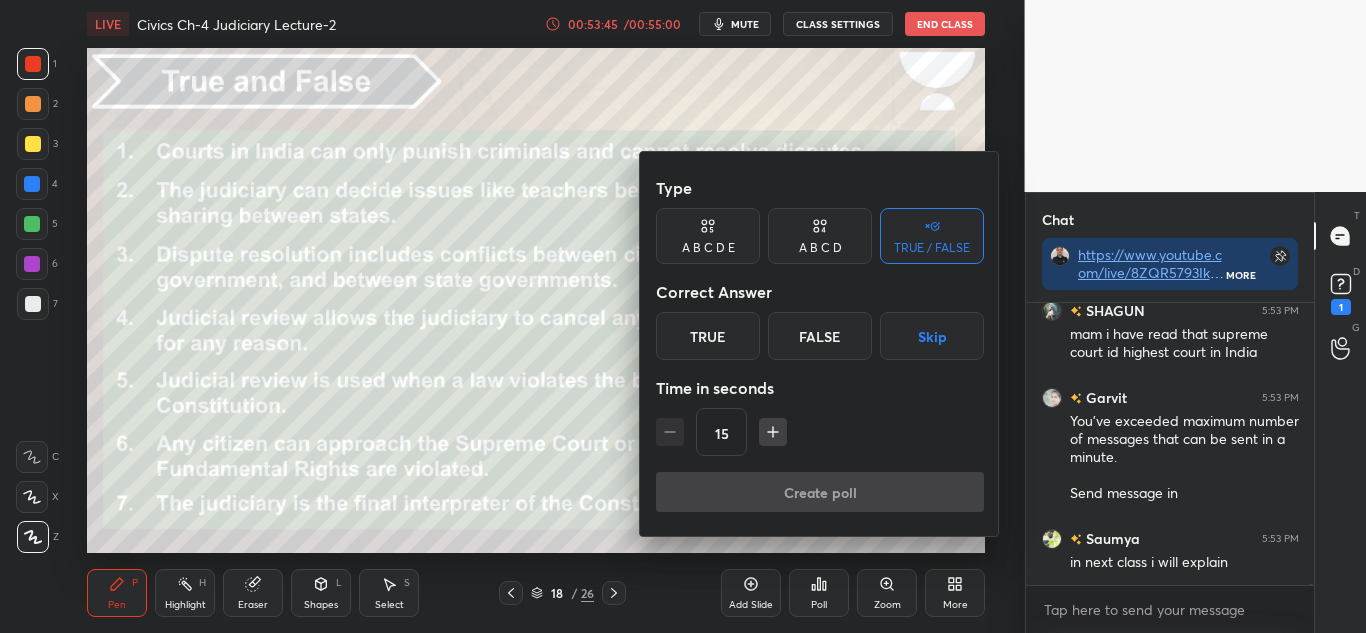 click on "False" at bounding box center (820, 336) 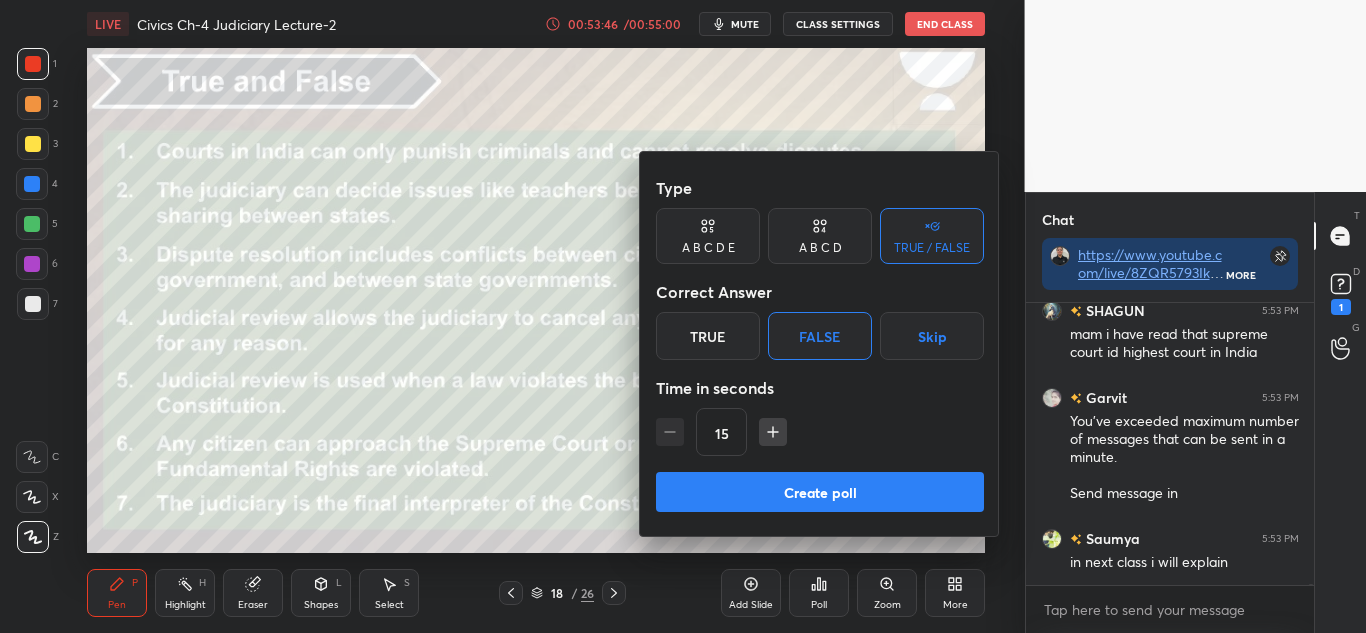 click on "Create poll" at bounding box center [820, 492] 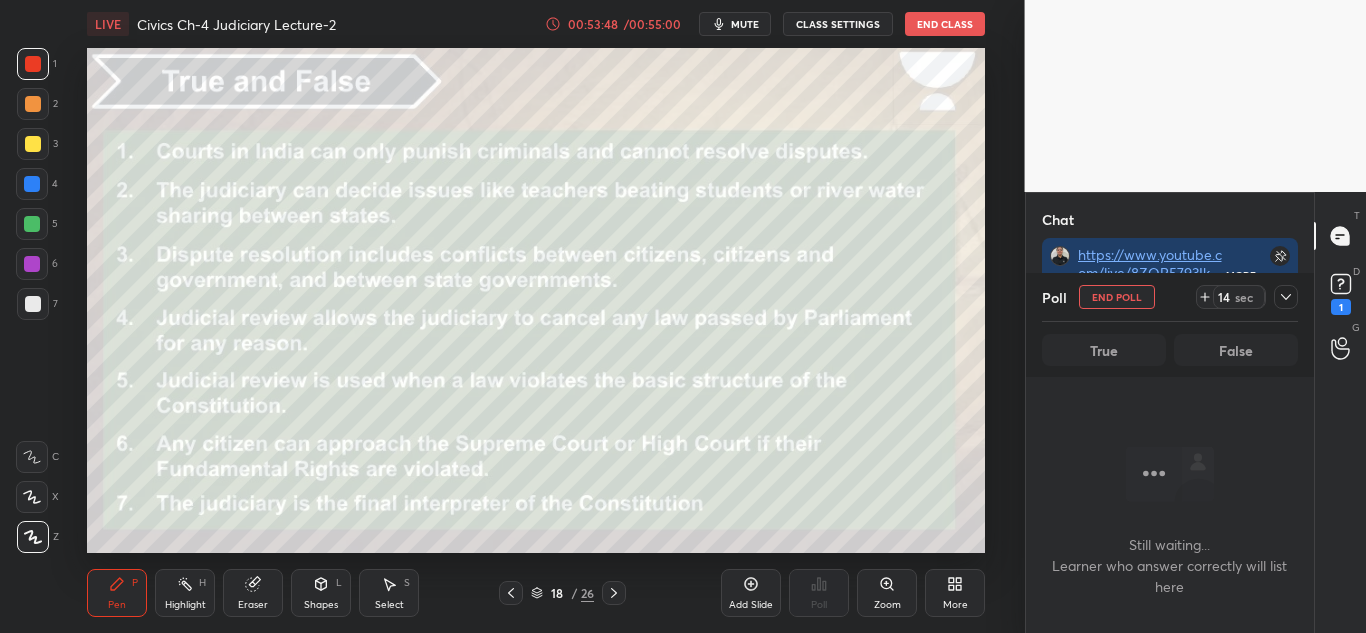 click 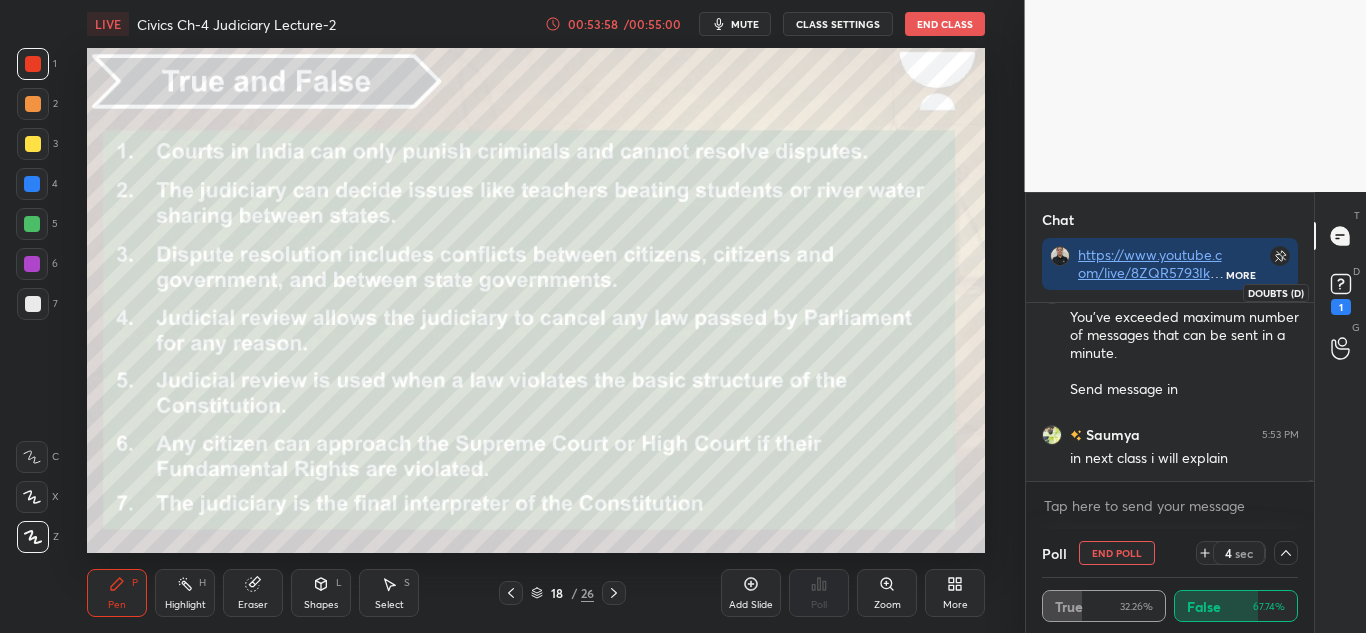 click 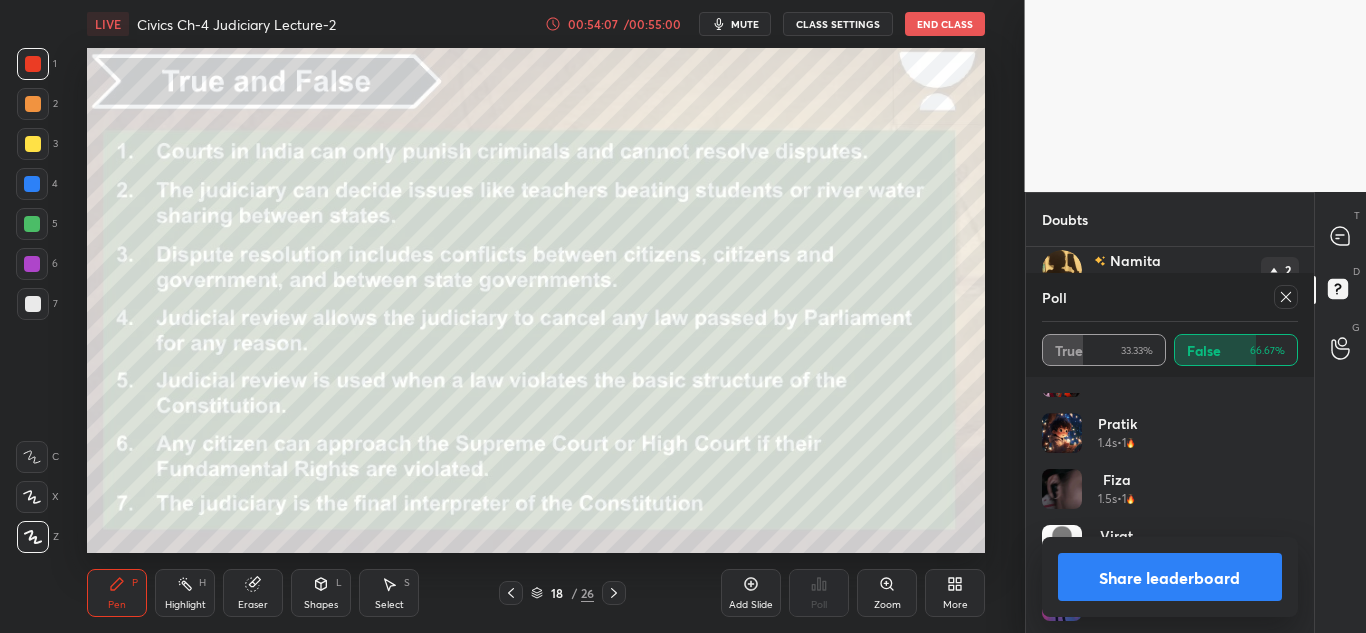 click 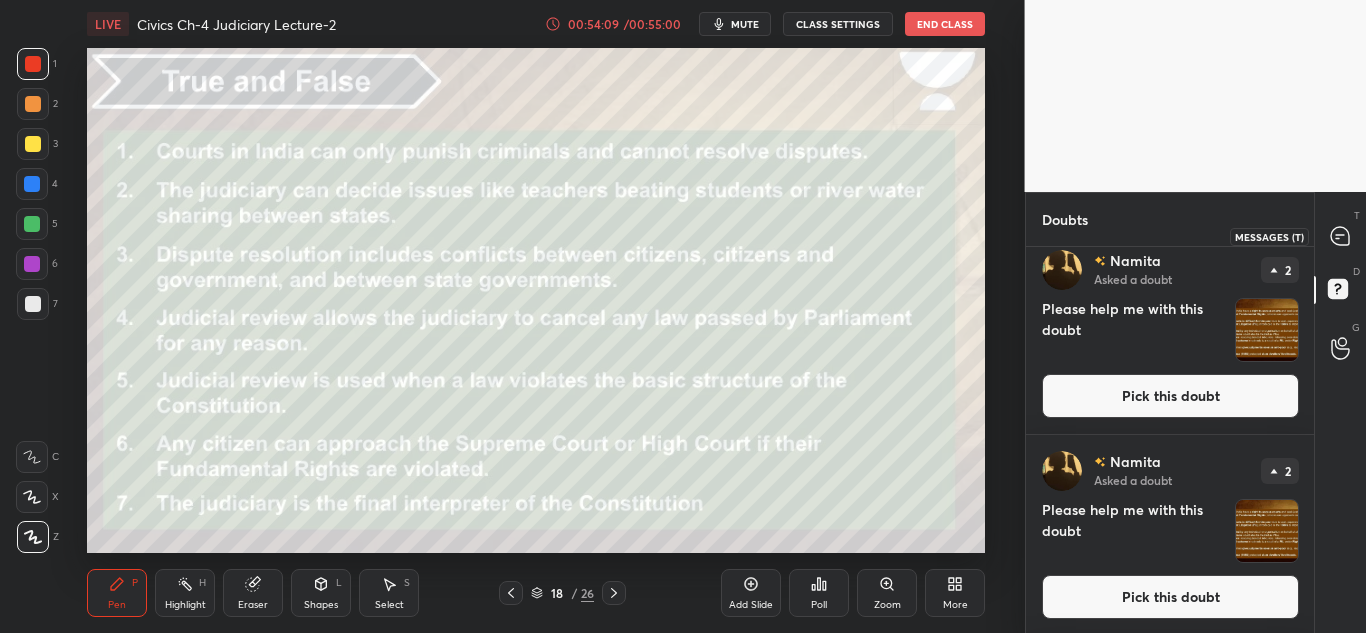 click at bounding box center [1341, 236] 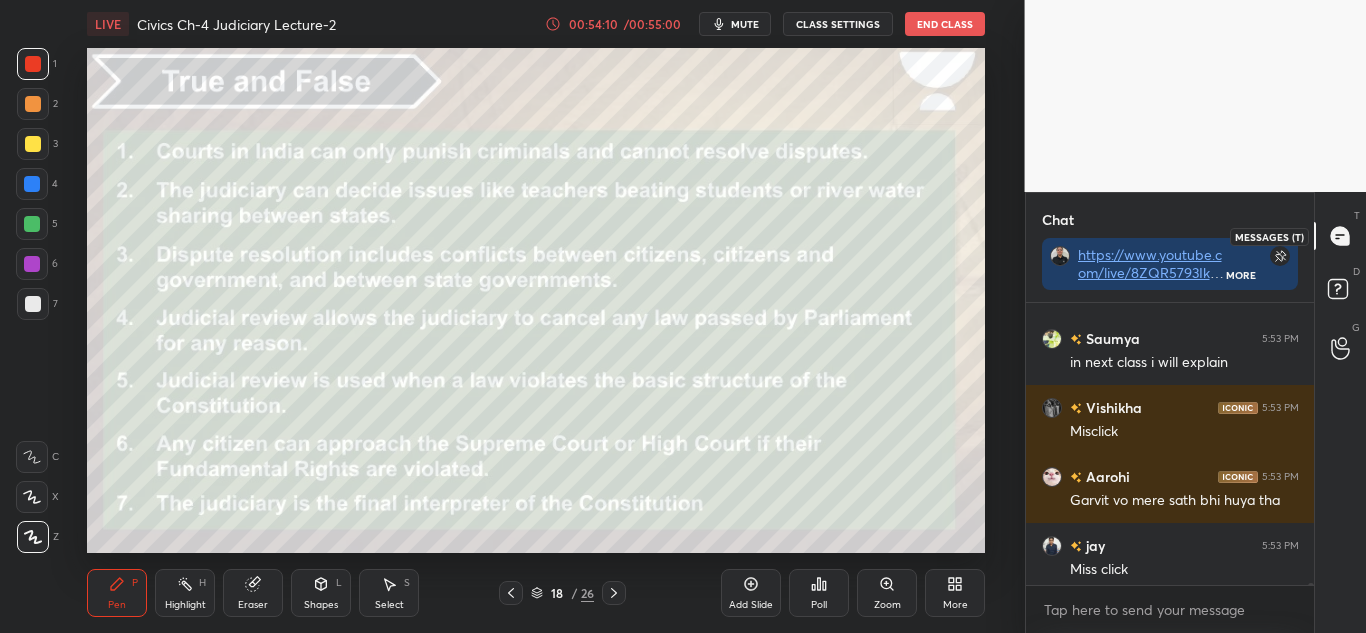 click 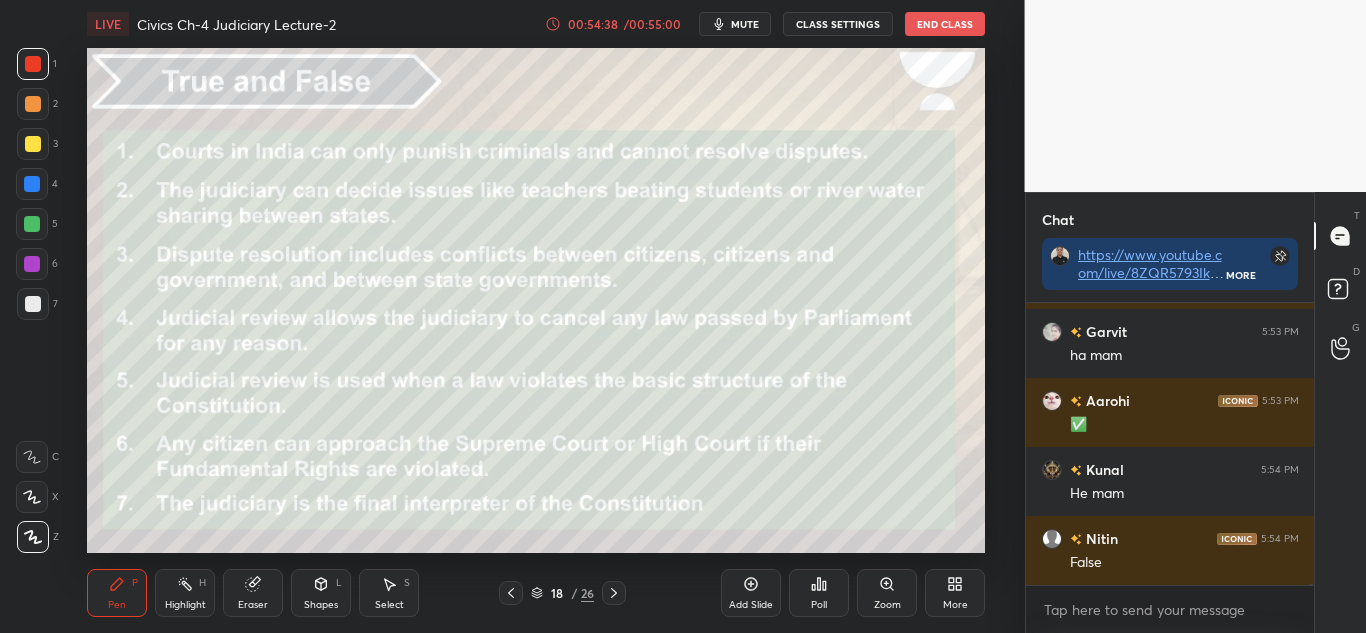 click on "Poll" at bounding box center (819, 605) 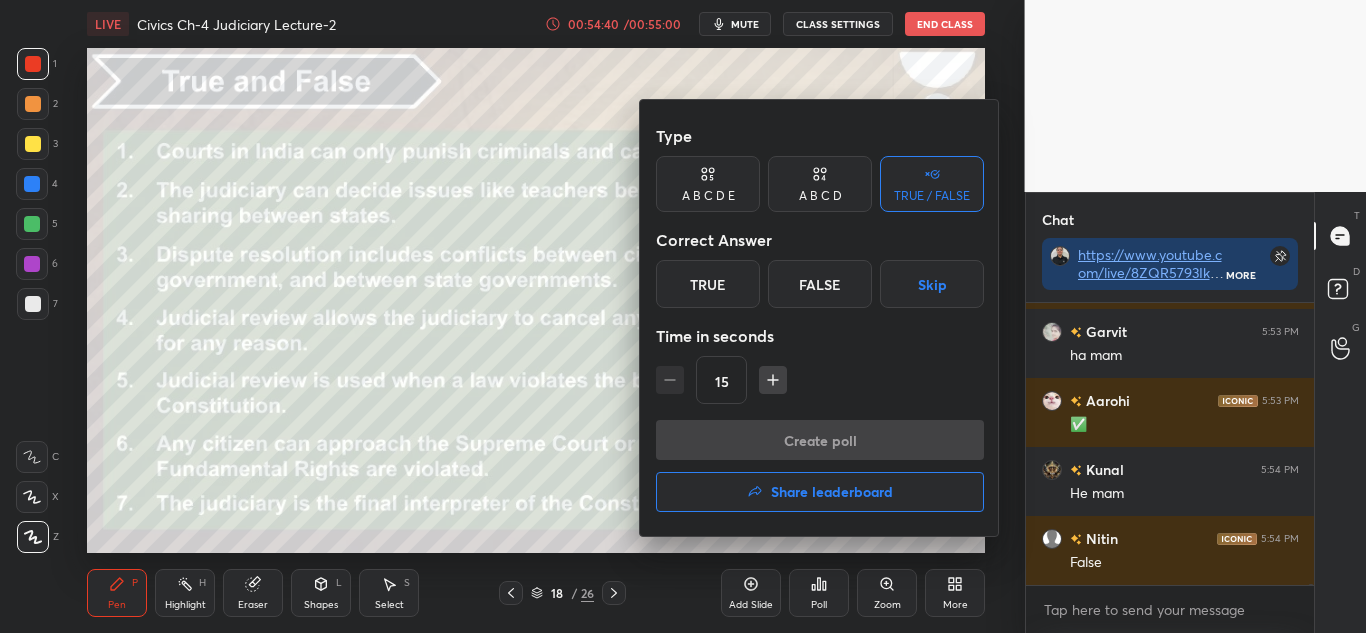 click on "True" at bounding box center [708, 284] 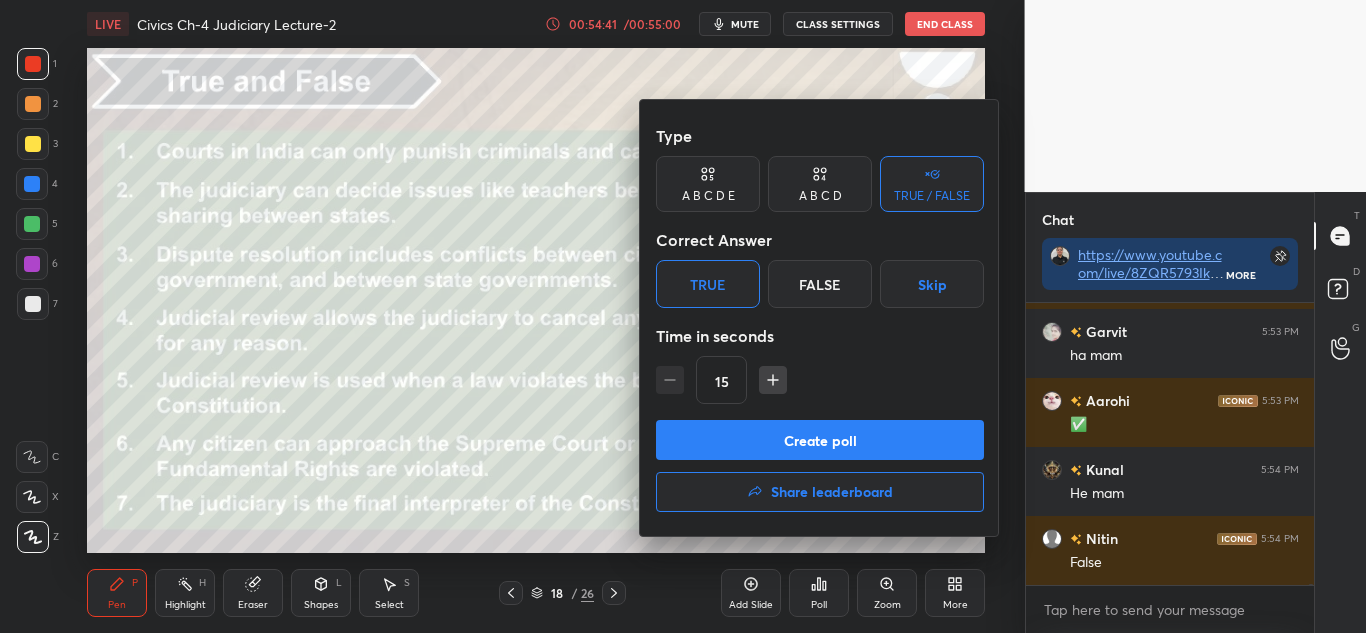 click on "Create poll" at bounding box center (820, 440) 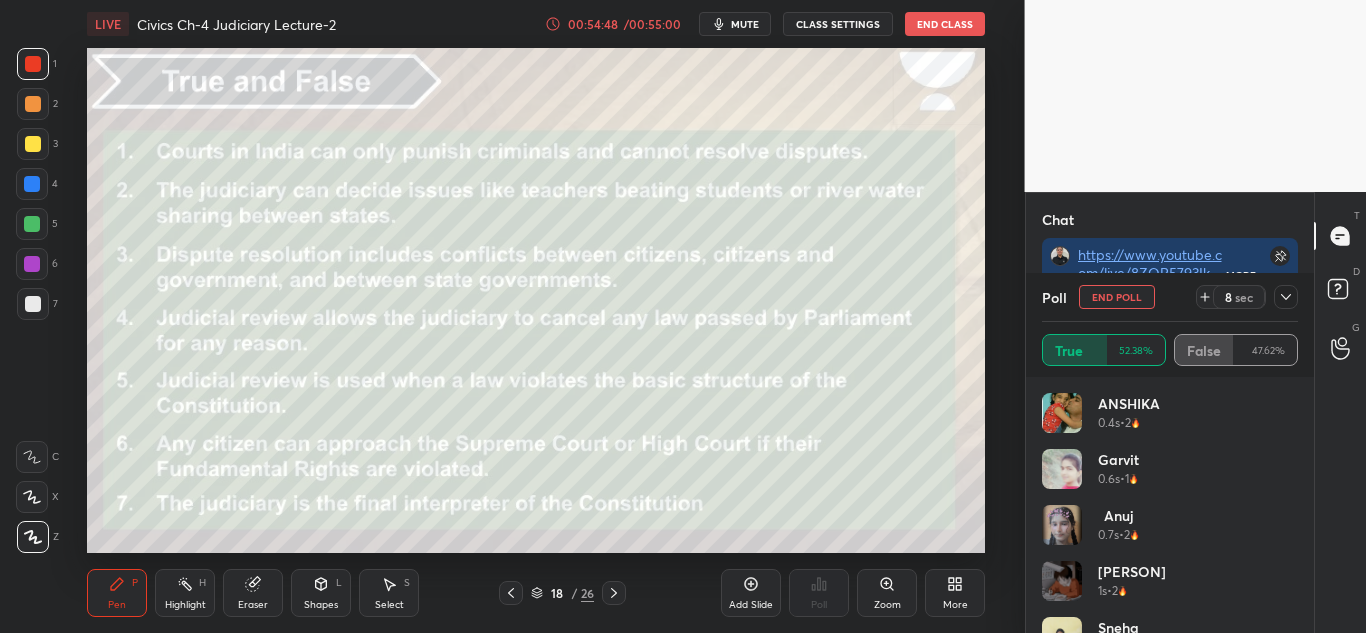 click 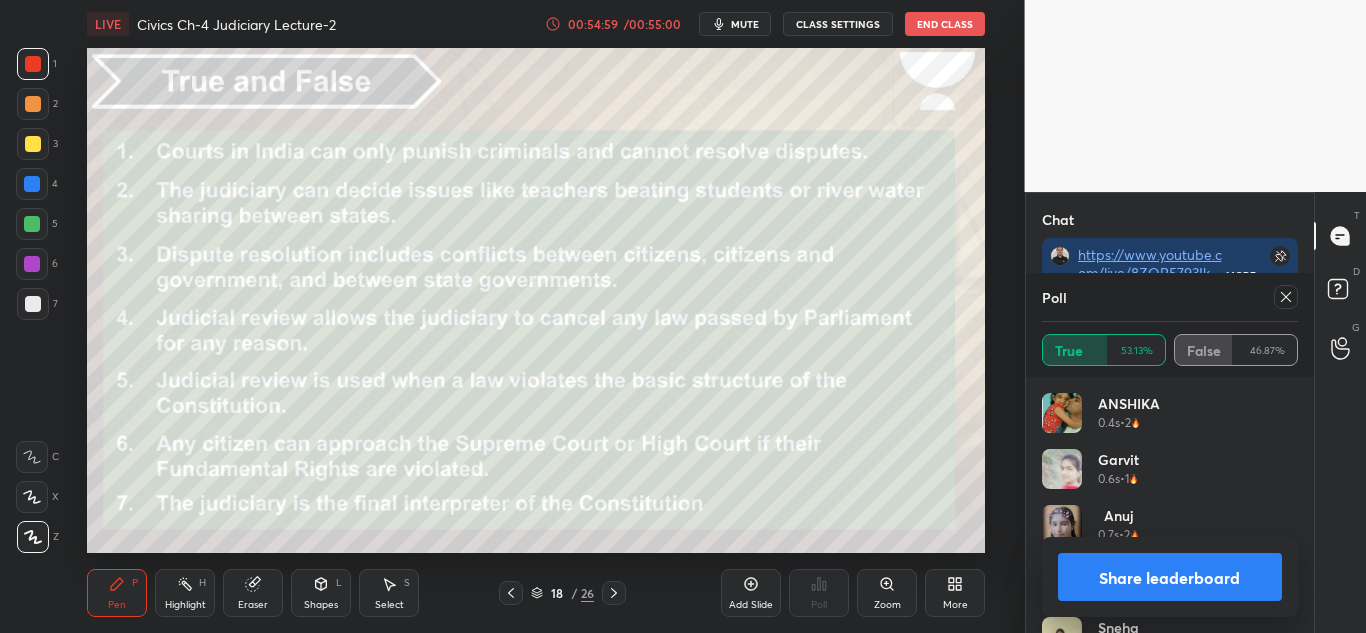 click 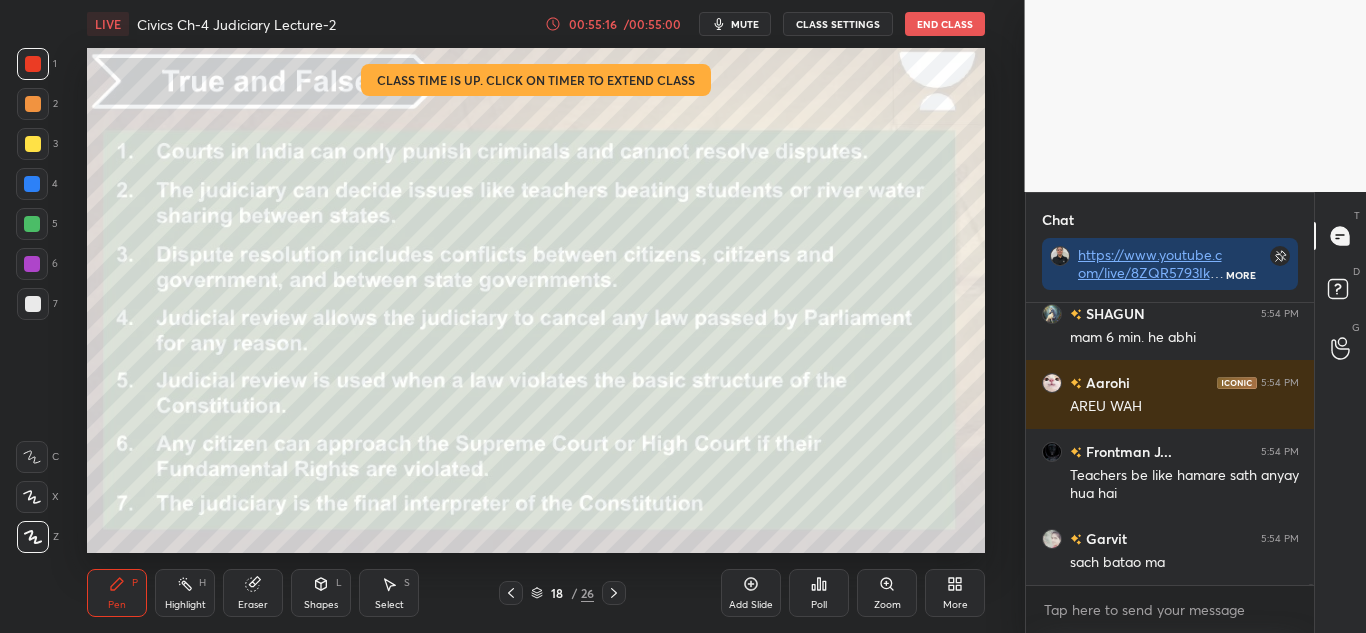 click on "Poll" at bounding box center (819, 593) 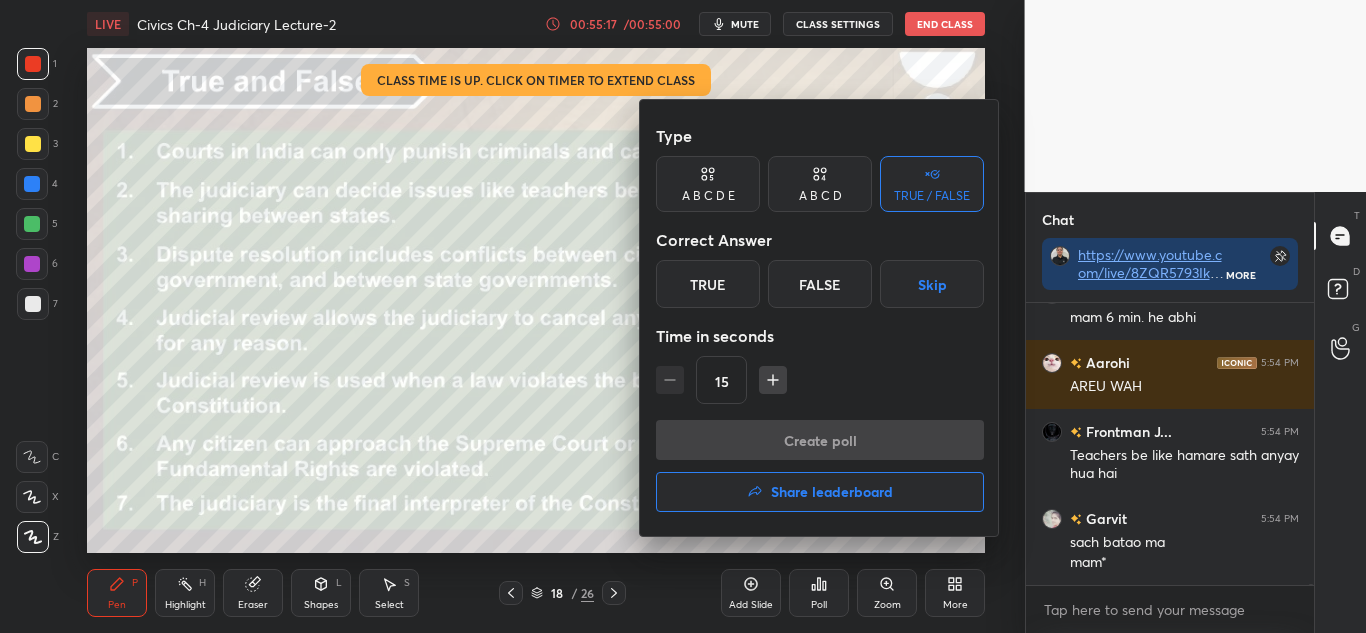 click on "True" at bounding box center (708, 284) 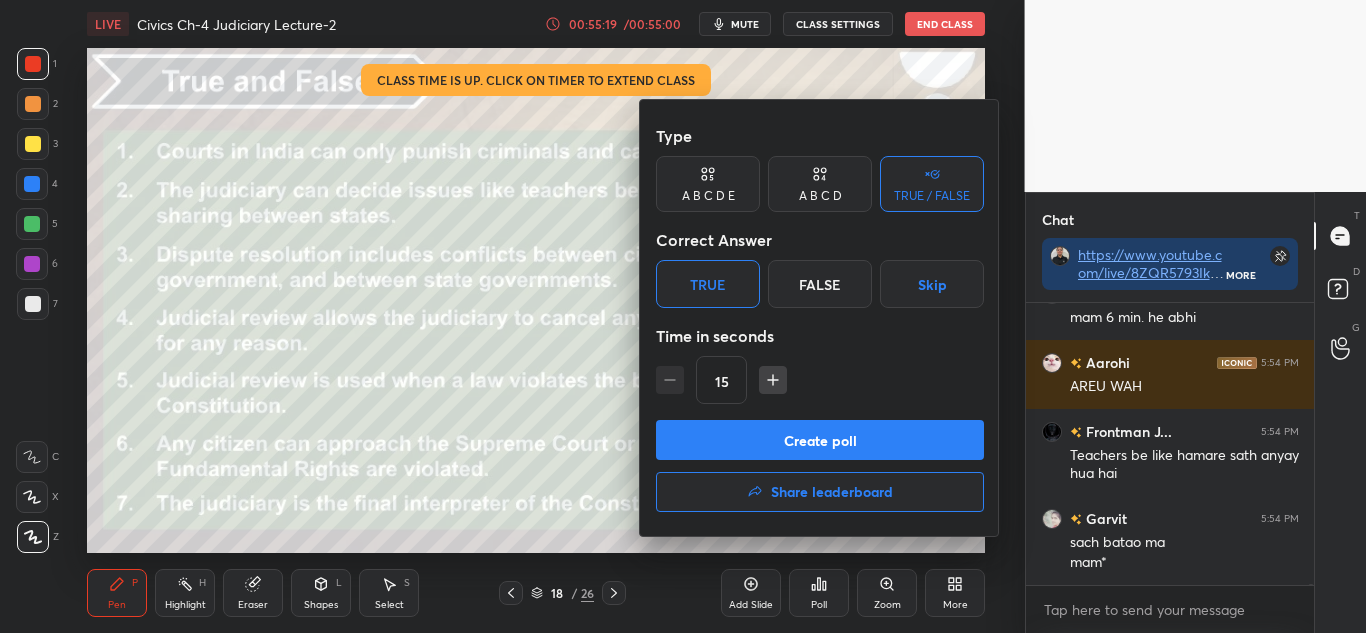 click on "Create poll" at bounding box center [820, 440] 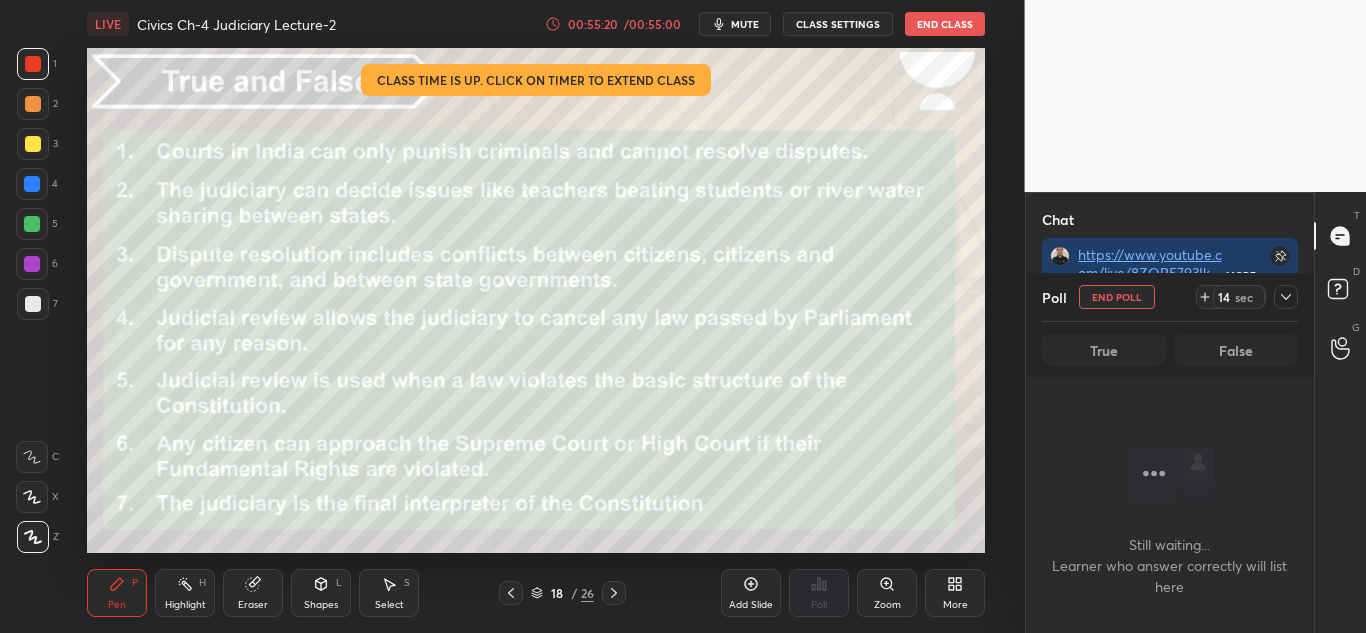 click 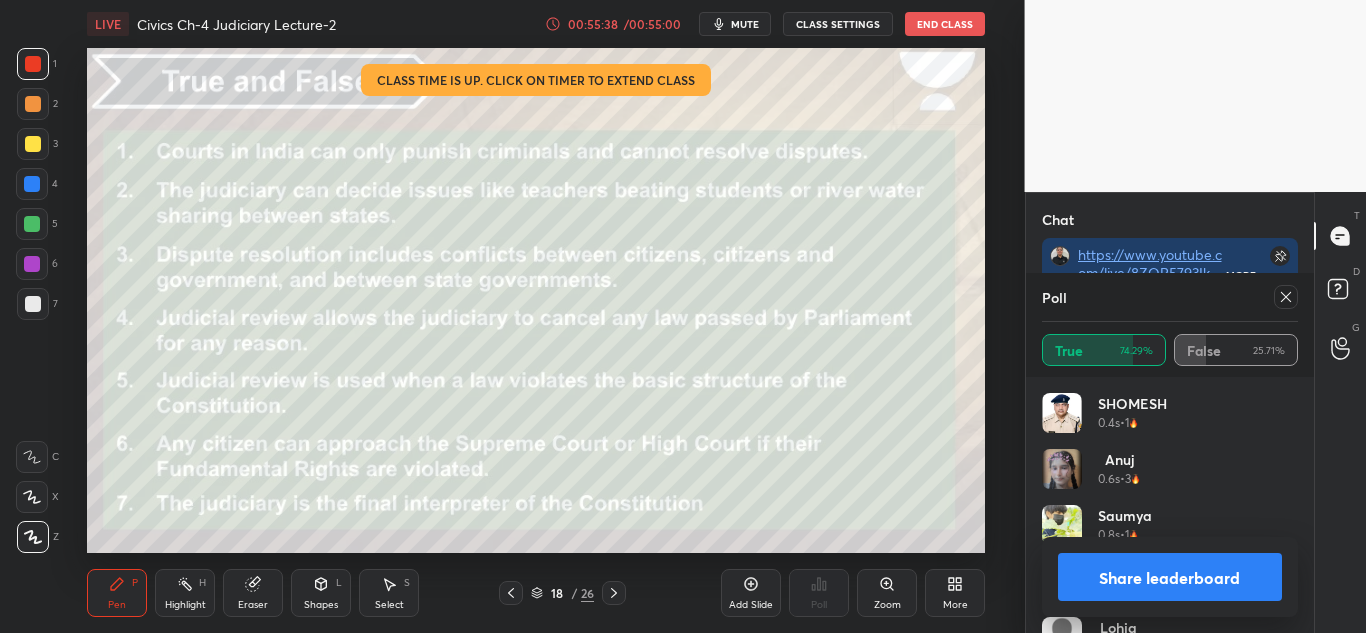 click at bounding box center [1286, 297] 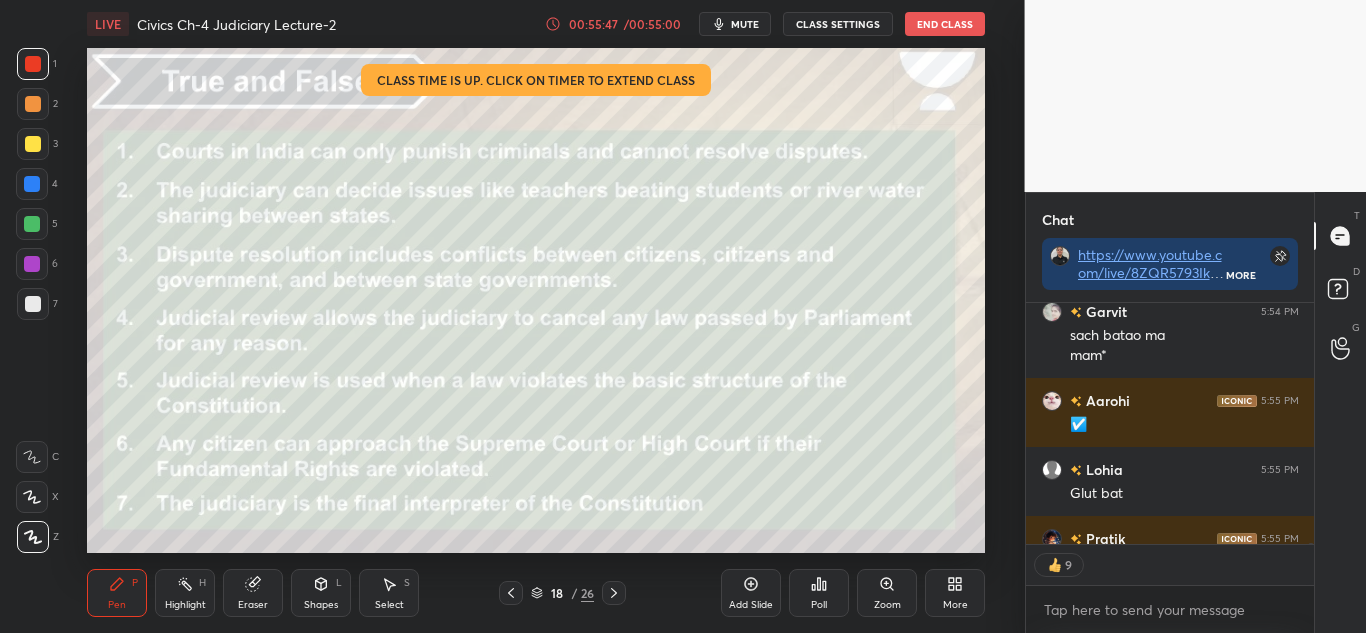 click on "Poll" at bounding box center (819, 593) 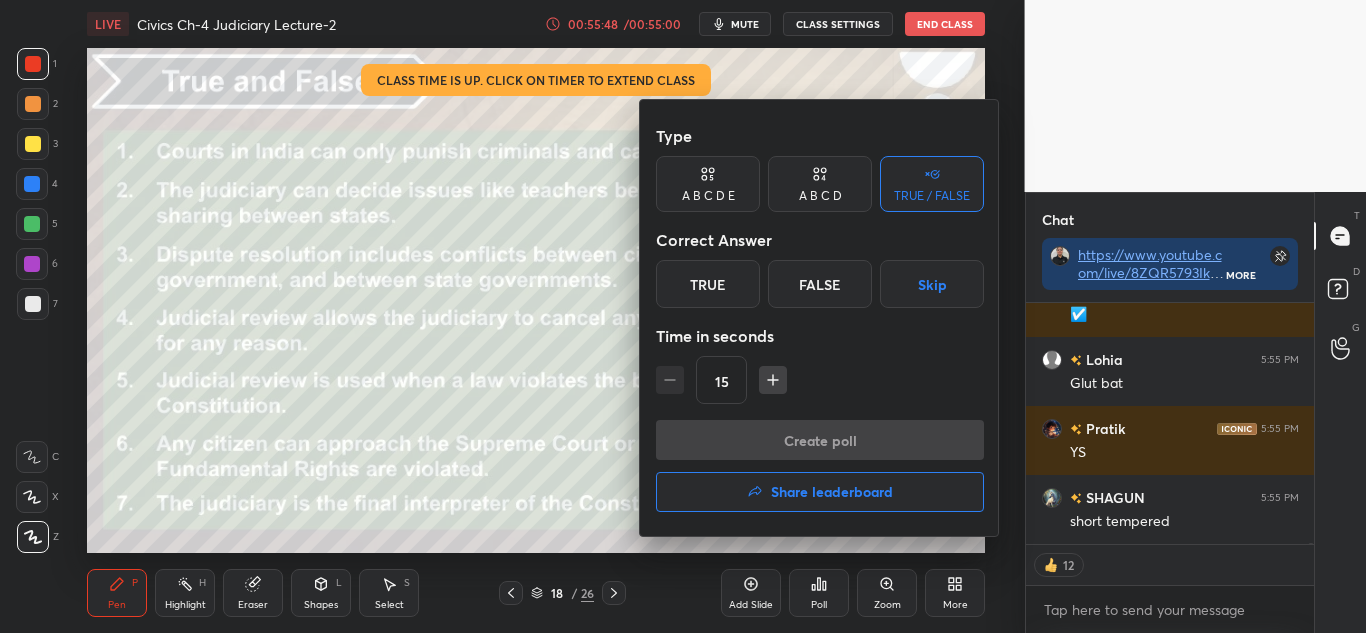 click on "True" at bounding box center (708, 284) 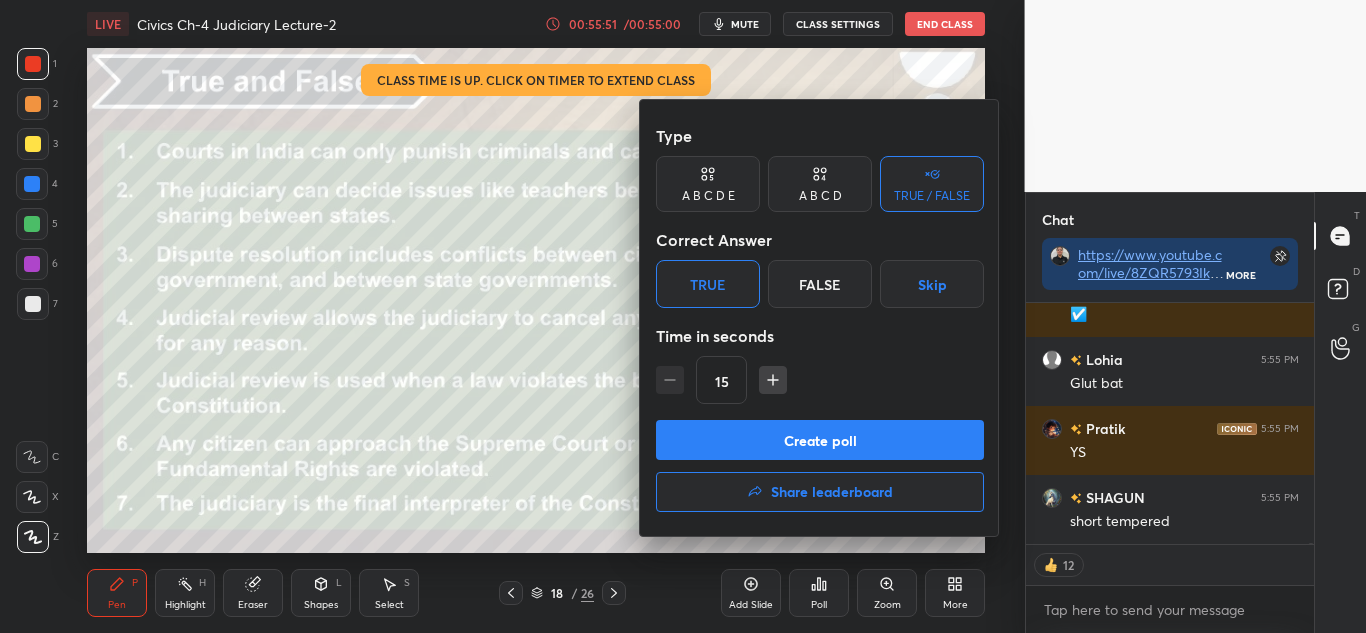 click on "False" at bounding box center [820, 284] 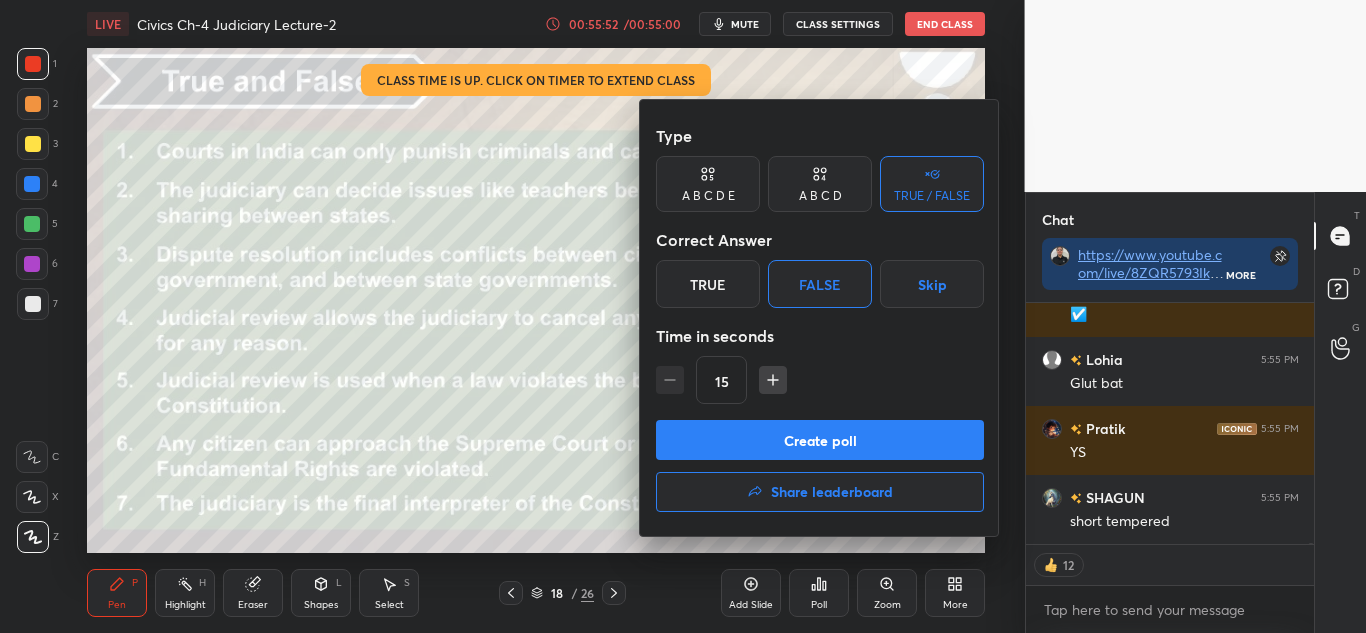 click on "Create poll" at bounding box center (820, 440) 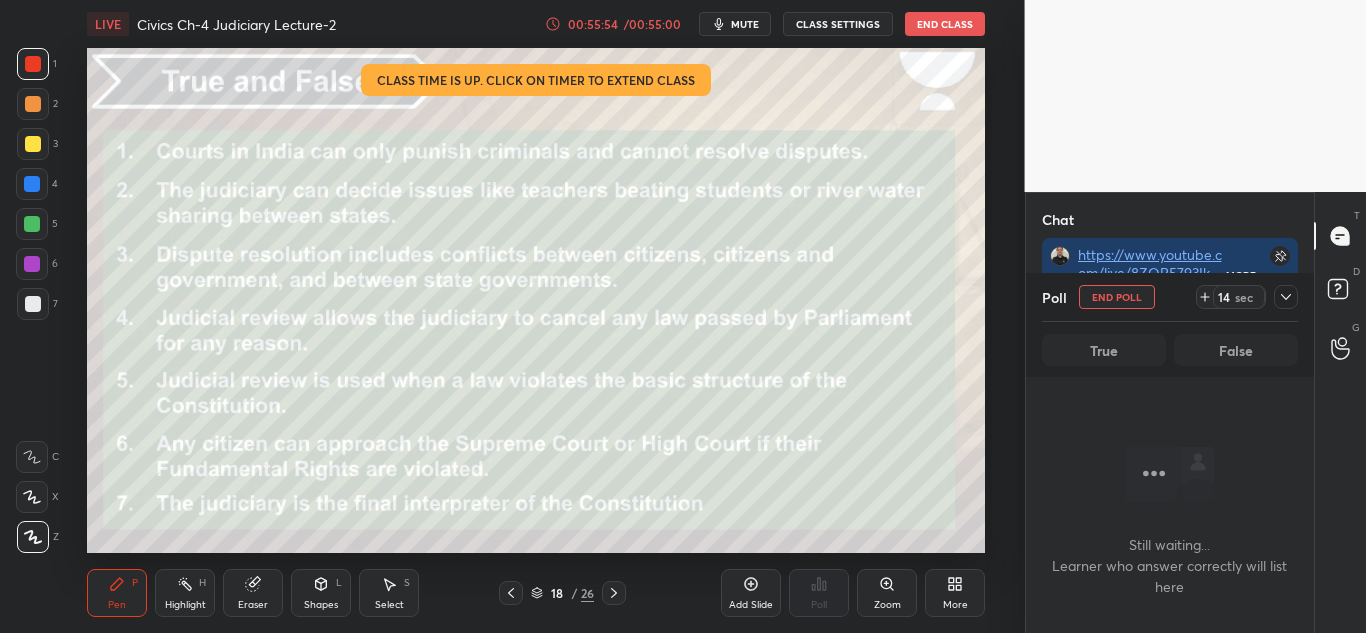click 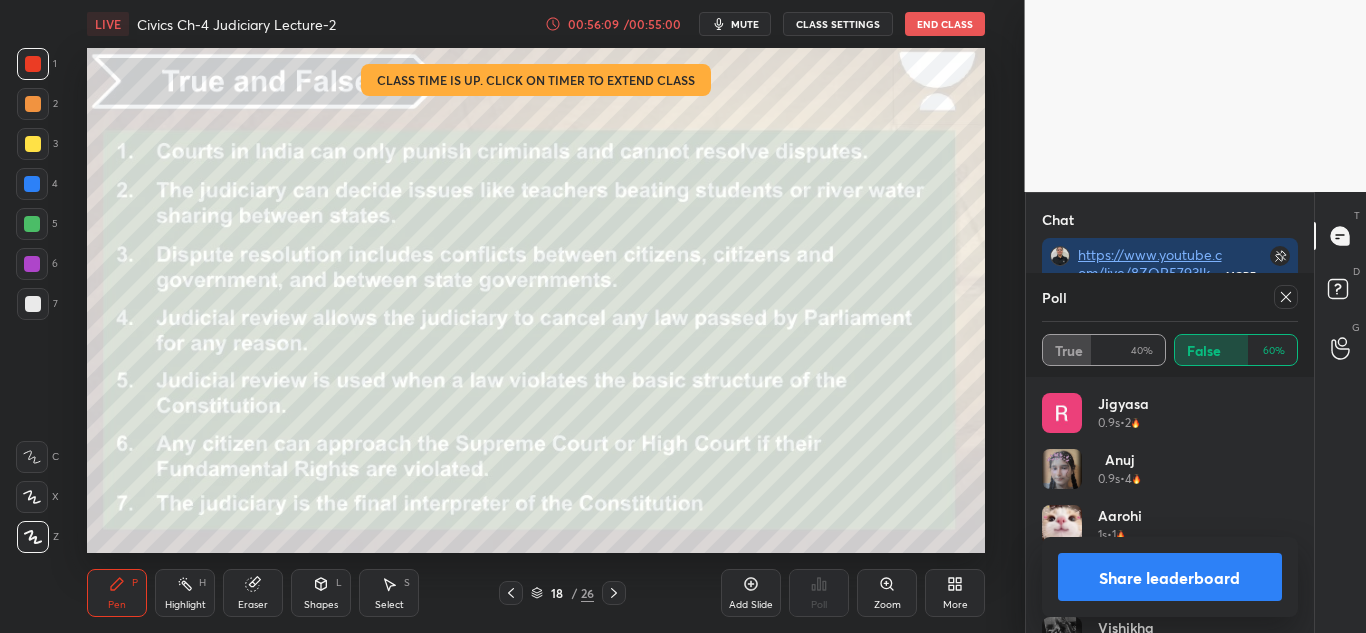 click 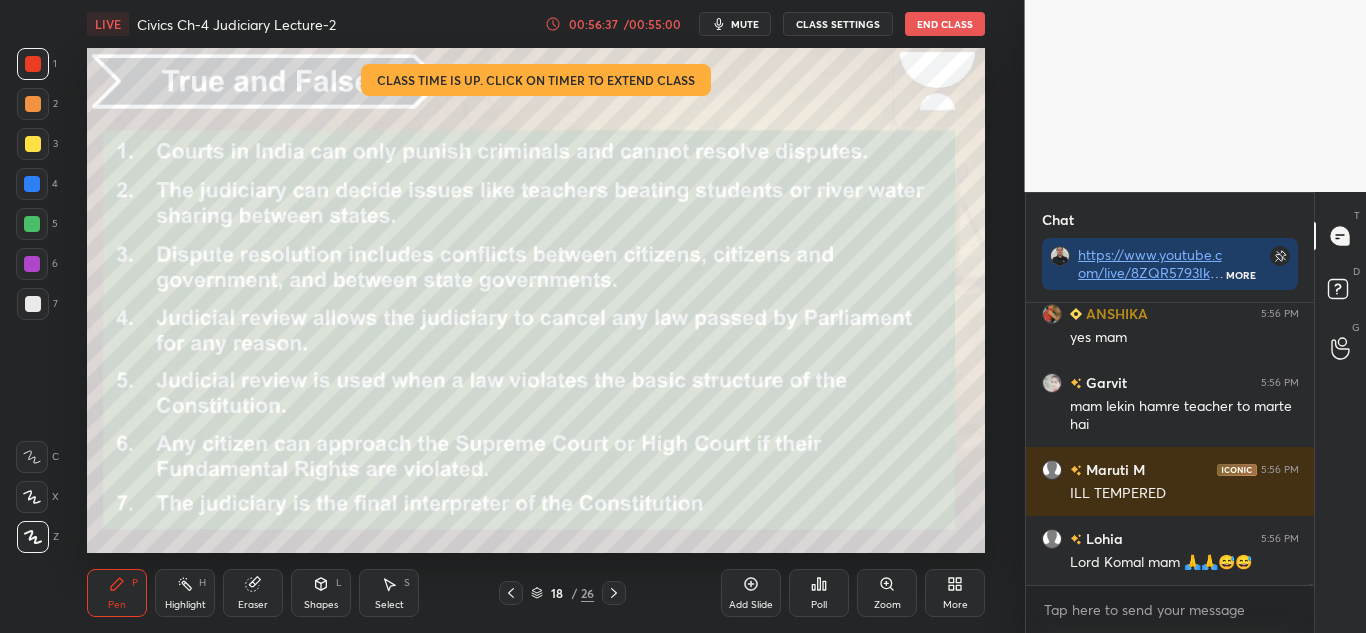 click on "00:56:37 /  00:55:00" at bounding box center (614, 24) 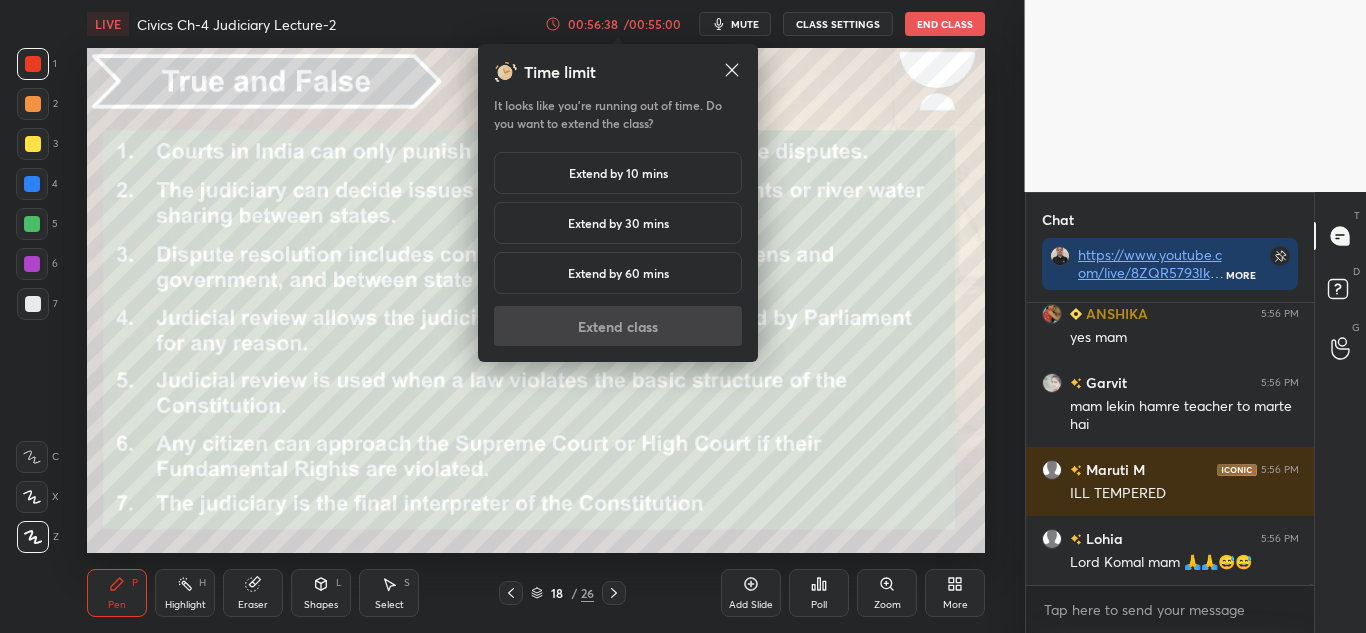 click on "Extend by 10 mins" at bounding box center (618, 173) 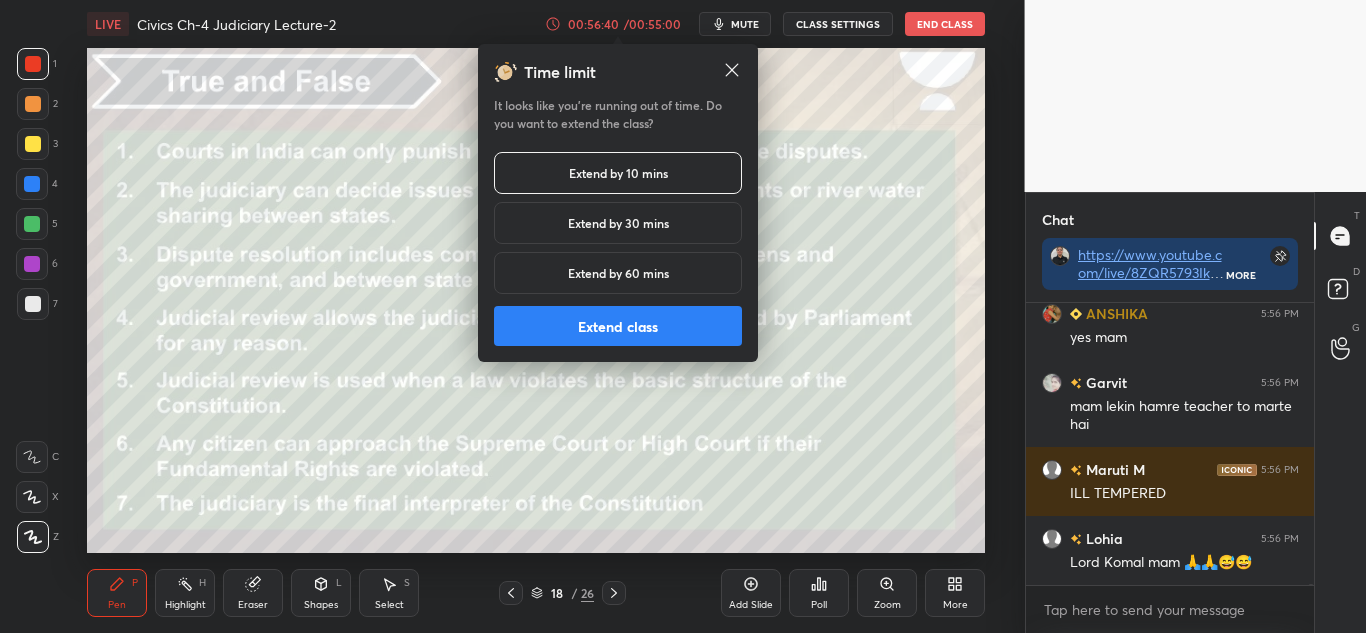 click on "Extend class" at bounding box center (618, 326) 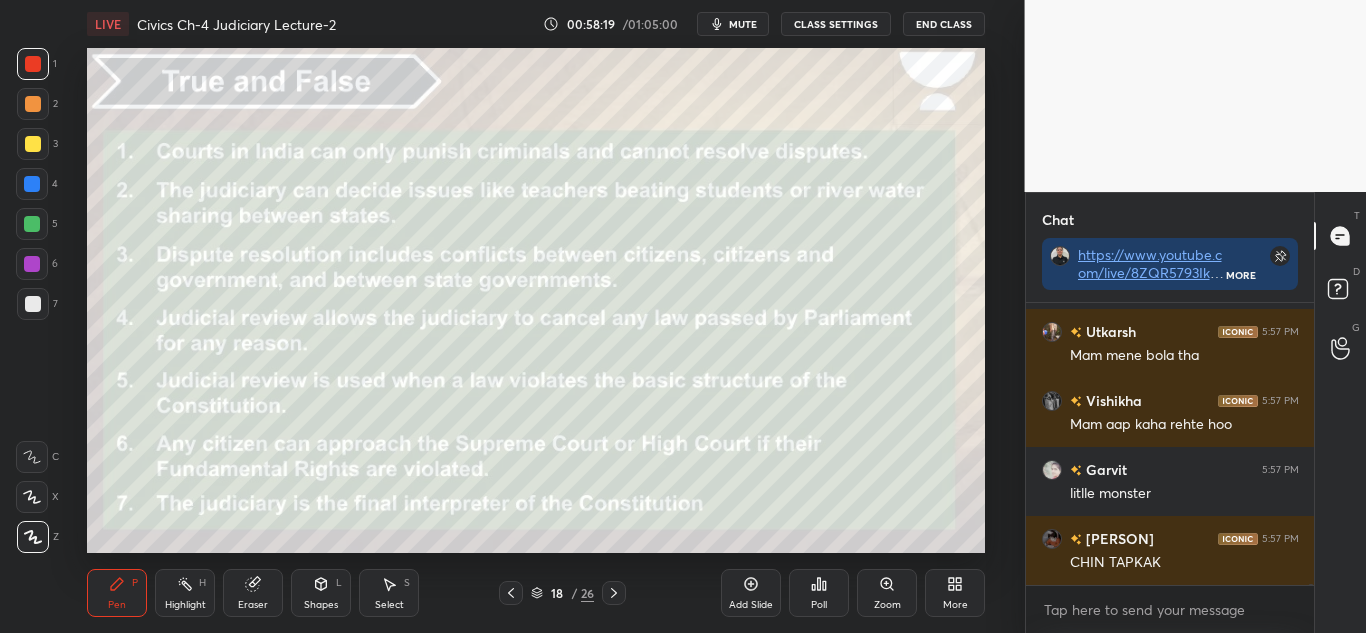 scroll, scrollTop: 63161, scrollLeft: 0, axis: vertical 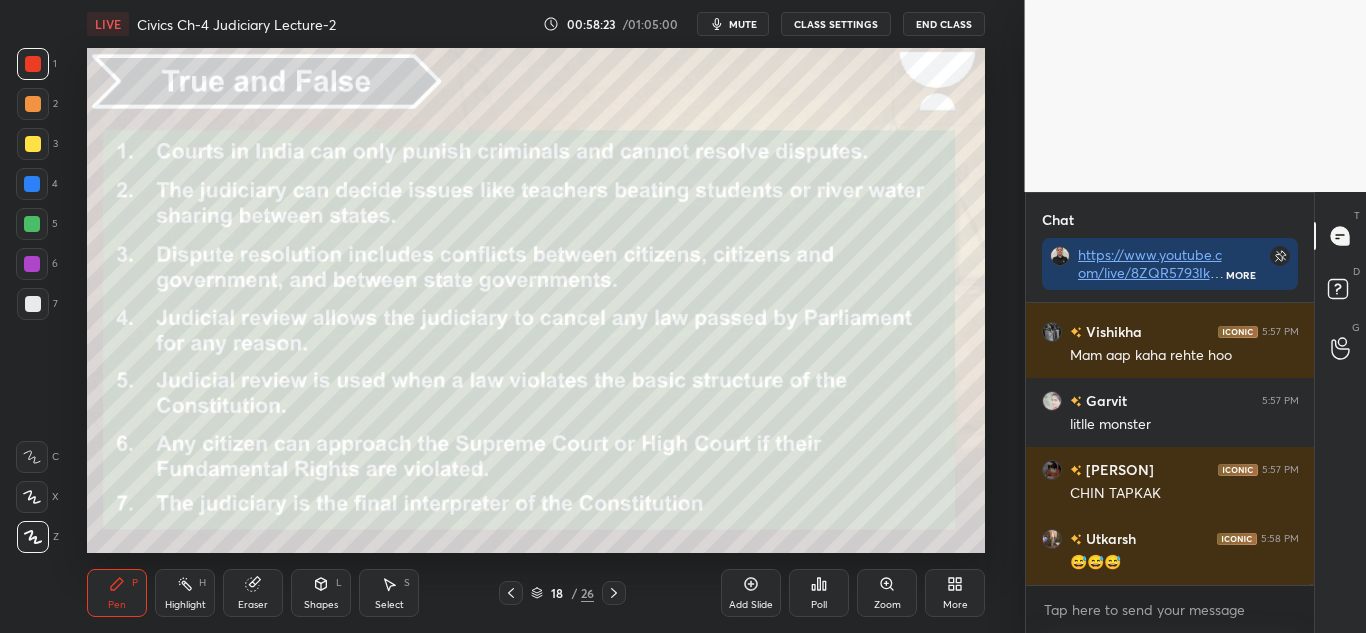 click 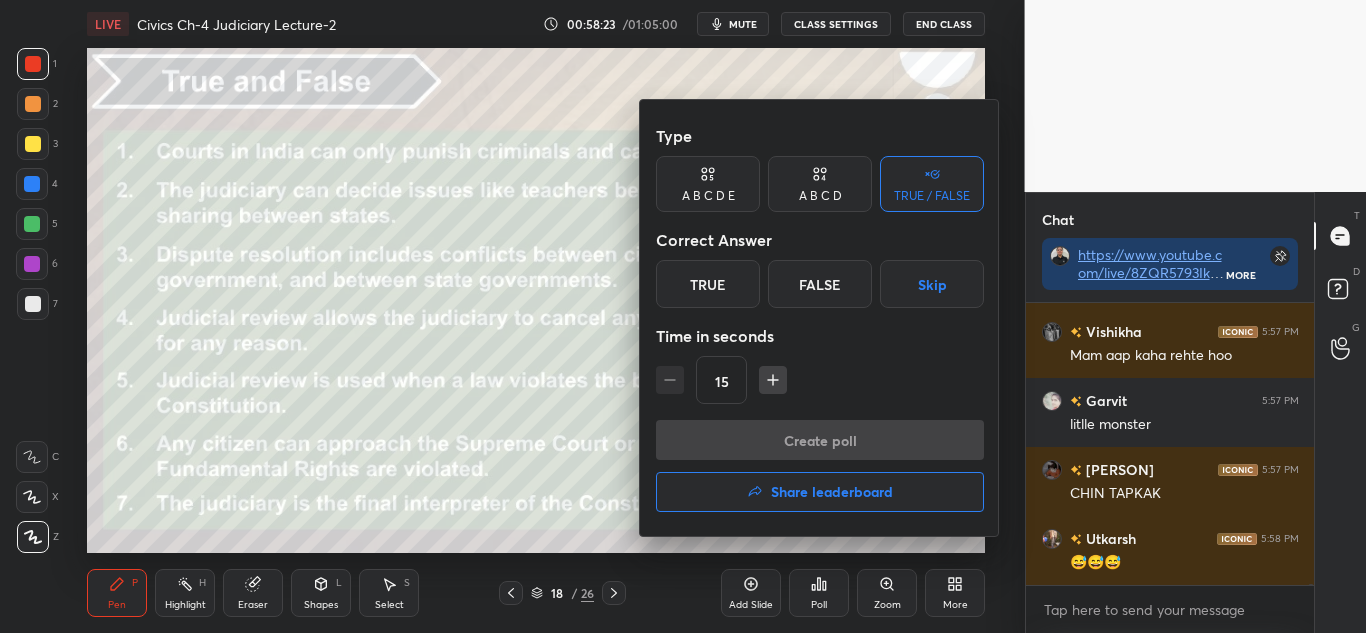 scroll, scrollTop: 63230, scrollLeft: 0, axis: vertical 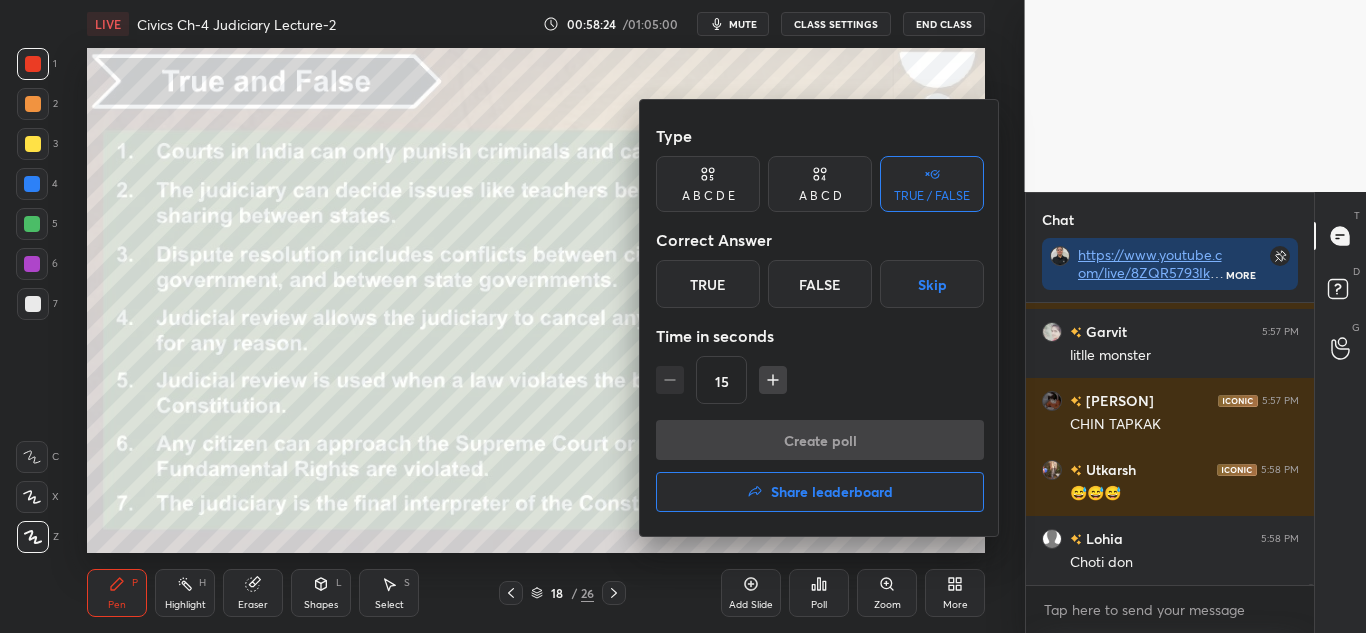 click on "True" at bounding box center (708, 284) 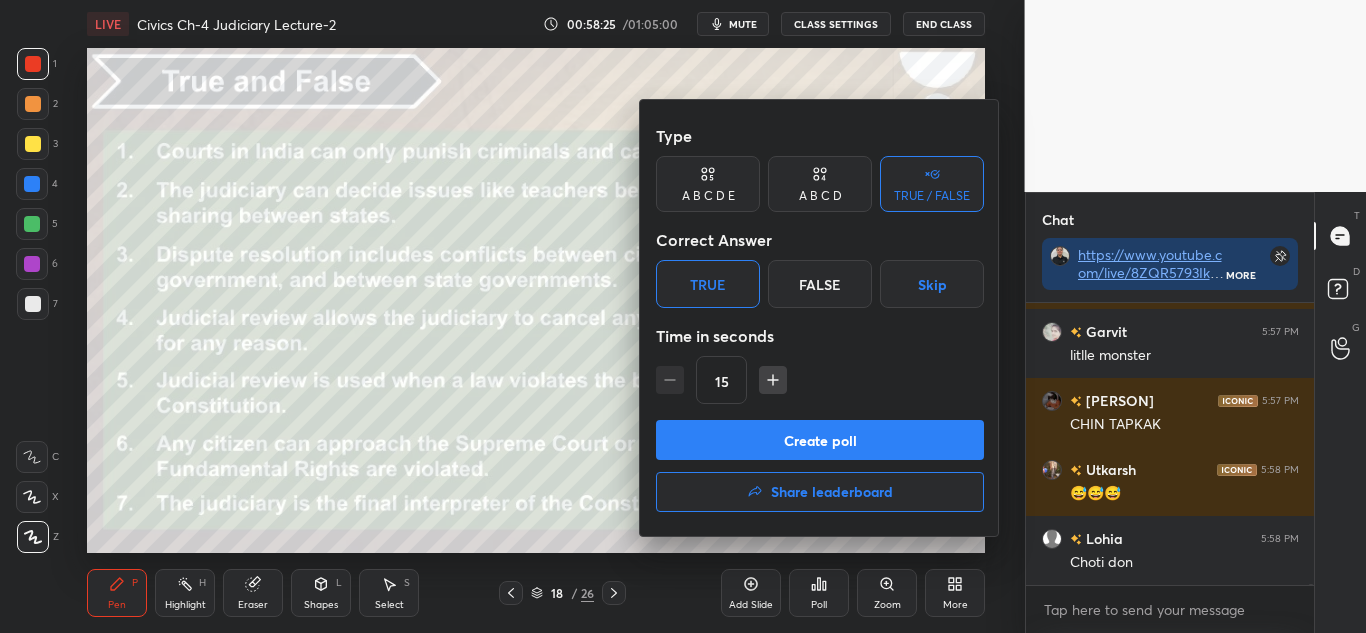 click on "Create poll" at bounding box center [820, 440] 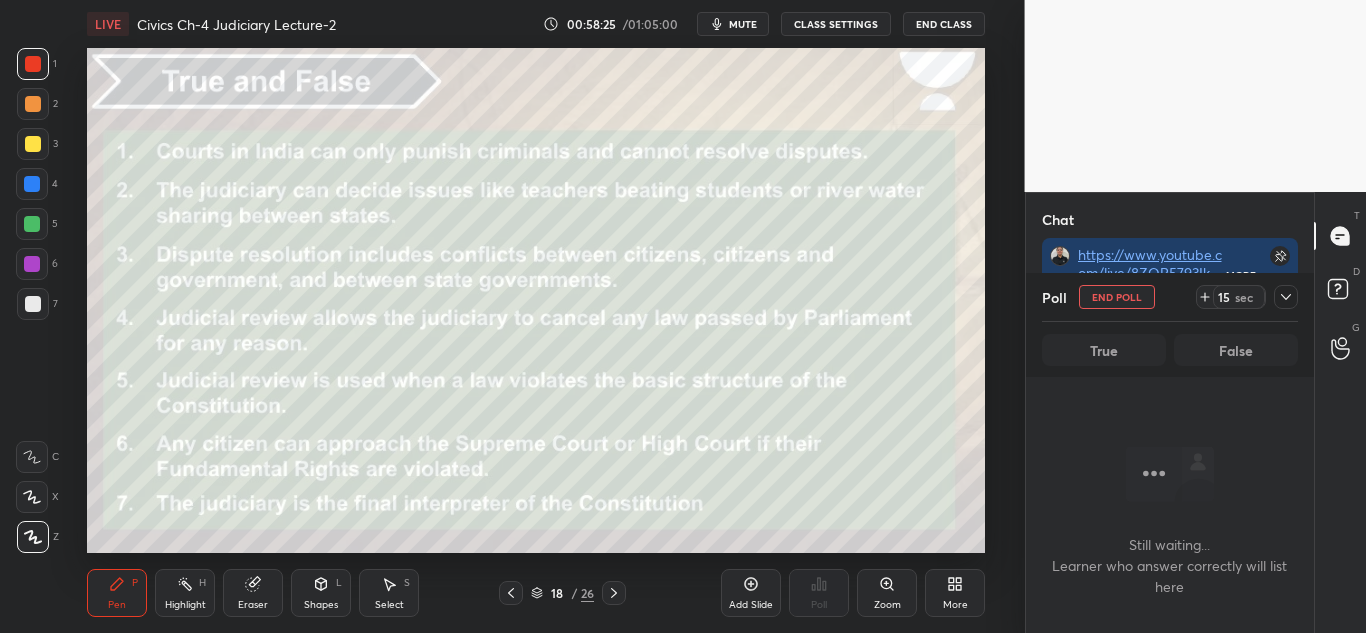 scroll, scrollTop: 205, scrollLeft: 282, axis: both 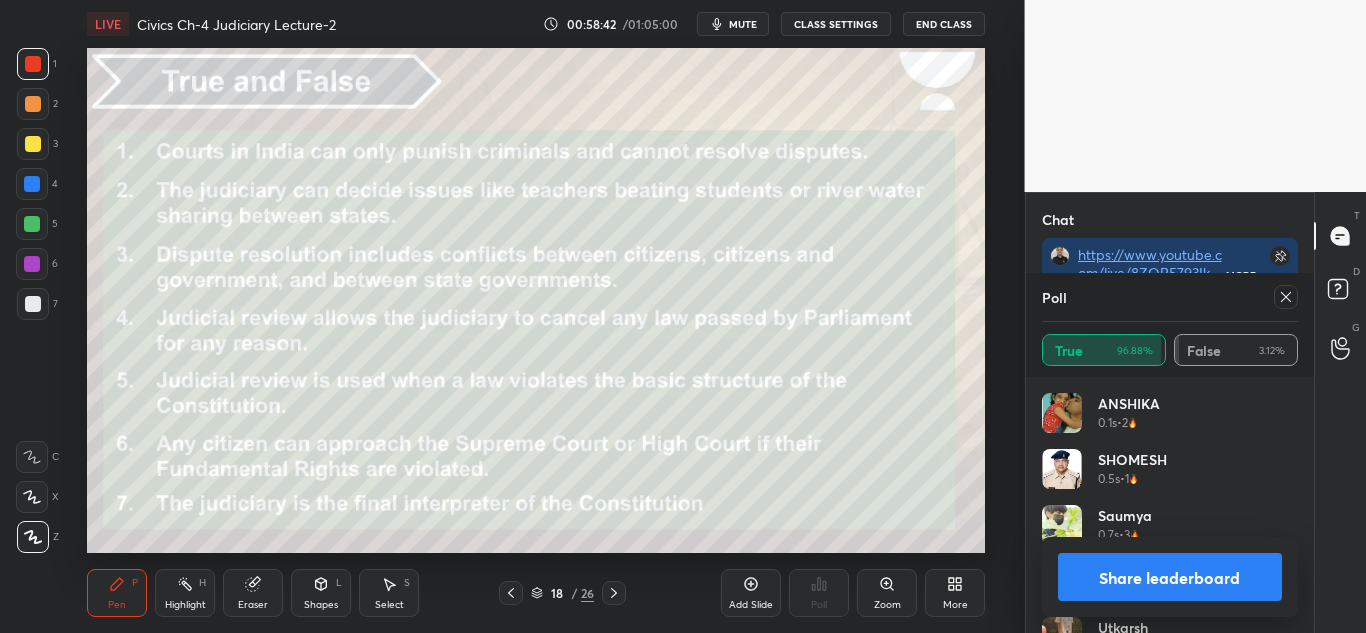 click at bounding box center [1286, 297] 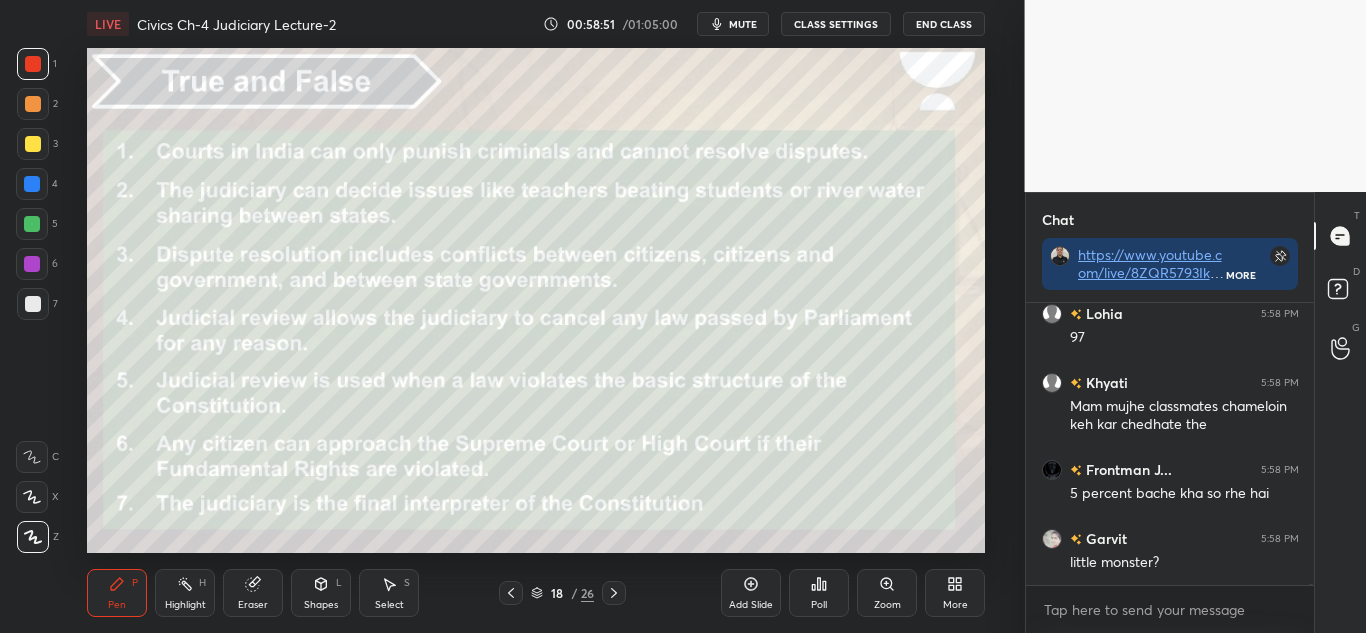 click on "Poll" at bounding box center [819, 593] 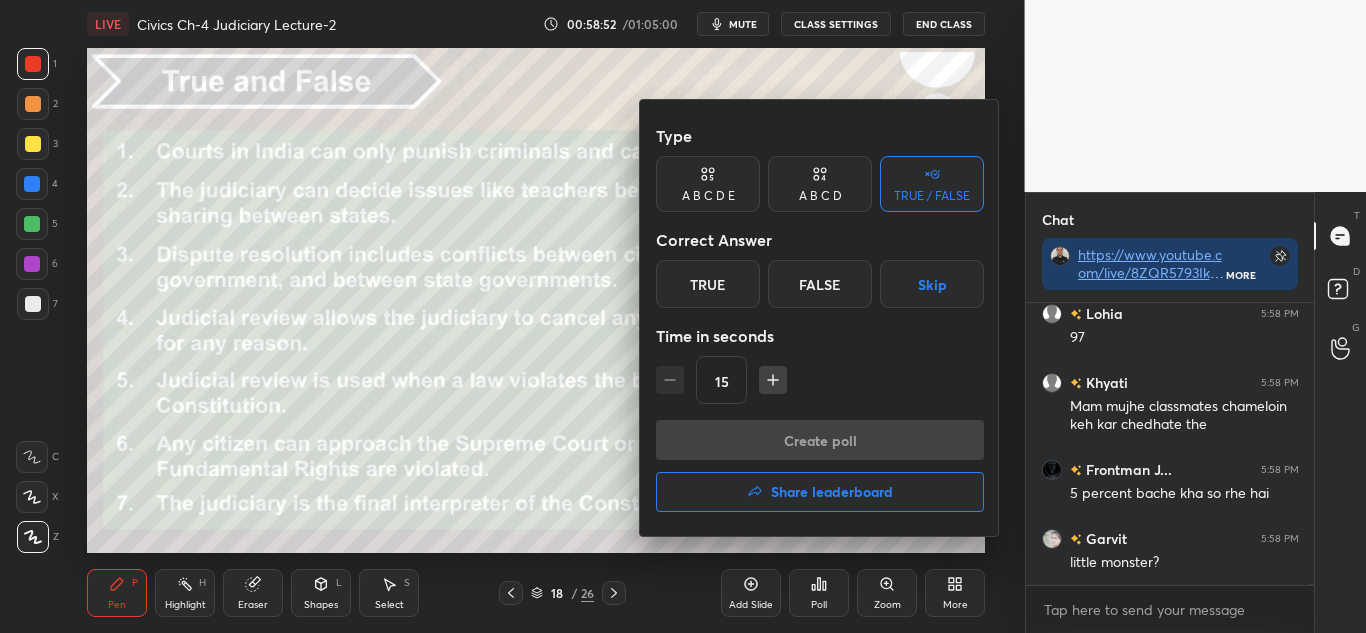 click on "True" at bounding box center [708, 284] 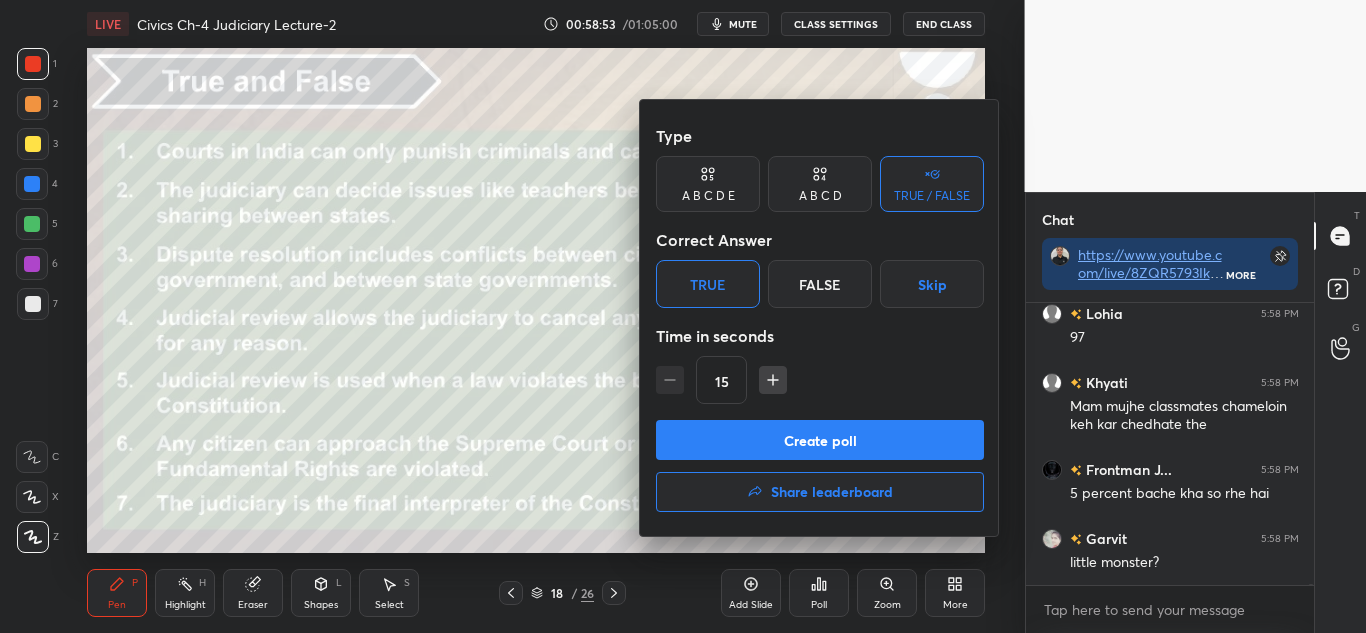 click on "Create poll" at bounding box center [820, 440] 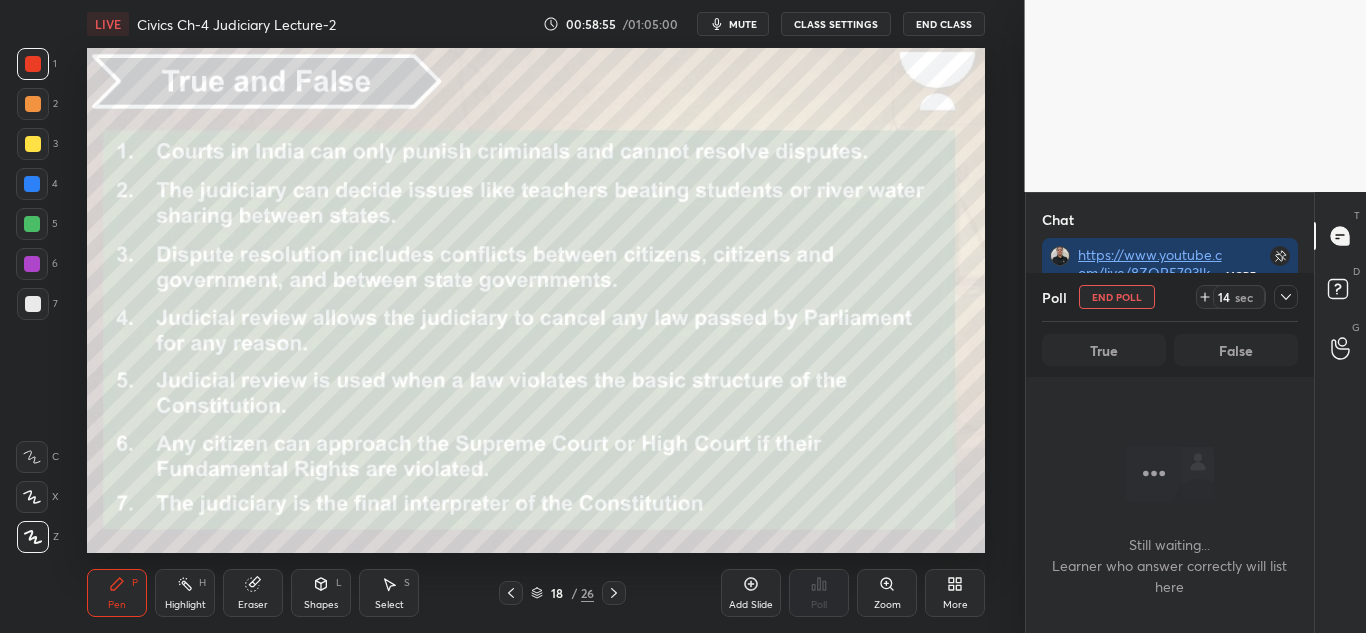 click 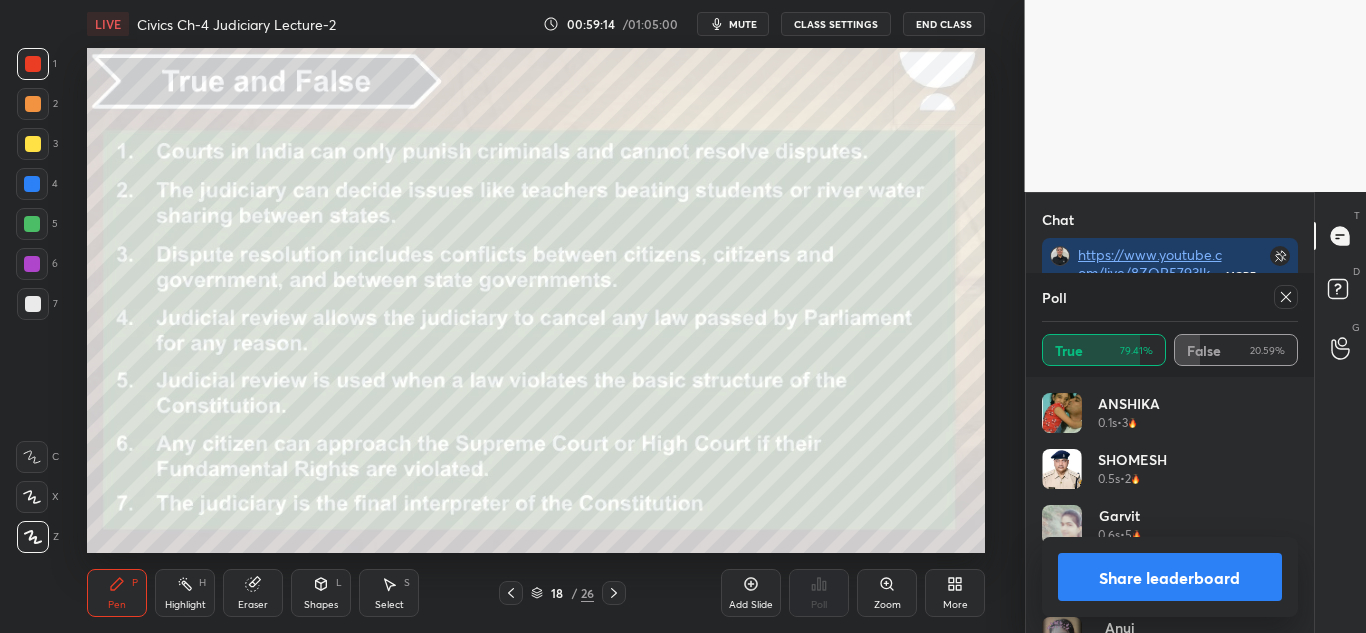 click at bounding box center [1282, 297] 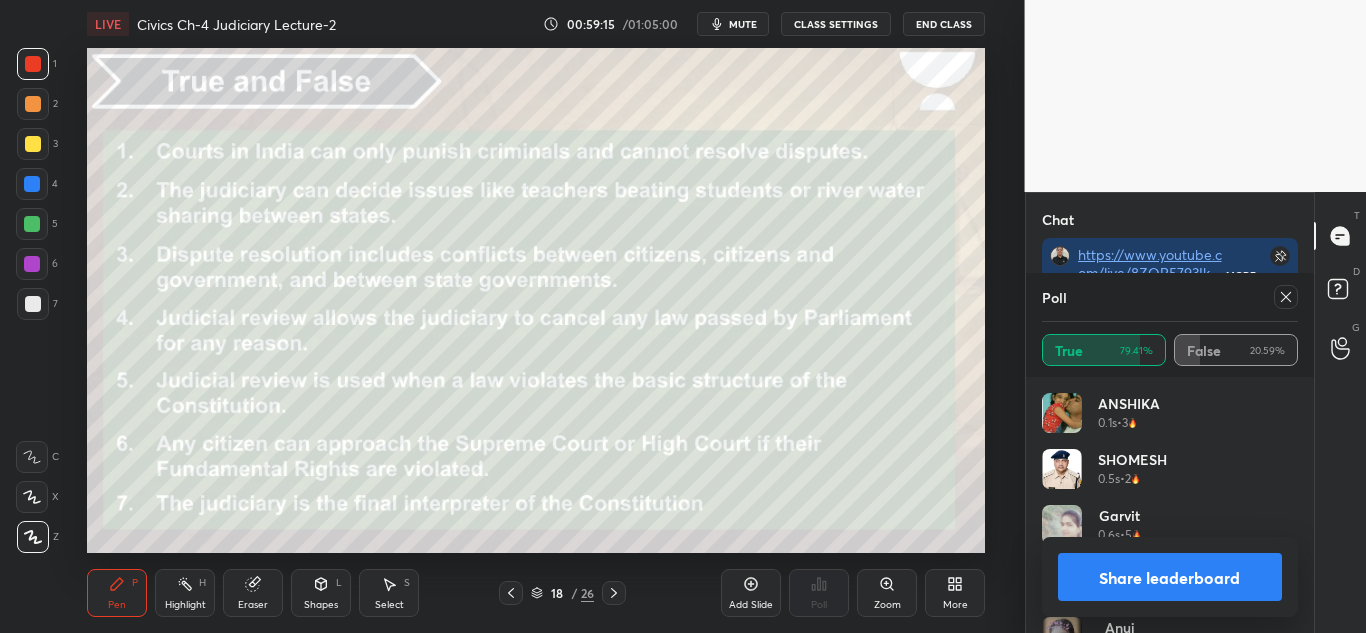 click at bounding box center [1282, 297] 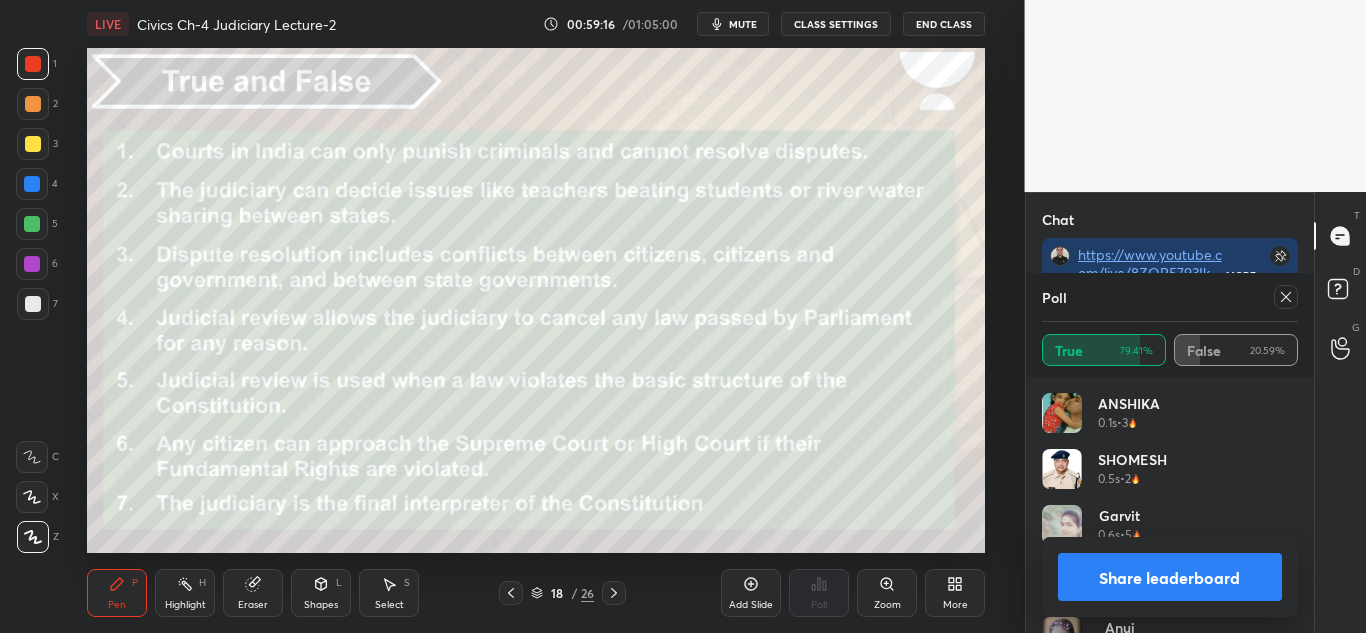 click 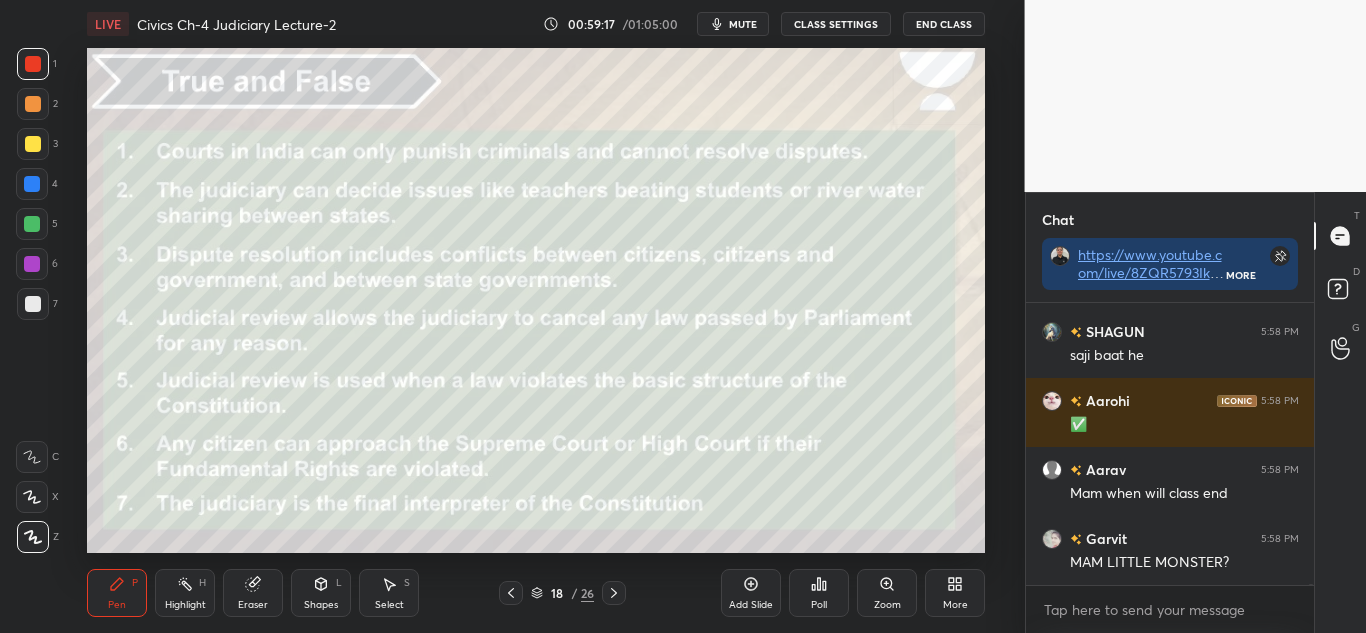 click on "Poll" at bounding box center [819, 593] 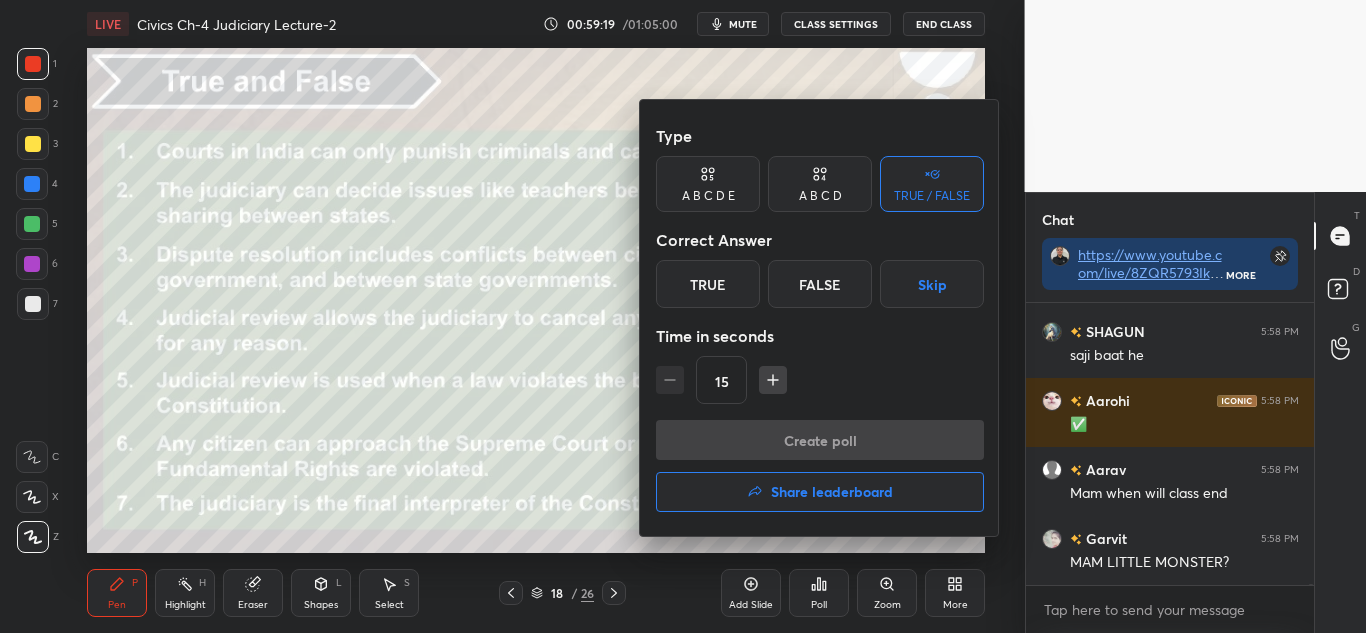 click on "True" at bounding box center (708, 284) 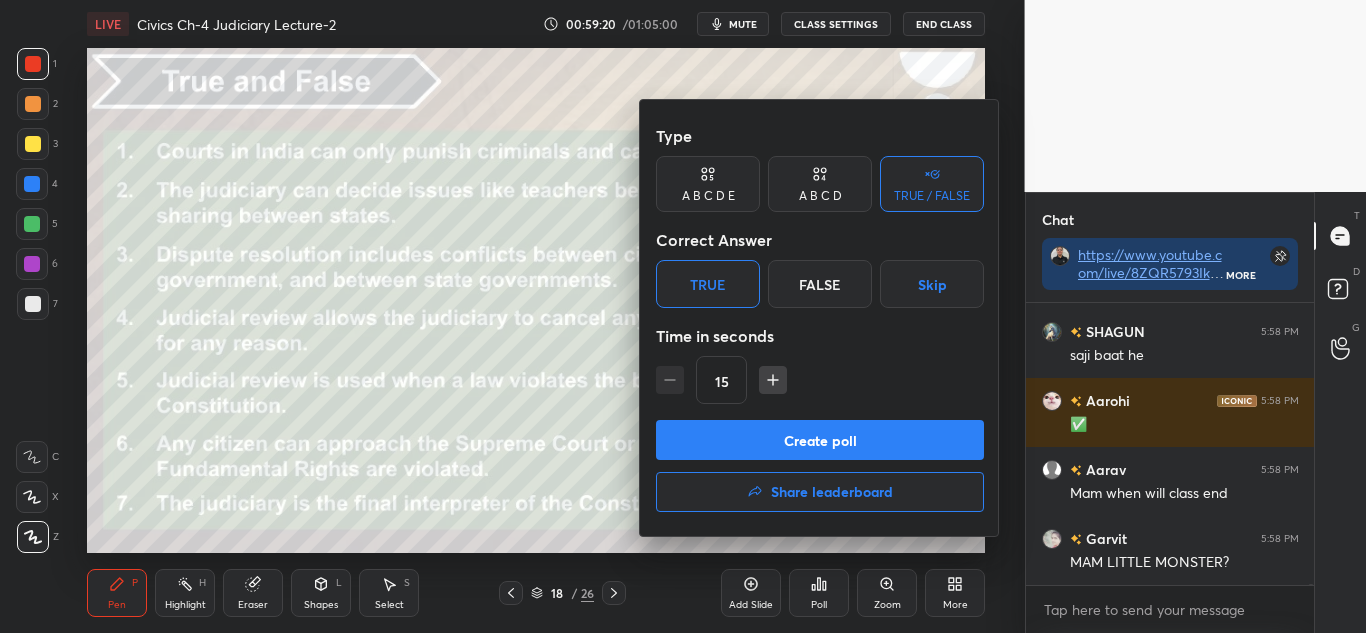 click on "Create poll" at bounding box center (820, 440) 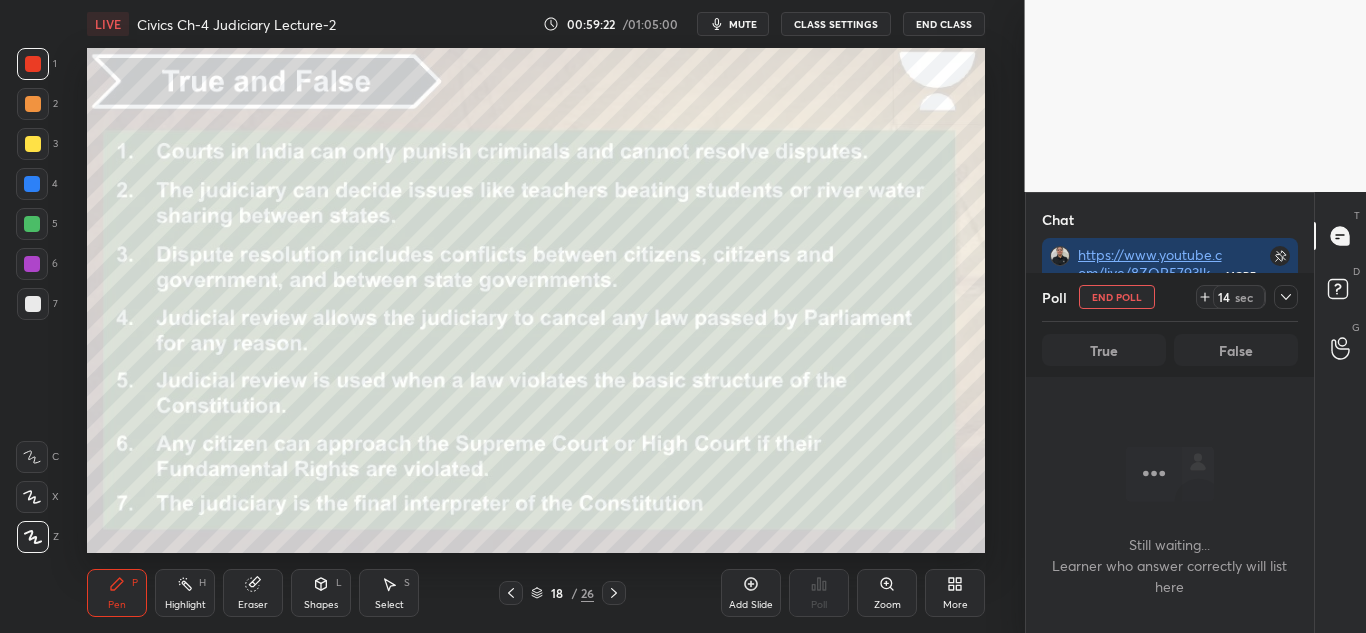 click 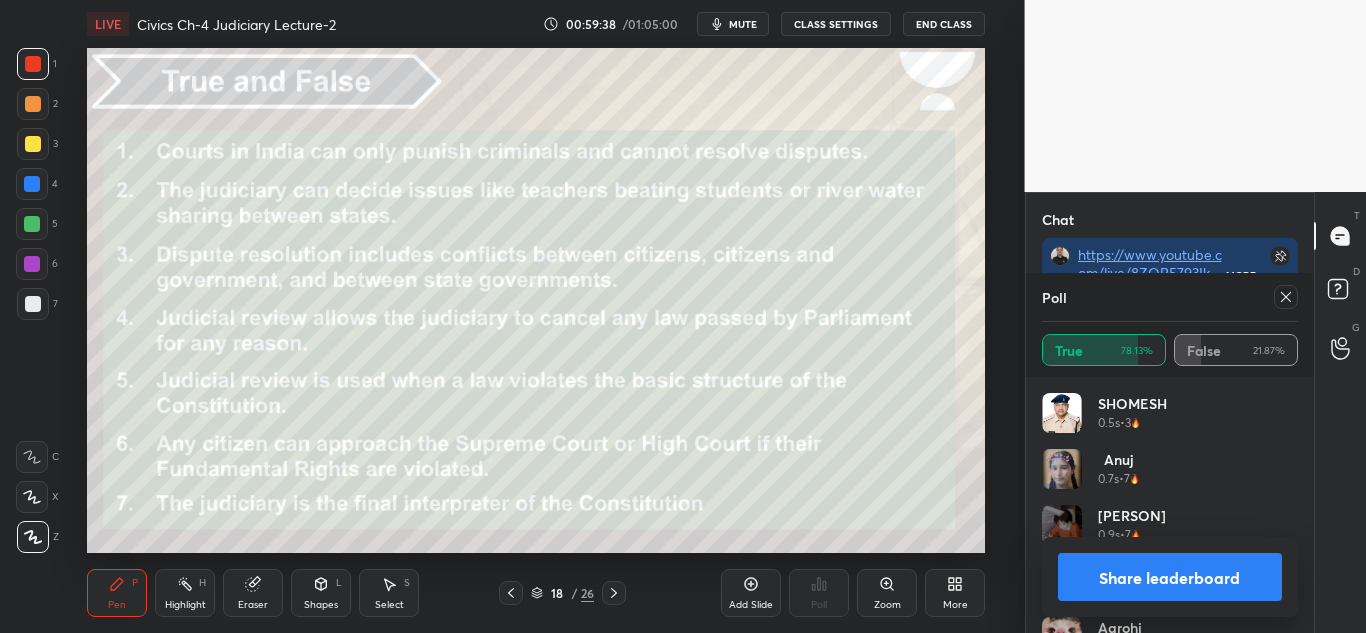 click 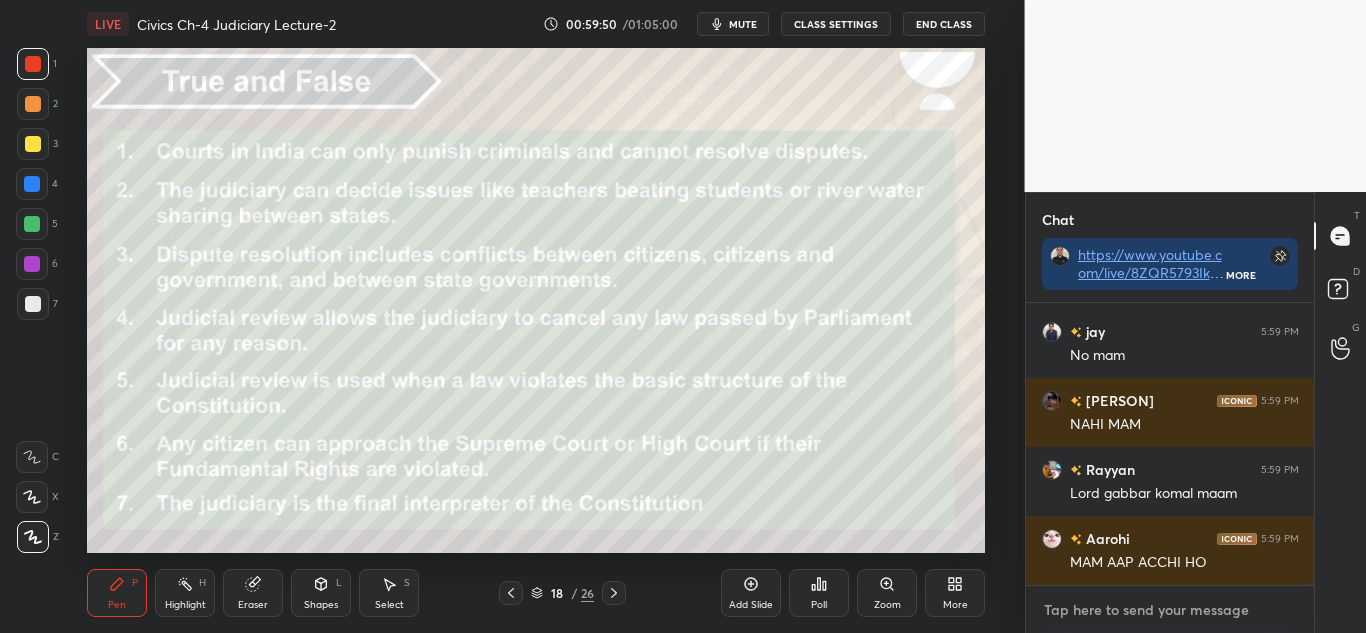 click at bounding box center [1170, 610] 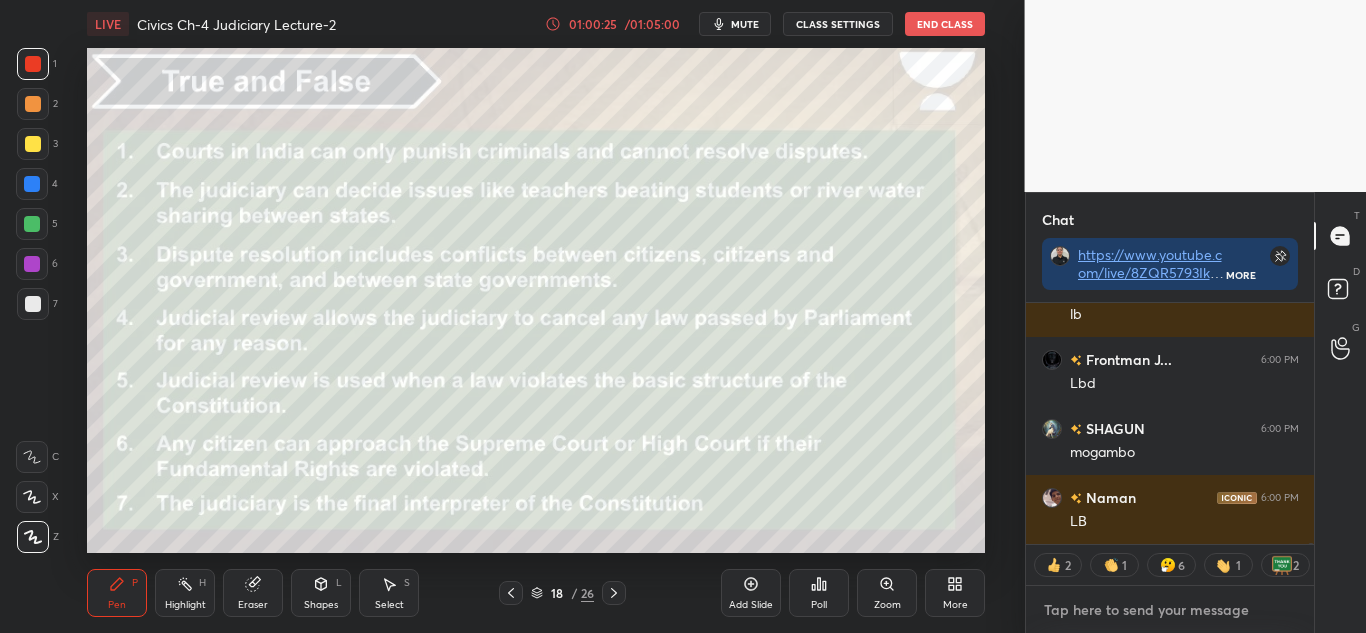 type on "x" 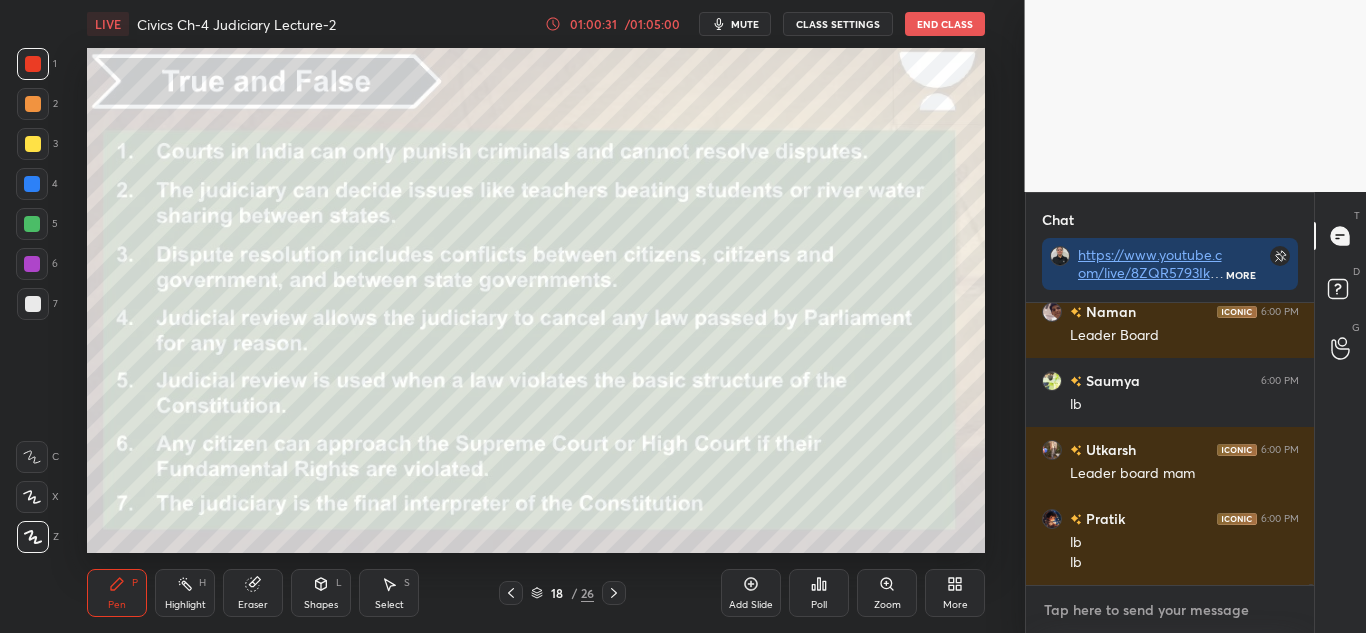 click at bounding box center (1170, 610) 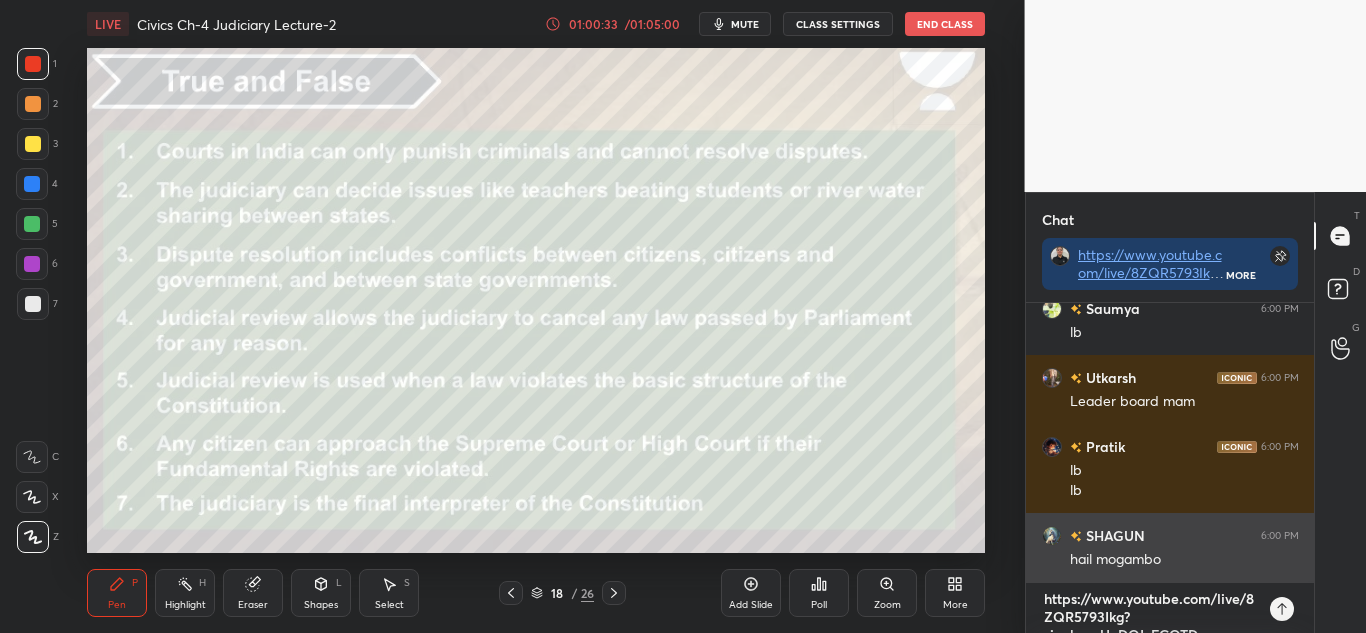 type 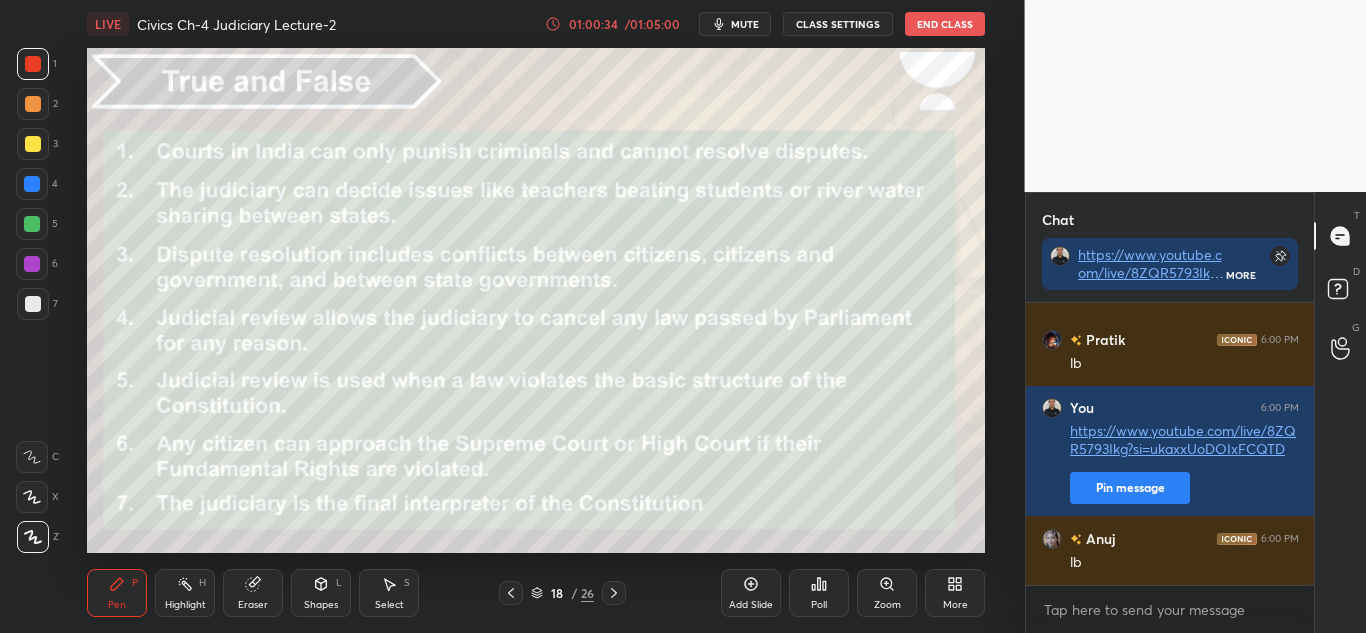 click on "Add Slide" at bounding box center (751, 593) 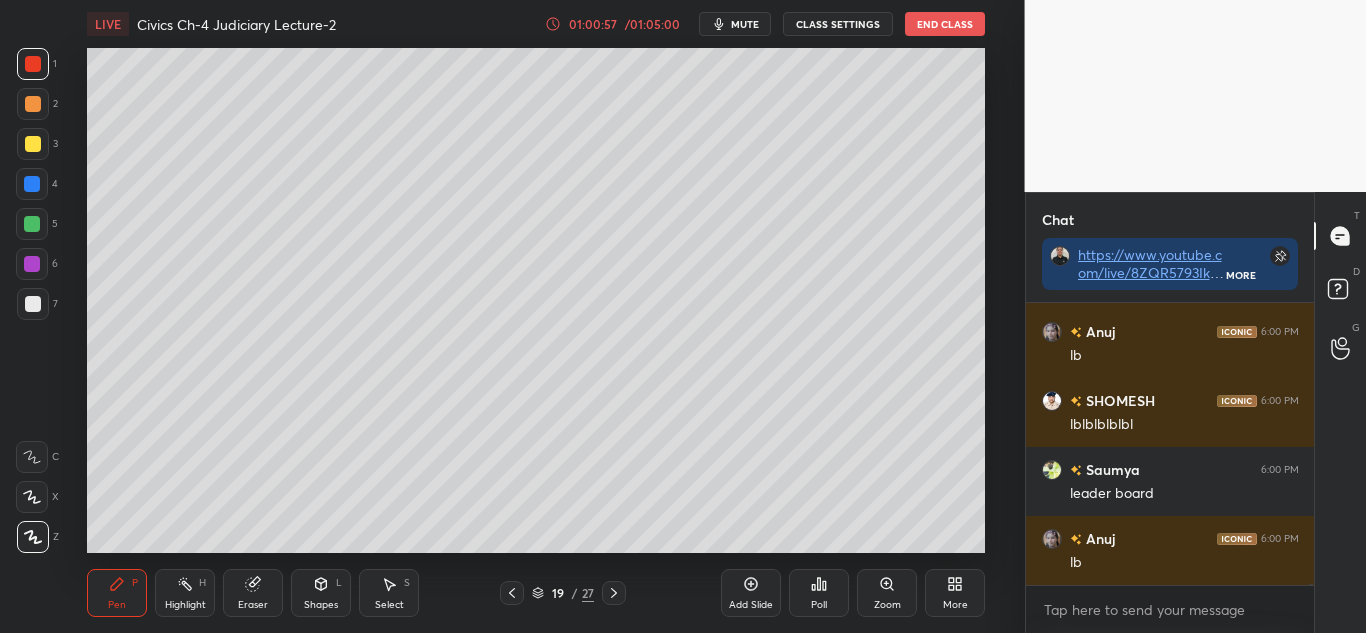 click on "Poll" at bounding box center (819, 605) 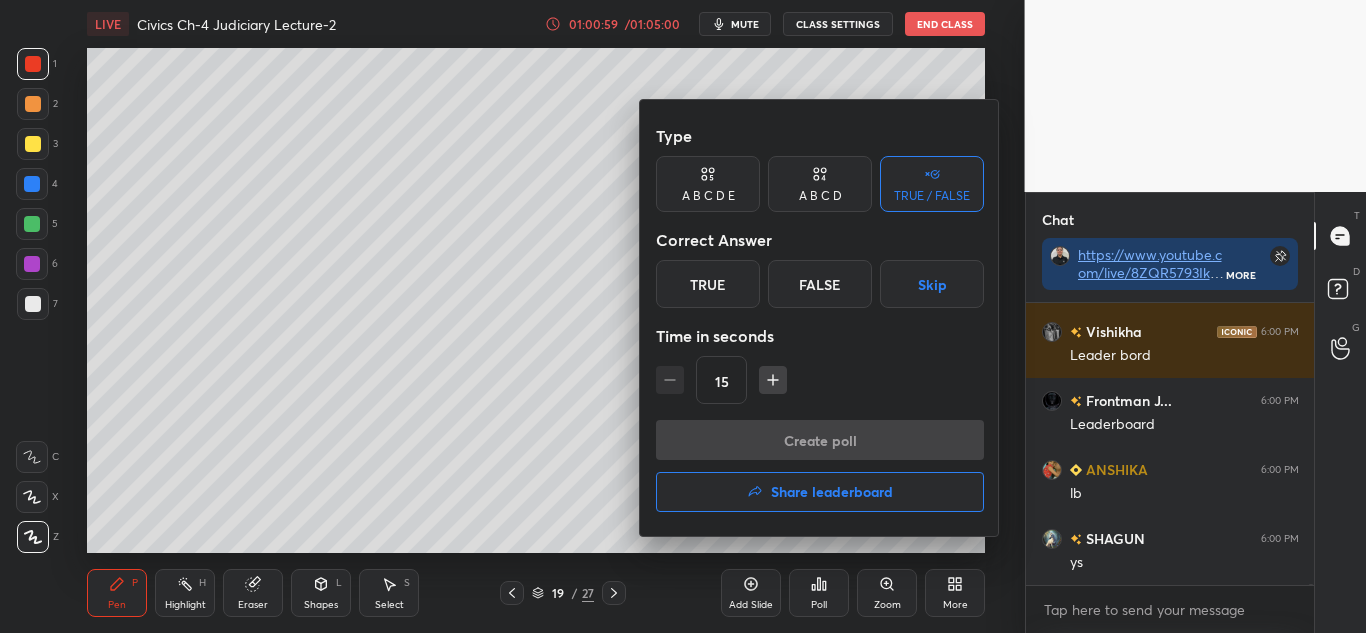 click on "Share leaderboard" at bounding box center [832, 492] 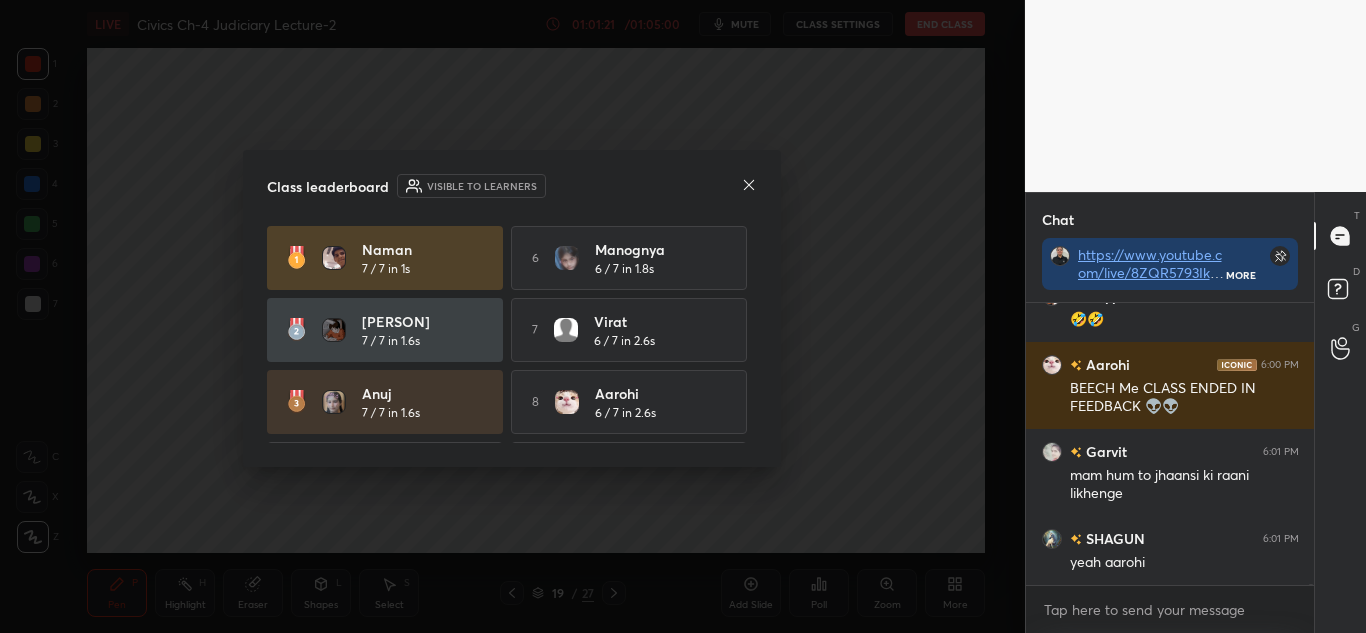 click 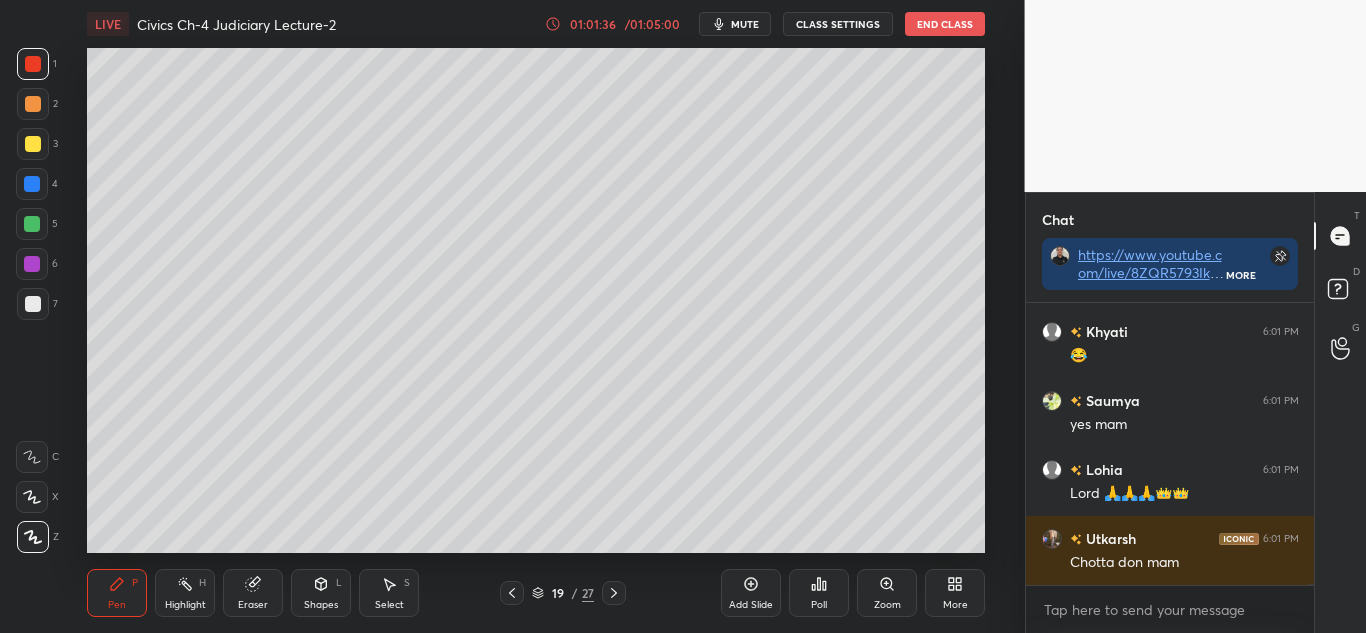 click on "End Class" at bounding box center (945, 24) 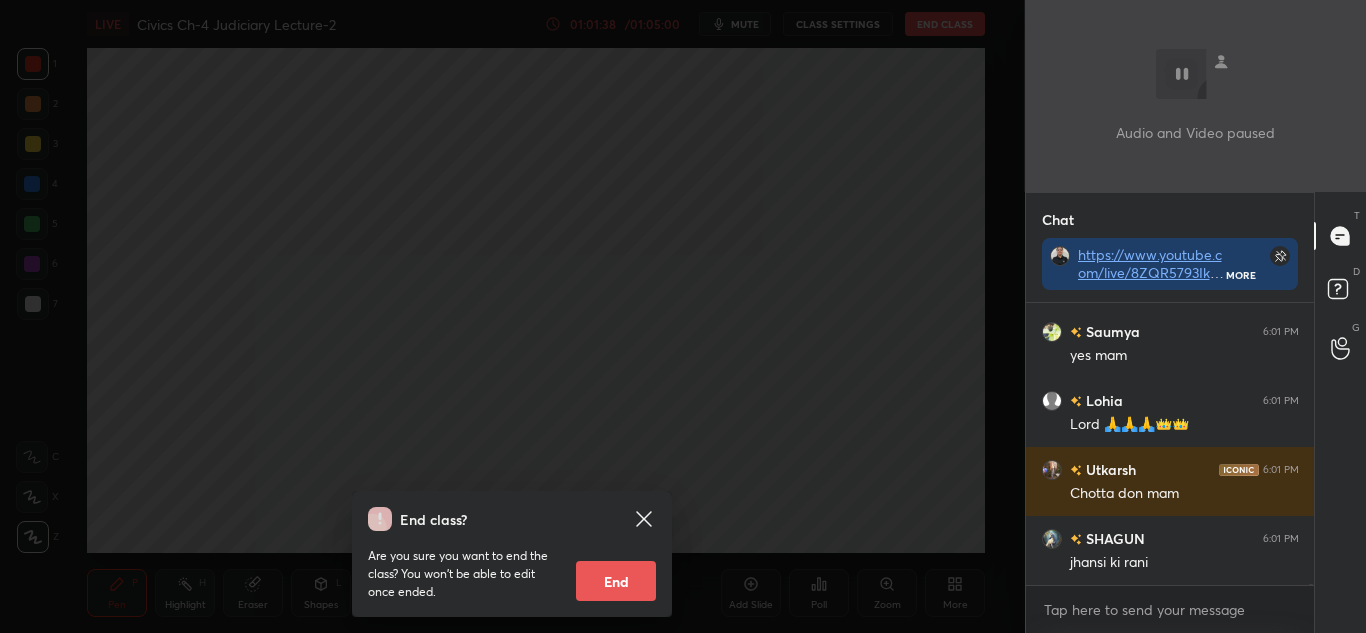 click on "End" at bounding box center [616, 581] 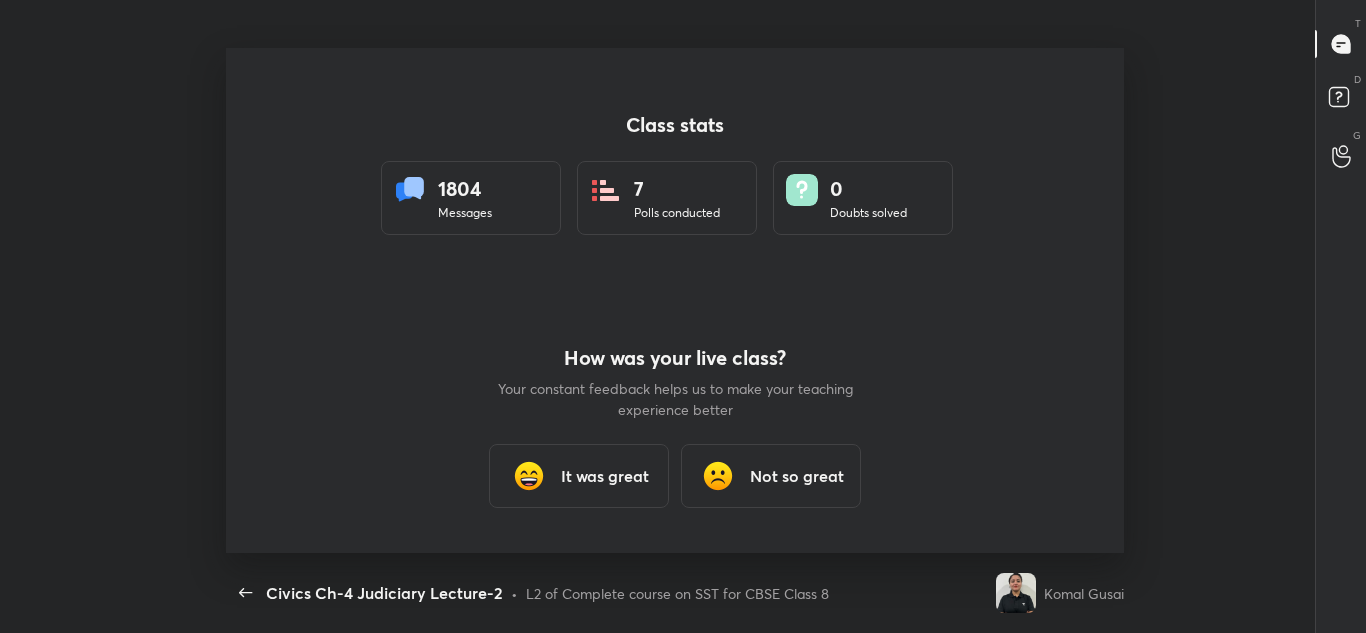 click on "It was great" at bounding box center (579, 476) 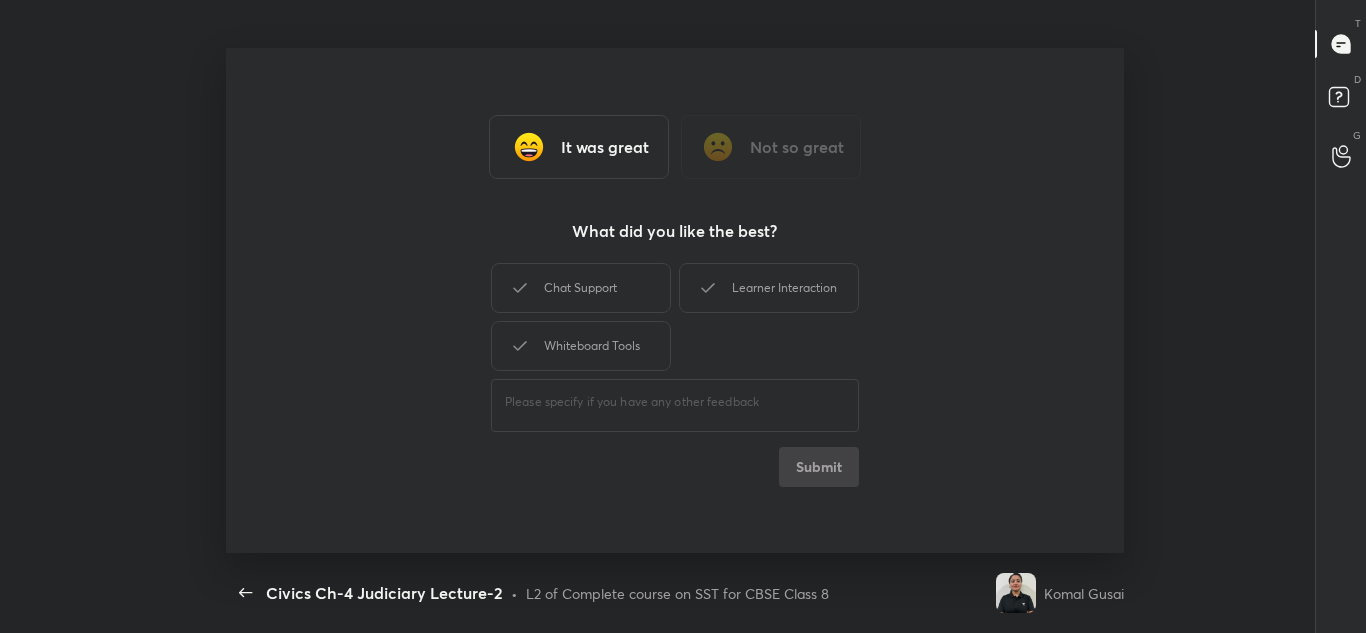 click on "It was great" at bounding box center [579, 147] 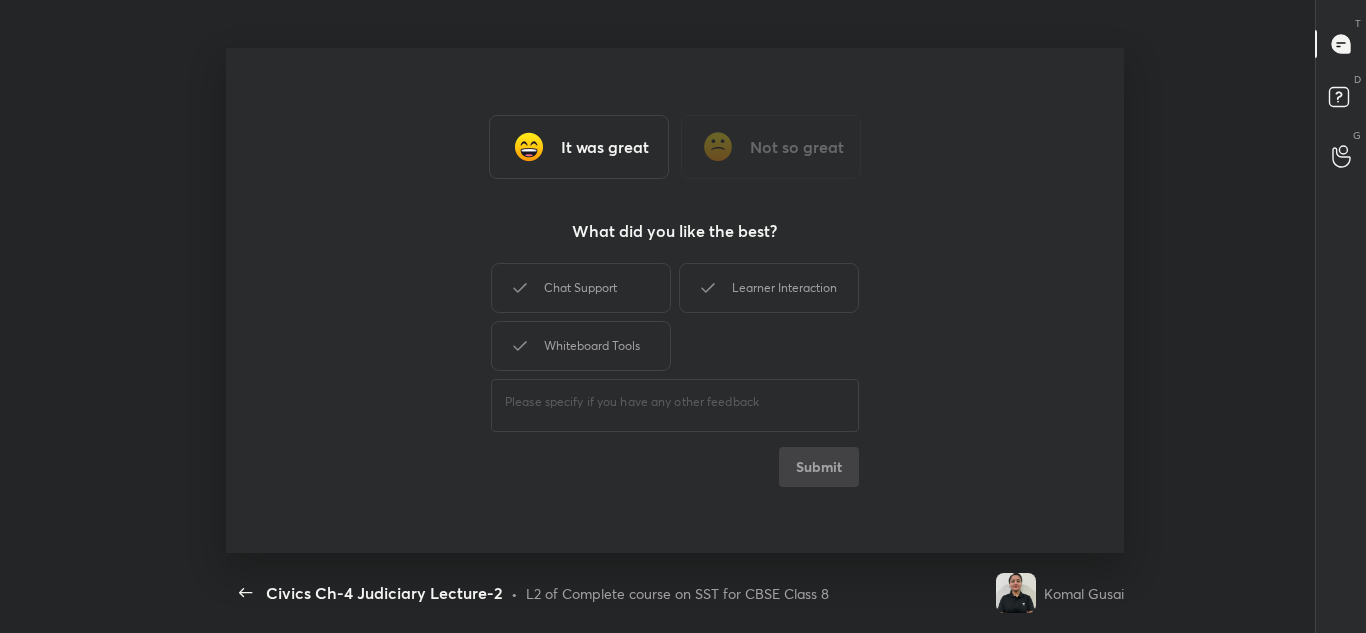 click on "It was great" at bounding box center (579, 147) 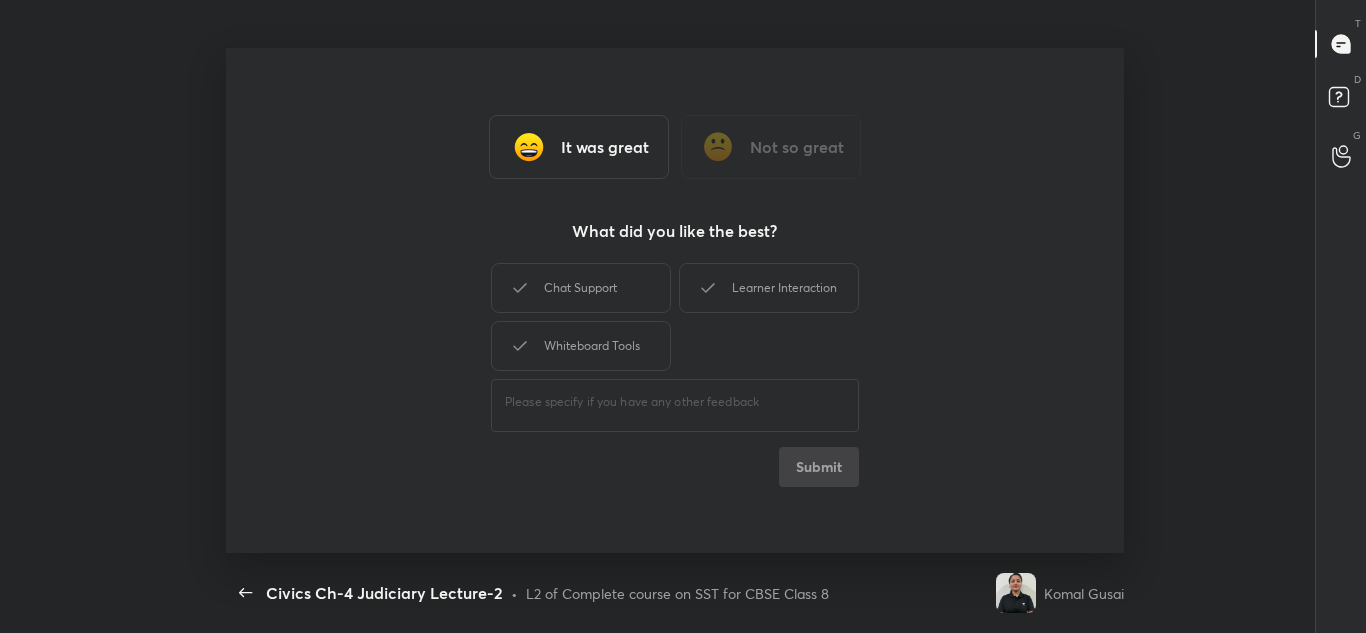 click on "It was great" at bounding box center [605, 147] 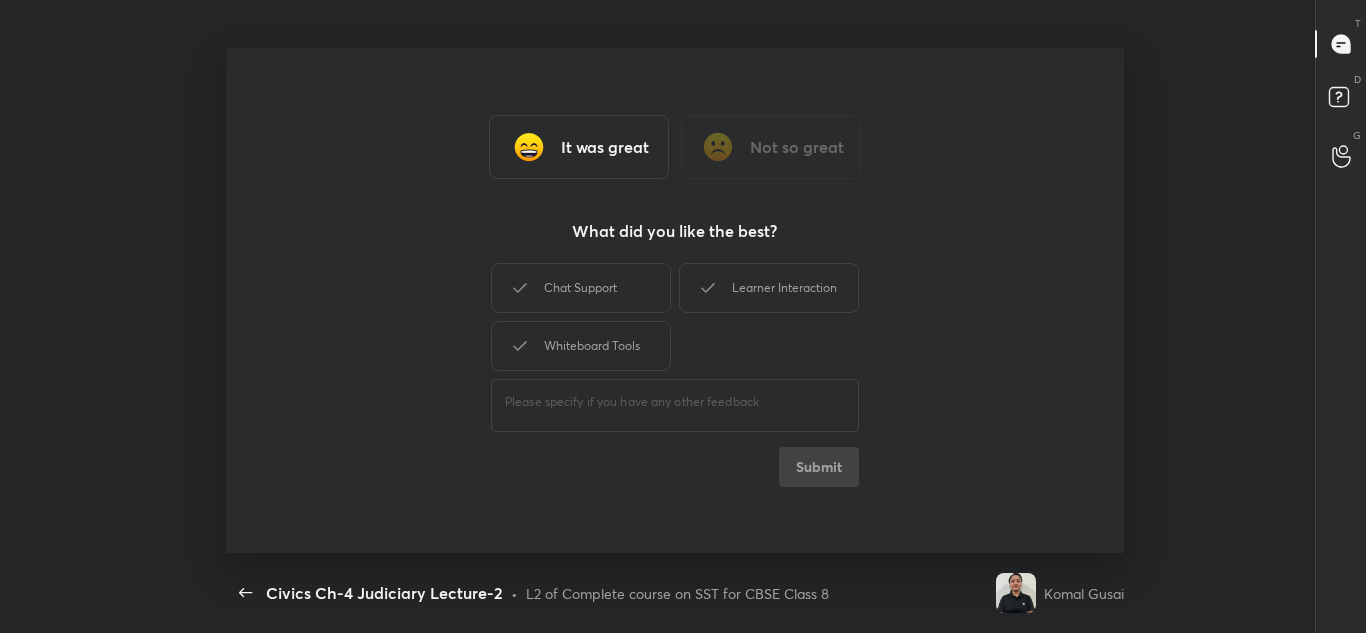 click on "It was great" at bounding box center (605, 147) 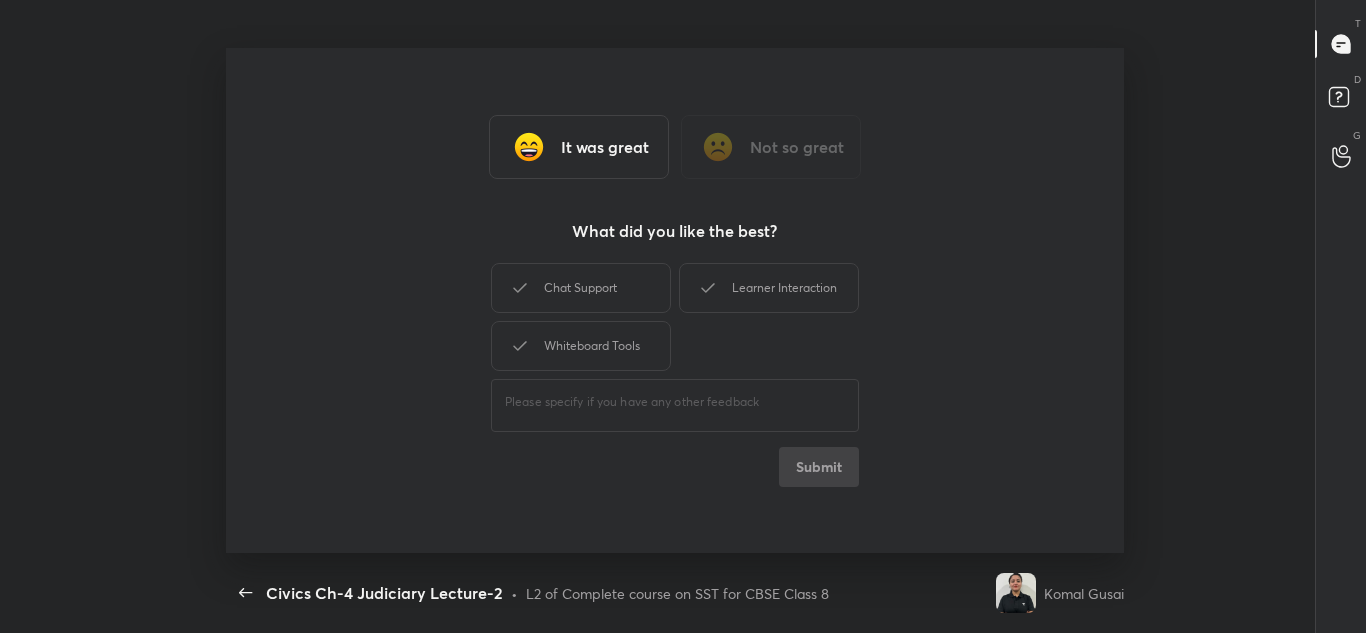 click on "It was great" at bounding box center (605, 147) 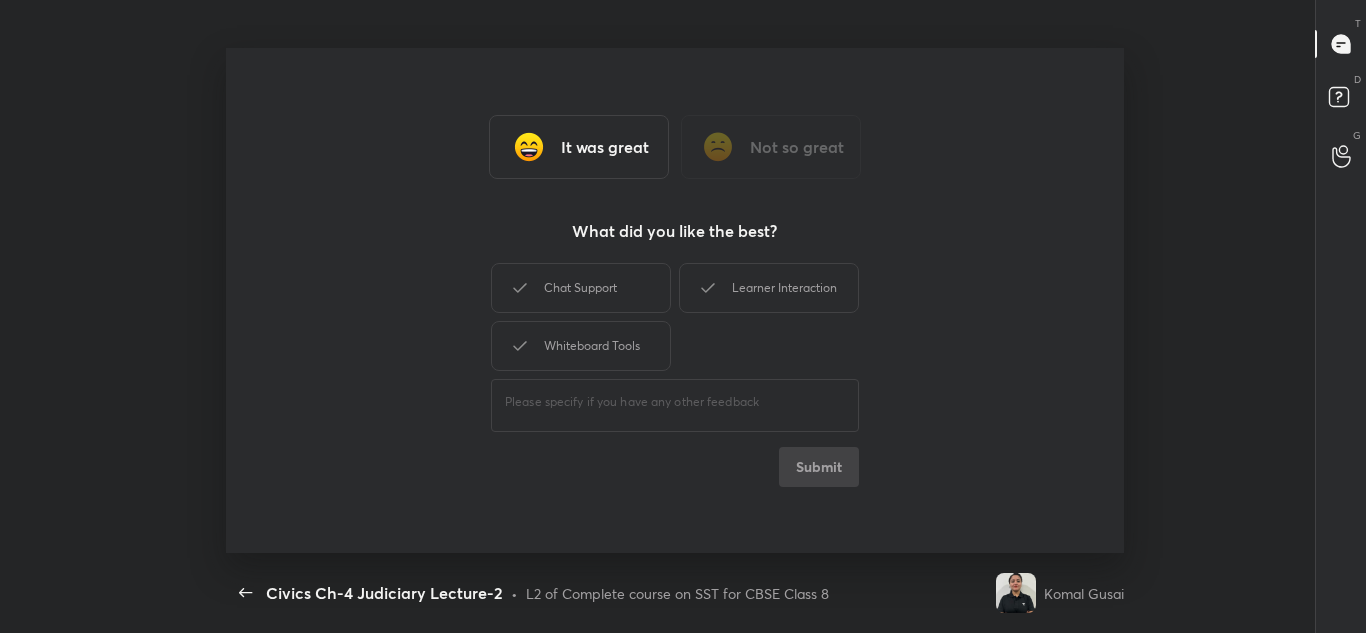 click on "It was great" at bounding box center (605, 147) 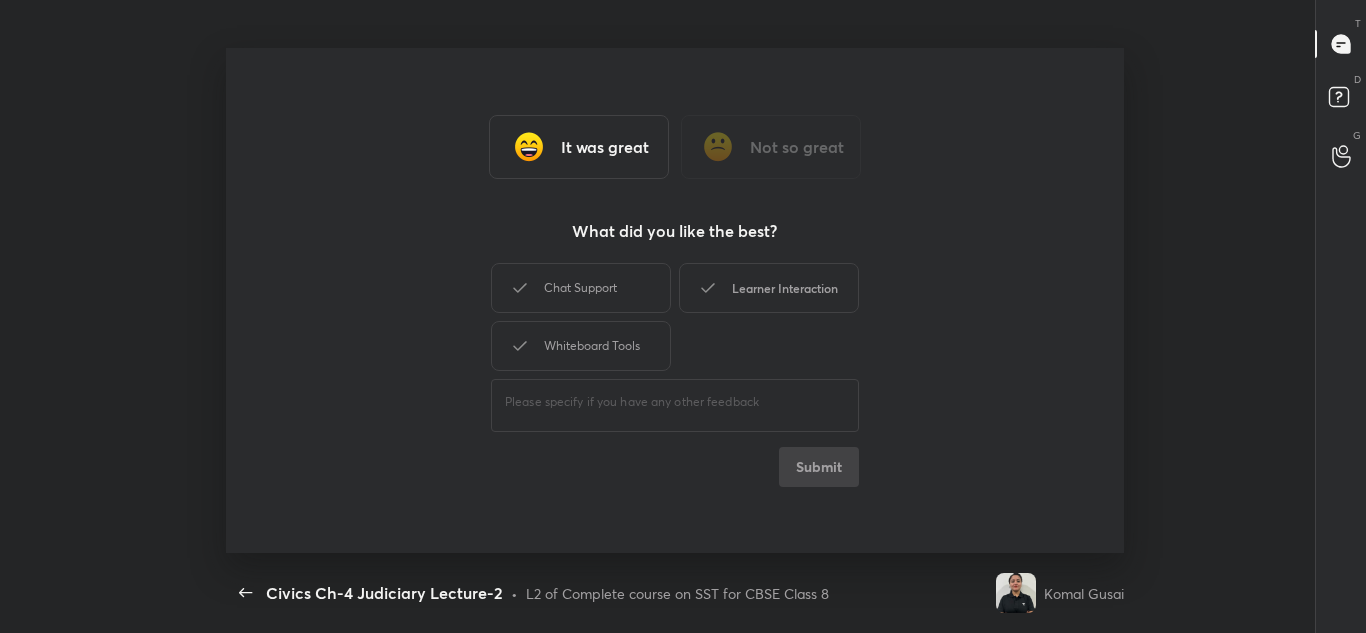 click on "Learner Interaction" at bounding box center [769, 288] 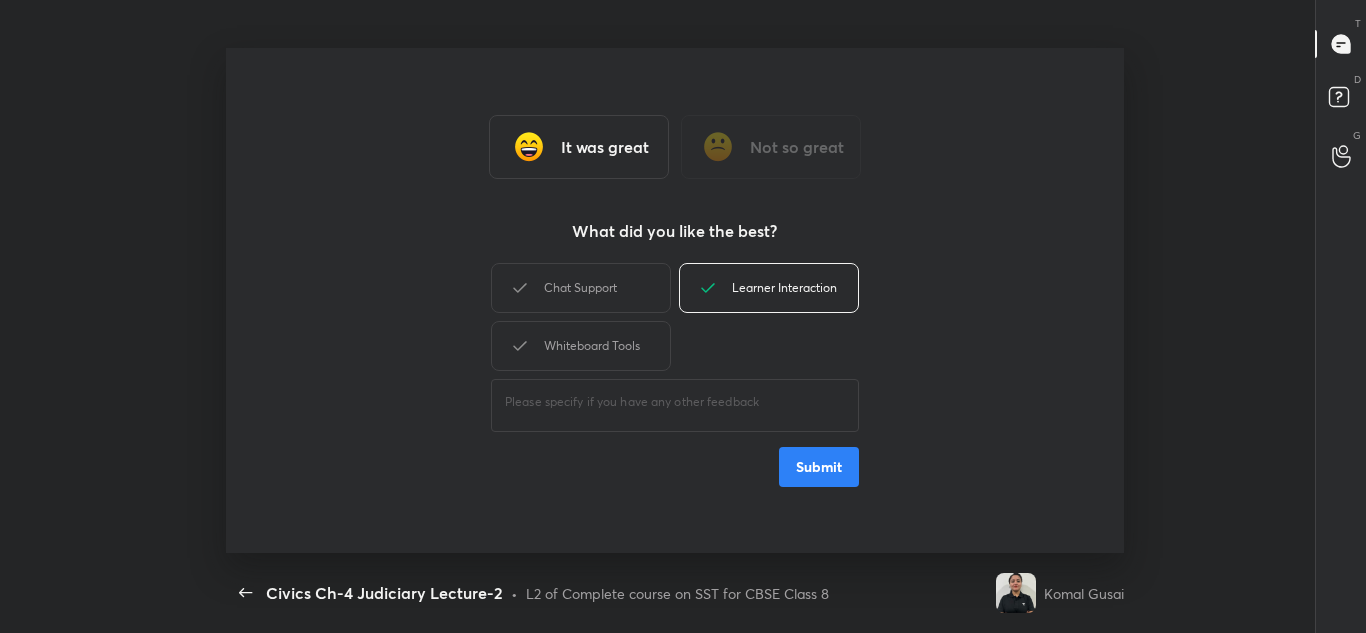 click on "Submit" at bounding box center [819, 467] 